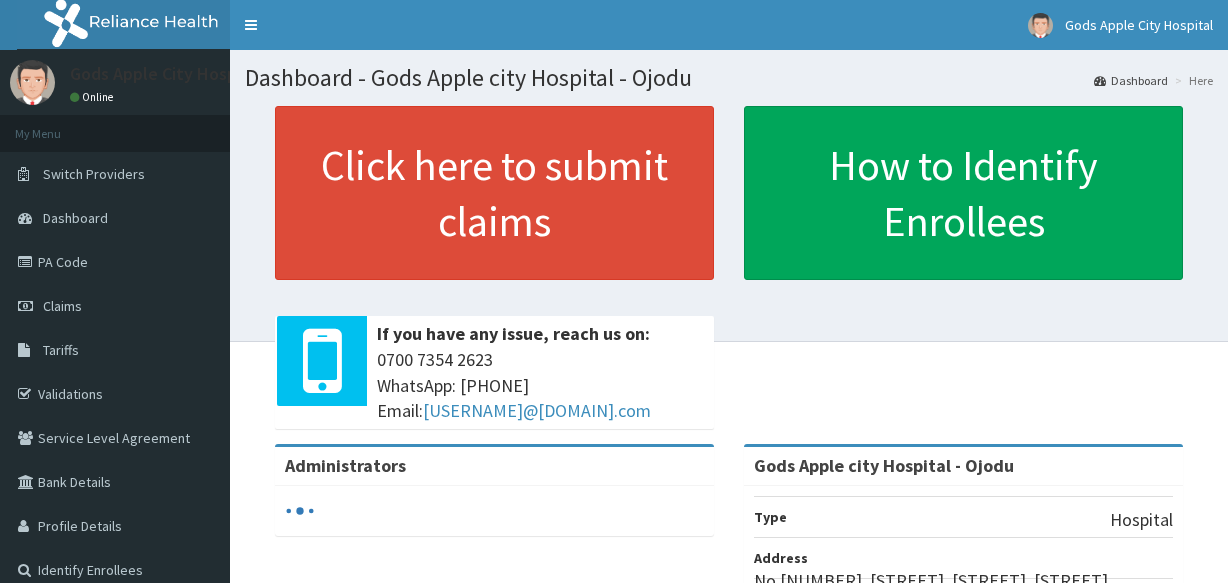 click on "Claims" at bounding box center [115, 306] 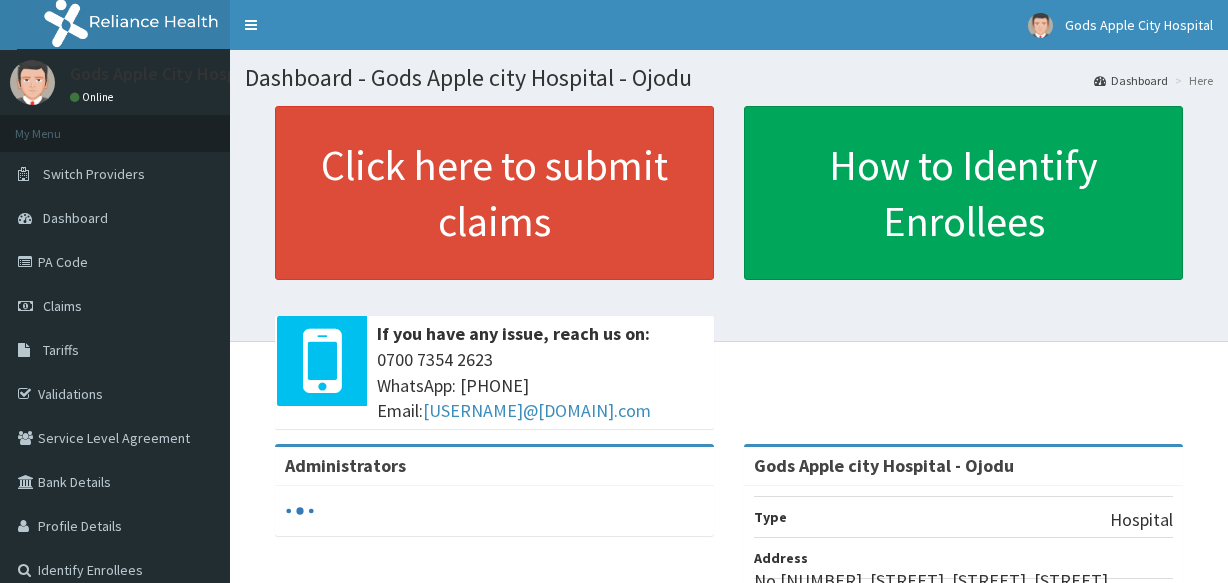 scroll, scrollTop: 0, scrollLeft: 0, axis: both 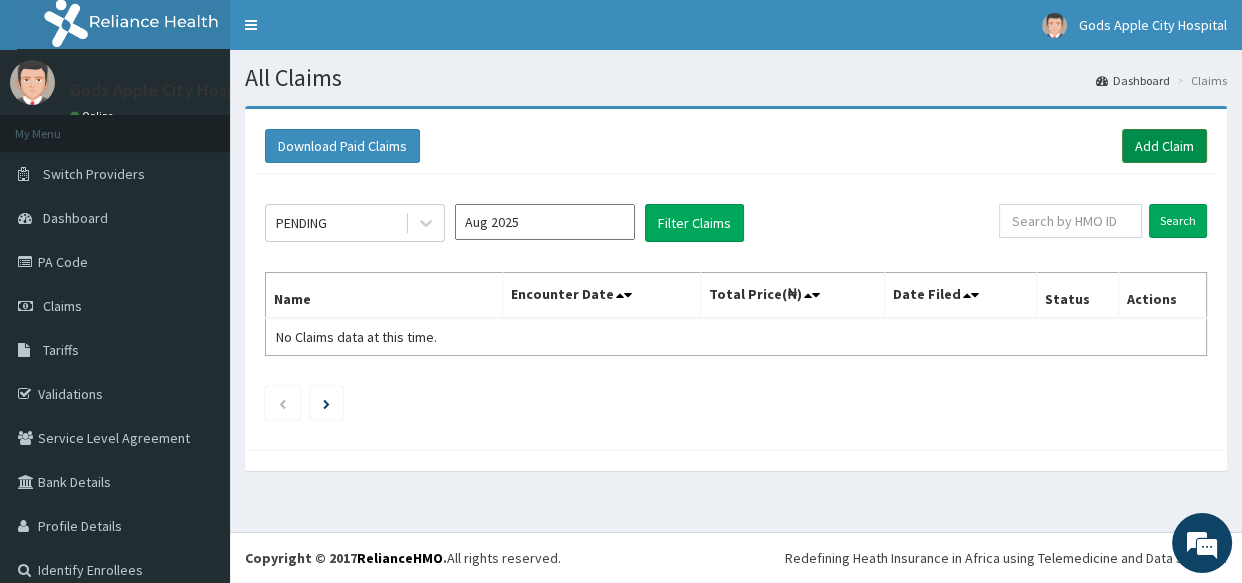 click on "Add Claim" at bounding box center (1164, 146) 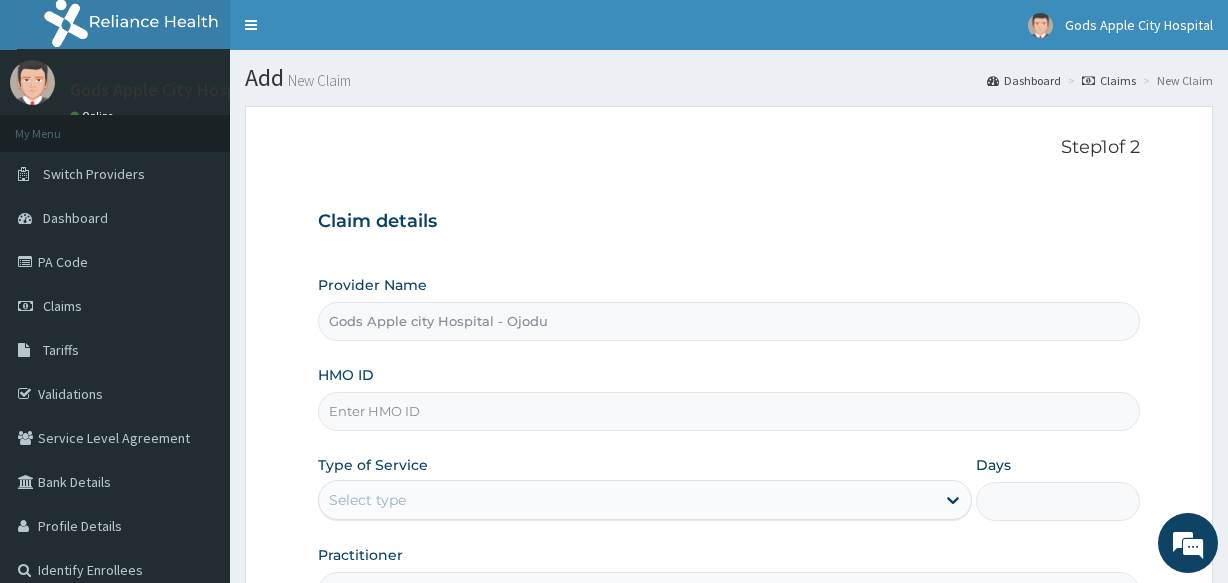 scroll, scrollTop: 0, scrollLeft: 0, axis: both 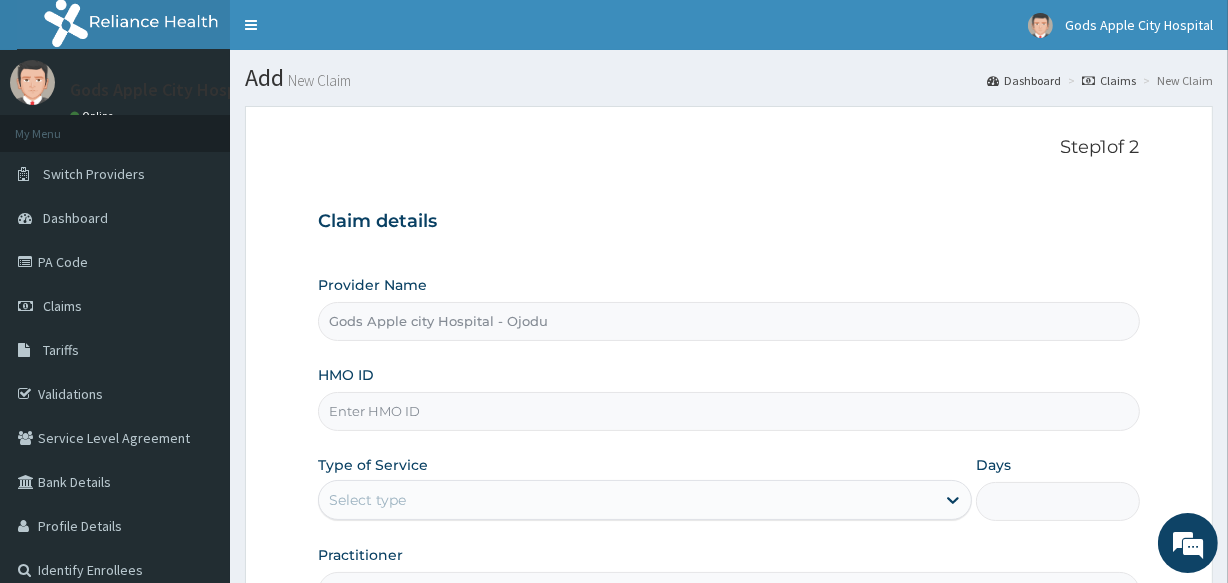 paste on "TML/10119/A" 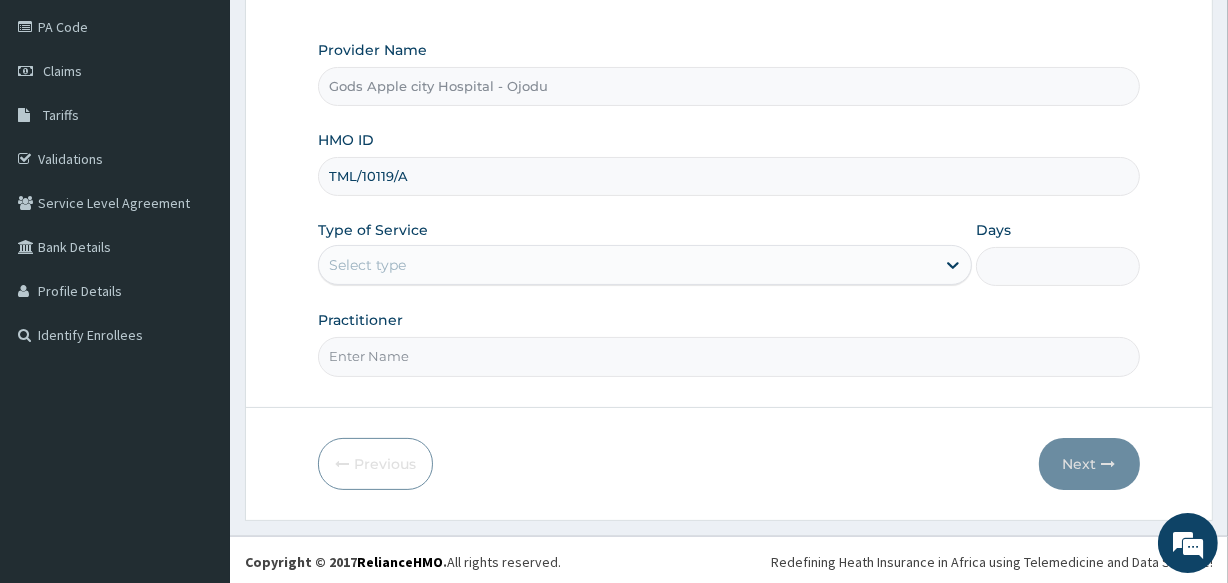 scroll, scrollTop: 237, scrollLeft: 0, axis: vertical 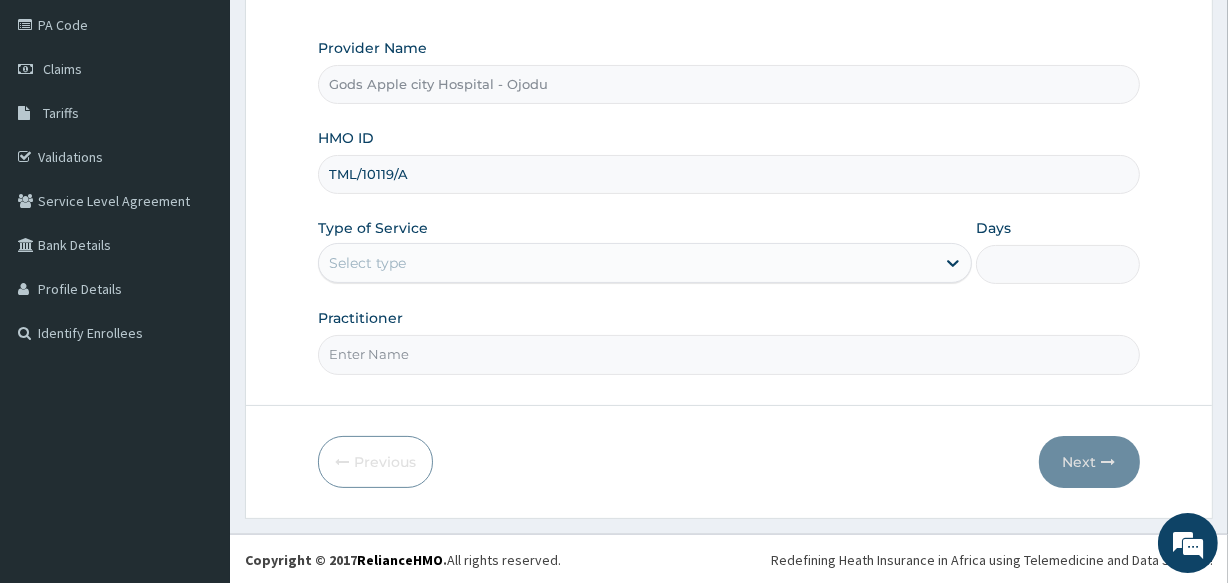 type on "TML/10119/A" 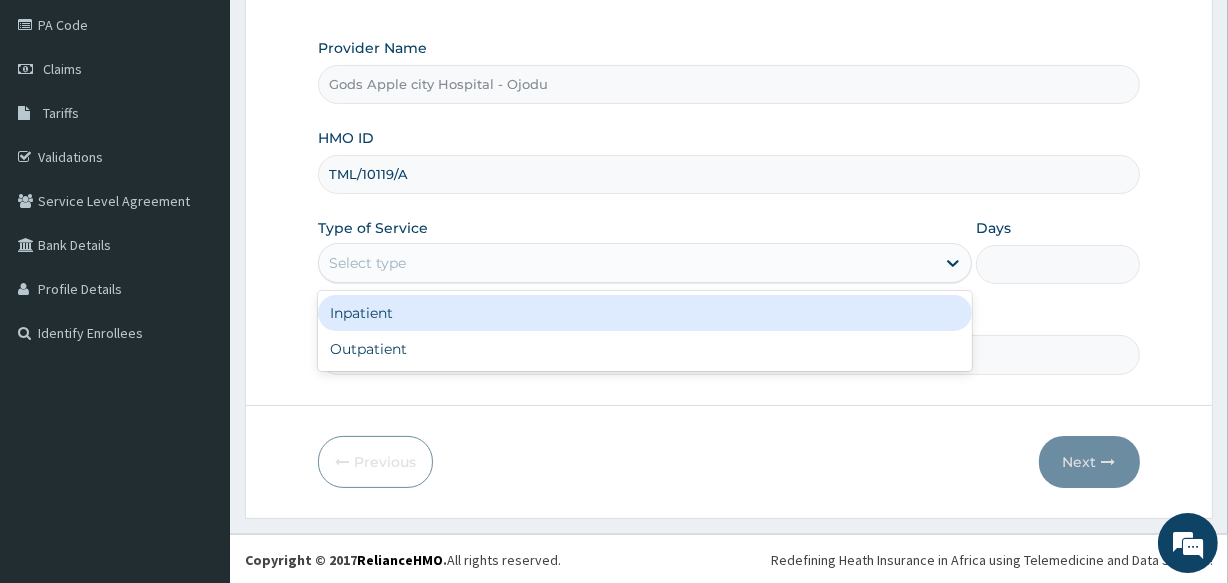 click on "Select type" at bounding box center [627, 263] 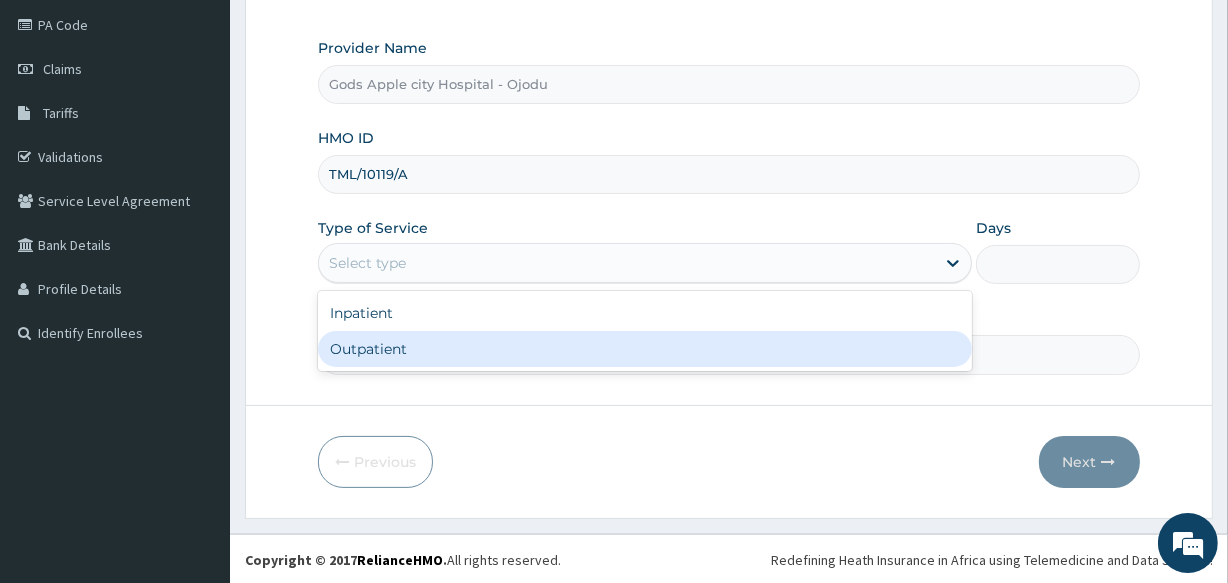 click on "Outpatient" at bounding box center [645, 349] 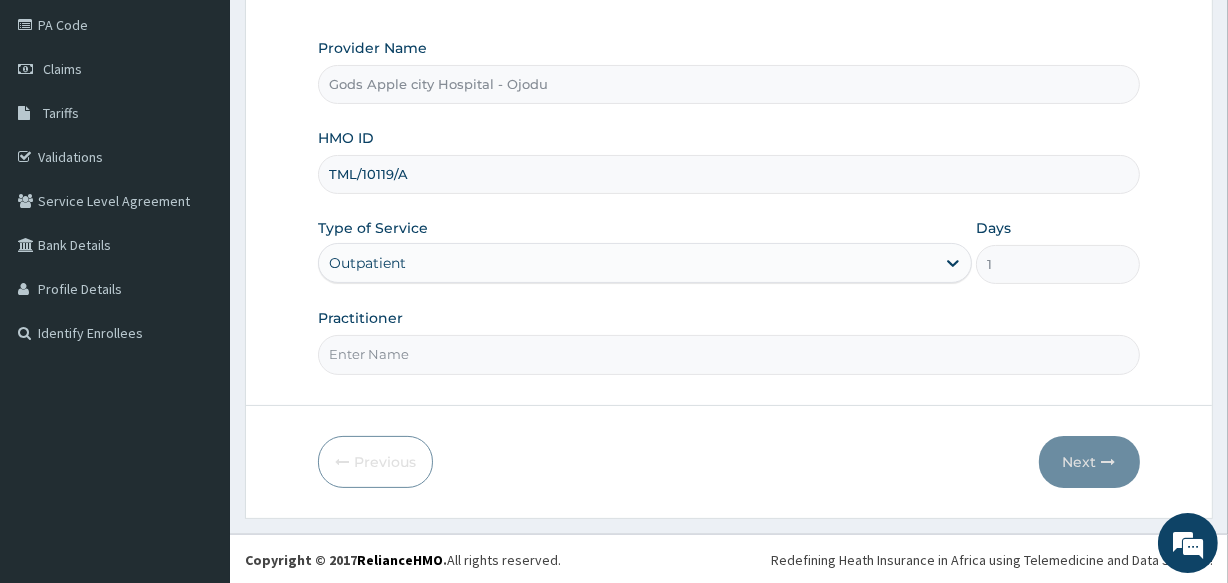 click on "Practitioner" at bounding box center (728, 354) 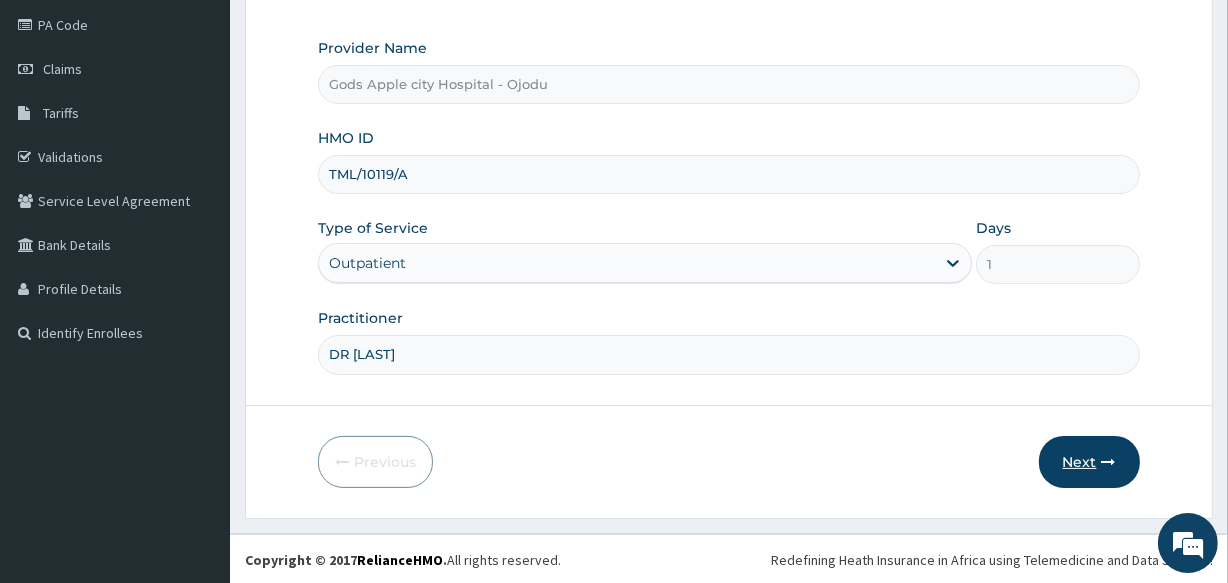 click on "Next" at bounding box center (1089, 462) 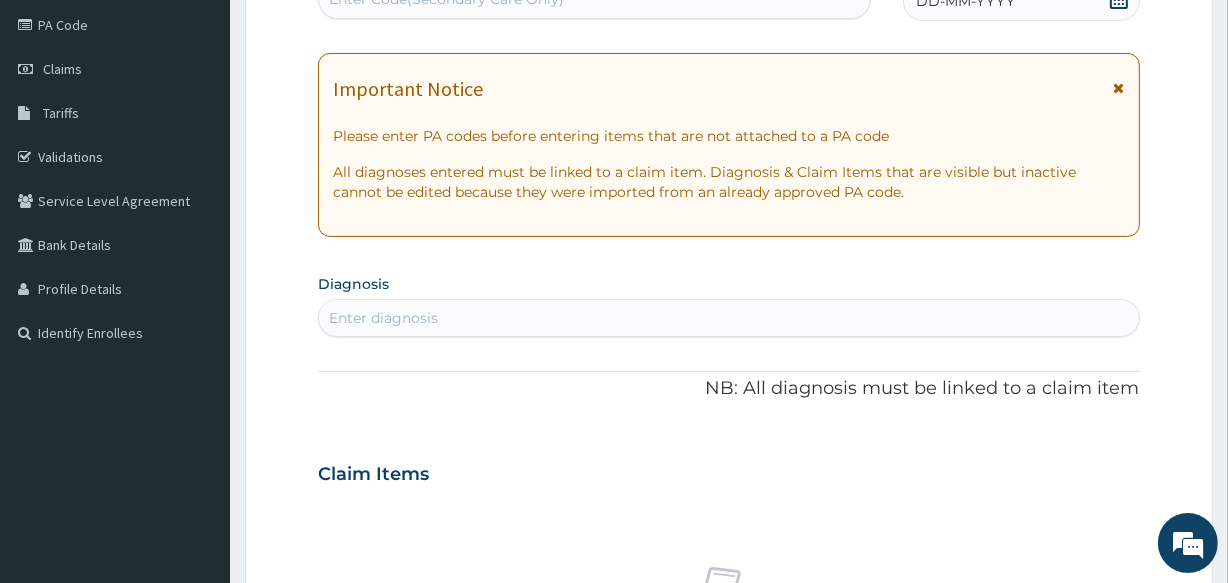 scroll, scrollTop: 0, scrollLeft: 0, axis: both 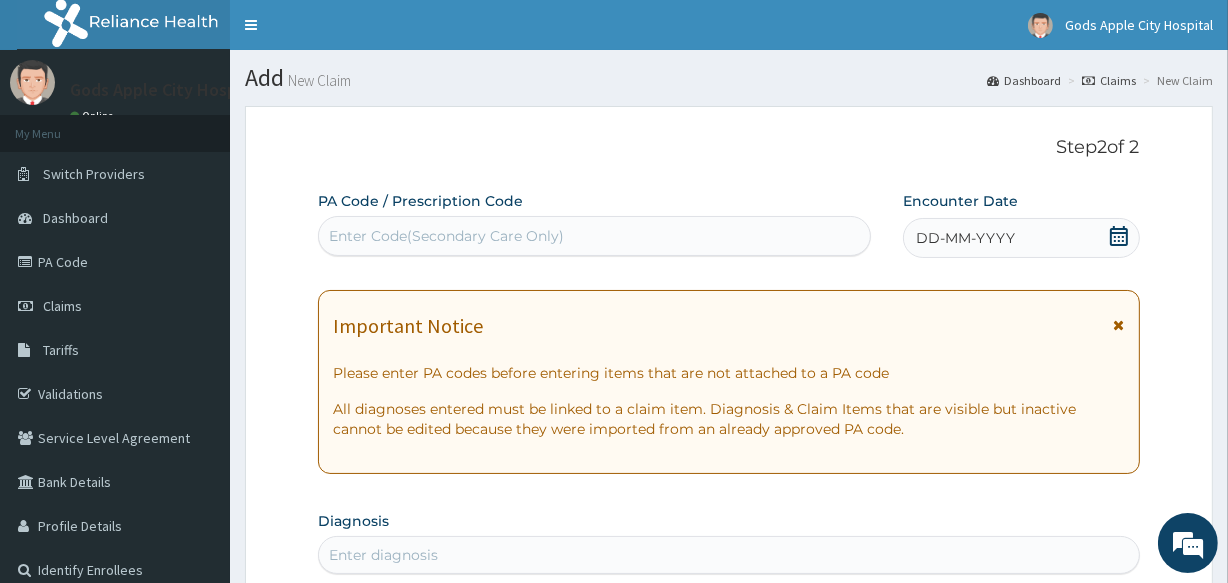 click on "Enter Code(Secondary Care Only)" at bounding box center [594, 236] 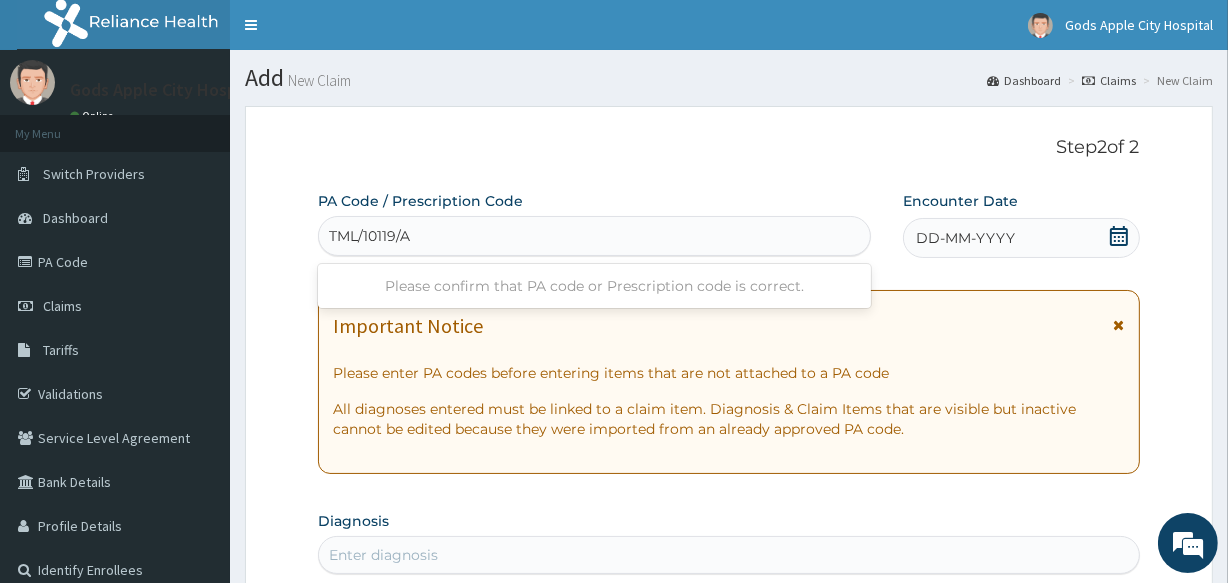 type on "TML/10119/A" 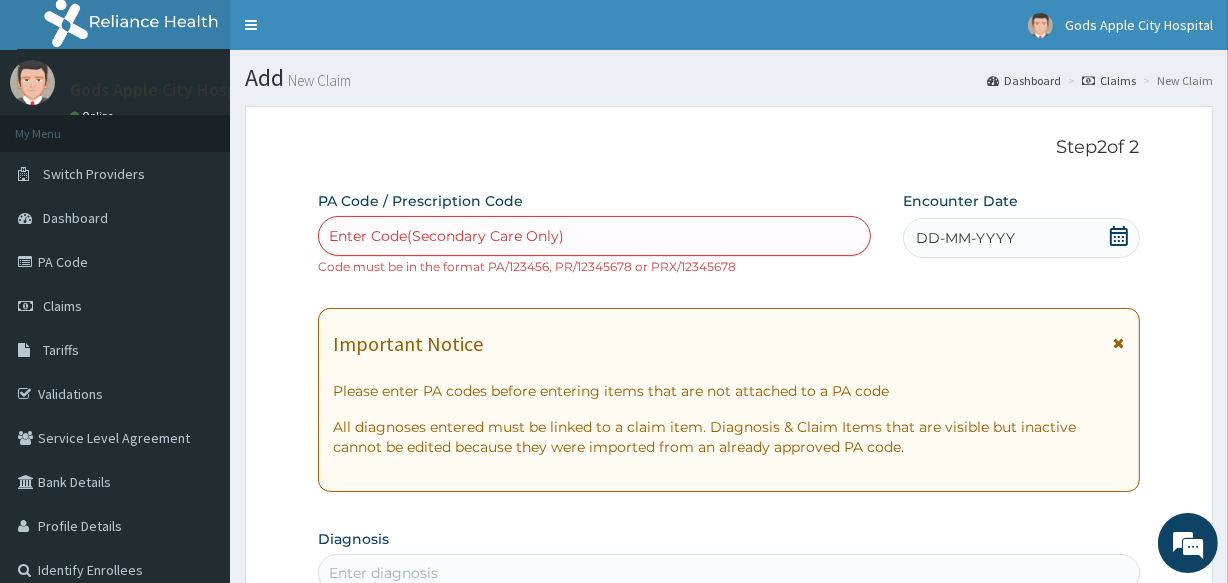 click on "Enter Code(Secondary Care Only)" at bounding box center (446, 236) 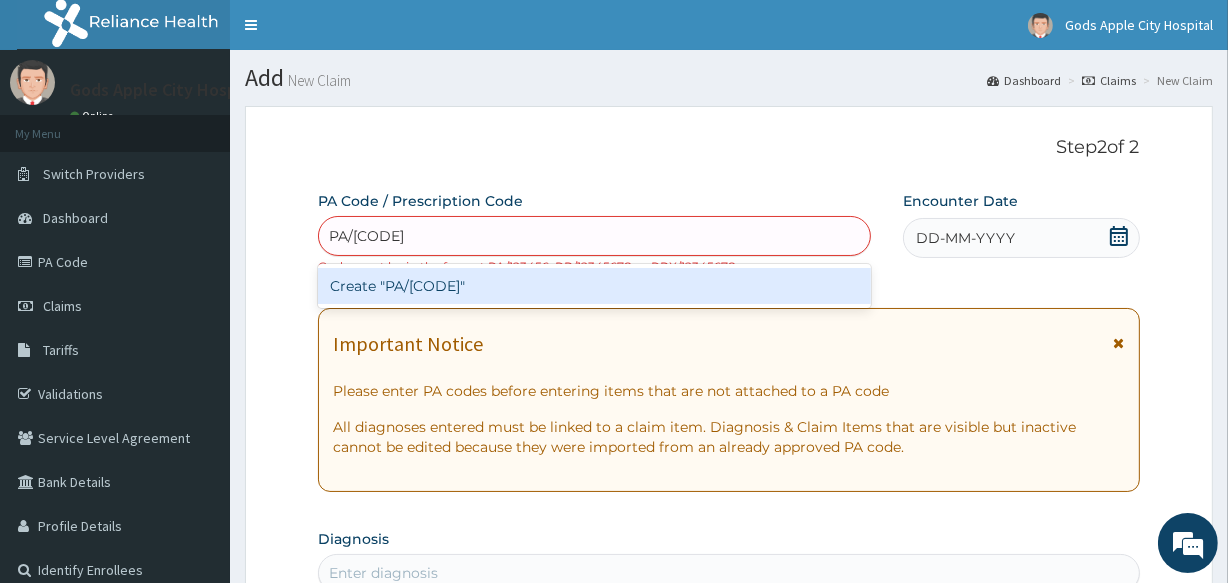 type on "PA/830B90" 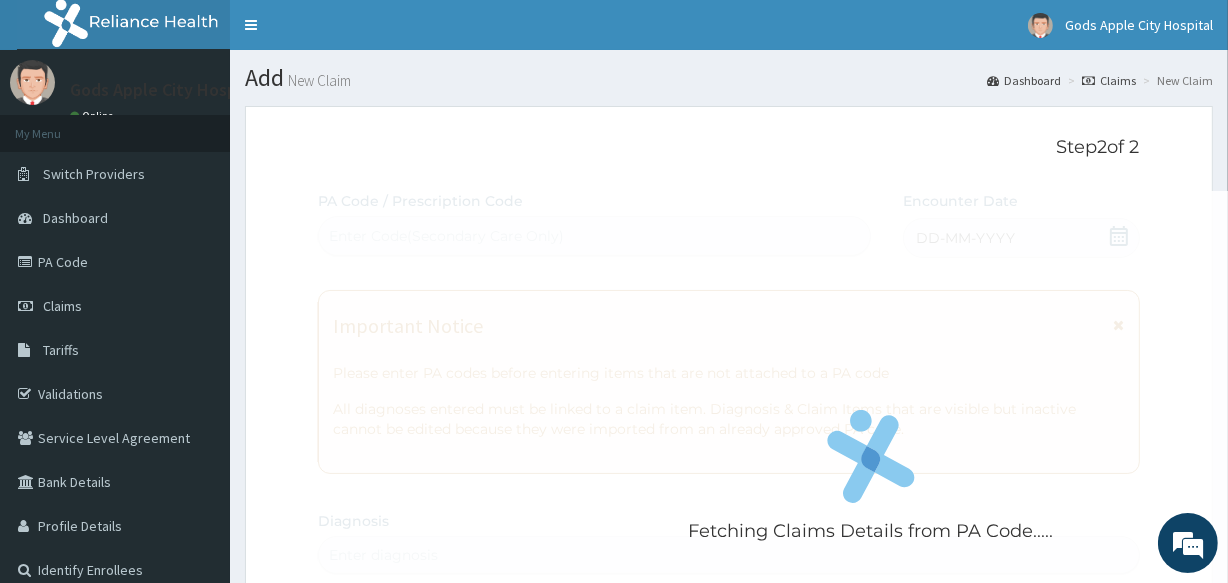 click on "Step  2  of 2 Fetching Claims Details from PA Code..... PA Code / Prescription Code Enter Code(Secondary Care Only) Encounter Date DD-MM-YYYY Important Notice Please enter PA codes before entering items that are not attached to a PA code   All diagnoses entered must be linked to a claim item. Diagnosis & Claim Items that are visible but inactive cannot be edited because they were imported from an already approved PA code. Diagnosis Enter diagnosis NB: All diagnosis must be linked to a claim item Claim Items No claim item Types Select Type Item Select Item Pair Diagnosis Select Diagnosis Unit Price 0 Add Comment" at bounding box center [728, 681] 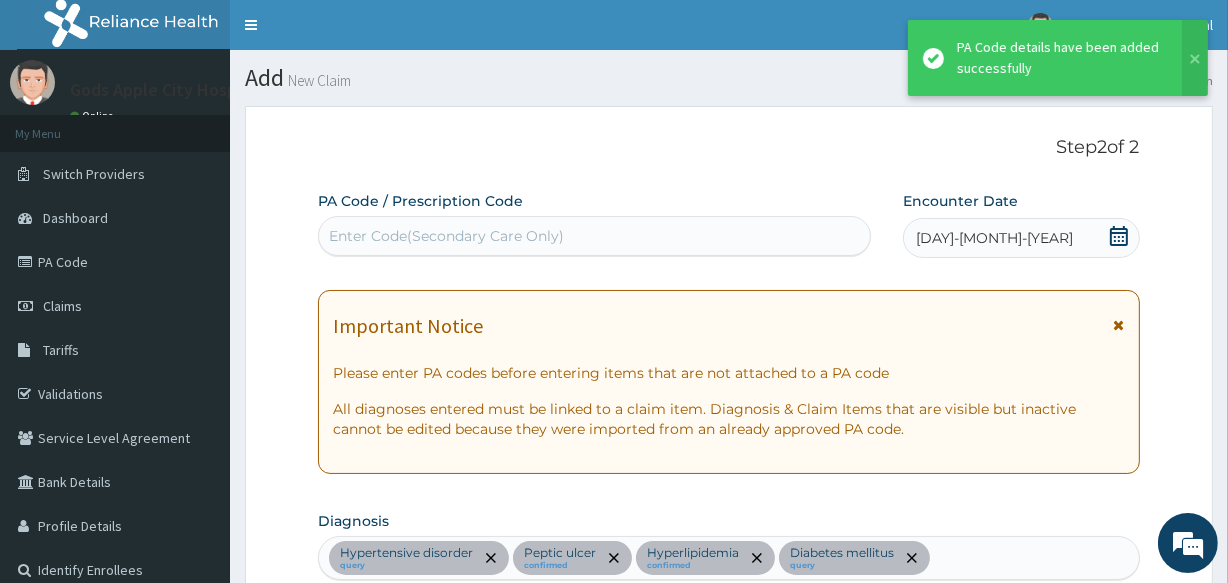 scroll, scrollTop: 640, scrollLeft: 0, axis: vertical 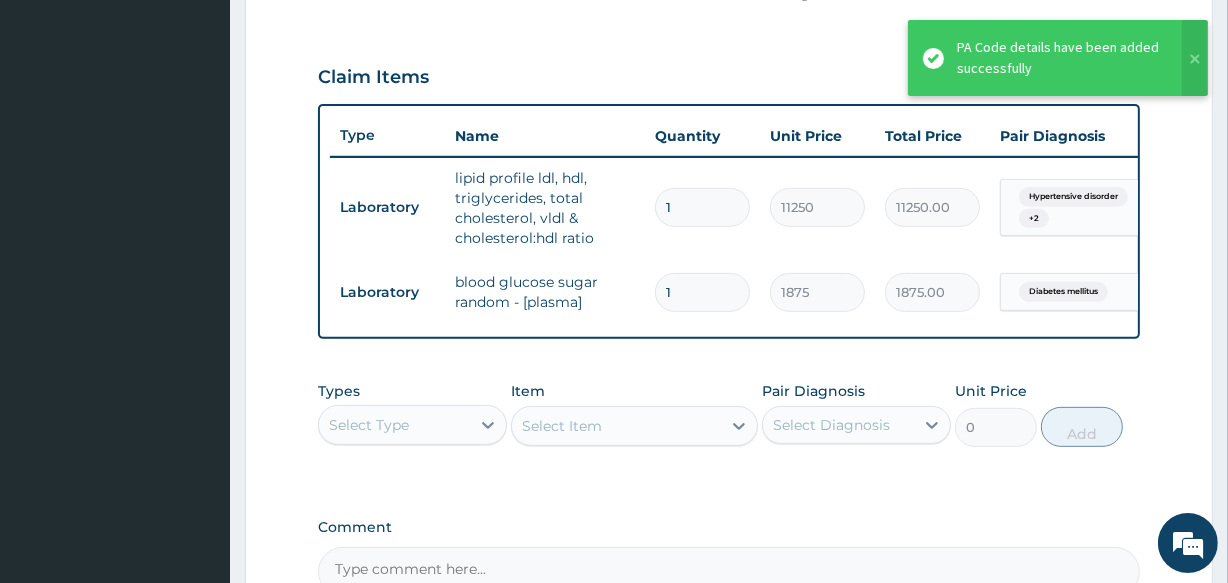 click on "Select Type" at bounding box center (394, 425) 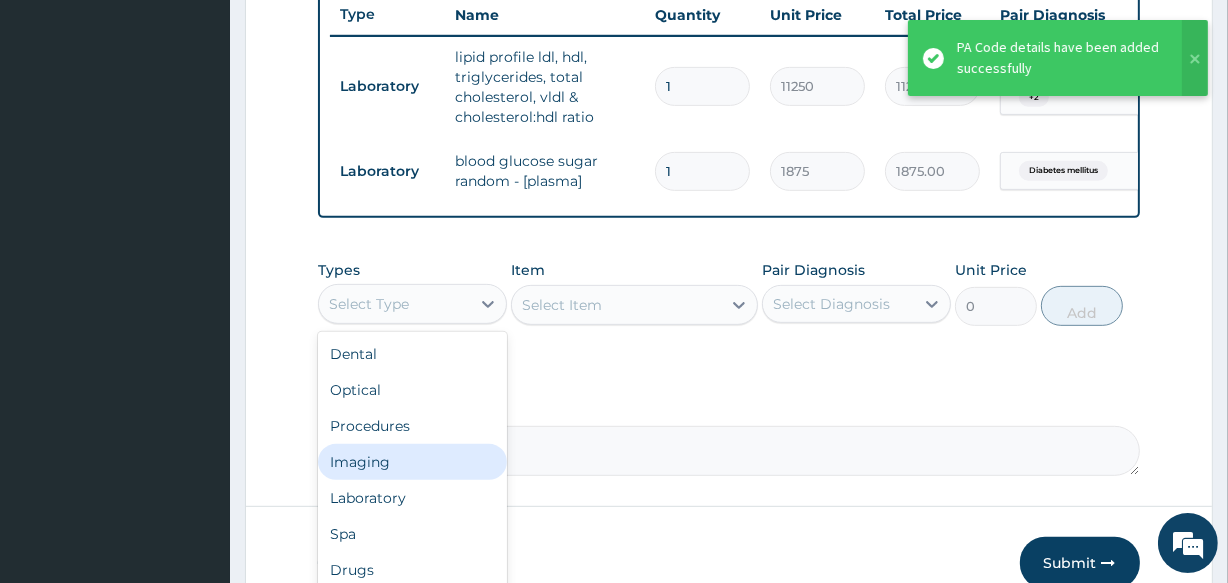 scroll, scrollTop: 821, scrollLeft: 0, axis: vertical 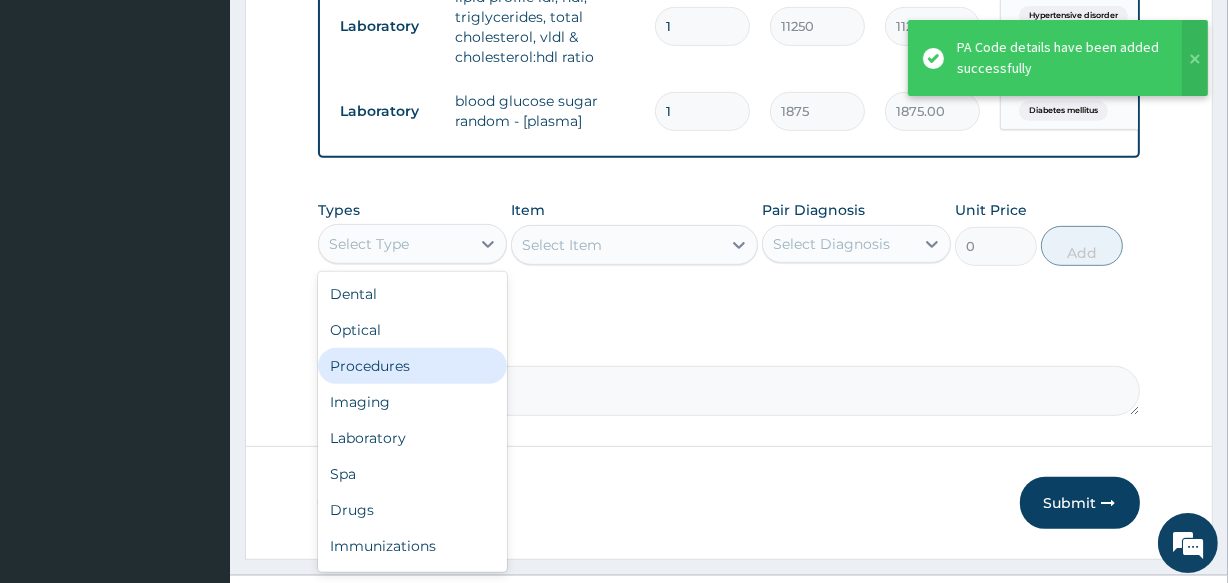 click on "Procedures" at bounding box center [412, 366] 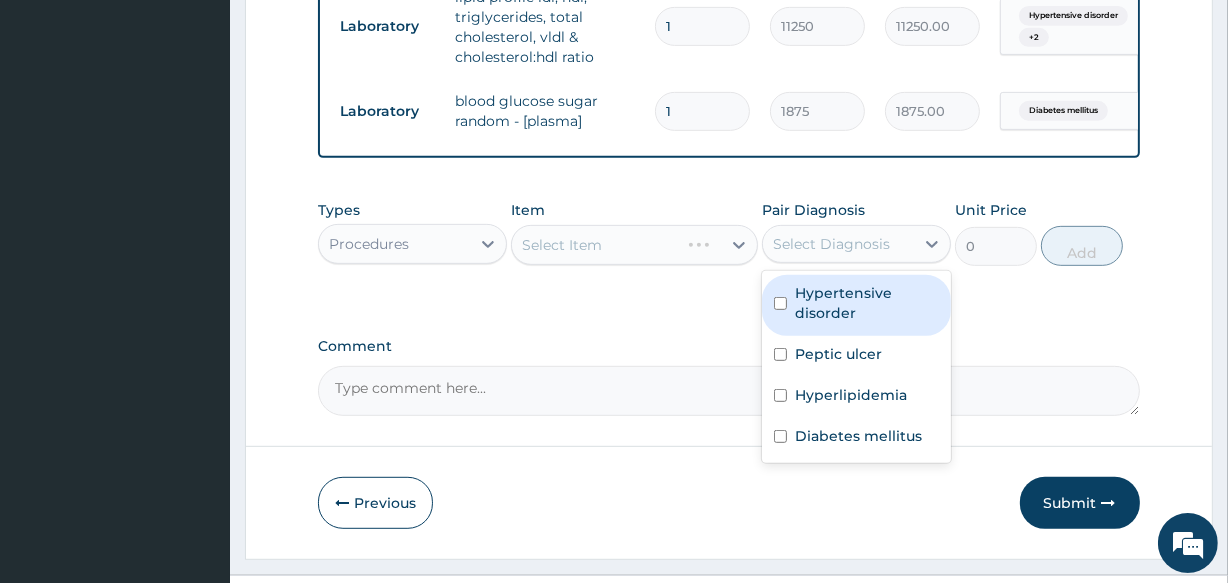 click on "Select Diagnosis" at bounding box center (831, 244) 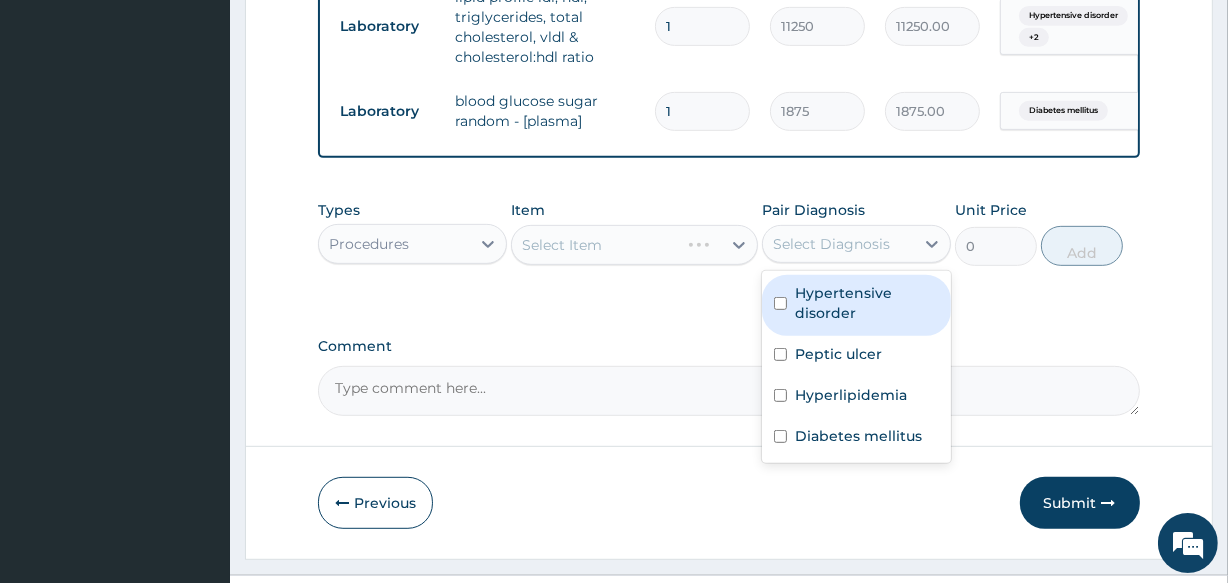 click on "Hypertensive disorder" at bounding box center [867, 303] 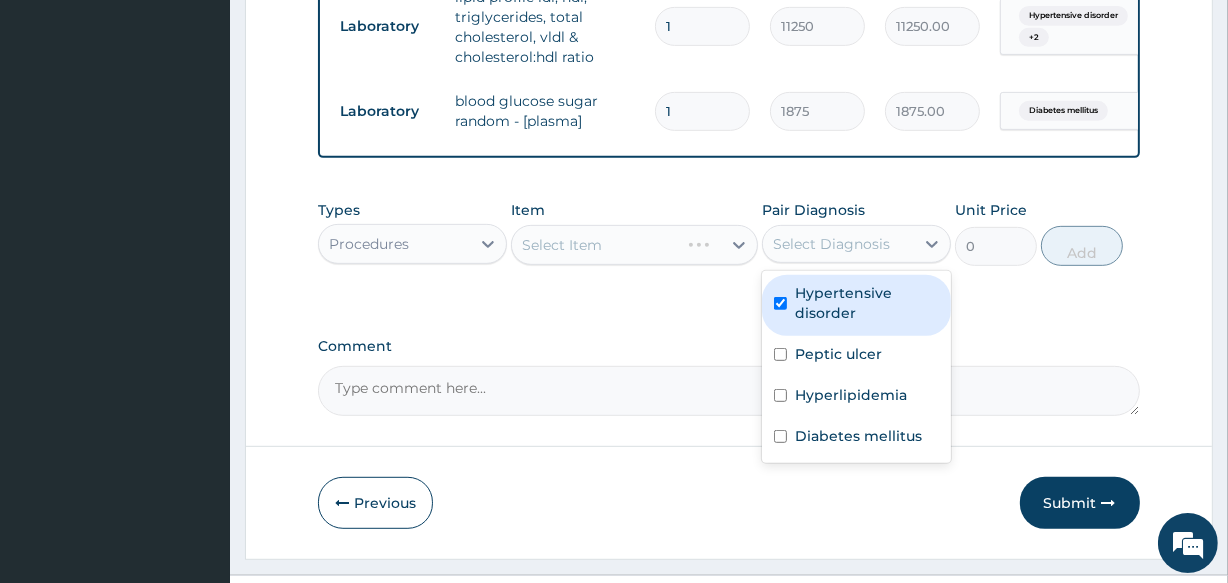 checkbox on "true" 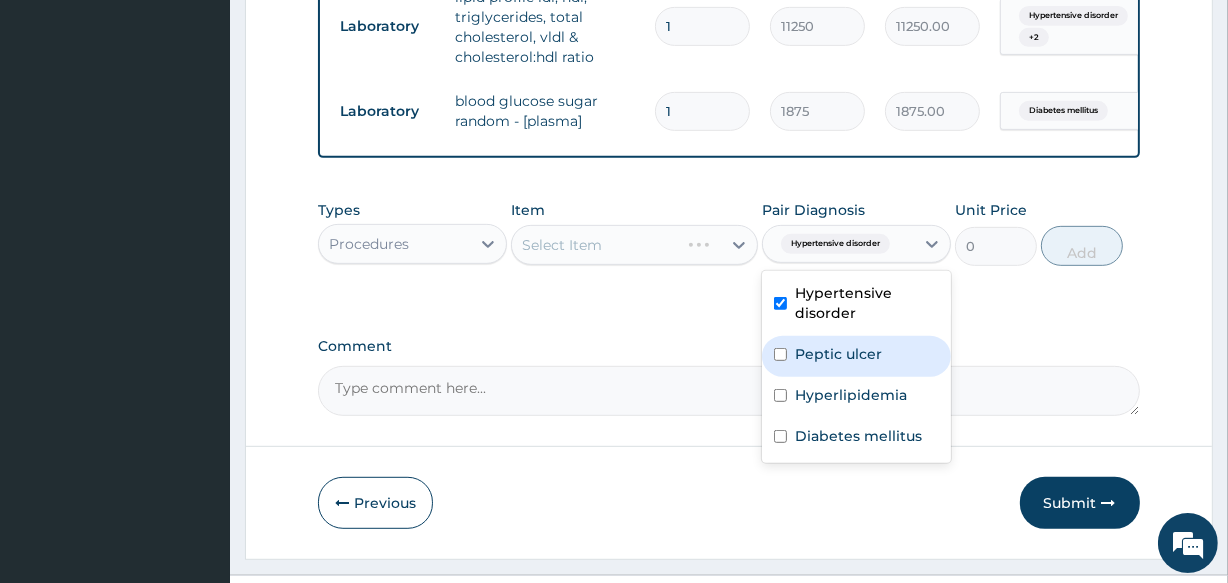 click on "Peptic ulcer" at bounding box center (838, 354) 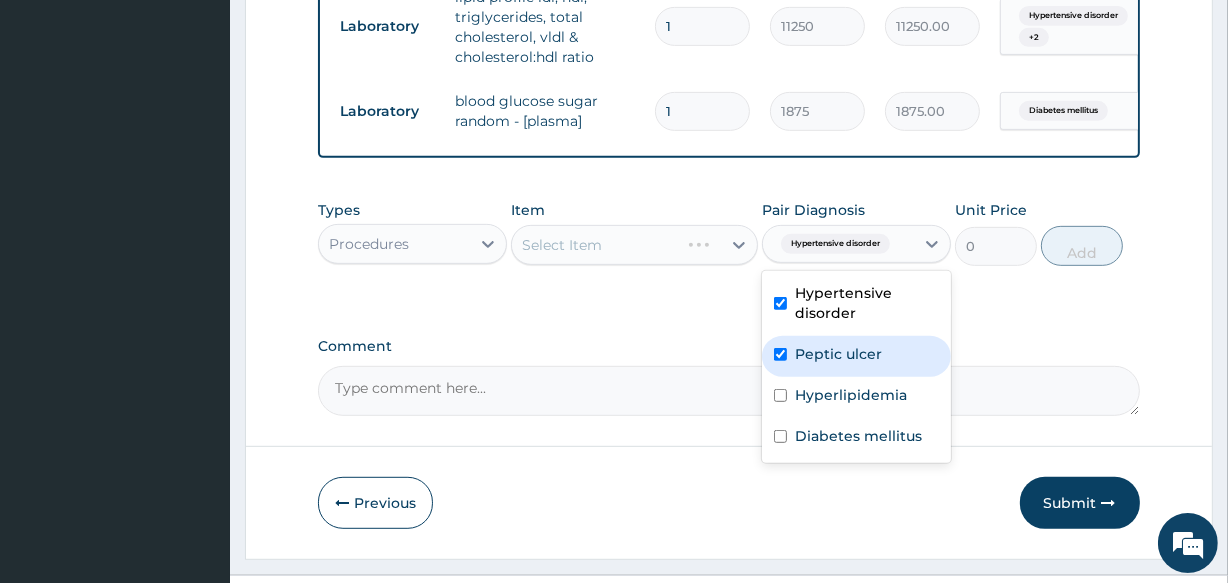 checkbox on "true" 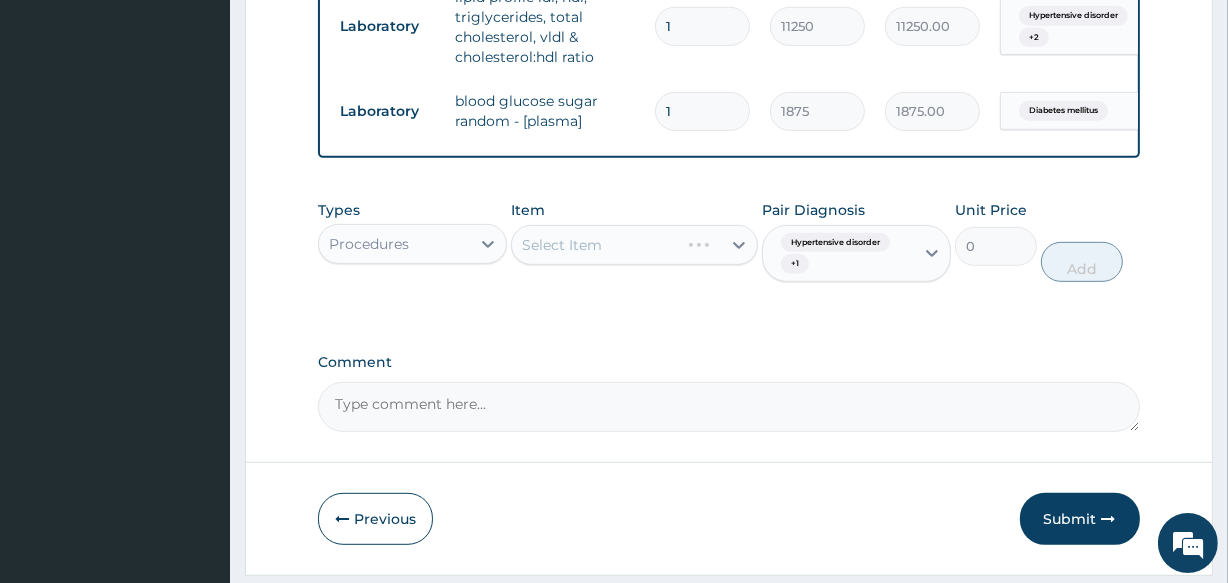 click on "Select Item" at bounding box center (634, 245) 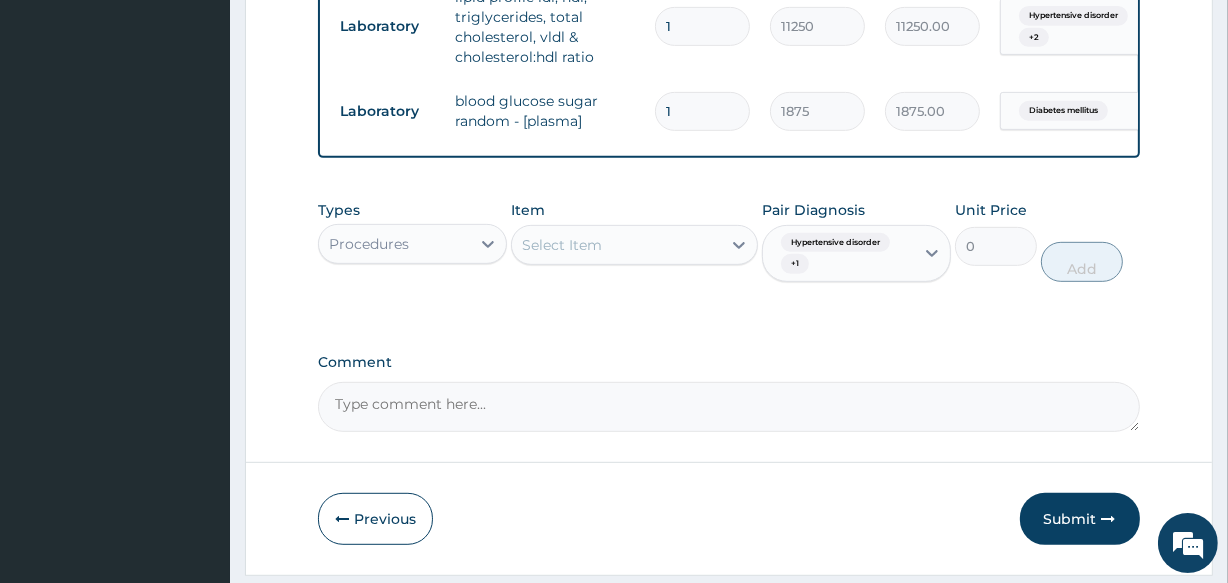 click on "Select Item" at bounding box center (562, 245) 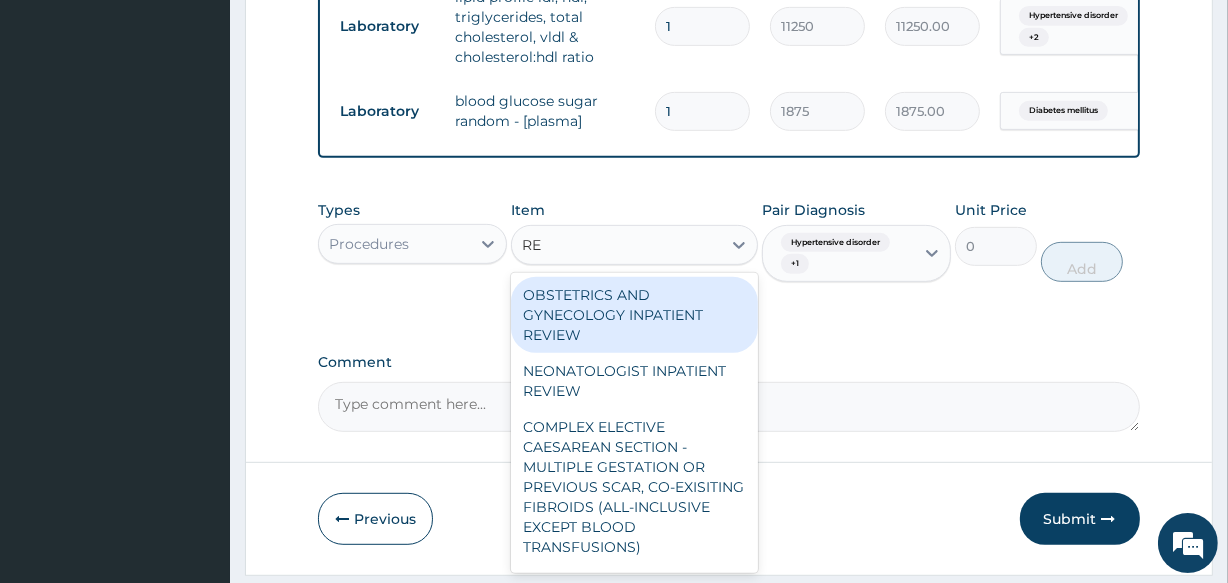 type on "REG" 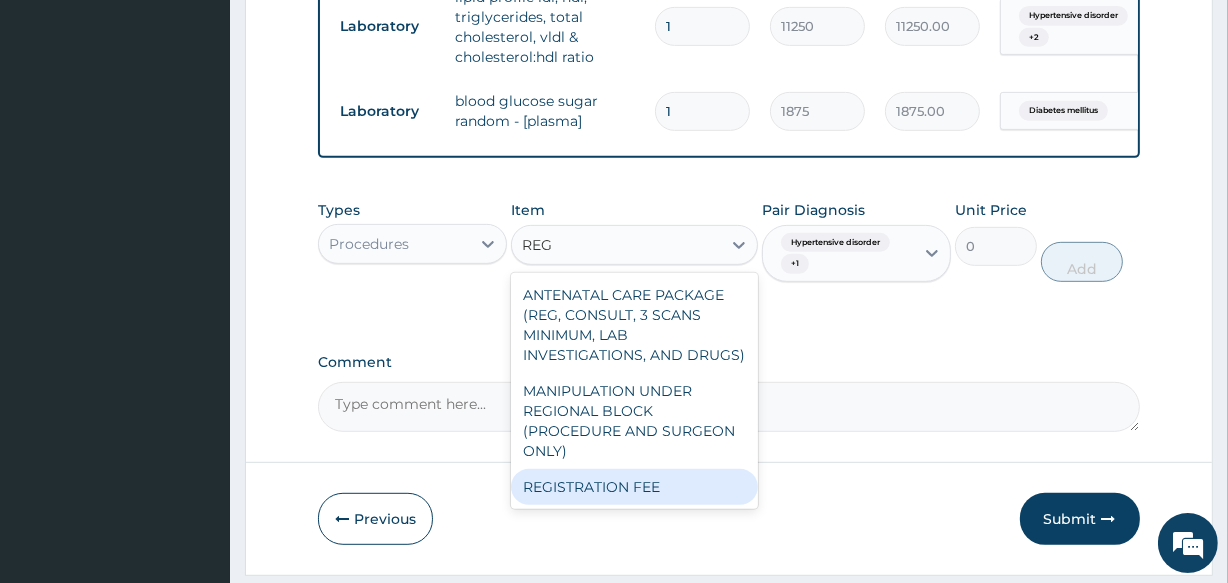 click on "REGISTRATION FEE" at bounding box center [634, 487] 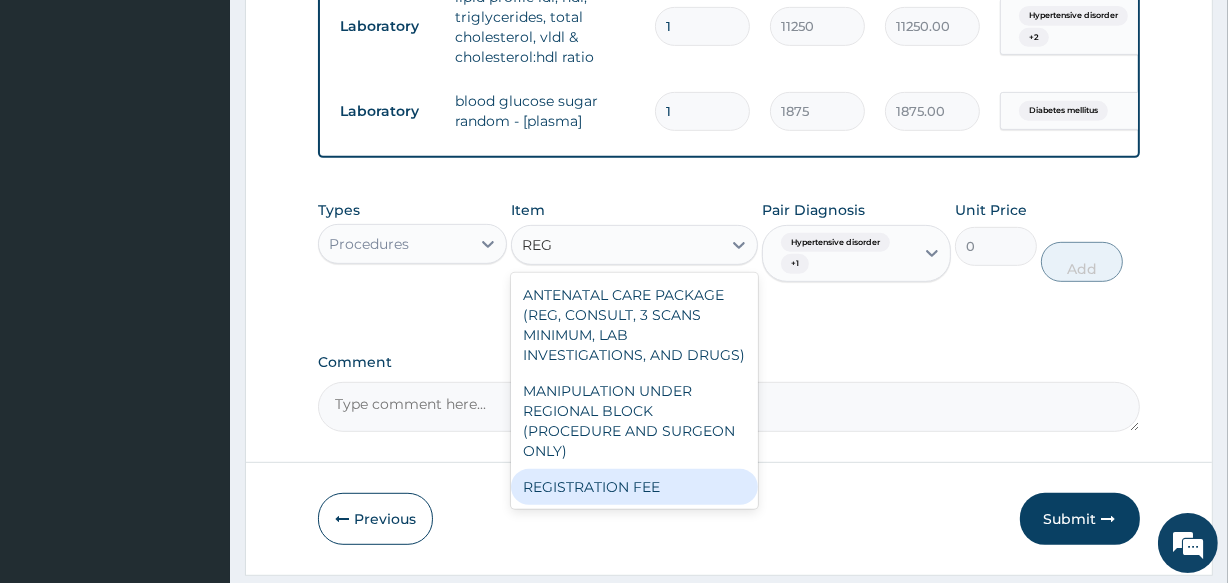 type 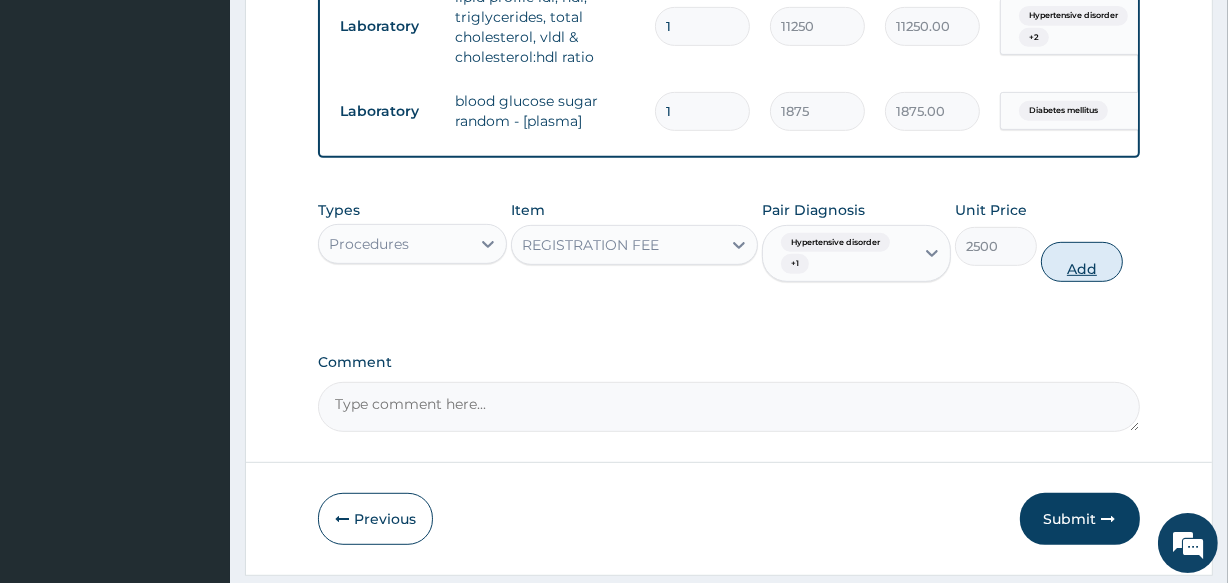 click on "Add" at bounding box center (1082, 262) 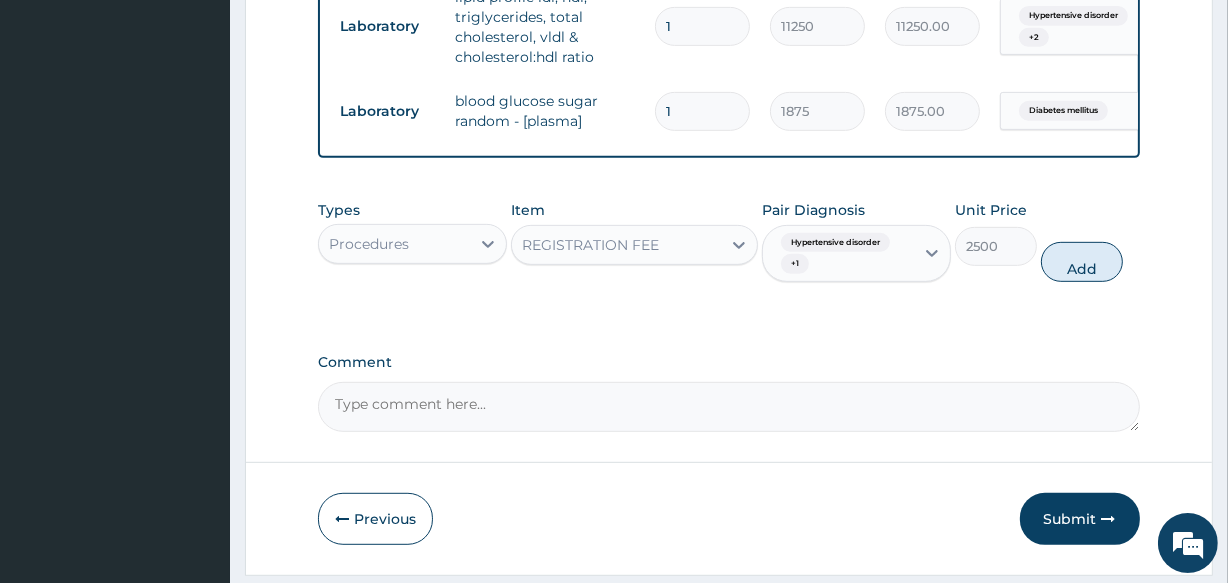 type on "0" 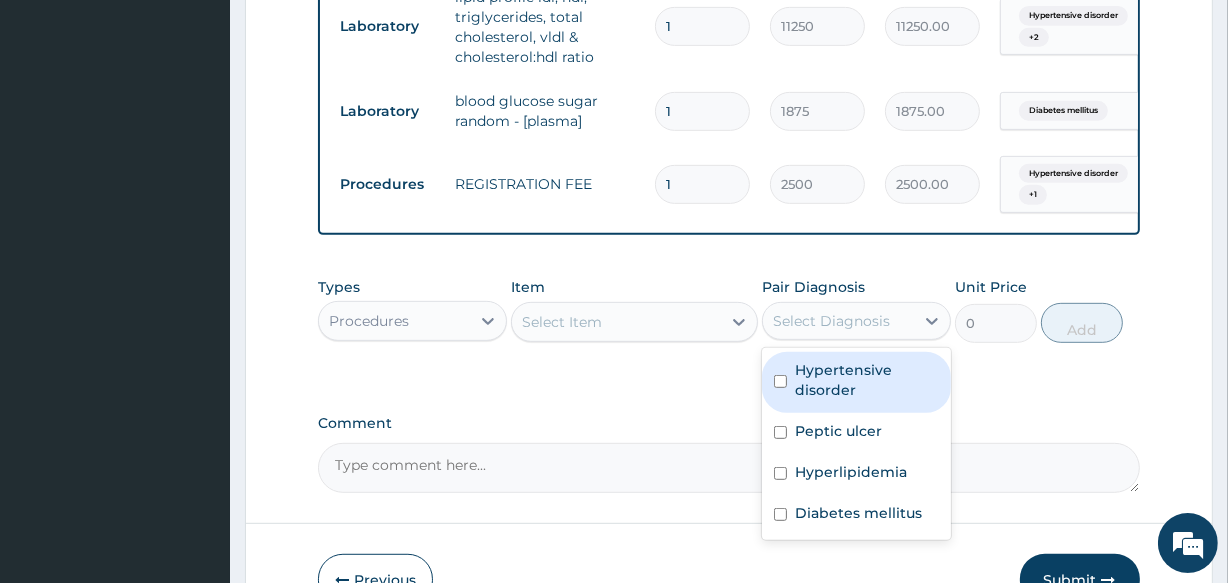 click on "Select Diagnosis" at bounding box center [831, 321] 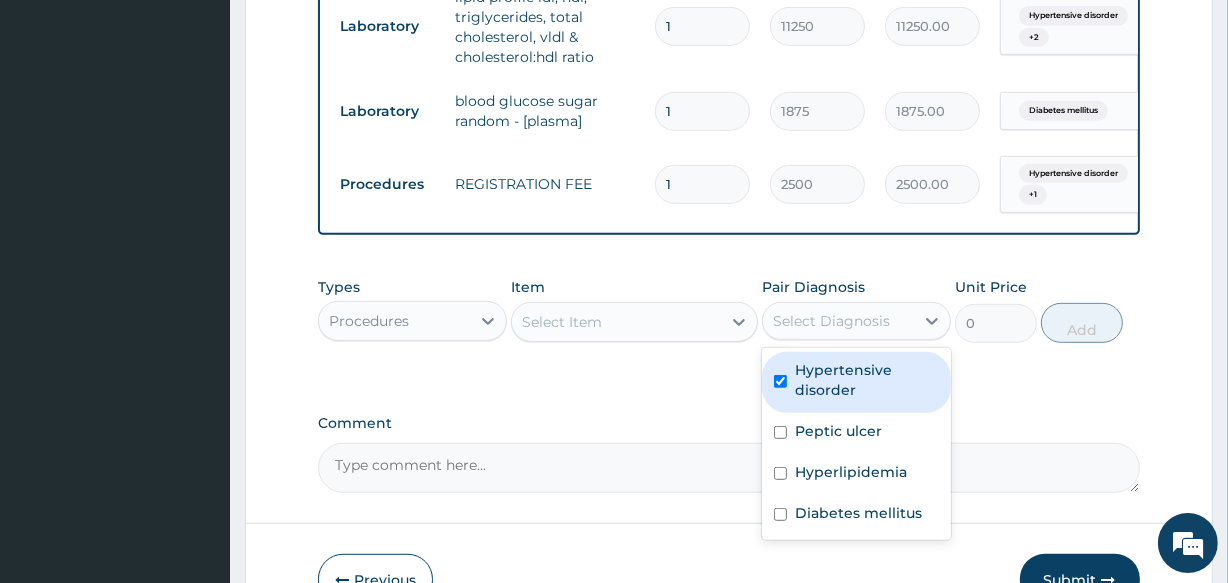 checkbox on "true" 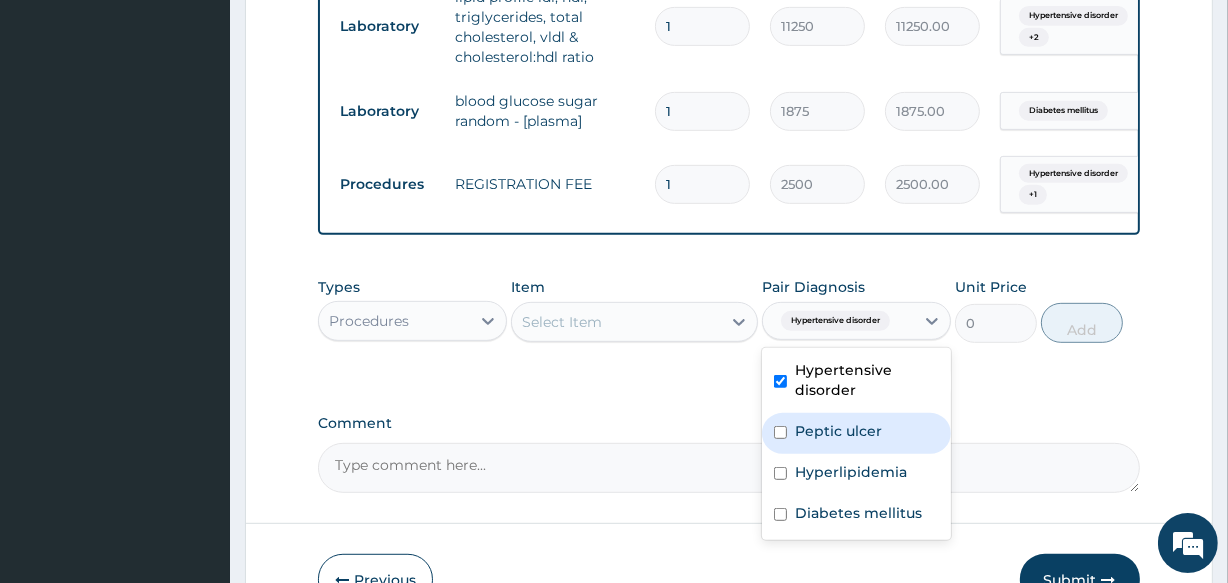 click on "Peptic ulcer" at bounding box center (838, 431) 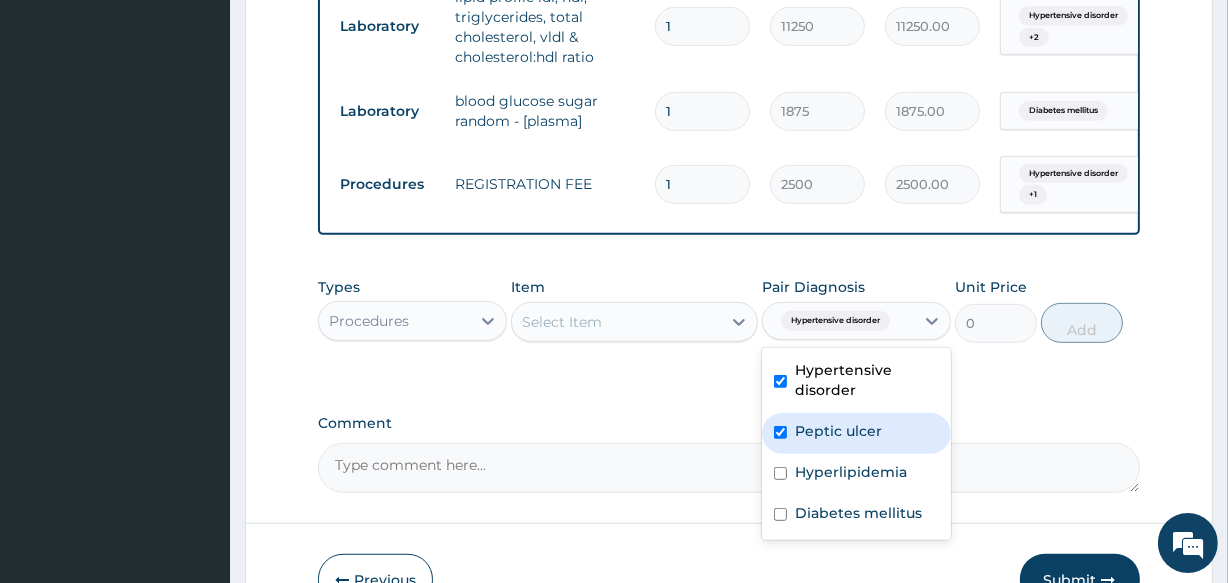 checkbox on "true" 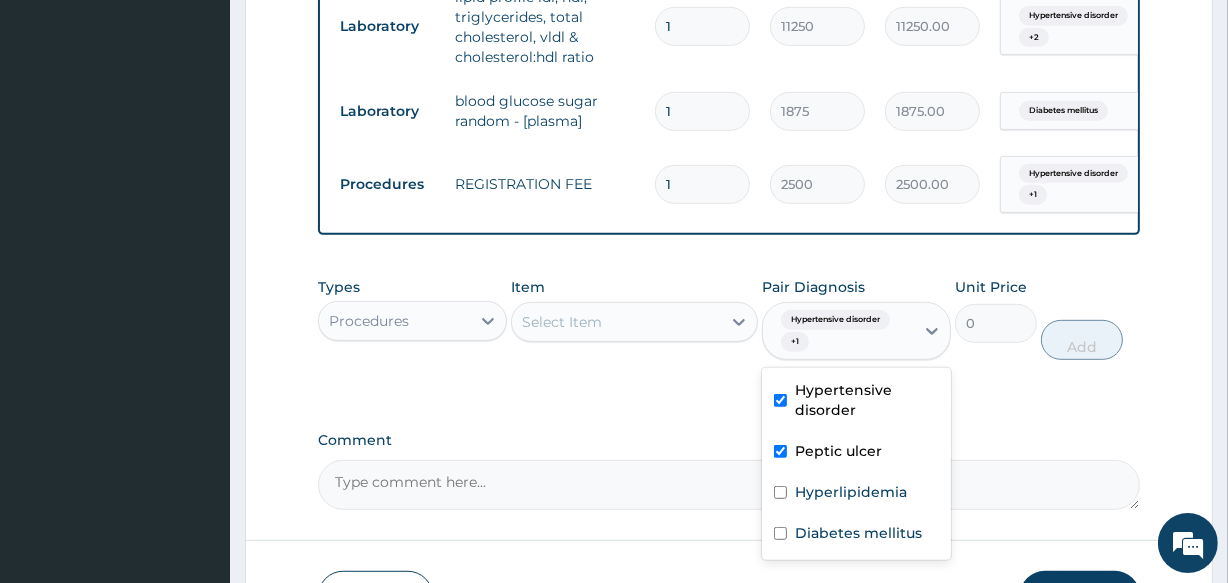 click on "Select Item" at bounding box center (616, 322) 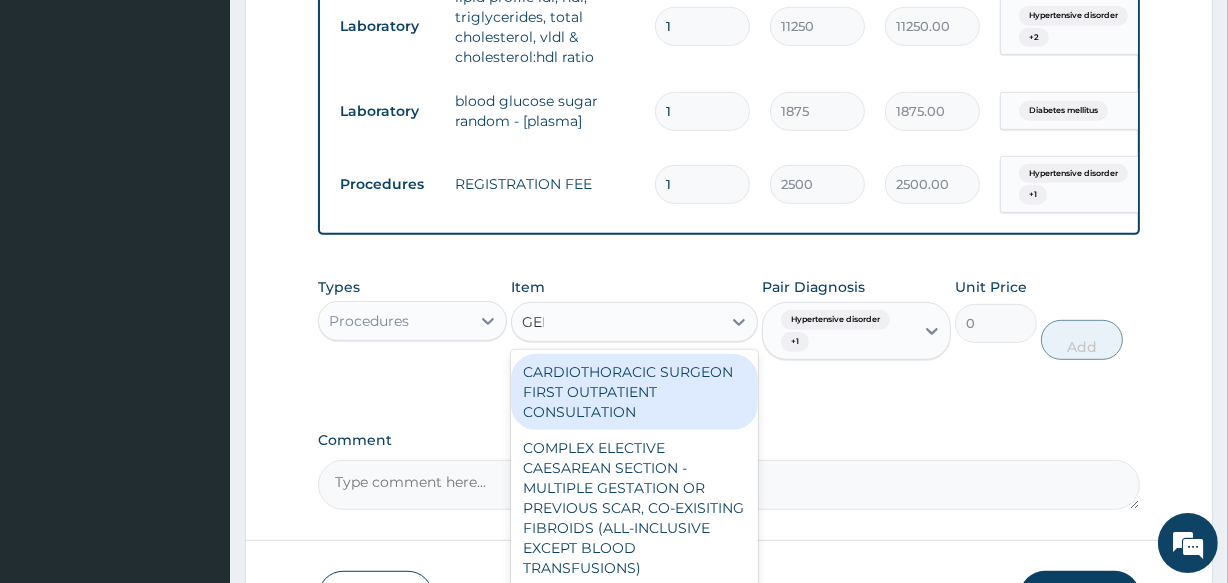 type on "GENE" 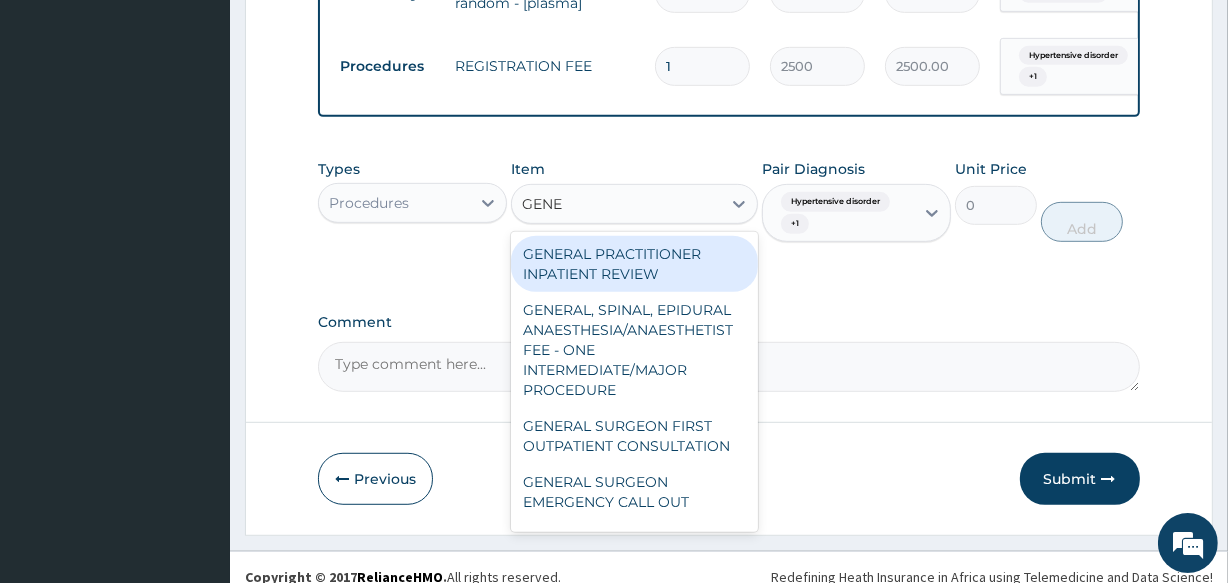 scroll, scrollTop: 970, scrollLeft: 0, axis: vertical 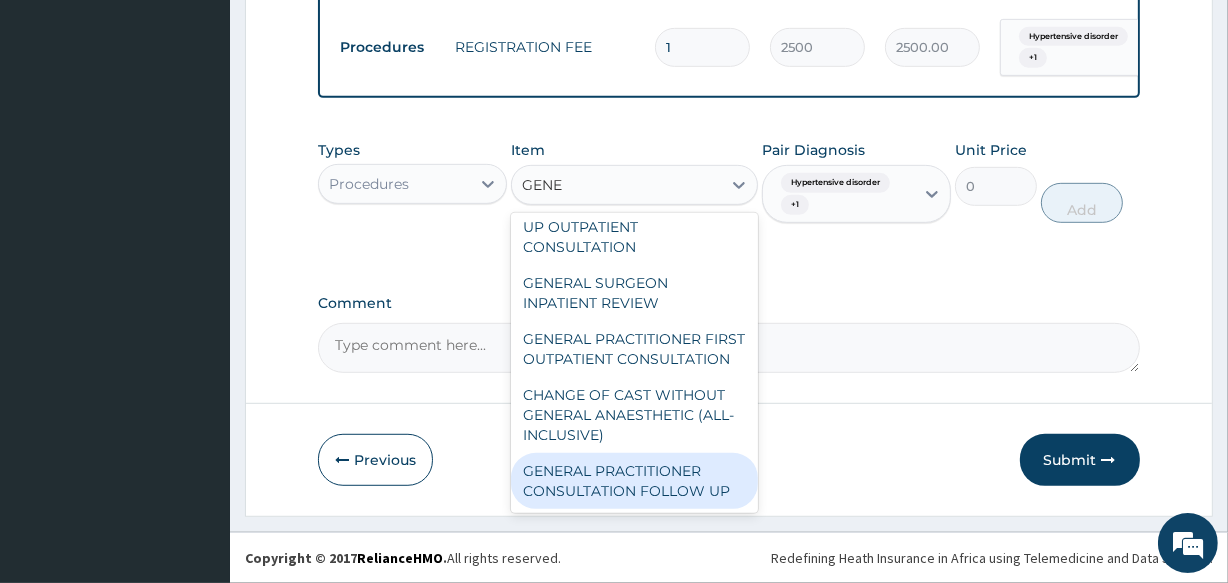 click on "GENERAL PRACTITIONER CONSULTATION FOLLOW UP" at bounding box center (634, 481) 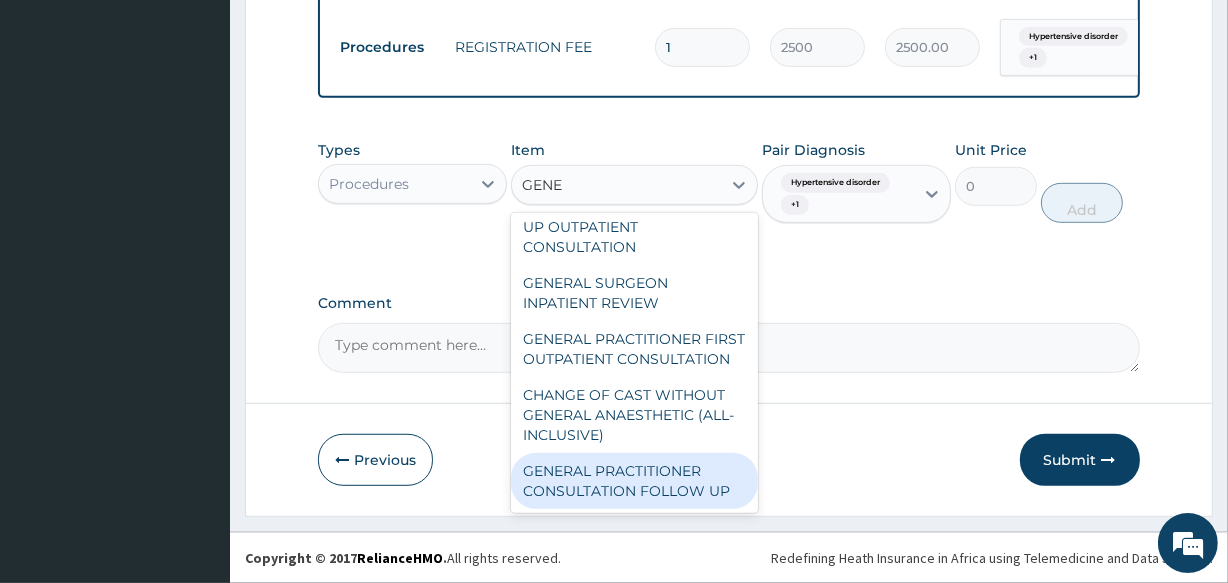 type 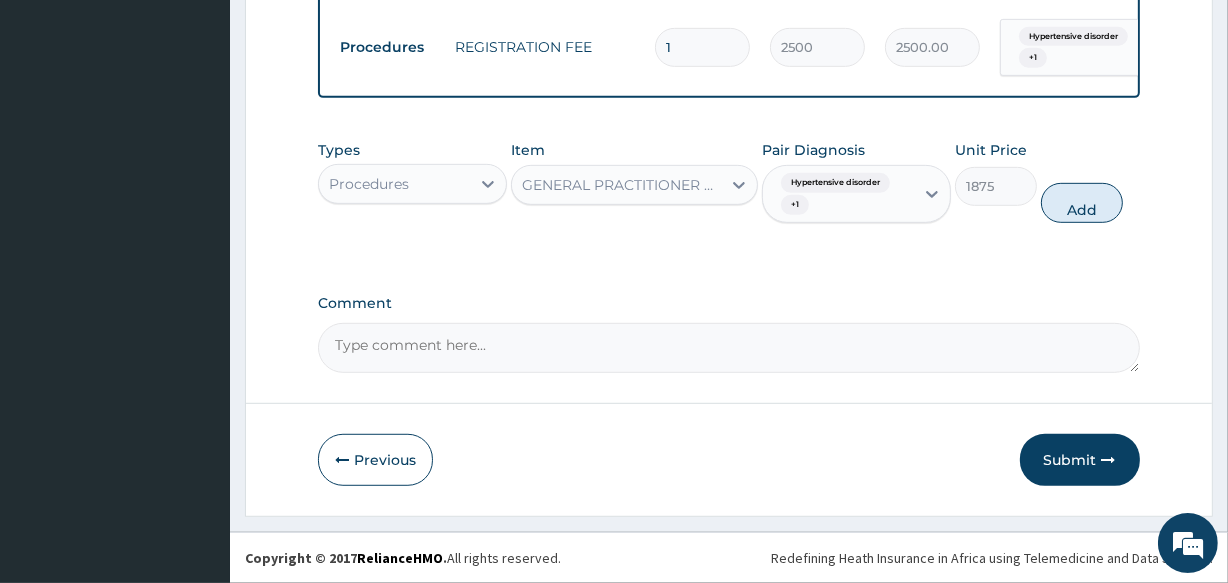 click on "GENERAL PRACTITIONER CONSULTATION FOLLOW UP" at bounding box center [622, 185] 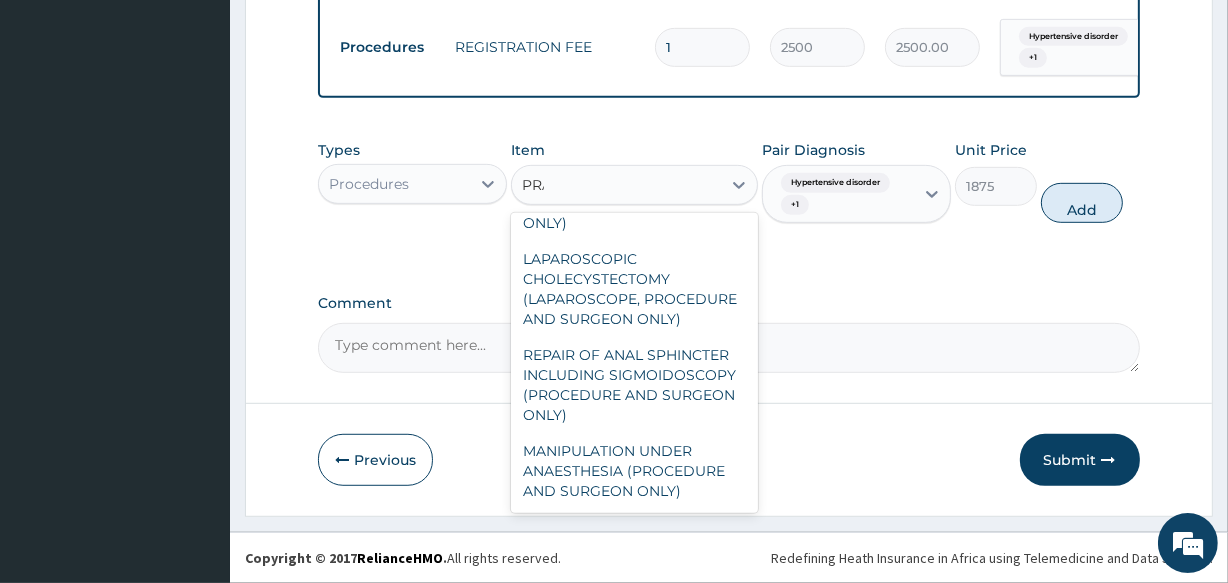scroll, scrollTop: 0, scrollLeft: 0, axis: both 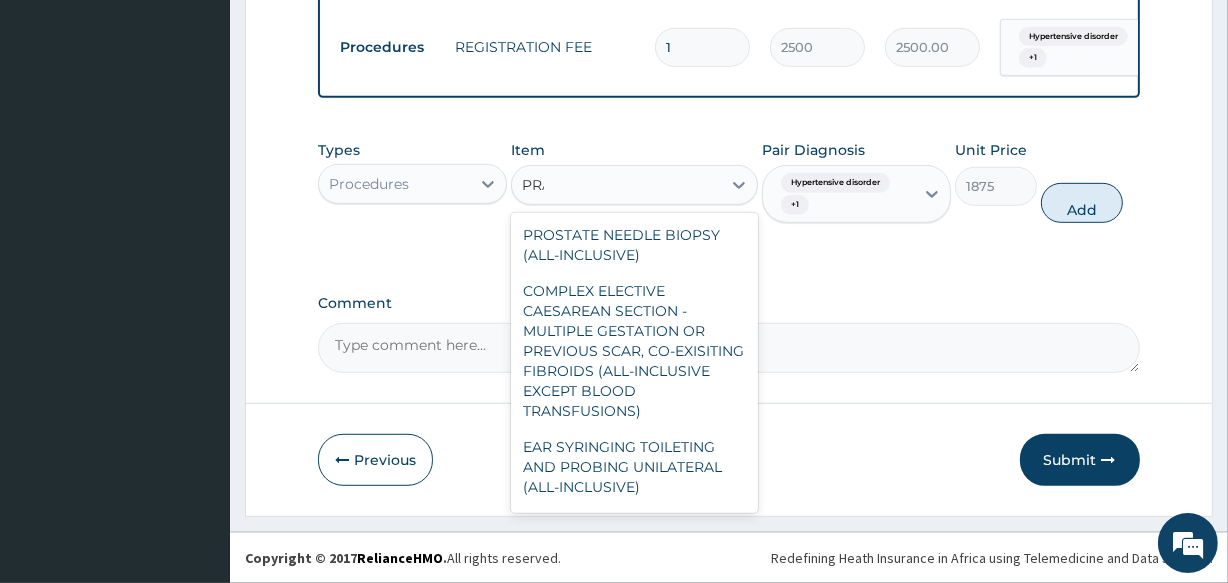 type on "PRAC" 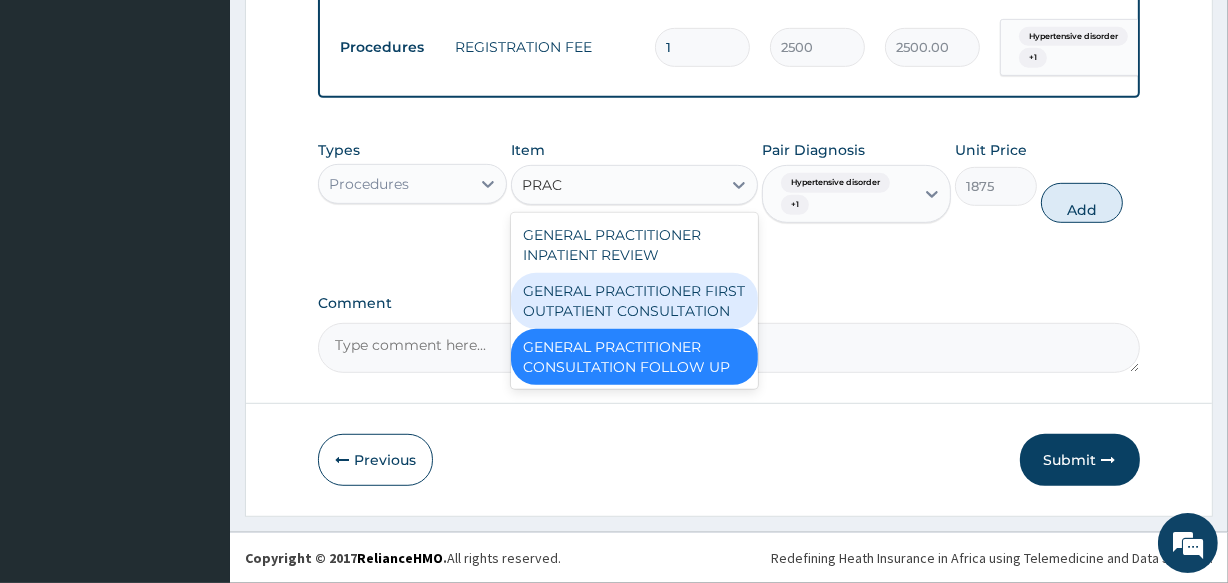 drag, startPoint x: 641, startPoint y: 310, endPoint x: 646, endPoint y: 301, distance: 10.29563 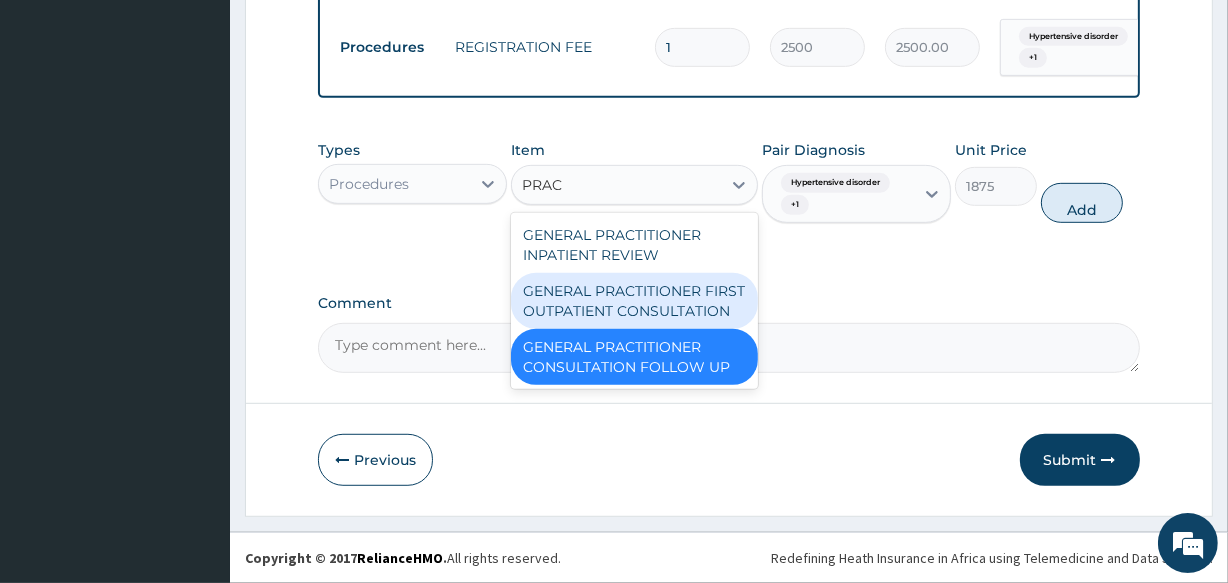 click on "GENERAL PRACTITIONER FIRST OUTPATIENT CONSULTATION" at bounding box center (634, 301) 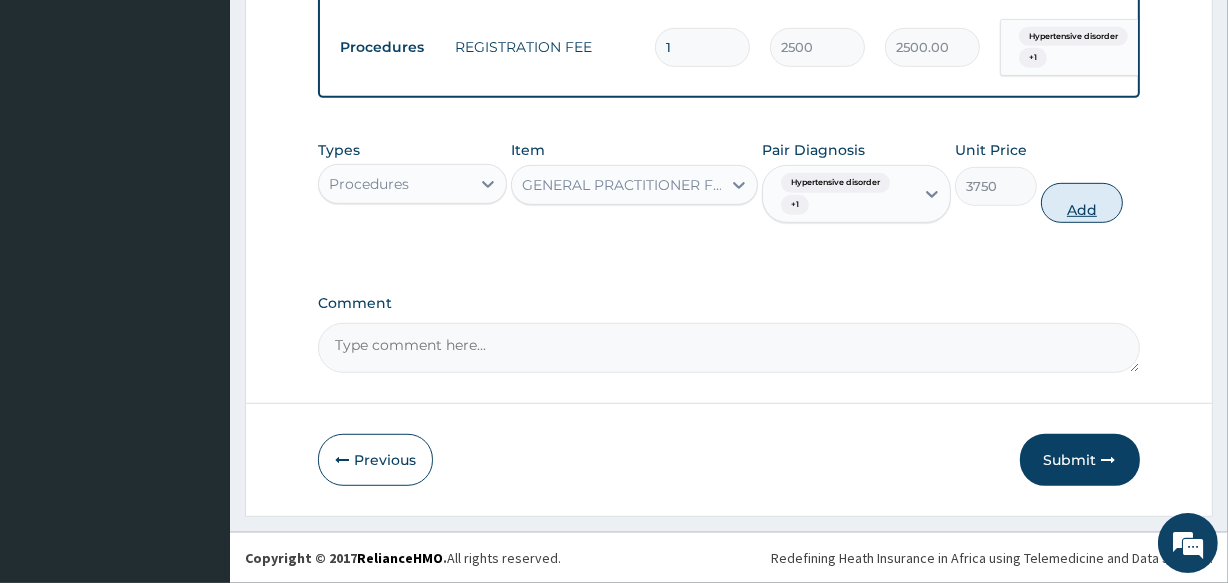 click on "Add" at bounding box center [1082, 203] 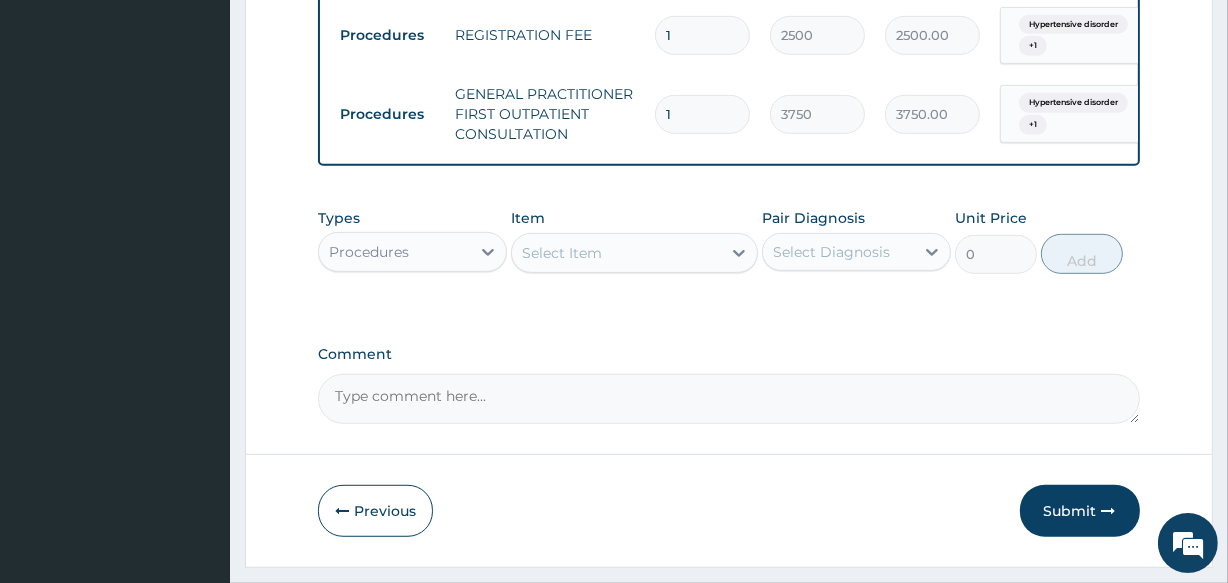click on "PA Code / Prescription Code Enter Code(Secondary Care Only) Encounter Date 27-07-2025 Important Notice Please enter PA codes before entering items that are not attached to a PA code   All diagnoses entered must be linked to a claim item. Diagnosis & Claim Items that are visible but inactive cannot be edited because they were imported from an already approved PA code. Diagnosis Hypertensive disorder query Peptic ulcer confirmed Hyperlipidemia confirmed Diabetes mellitus query NB: All diagnosis must be linked to a claim item Claim Items Type Name Quantity Unit Price Total Price Pair Diagnosis Actions Laboratory lipid profile ldl, hdl, triglycerides, total cholesterol, vldl & cholesterol:hdl ratio 1 11250 11250.00 Hypertensive disorder  + 2 Delete Laboratory blood glucose sugar random - [plasma] 1 1875 1875.00 Diabetes mellitus Delete Procedures REGISTRATION FEE 1 2500 2500.00 Hypertensive disorder  + 1 Delete Procedures GENERAL PRACTITIONER FIRST OUTPATIENT CONSULTATION 1 3750 3750.00 Hypertensive disorder  + 1" at bounding box center (728, -178) 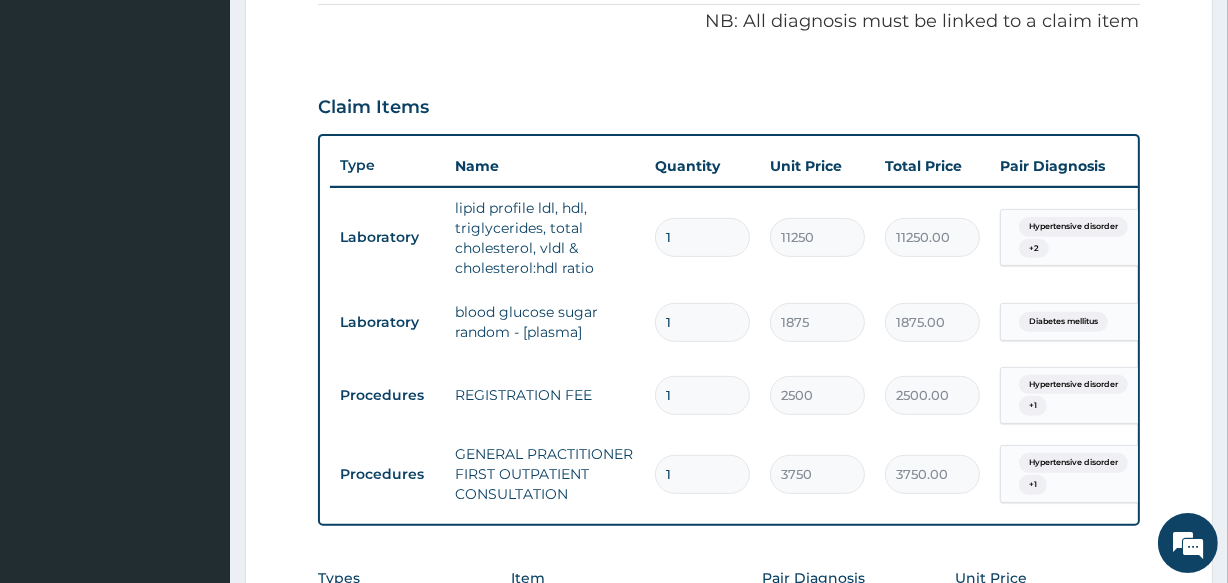 scroll, scrollTop: 515, scrollLeft: 0, axis: vertical 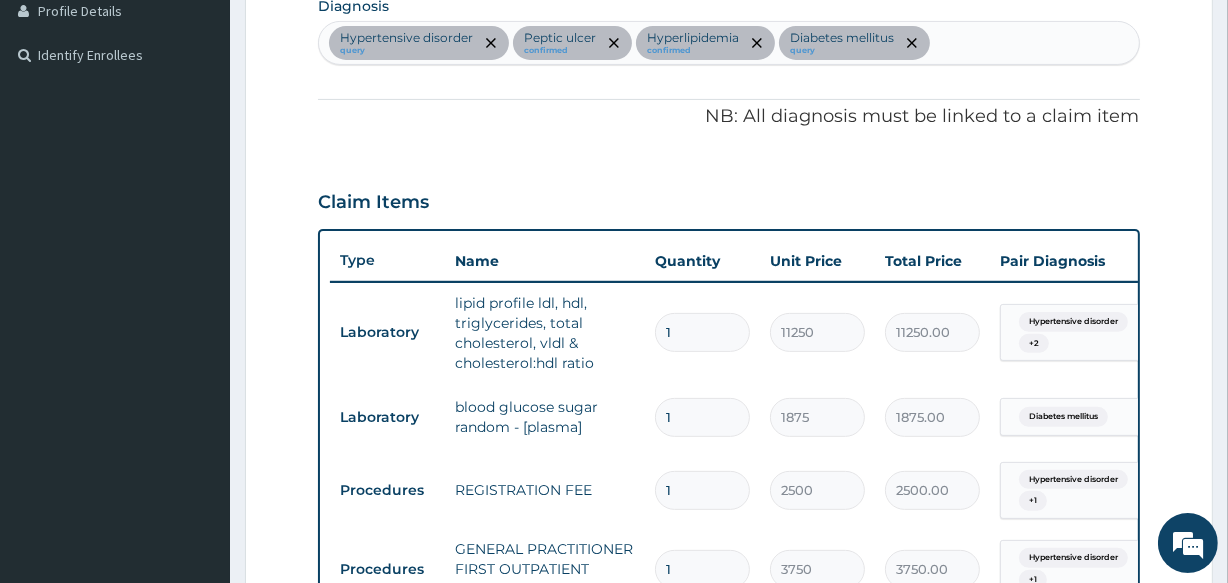 click on "Hypertensive disorder query Peptic ulcer confirmed Hyperlipidemia confirmed Diabetes mellitus query" at bounding box center (728, 43) 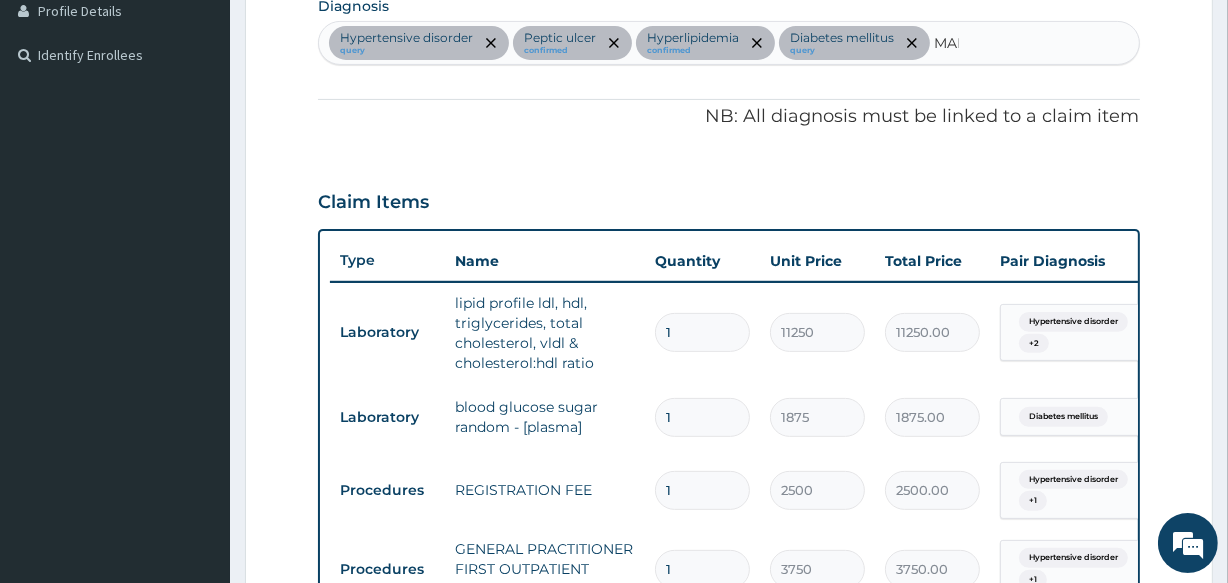 type on "MALA" 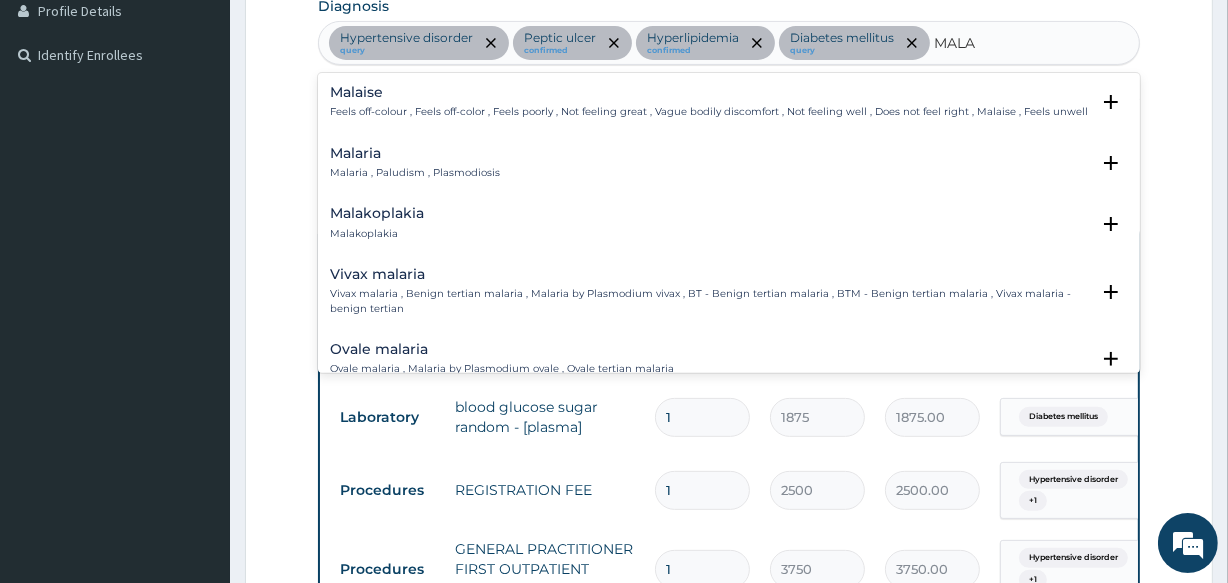 click on "Malaria" at bounding box center (415, 153) 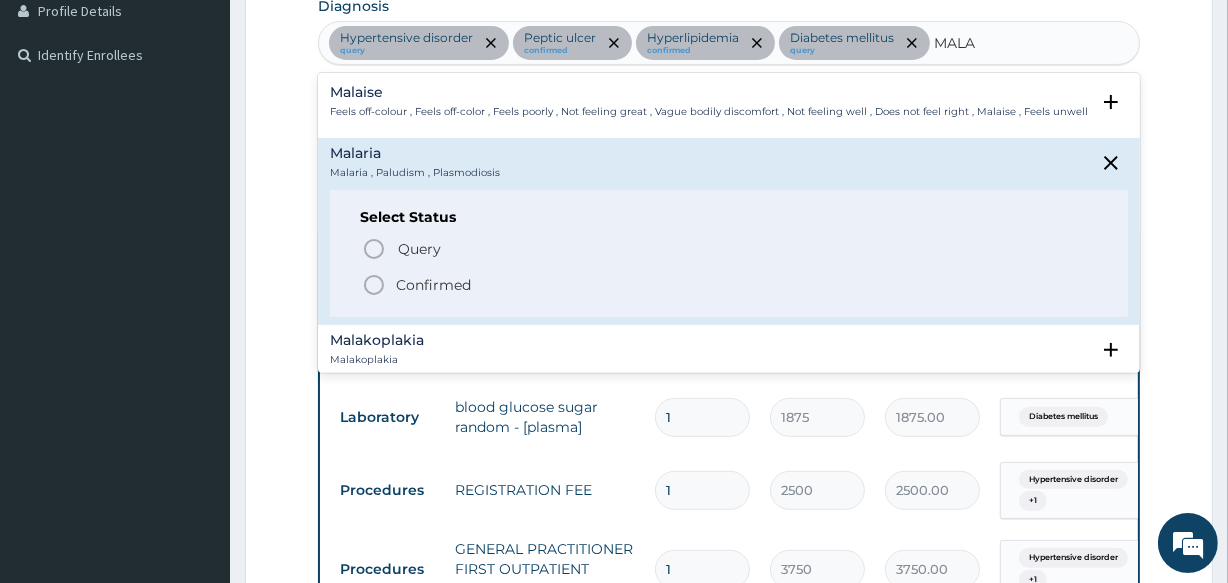 drag, startPoint x: 372, startPoint y: 278, endPoint x: 387, endPoint y: 269, distance: 17.492855 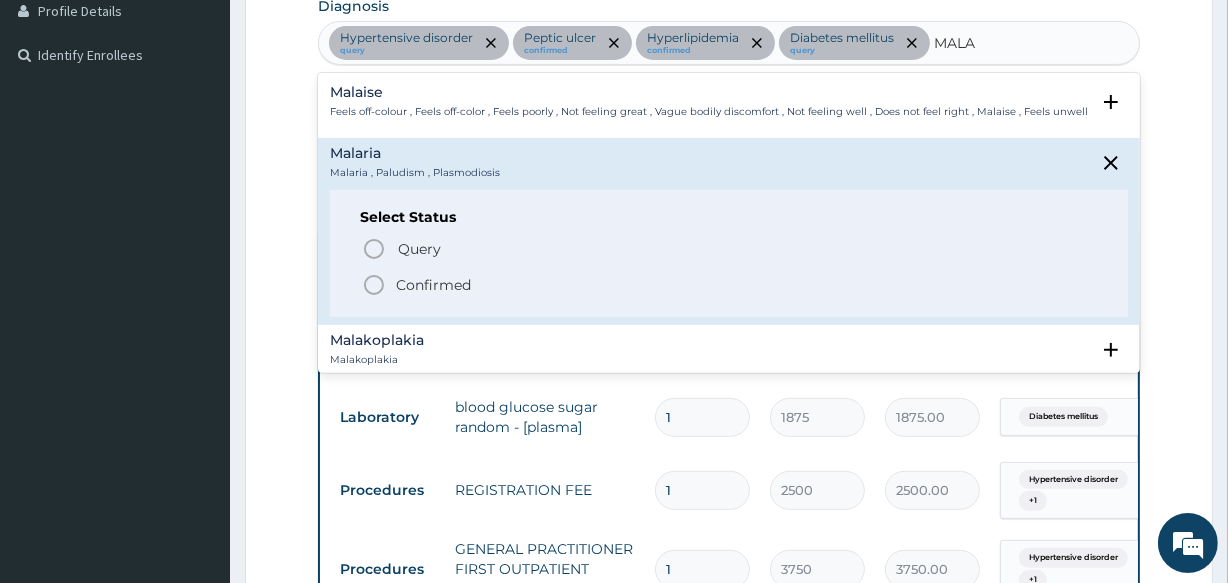 click 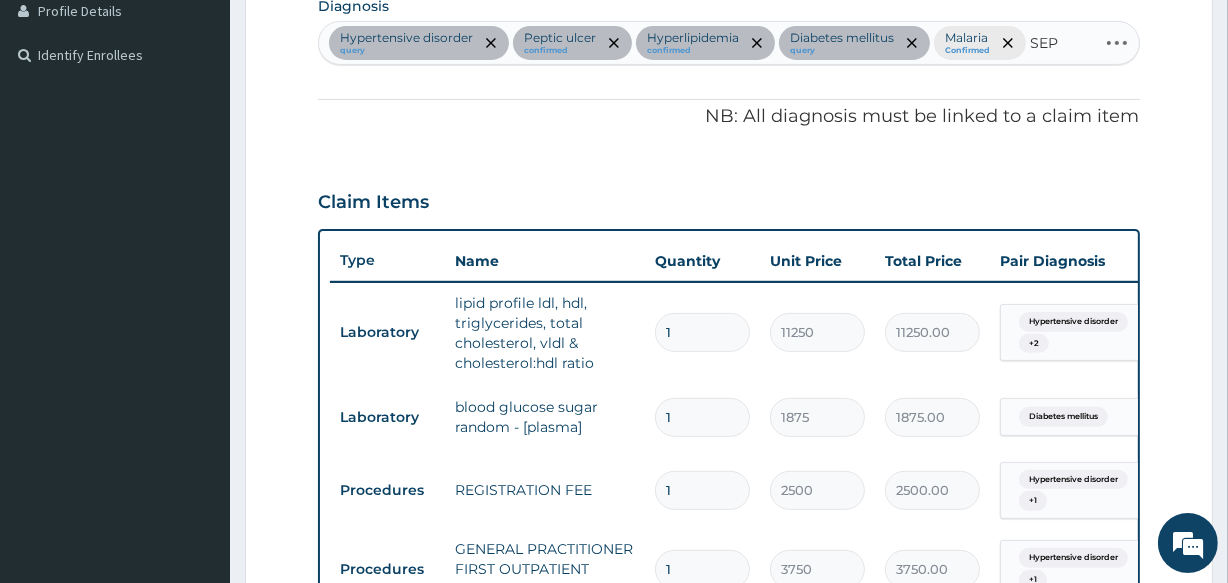 type on "SEPS" 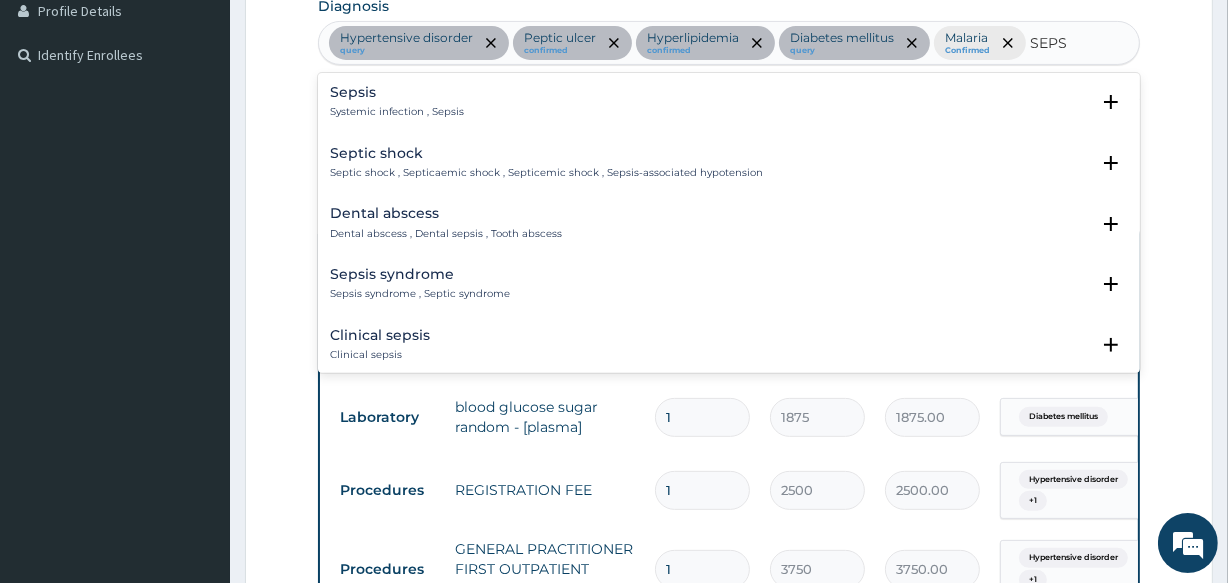 click on "Systemic infection , Sepsis" at bounding box center [397, 112] 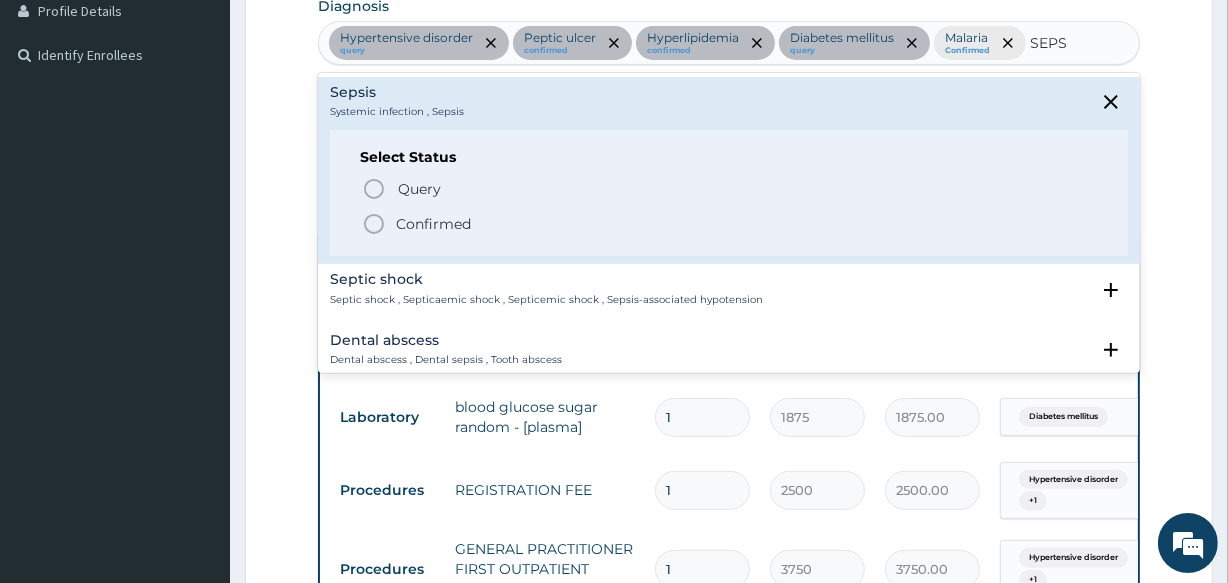 click 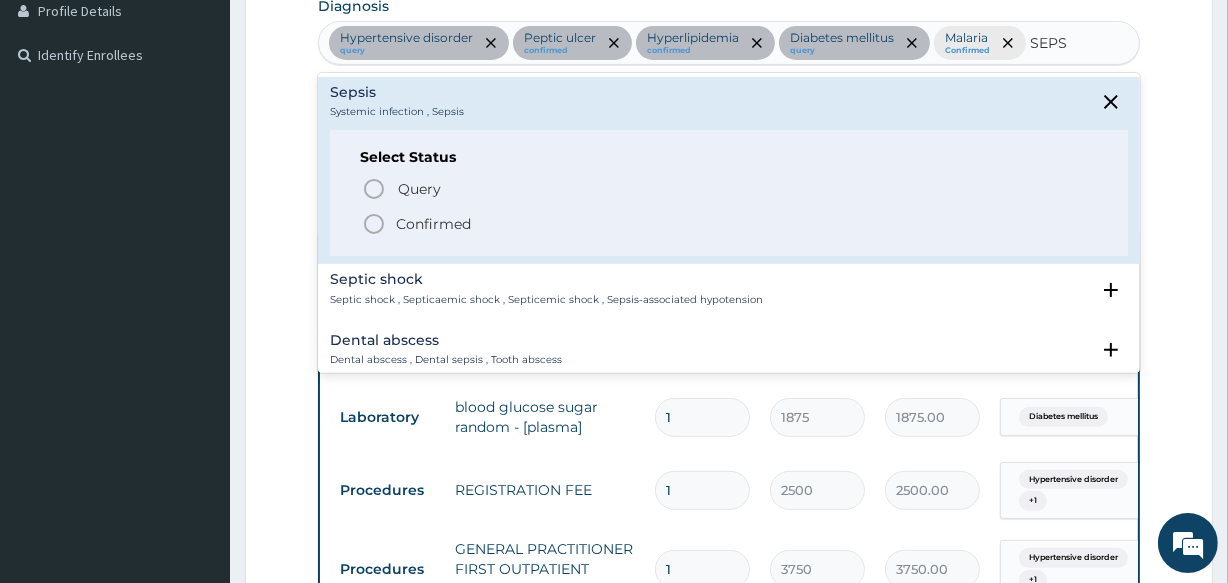 type 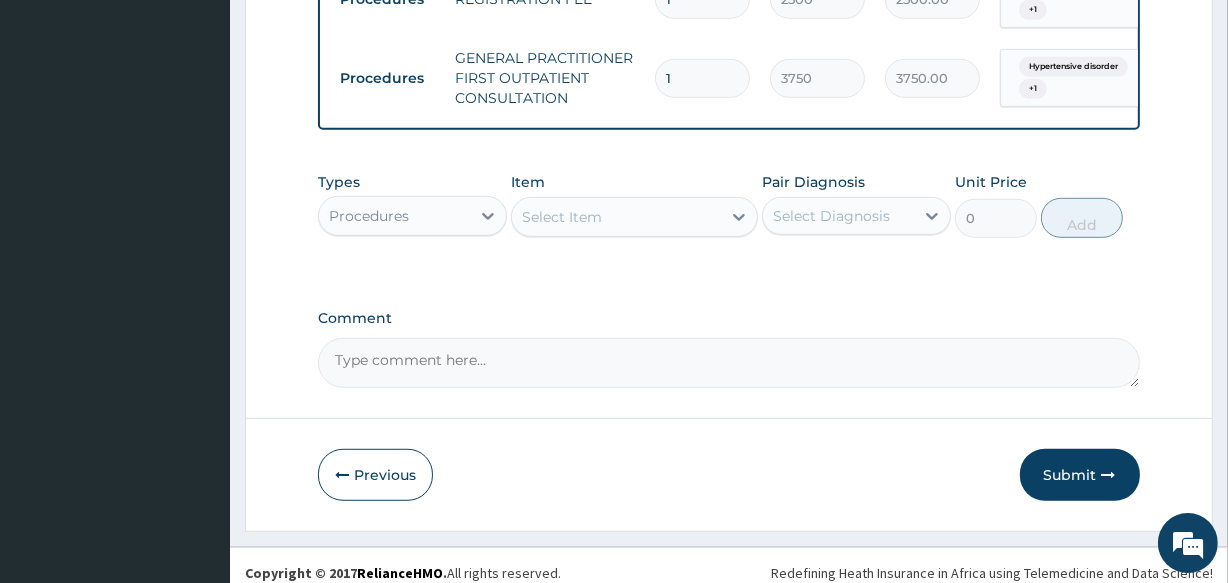 scroll, scrollTop: 1033, scrollLeft: 0, axis: vertical 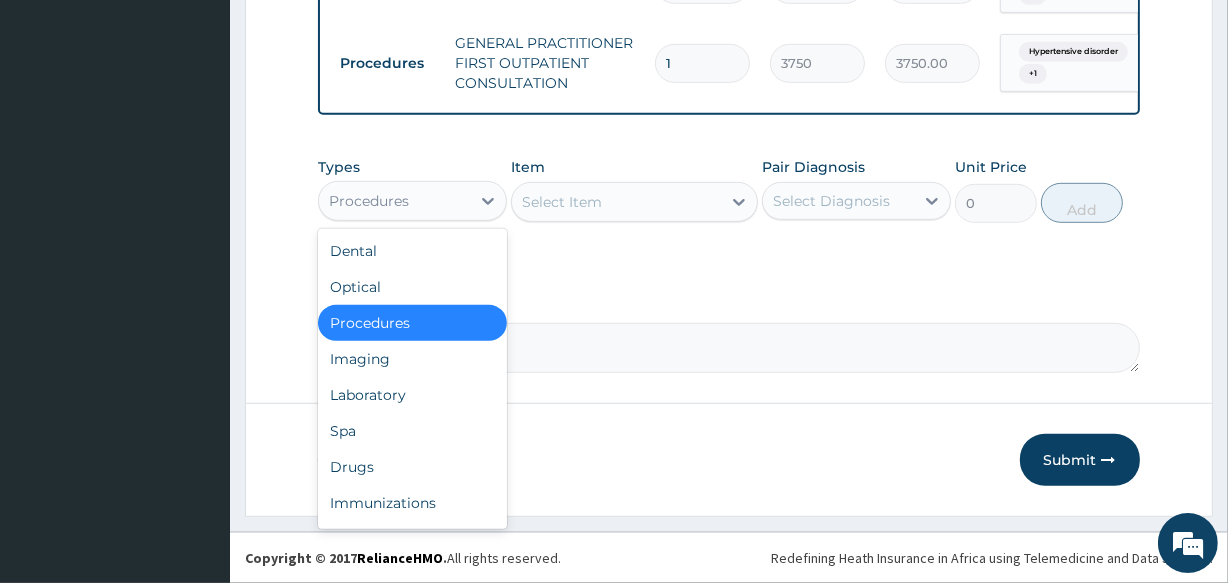 click on "Procedures" at bounding box center [394, 201] 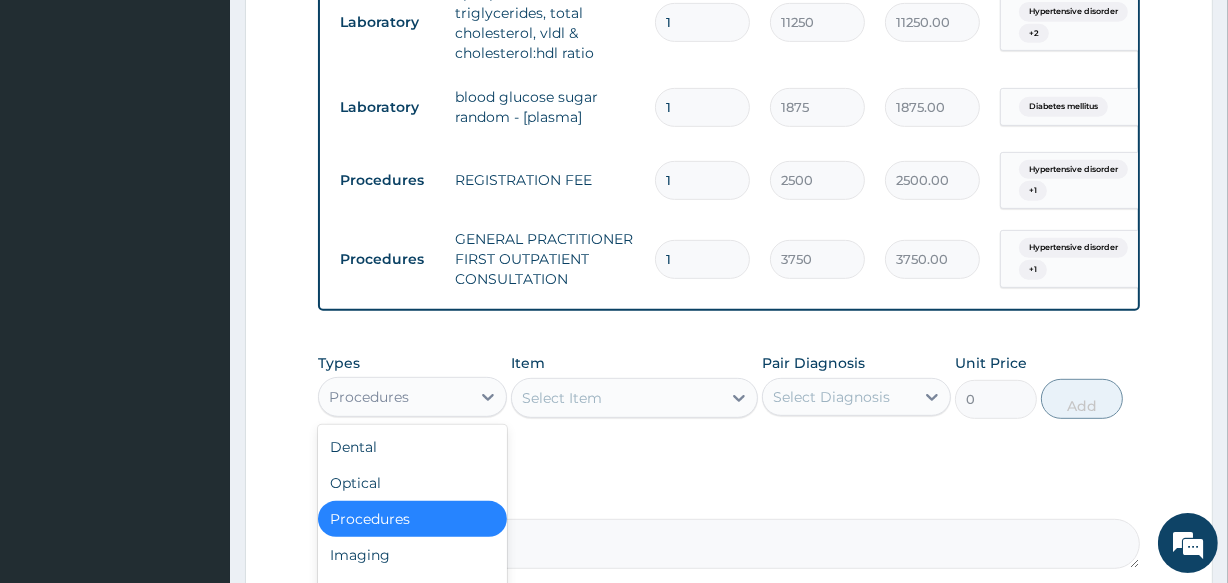 scroll, scrollTop: 1033, scrollLeft: 0, axis: vertical 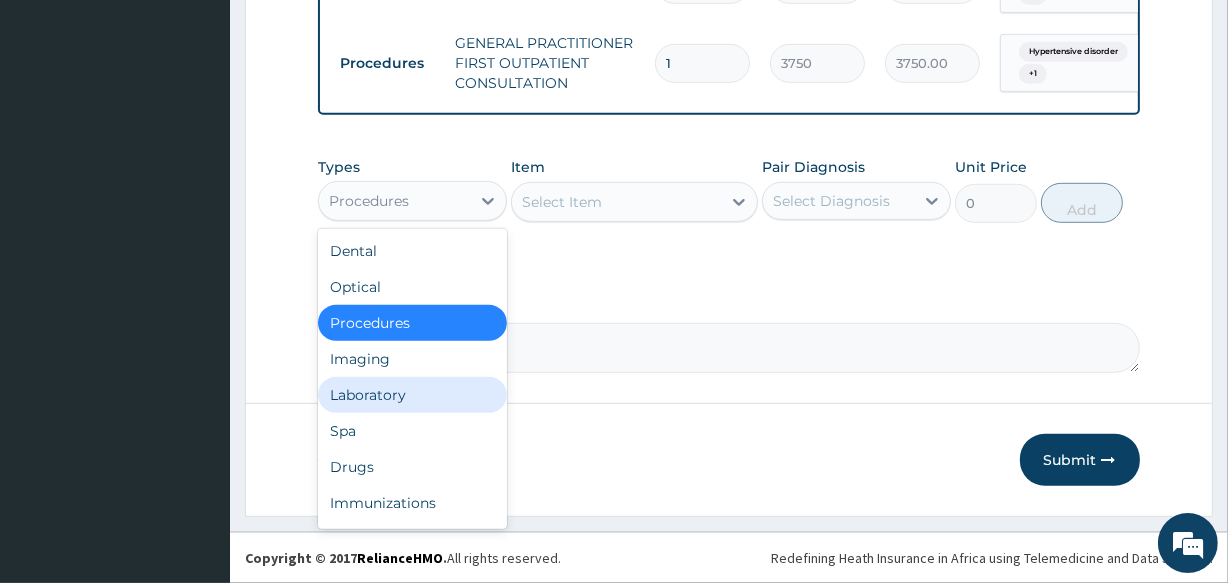 click on "Laboratory" at bounding box center [412, 395] 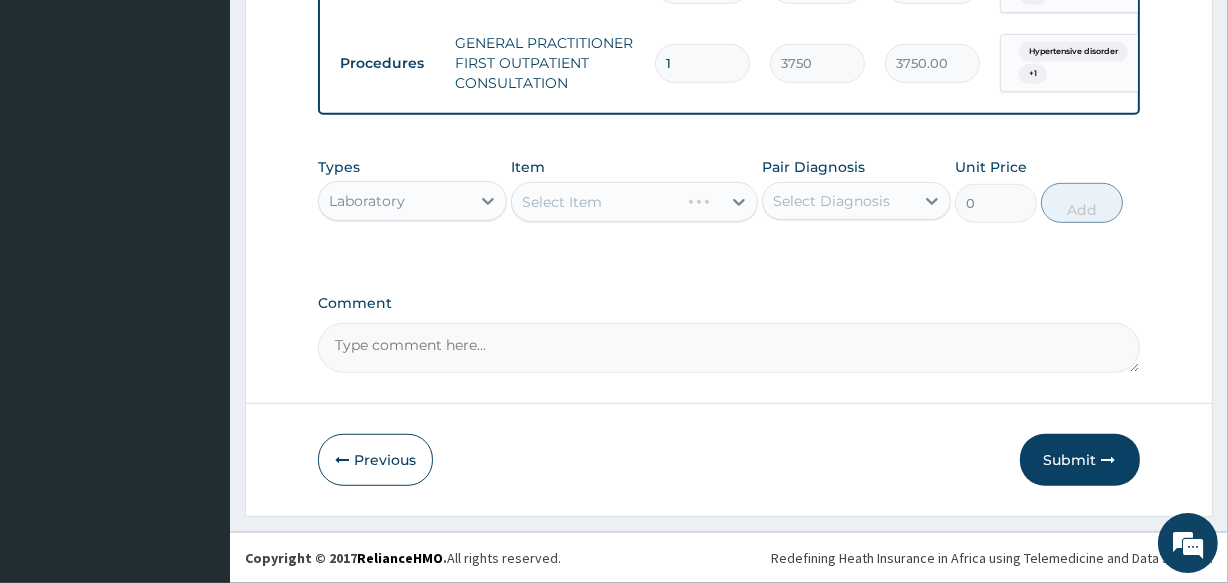 click on "Select Diagnosis" at bounding box center [831, 201] 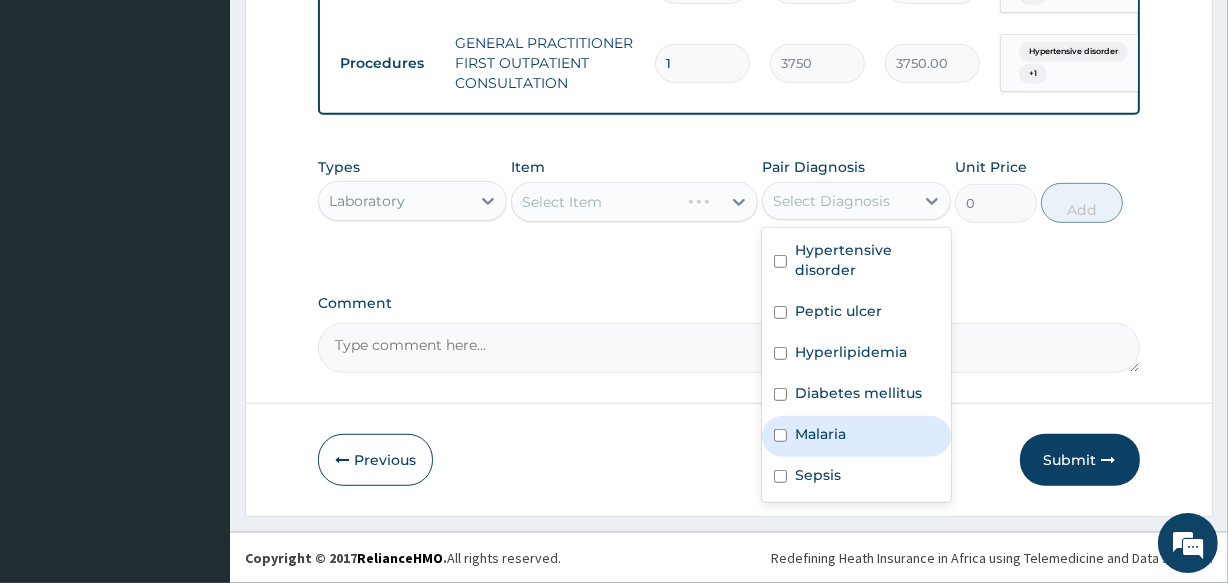 click on "Malaria" at bounding box center [820, 434] 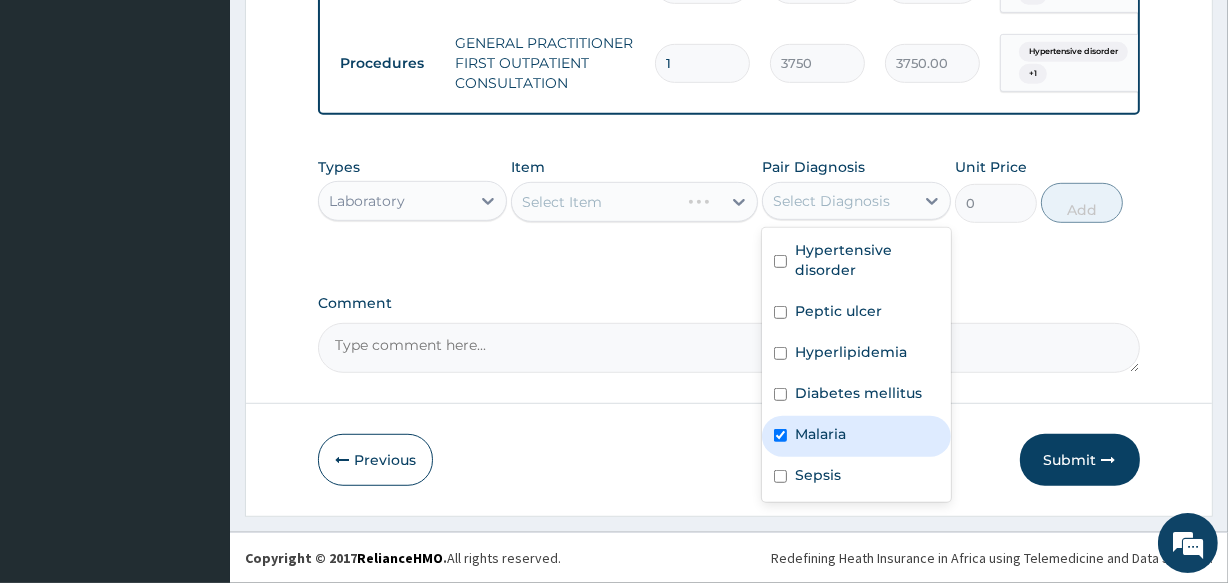 checkbox on "true" 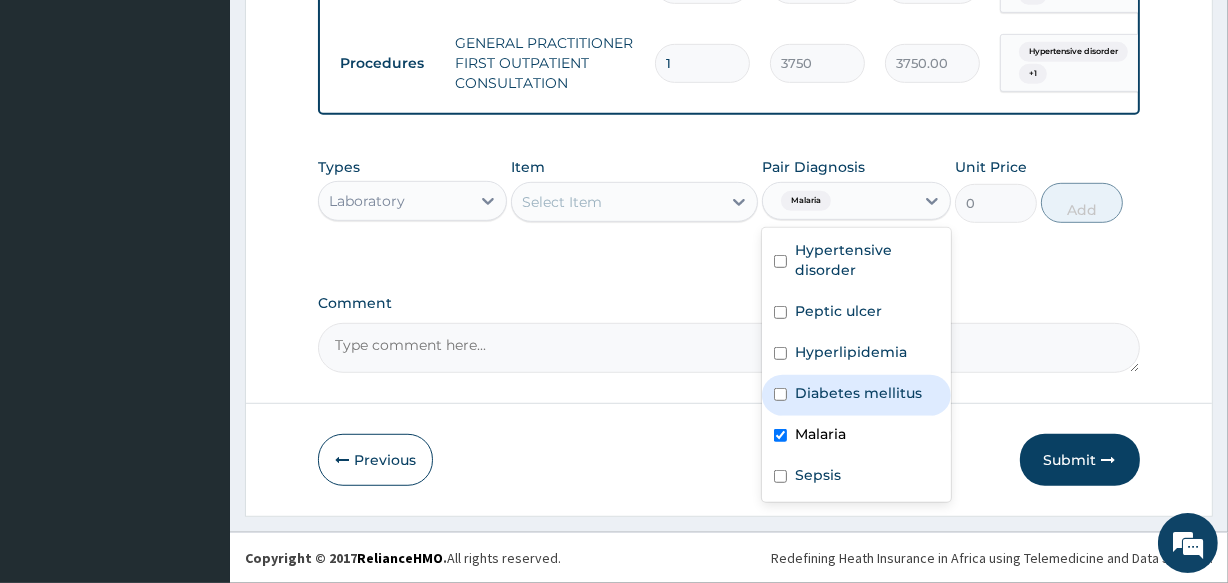 click on "Select Item" at bounding box center [616, 202] 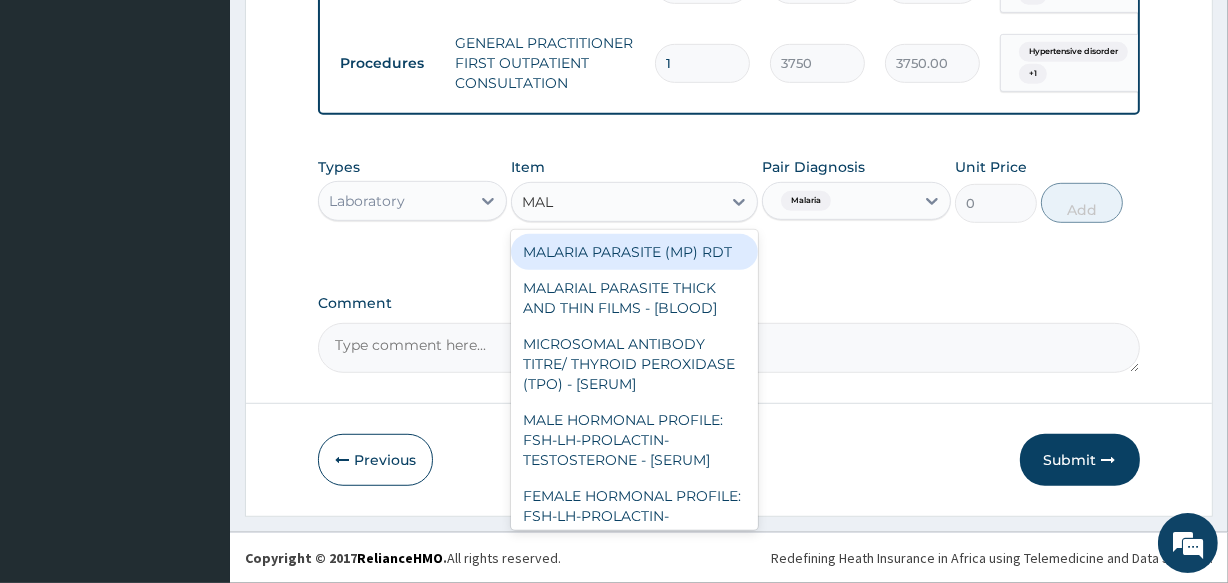 type on "MALA" 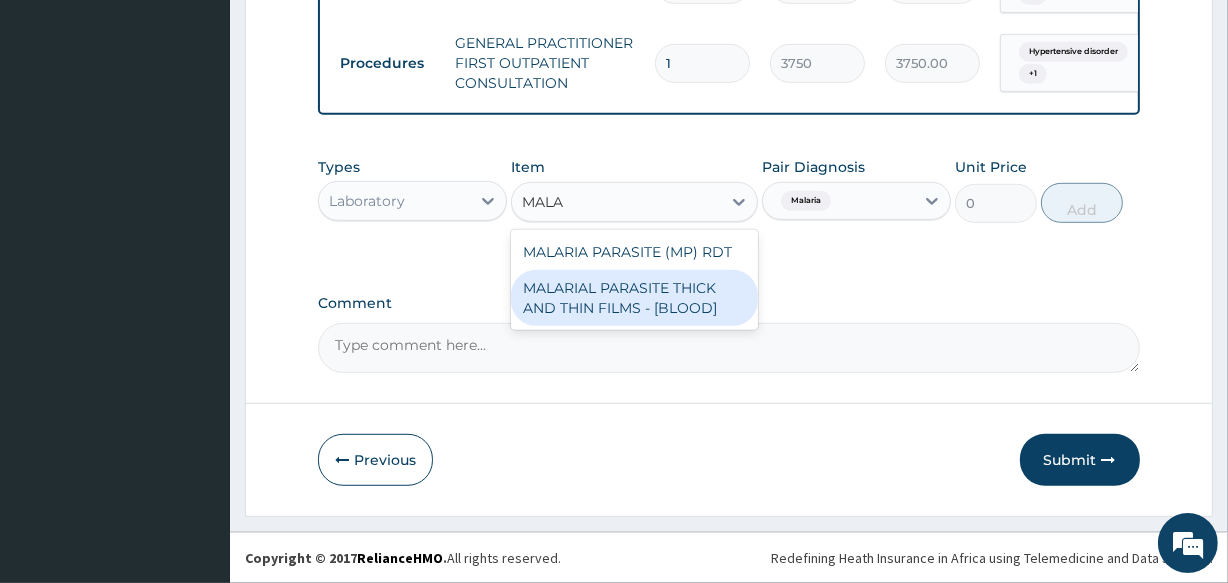 click on "MALARIAL PARASITE THICK AND THIN FILMS - [BLOOD]" at bounding box center (634, 298) 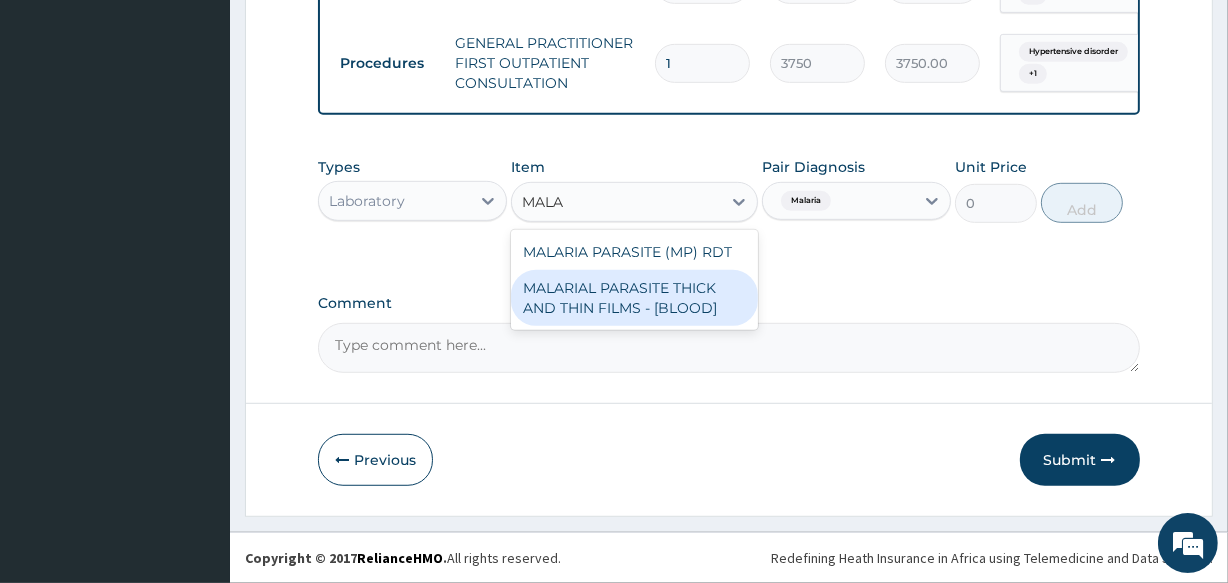 type 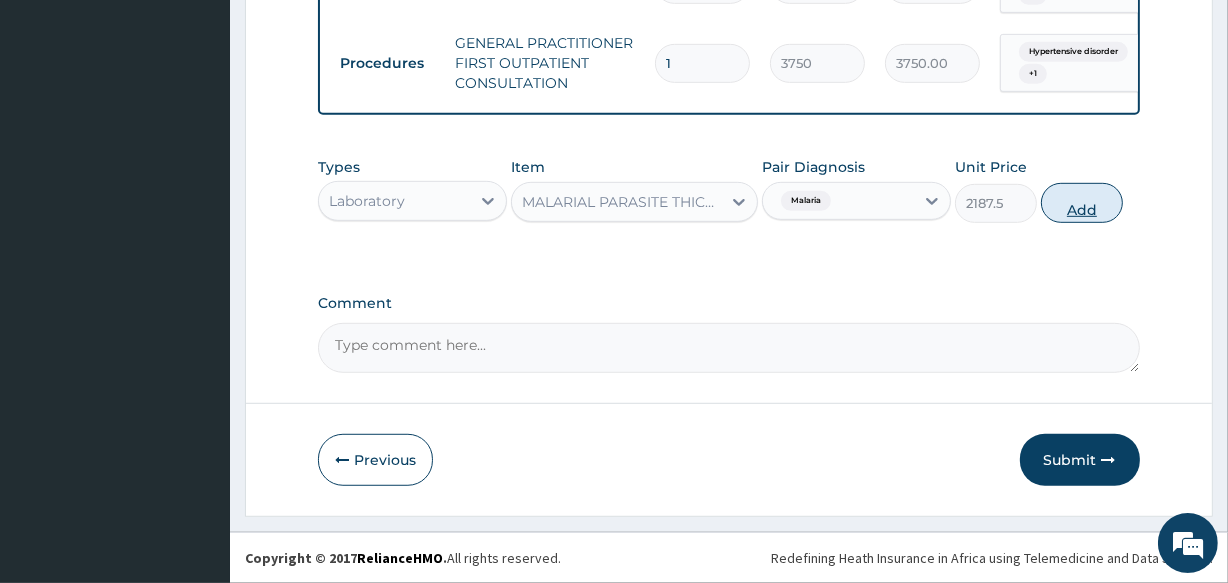 click on "Add" at bounding box center [1082, 203] 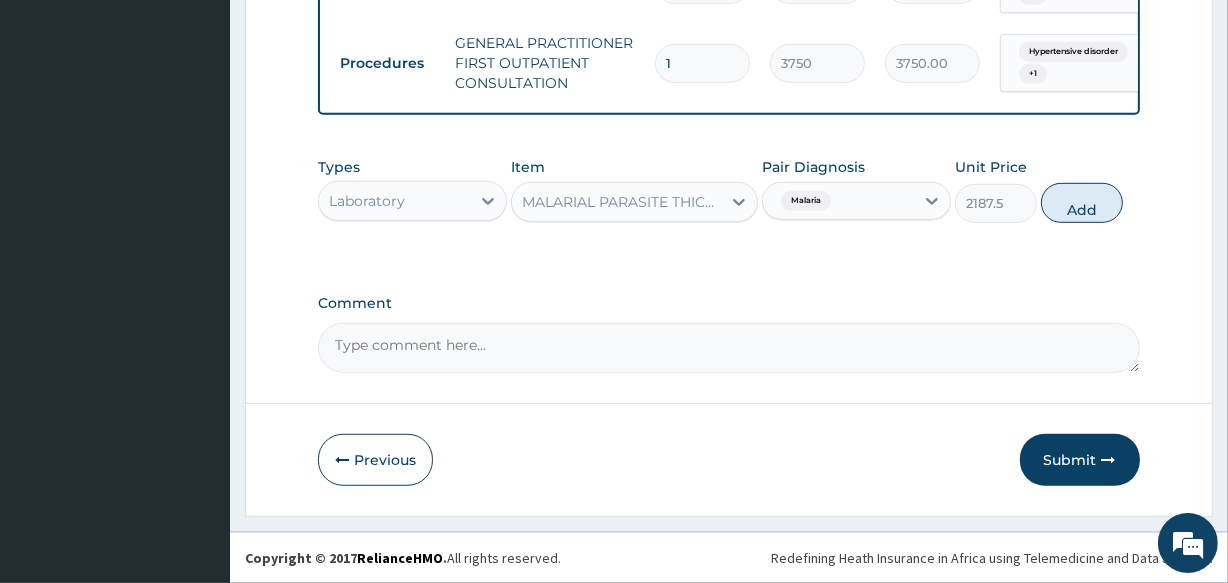 type on "0" 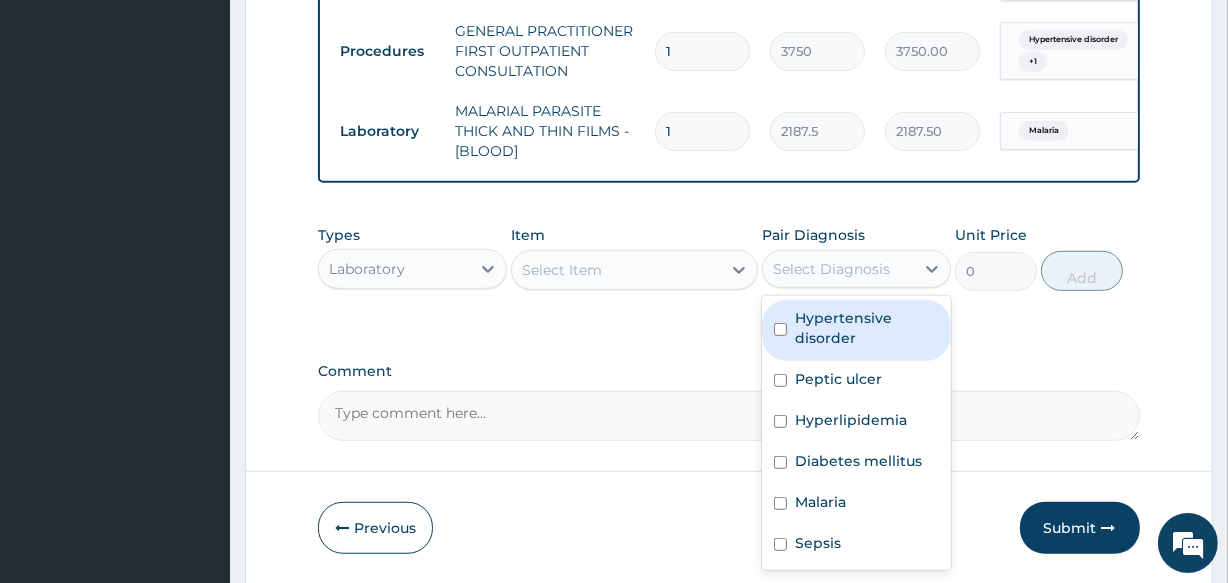 click on "Select Diagnosis" at bounding box center (831, 269) 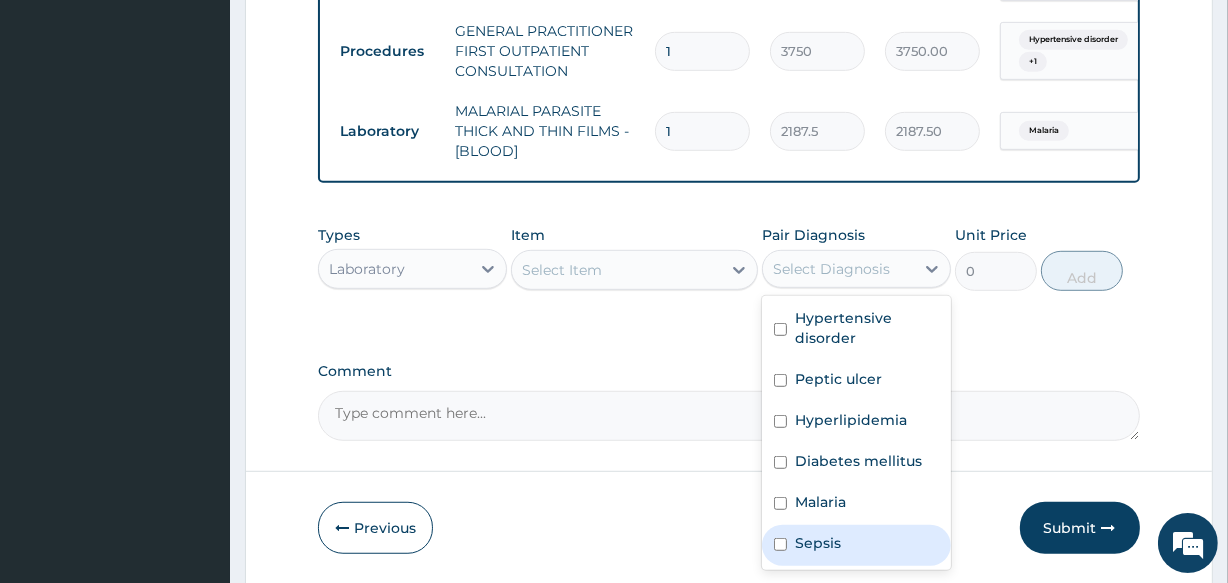 click on "Sepsis" at bounding box center [818, 543] 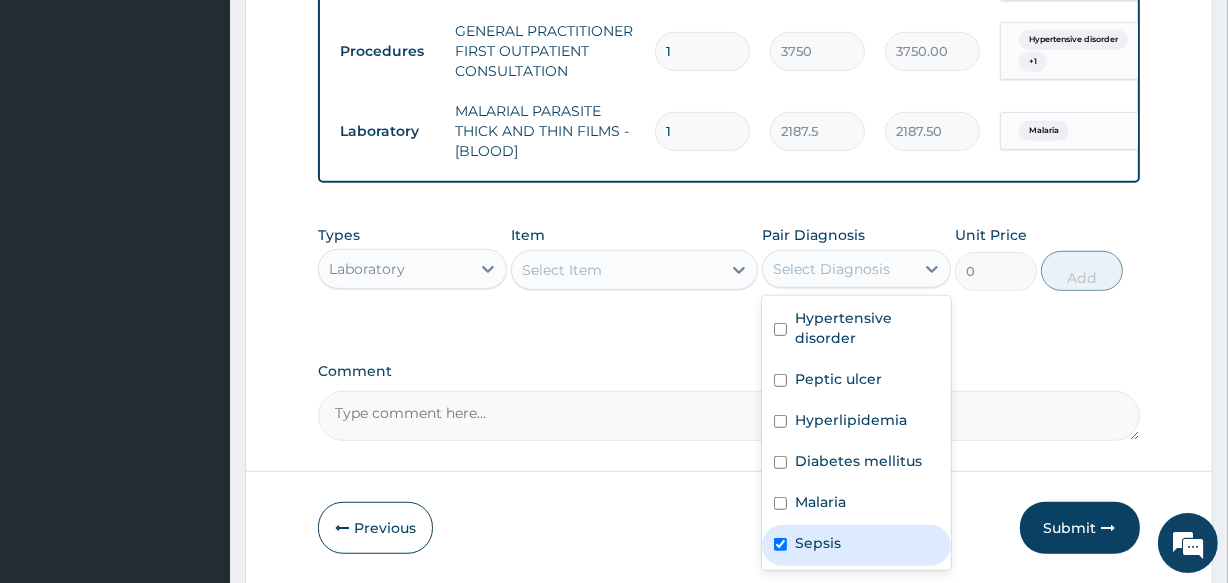 checkbox on "true" 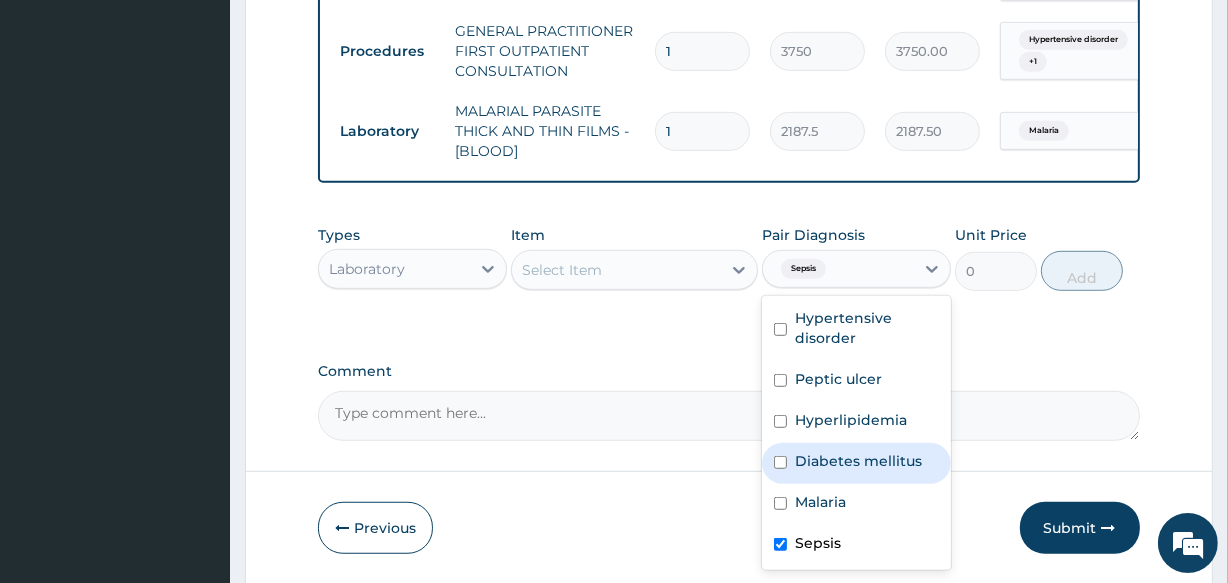drag, startPoint x: 613, startPoint y: 269, endPoint x: 610, endPoint y: 256, distance: 13.341664 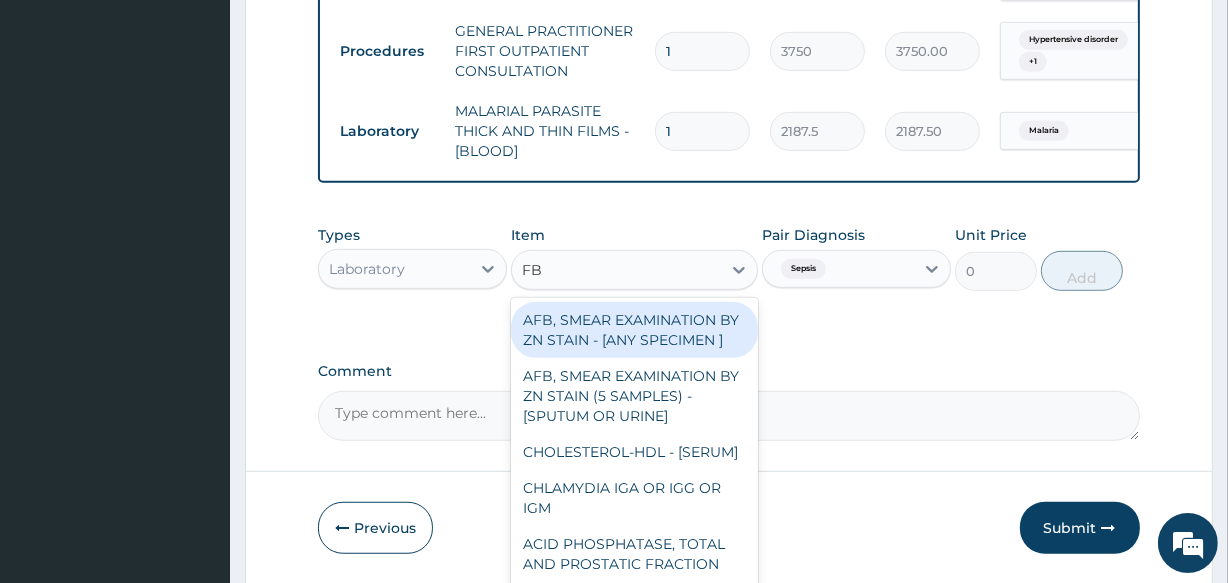 type on "FBC" 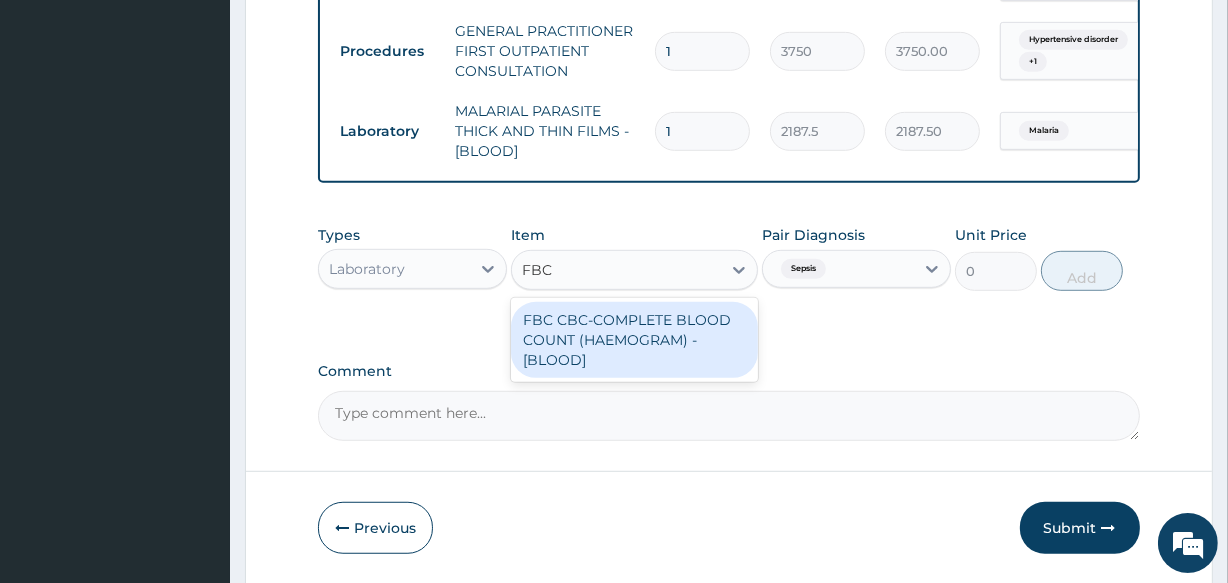 click on "FBC CBC-COMPLETE BLOOD COUNT (HAEMOGRAM) - [BLOOD]" at bounding box center [634, 340] 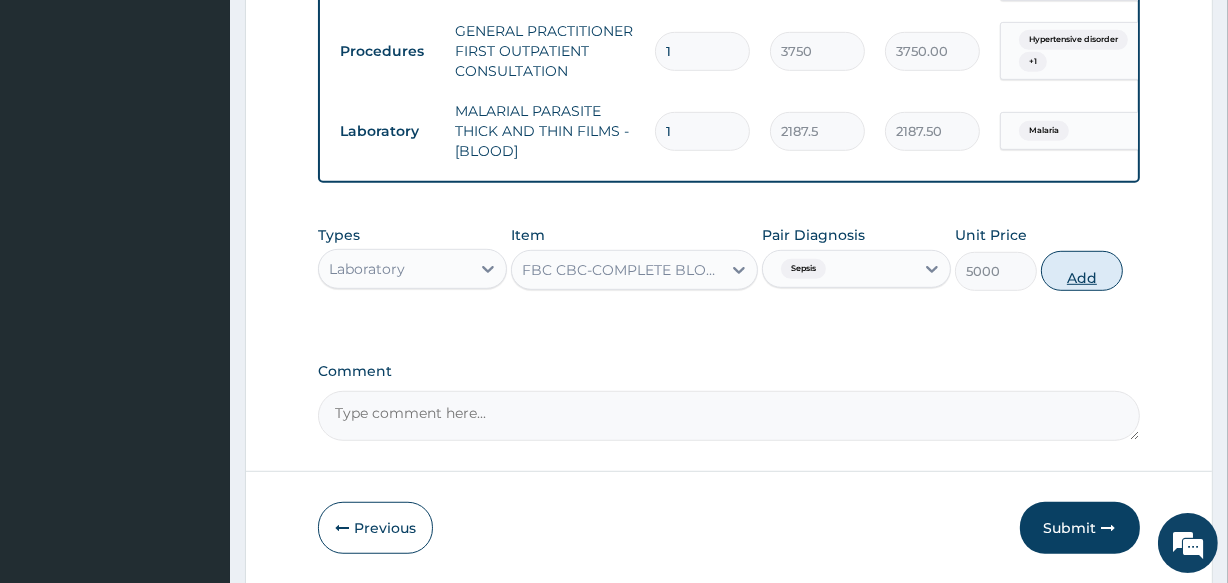 click on "Add" at bounding box center (1082, 271) 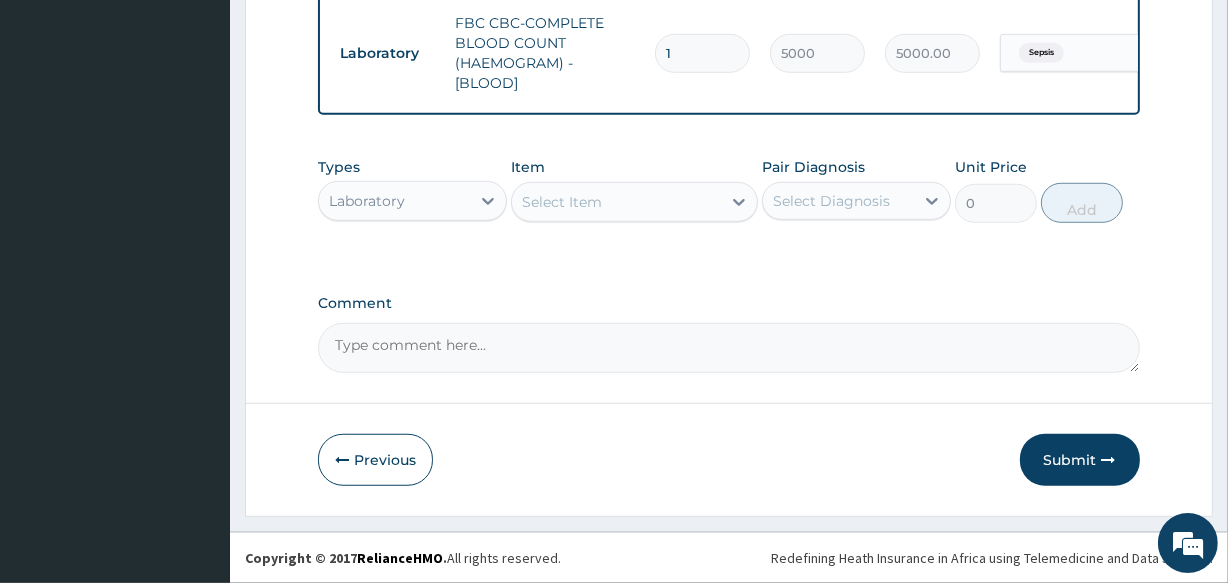 scroll, scrollTop: 1213, scrollLeft: 0, axis: vertical 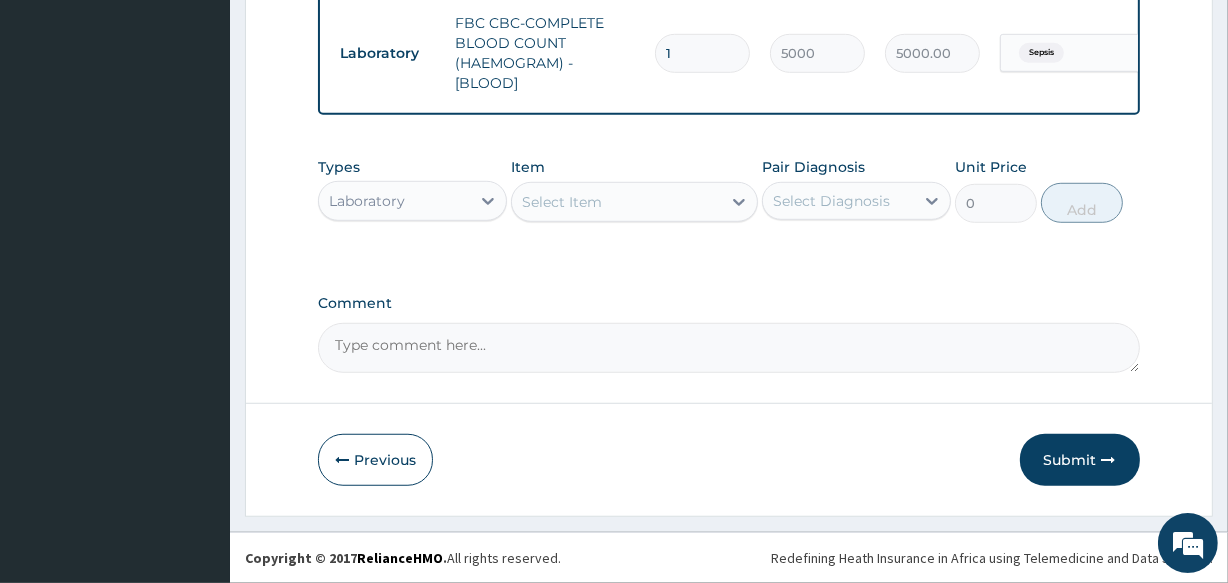 click on "Laboratory" at bounding box center [394, 201] 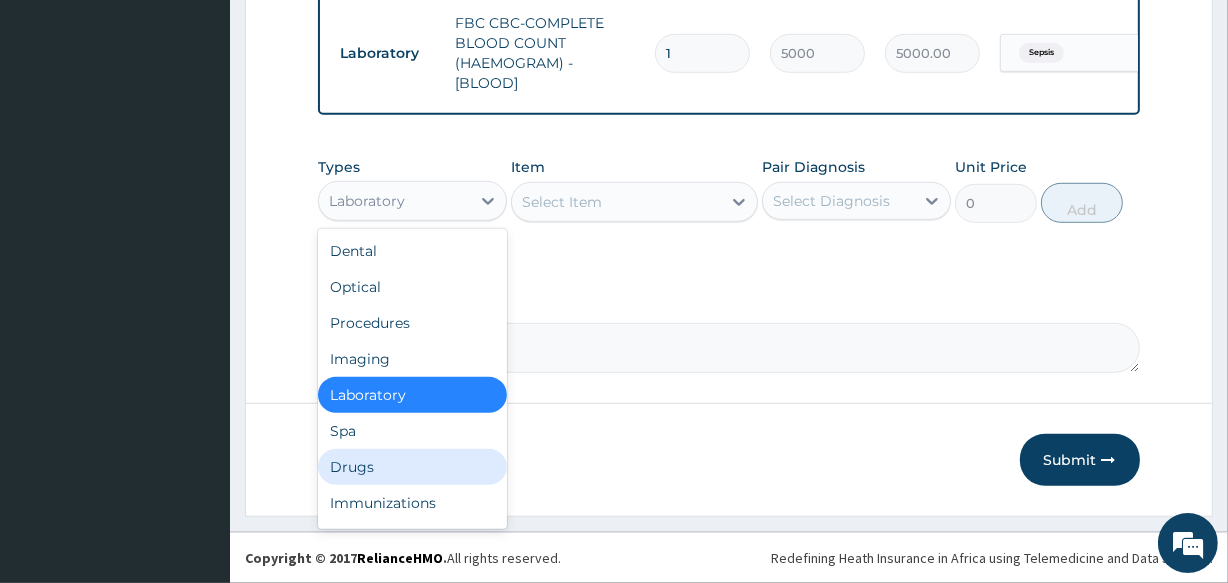 click on "Drugs" at bounding box center [412, 467] 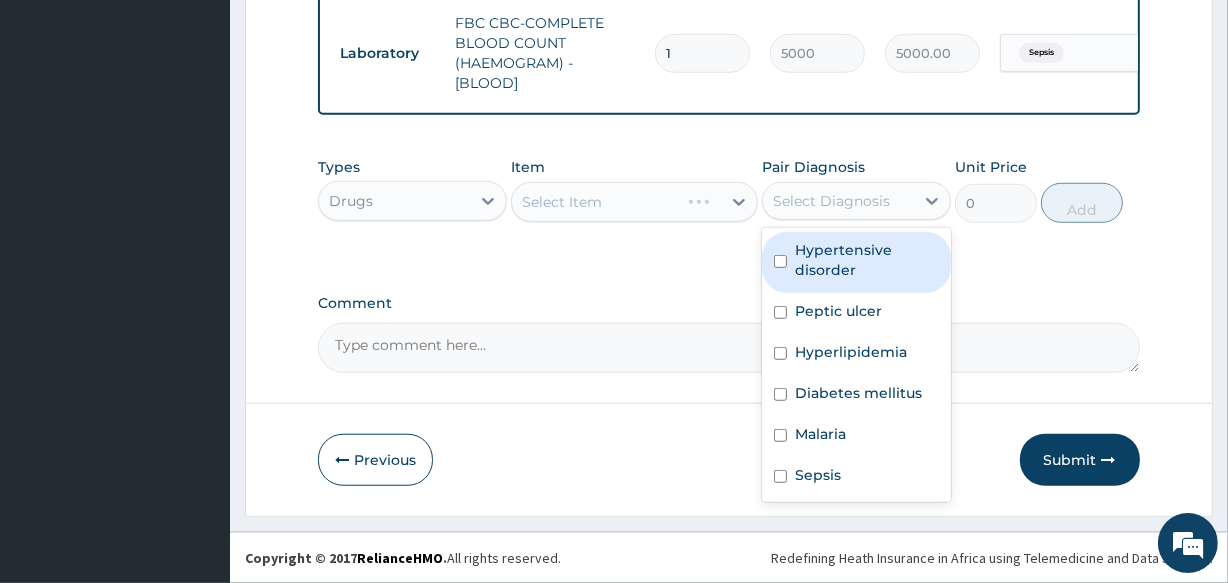 click on "Select Diagnosis" at bounding box center [831, 201] 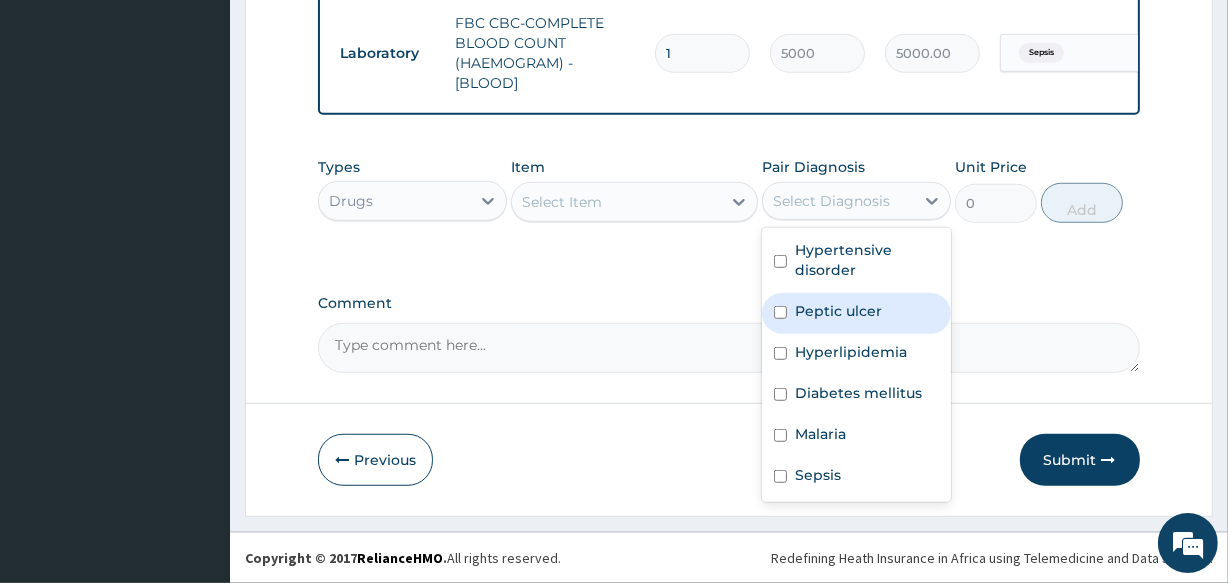 click on "Peptic ulcer" at bounding box center (856, 313) 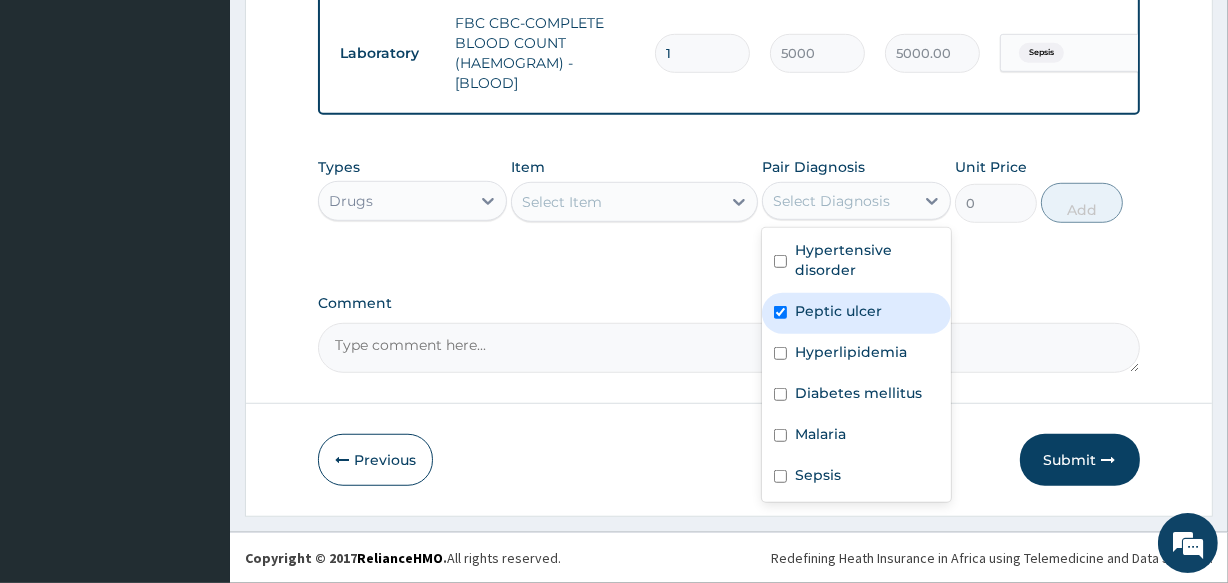 checkbox on "true" 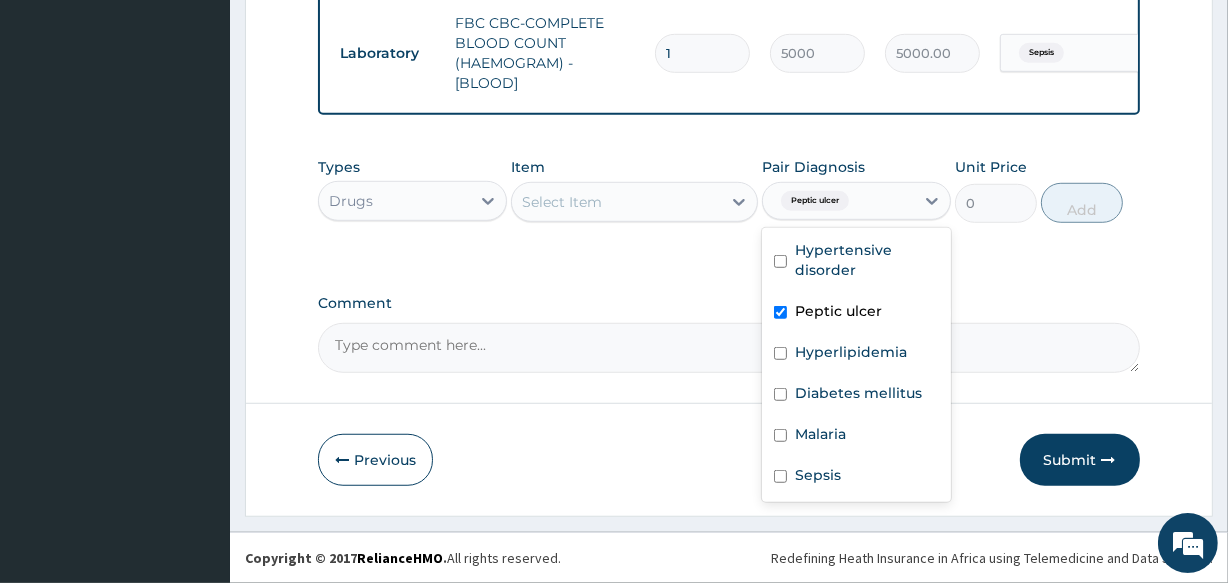 click on "Select Item" at bounding box center (616, 202) 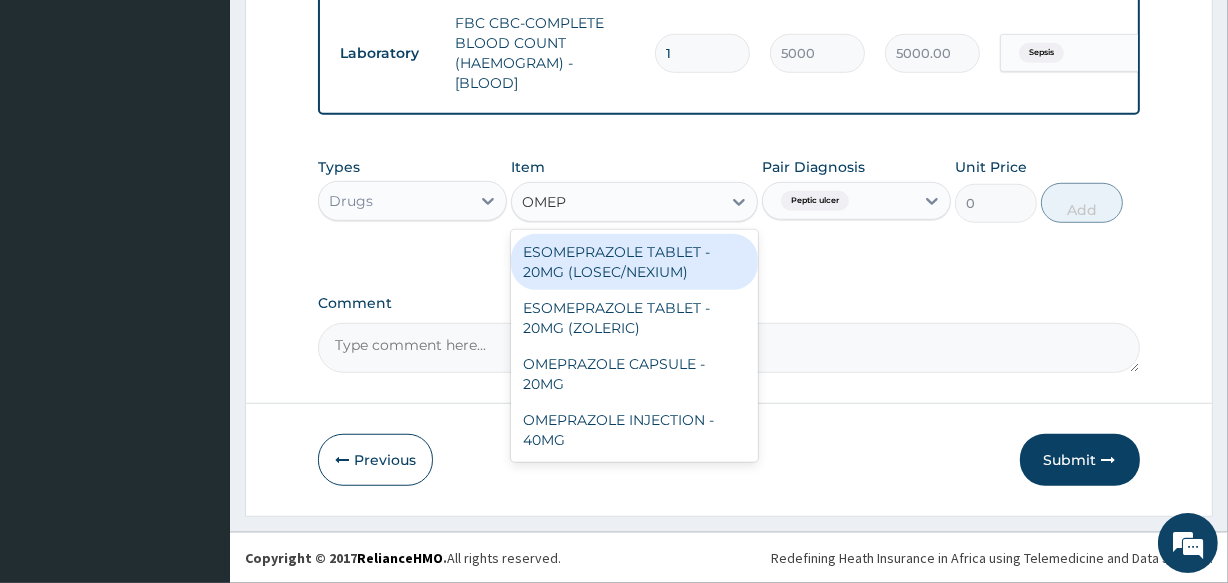 type on "OMEPR" 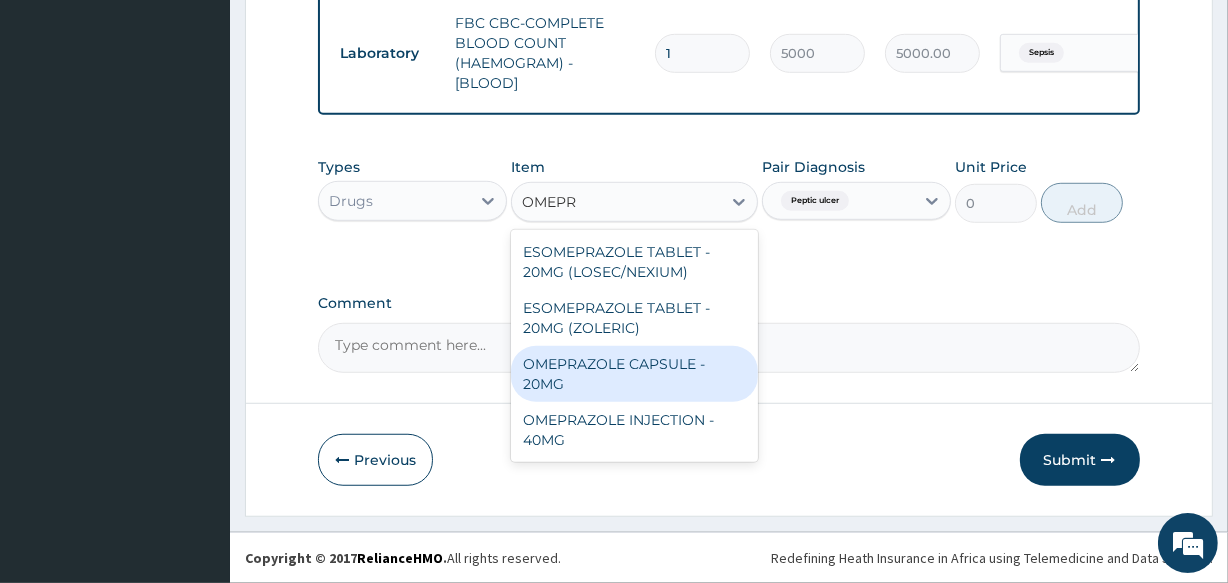 click on "OMEPRAZOLE CAPSULE - 20MG" at bounding box center (634, 374) 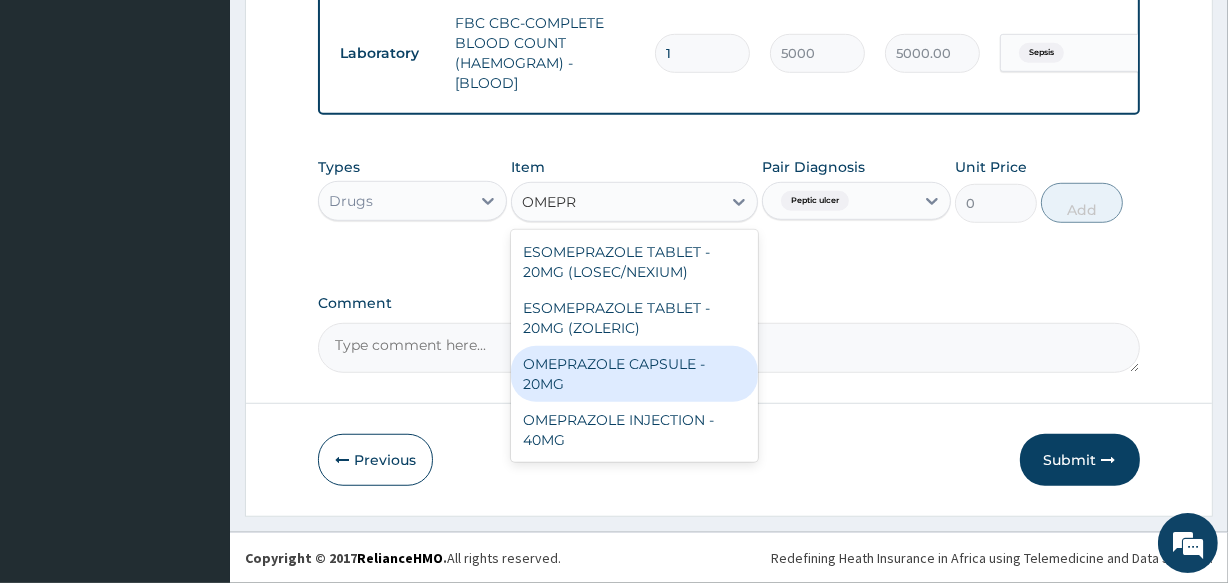 type 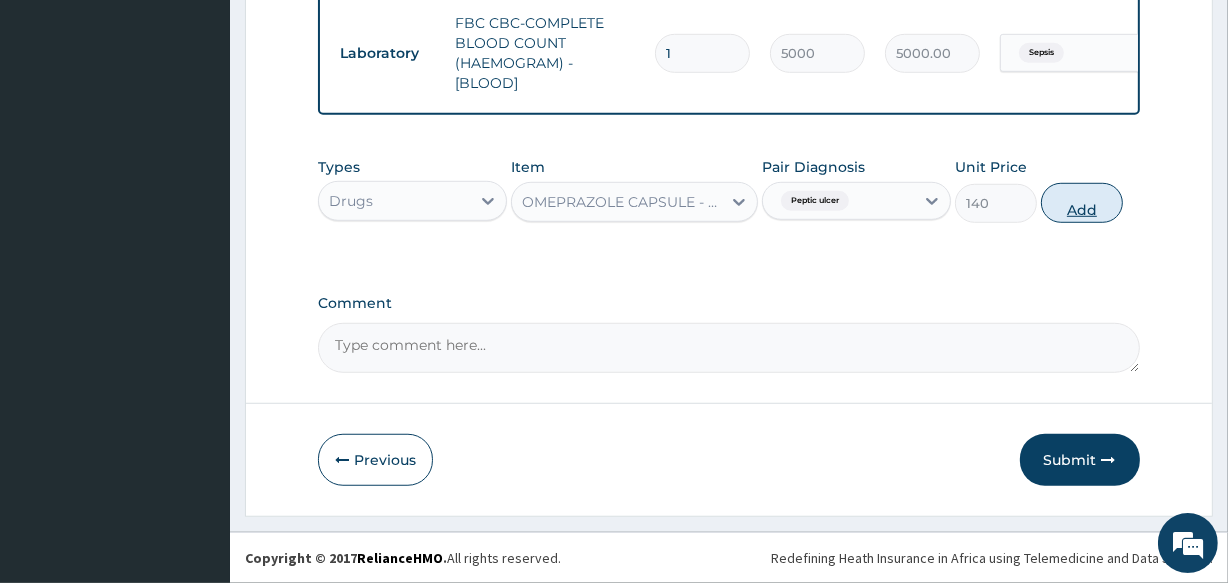 click on "Add" at bounding box center [1082, 203] 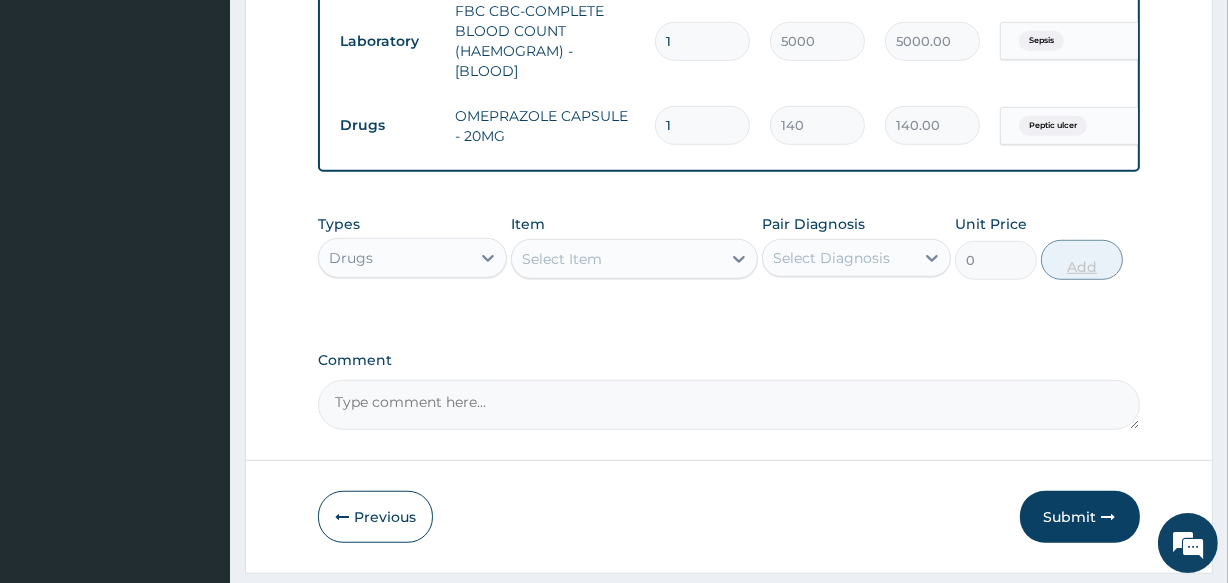 type on "14" 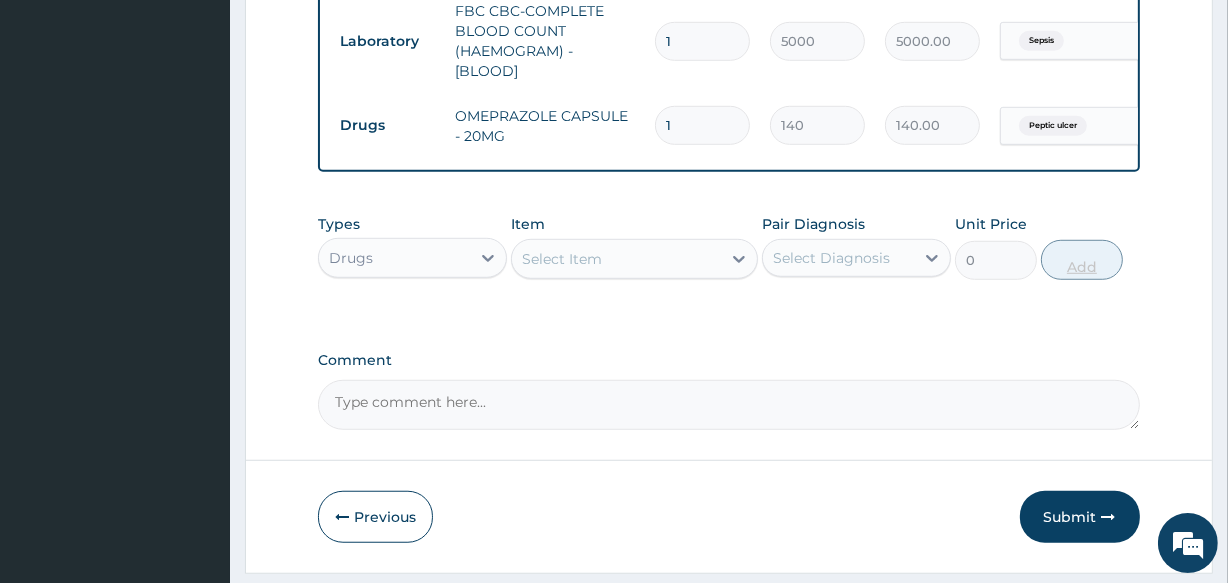 type on "1960.00" 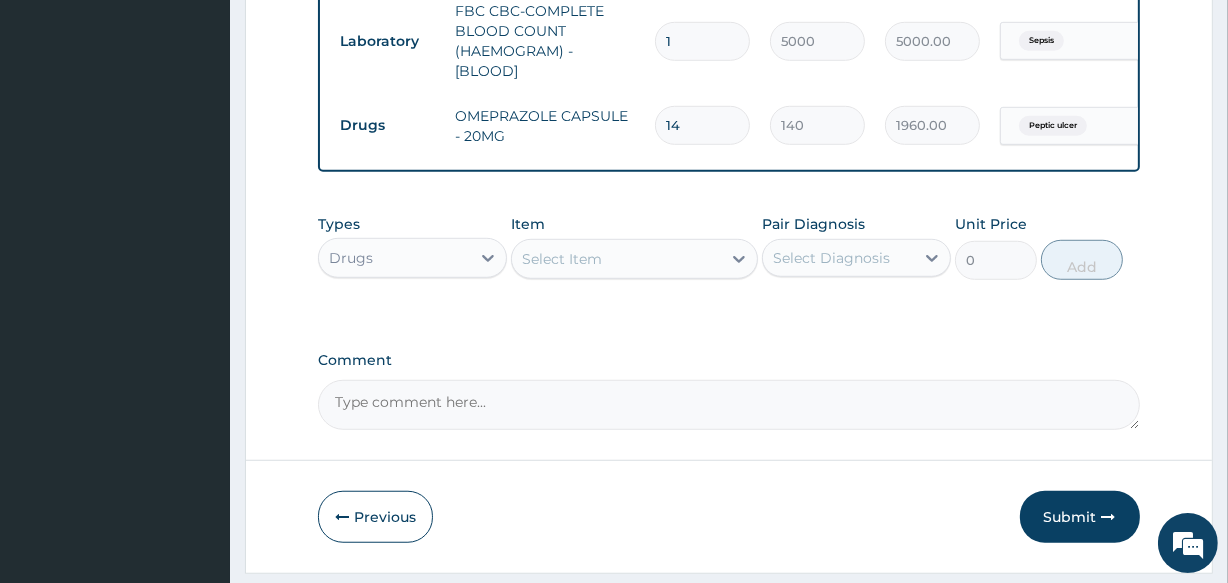 type on "14" 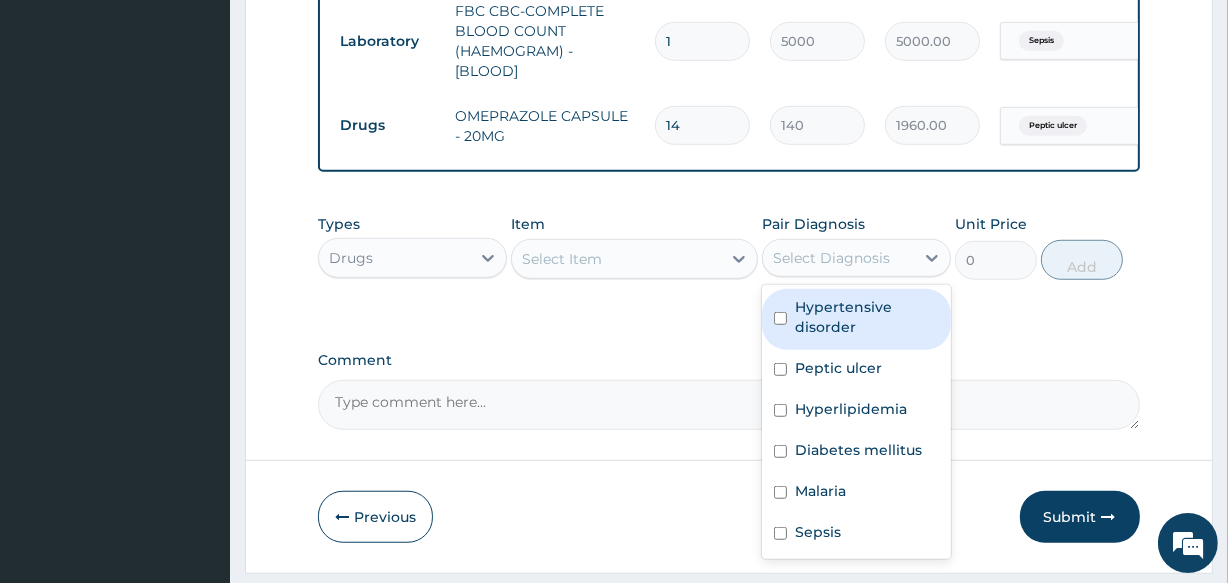 click on "Select Diagnosis" at bounding box center (856, 258) 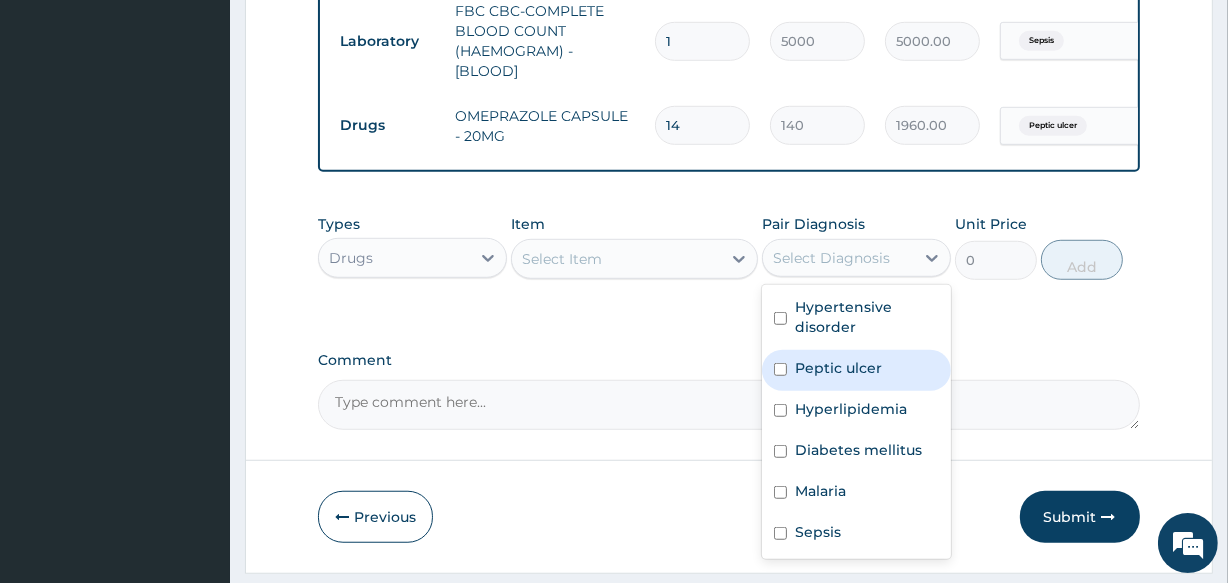 click on "Peptic ulcer" at bounding box center [838, 368] 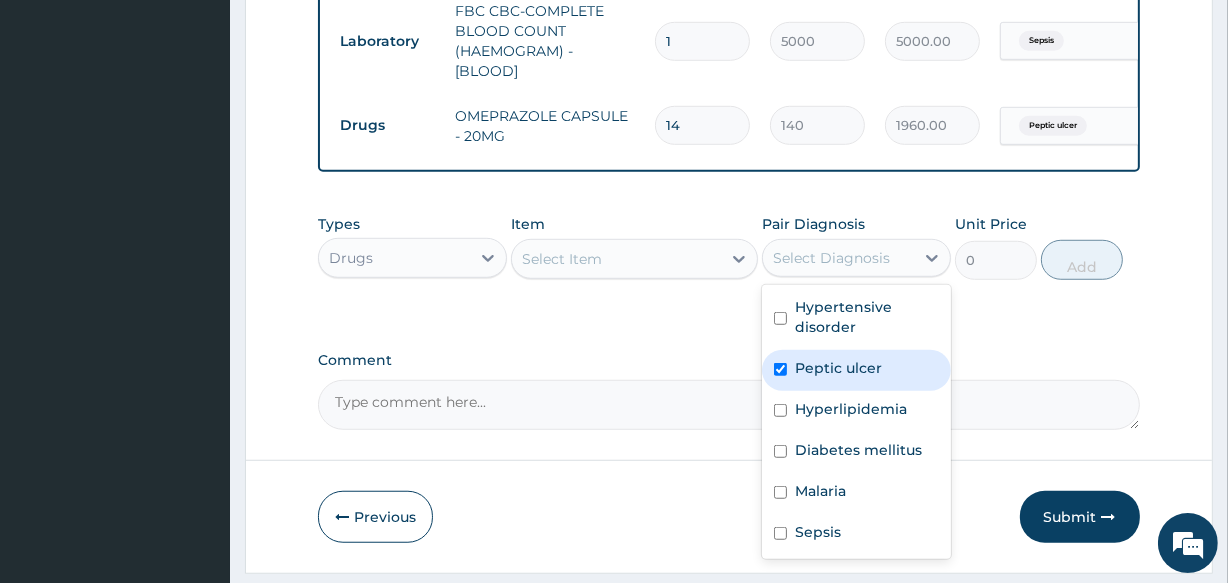 checkbox on "true" 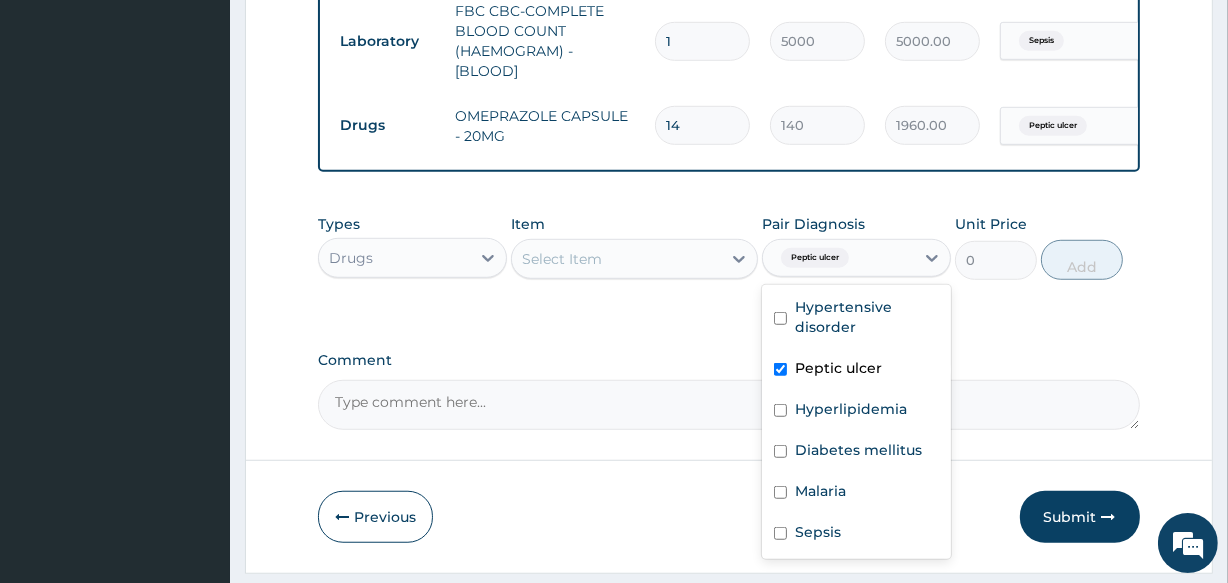 click on "Select Item" at bounding box center (616, 259) 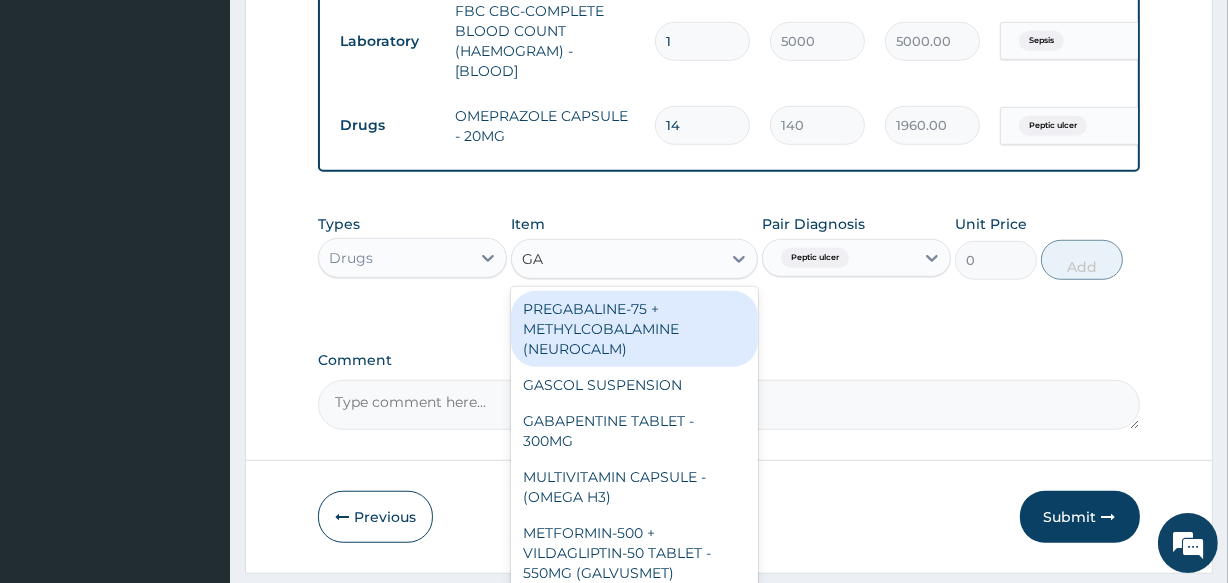type on "GAS" 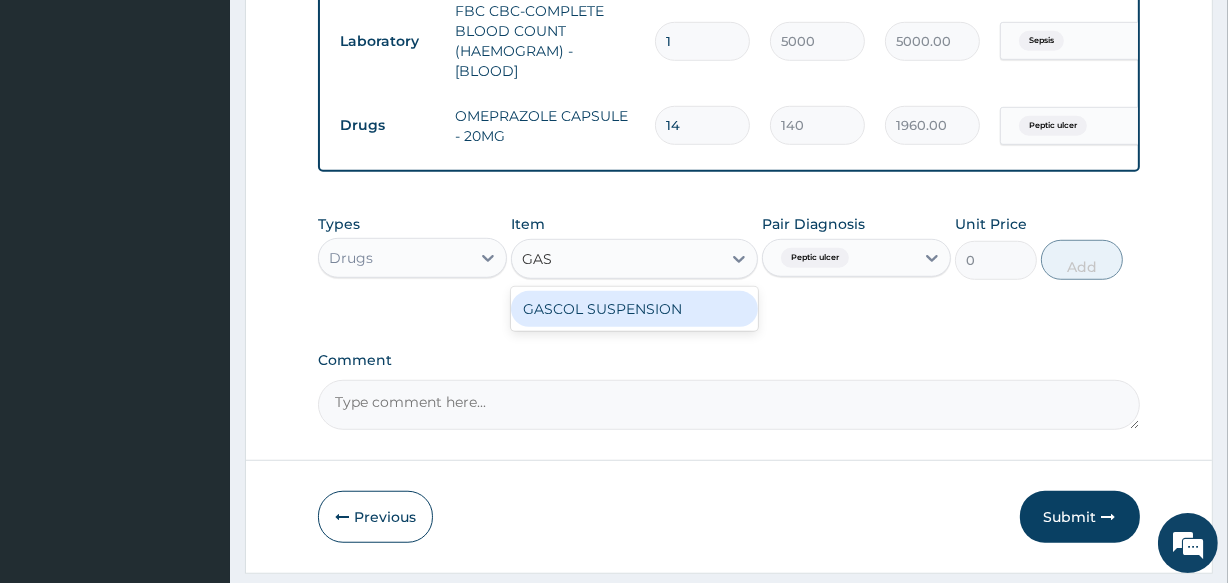 click on "GASCOL SUSPENSION" at bounding box center [634, 309] 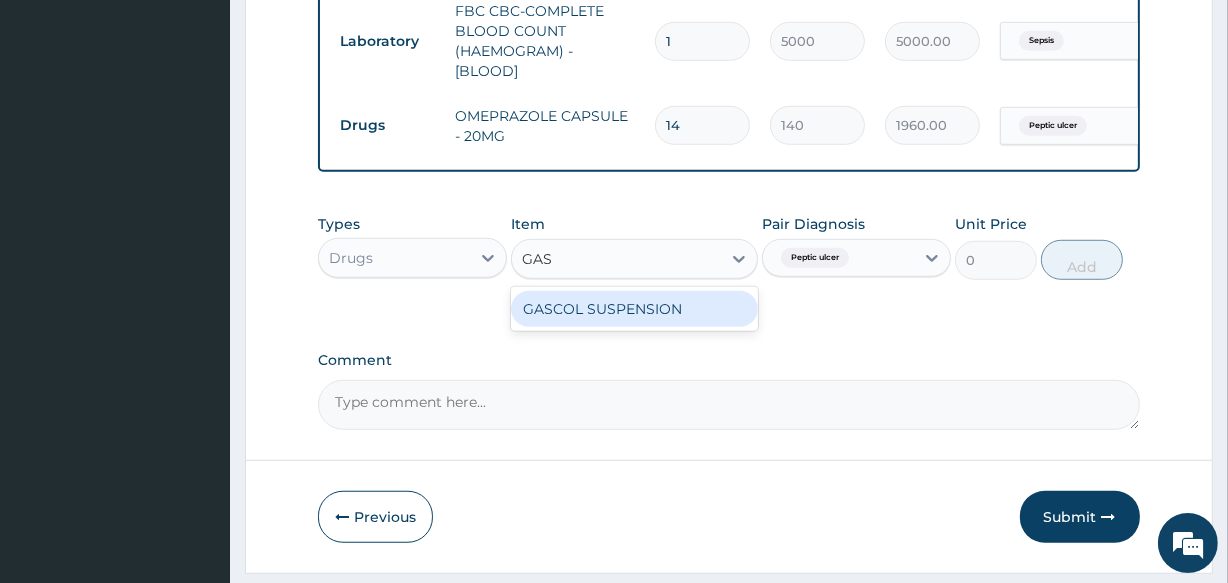 type 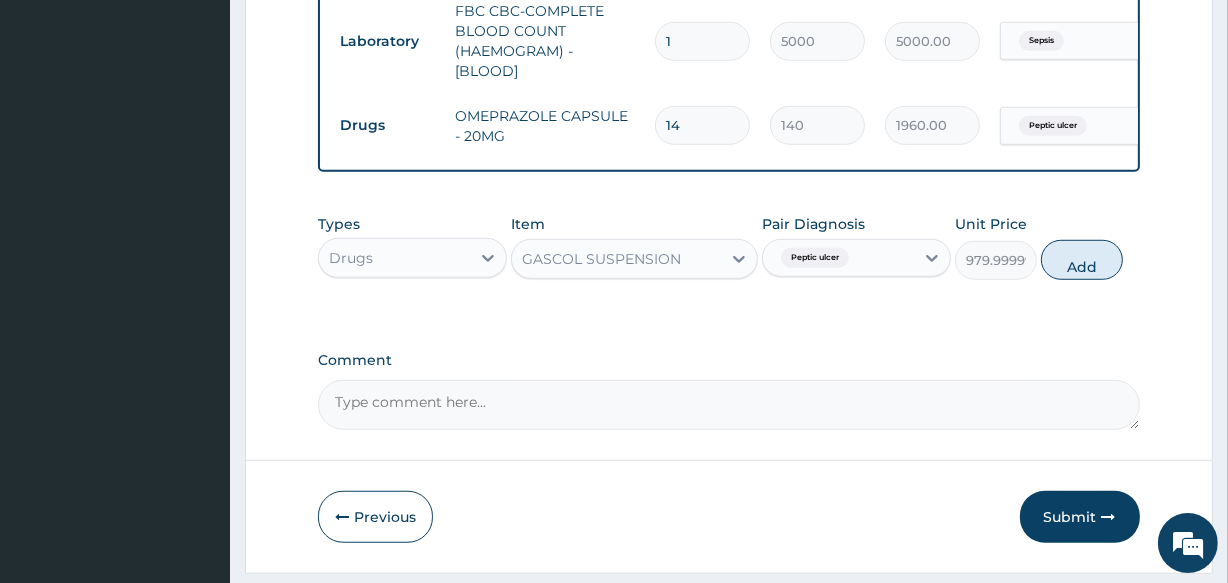 click on "GASCOL SUSPENSION" at bounding box center [634, 259] 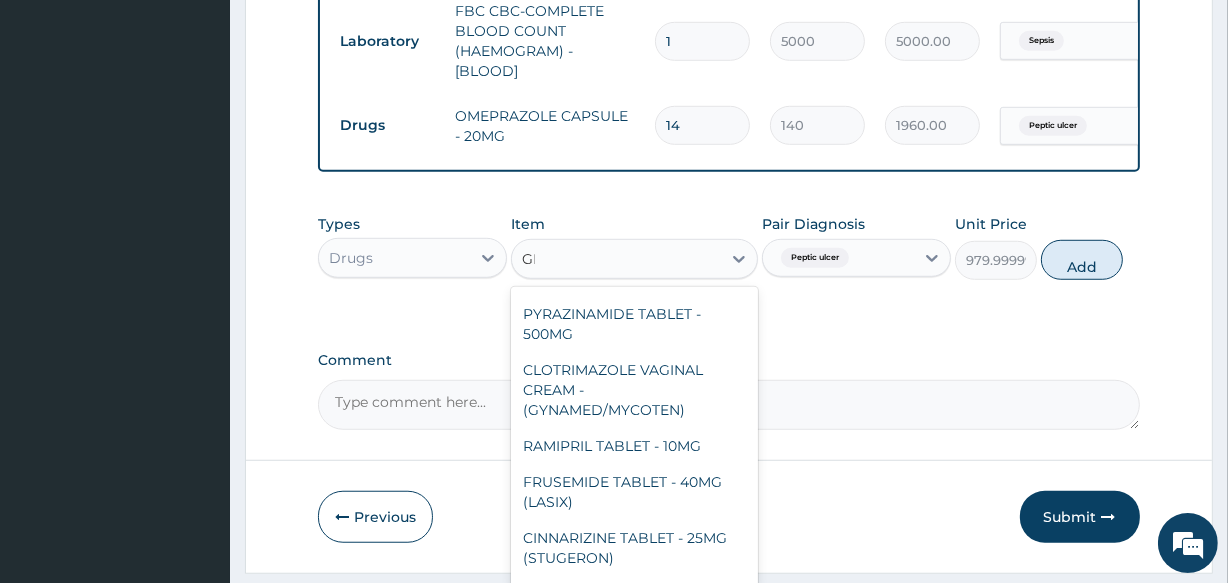 scroll, scrollTop: 0, scrollLeft: 0, axis: both 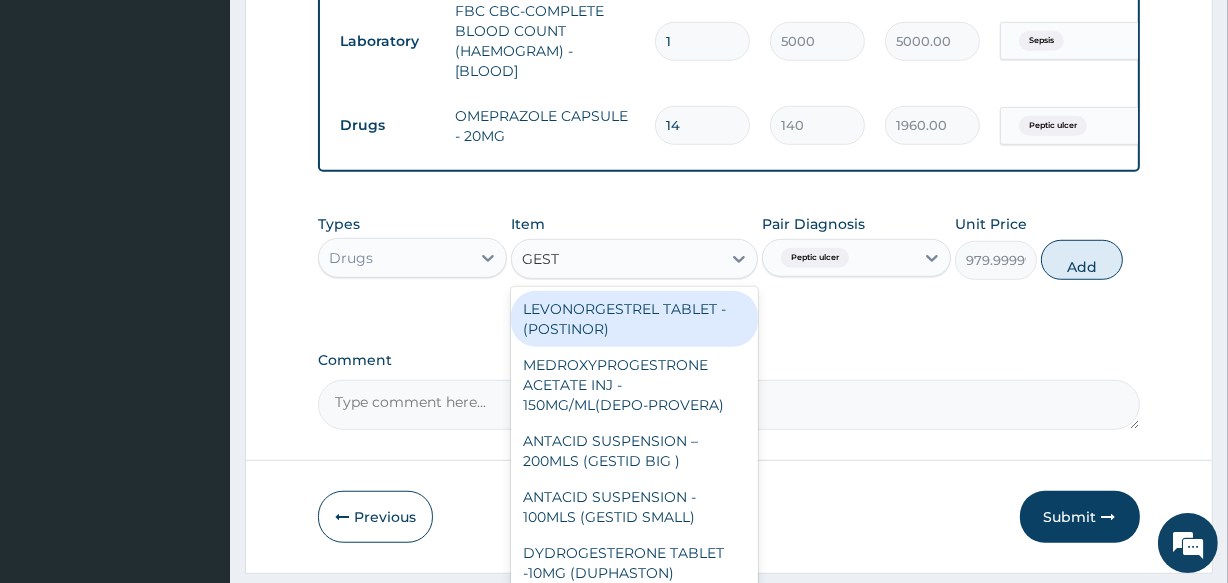 type on "GESTI" 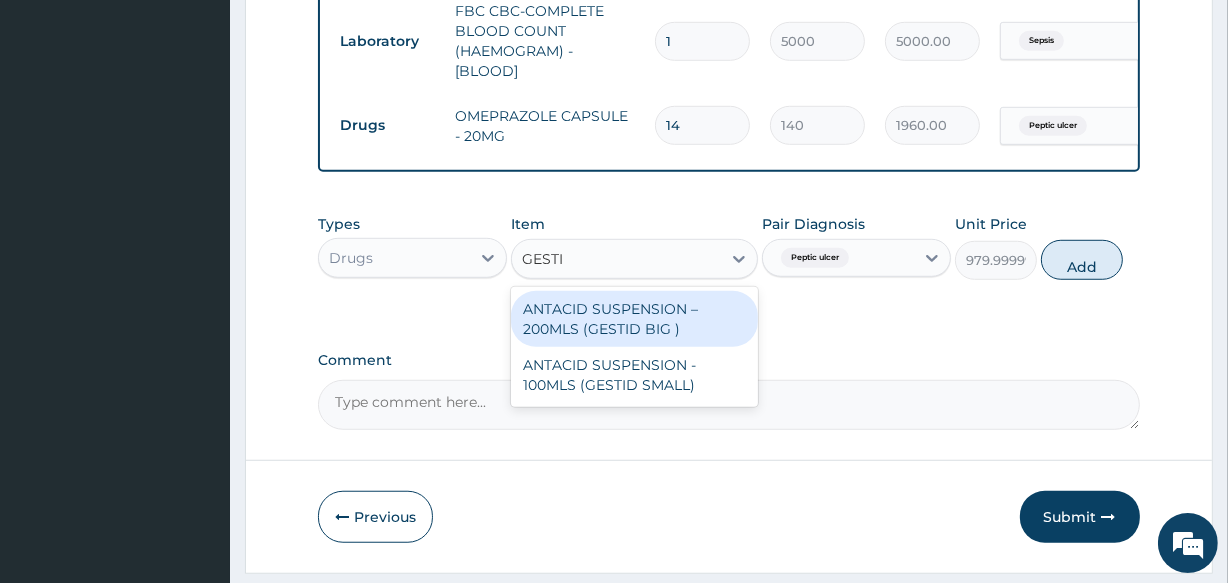 click on "ANTACID SUSPENSION – 200MLS (GESTID BIG )" at bounding box center (634, 319) 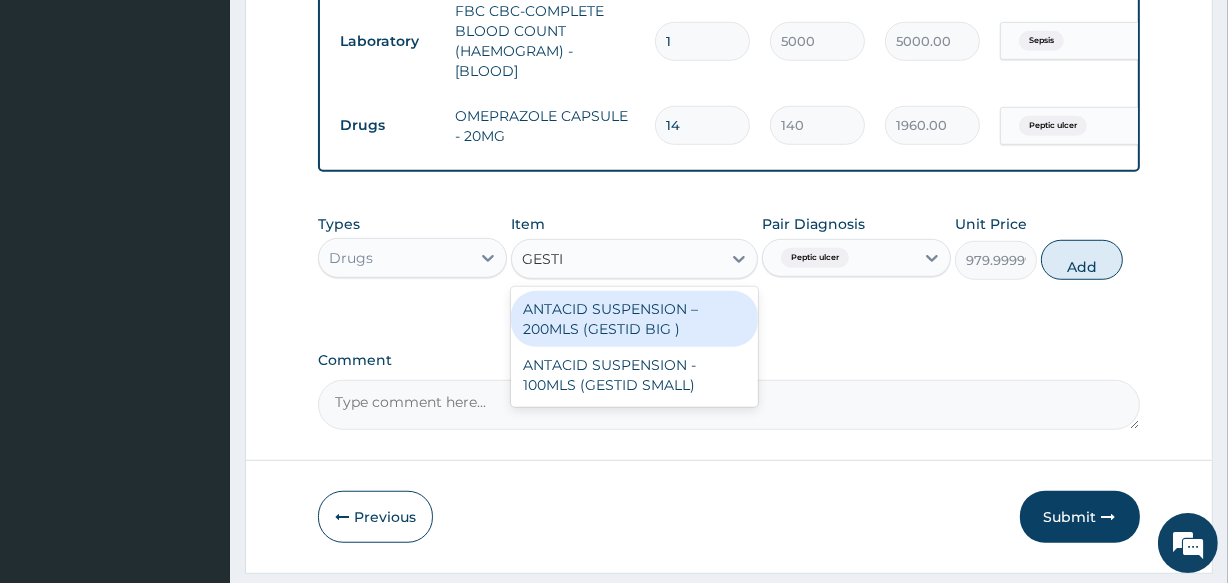 type 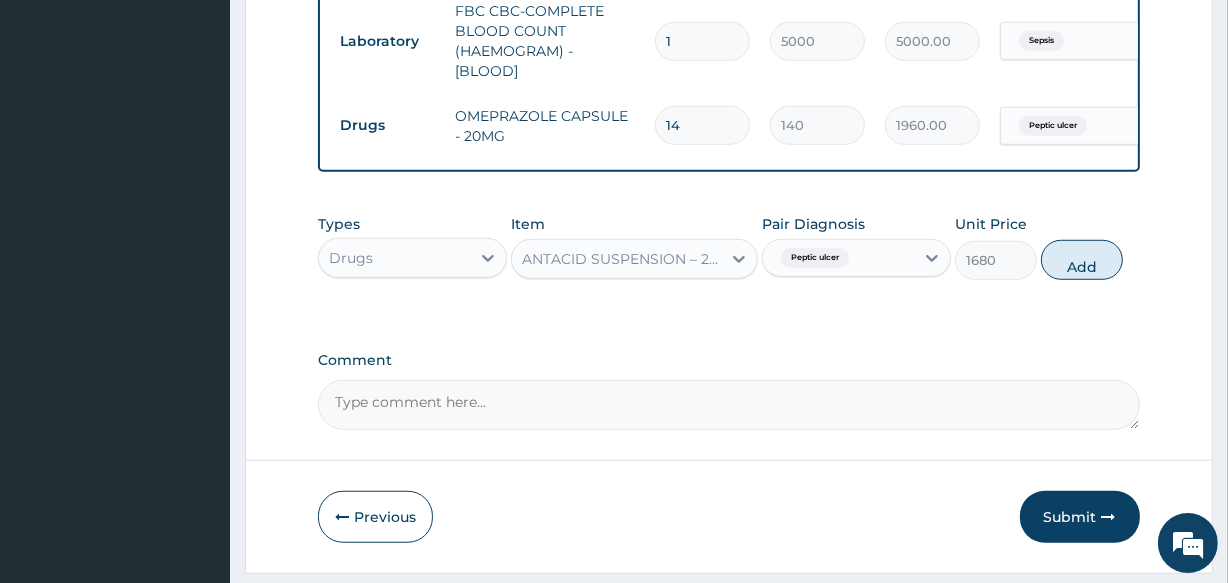 click on "ANTACID SUSPENSION – 200MLS (GESTID BIG )" at bounding box center (622, 259) 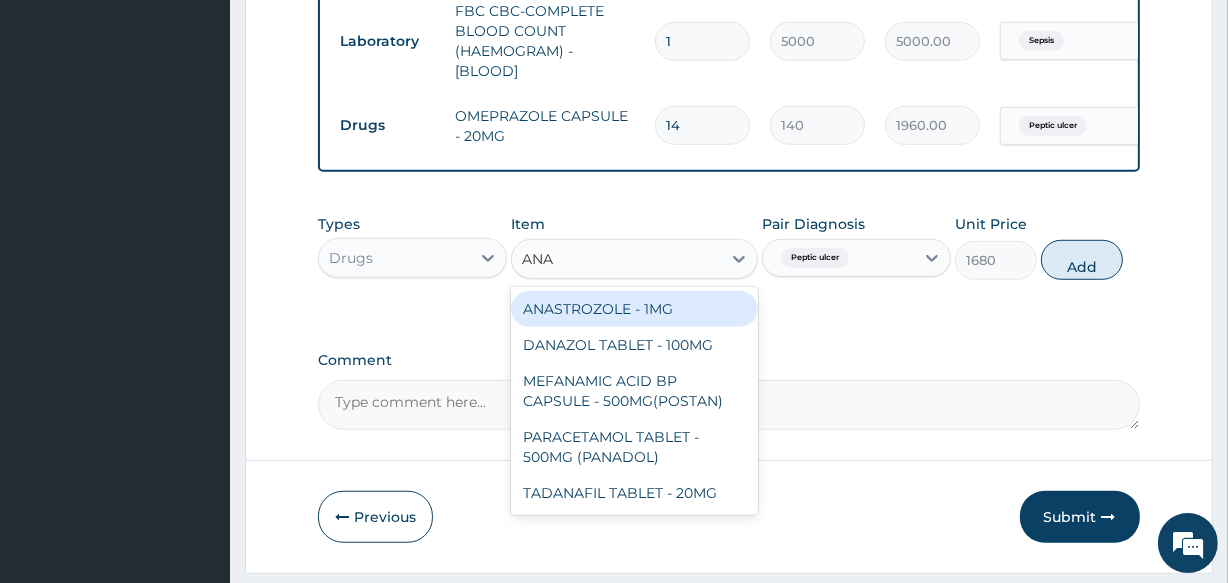 scroll, scrollTop: 0, scrollLeft: 0, axis: both 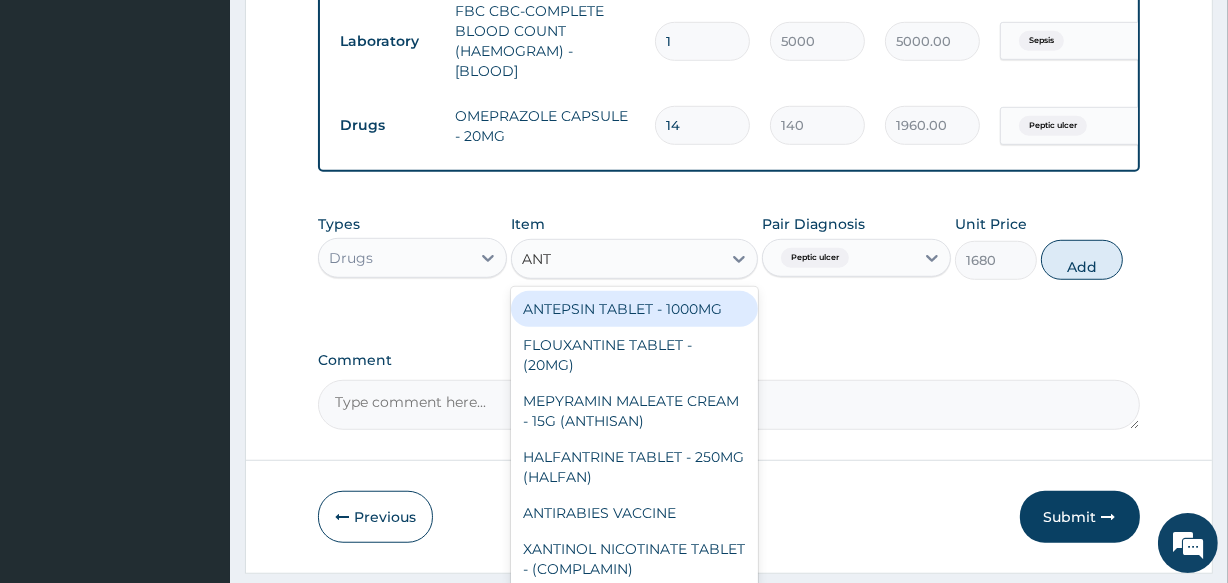 type on "ANTA" 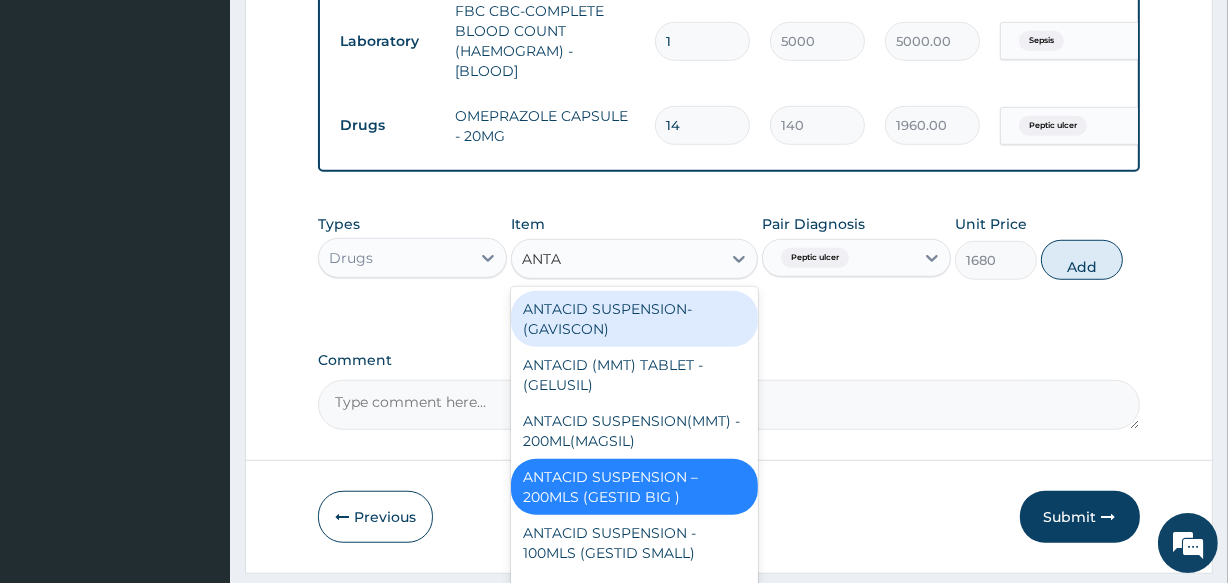 click on "ANTACID SUSPENSION- (GAVISCON)" at bounding box center [634, 319] 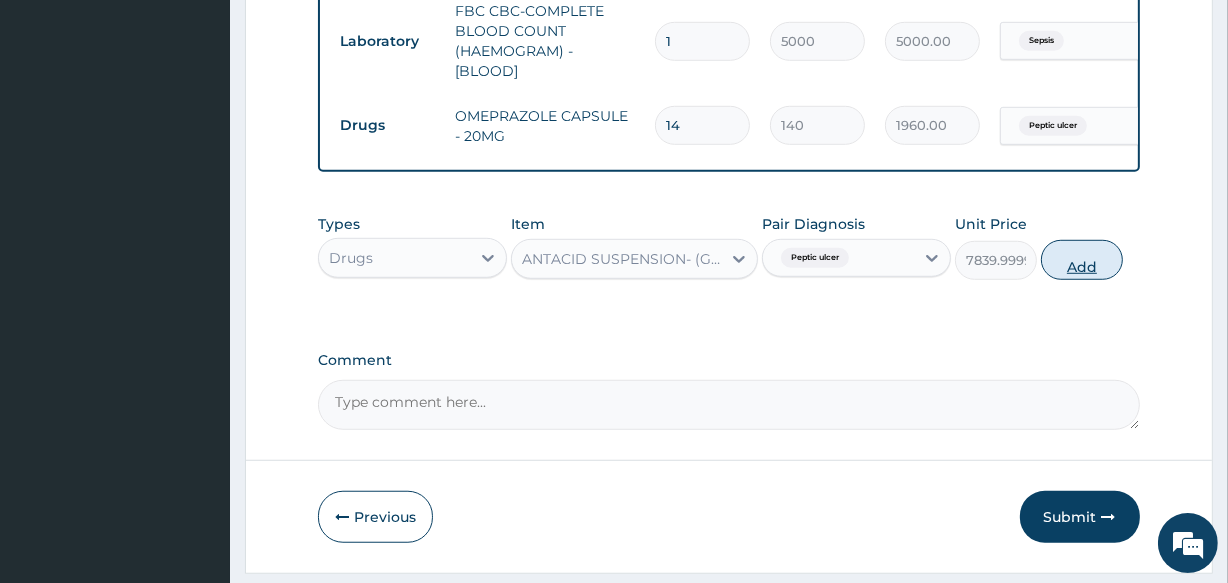 click on "Add" at bounding box center [1082, 260] 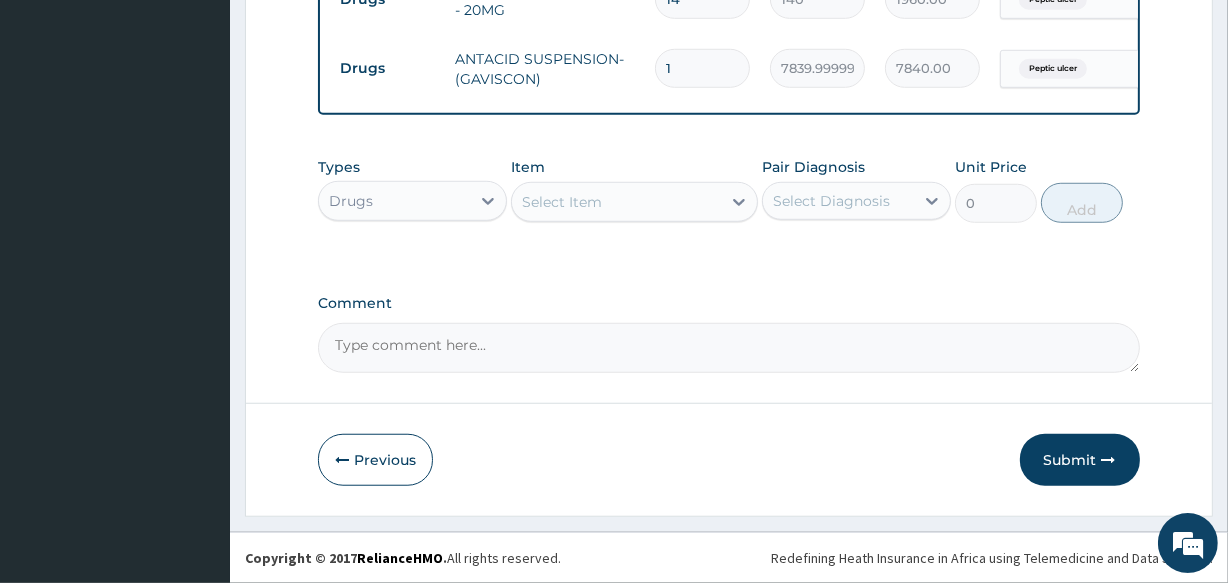 click on "Submit" at bounding box center [1080, 460] 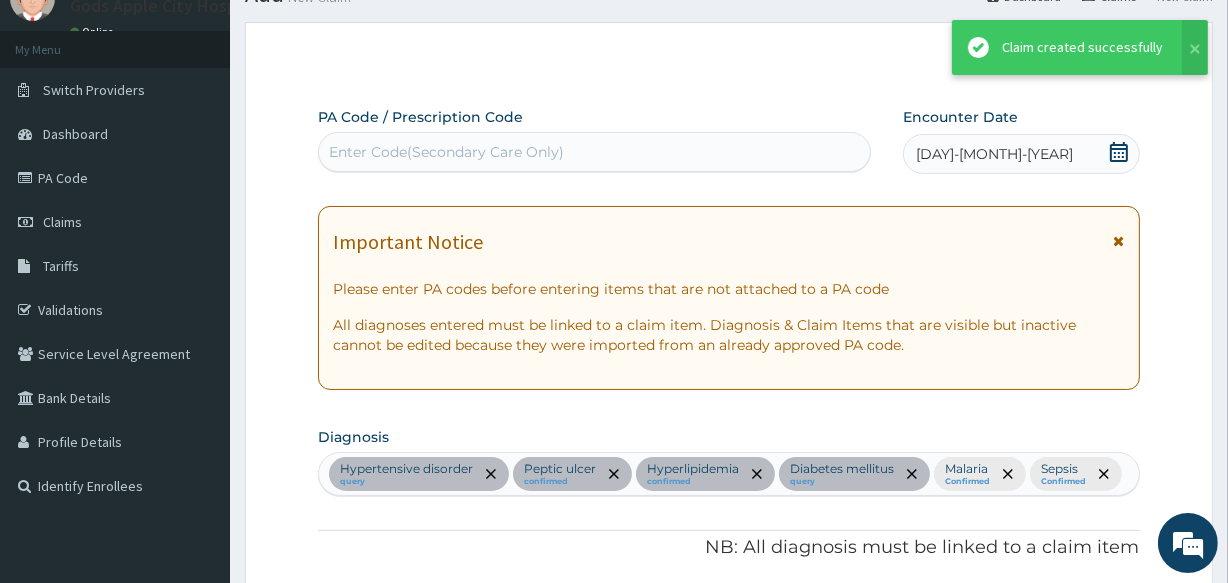 scroll, scrollTop: 1352, scrollLeft: 0, axis: vertical 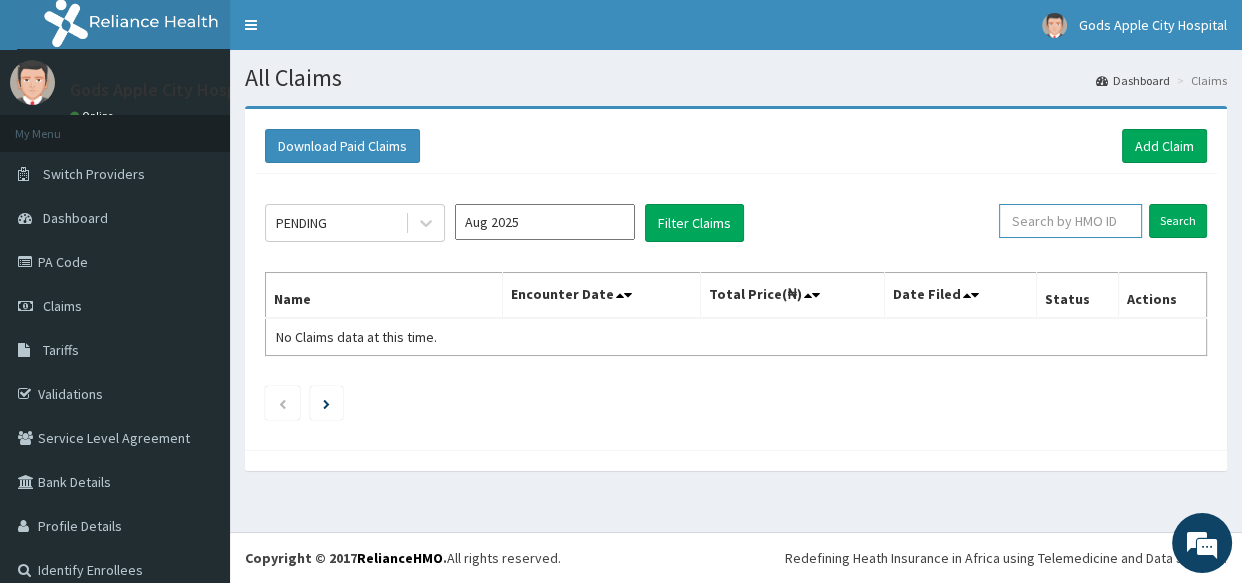 paste on "TML/10119/A" 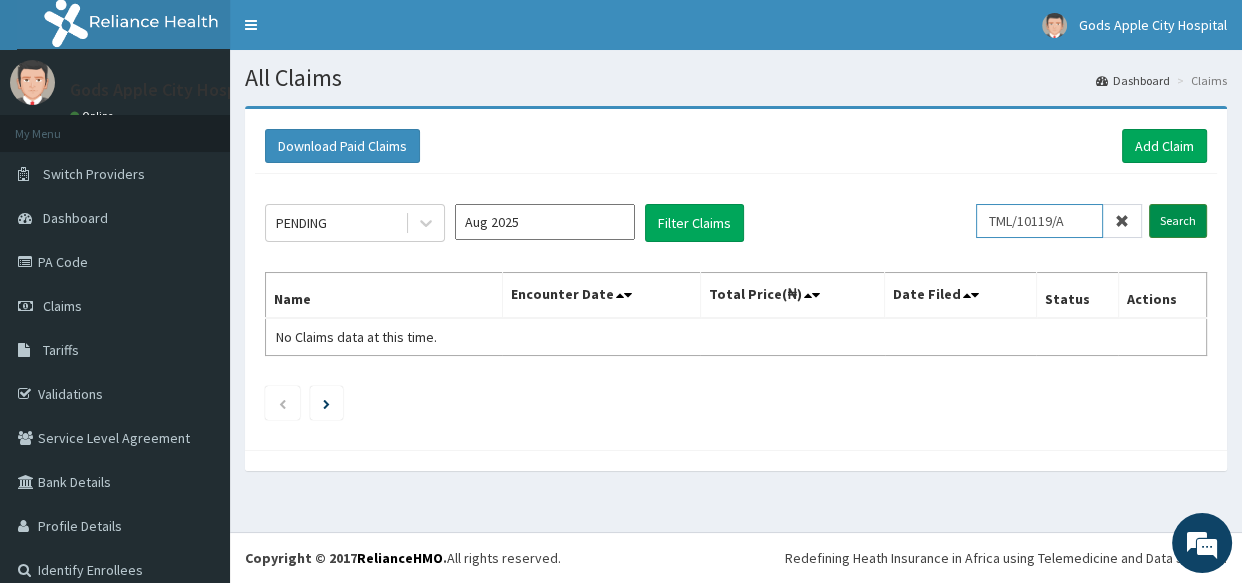 type on "TML/10119/A" 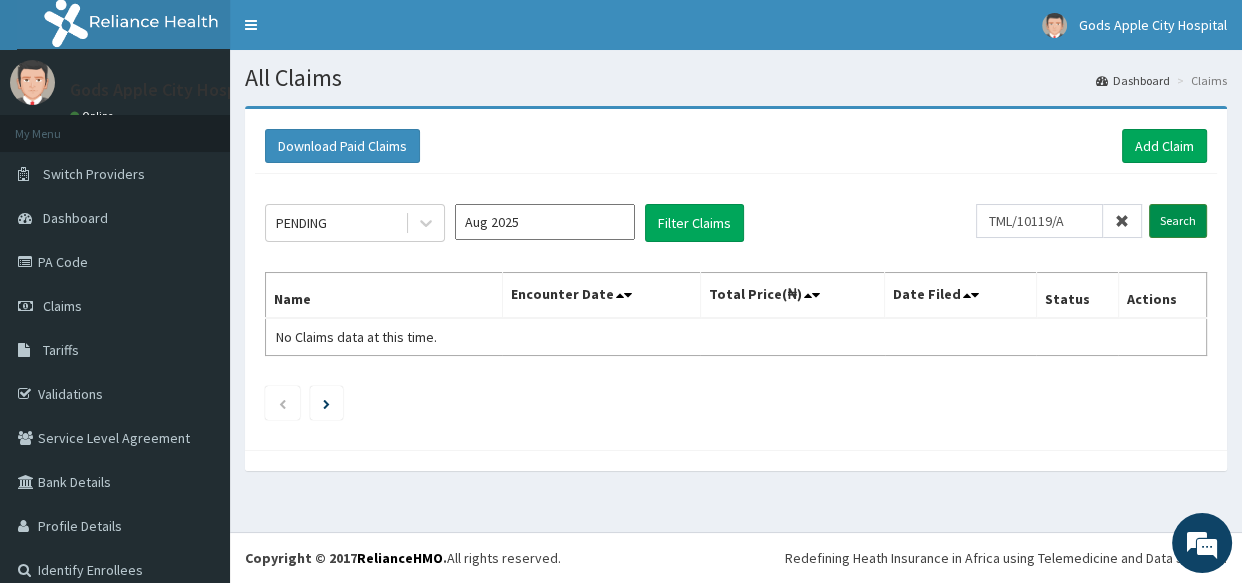click on "Search" at bounding box center [1178, 221] 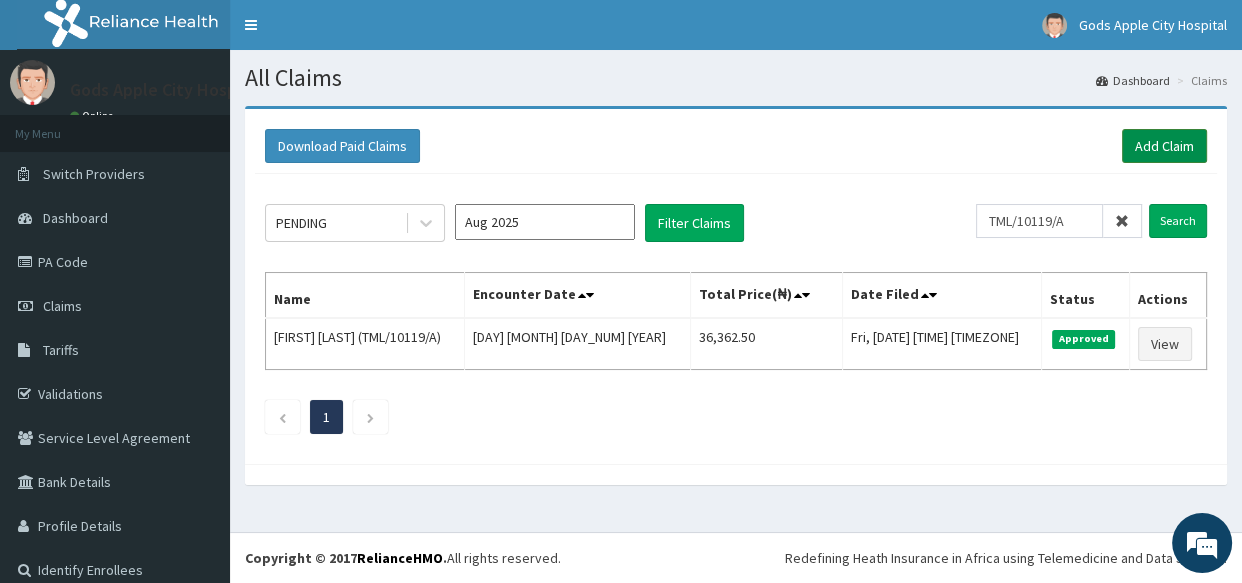 click on "Add Claim" at bounding box center (1164, 146) 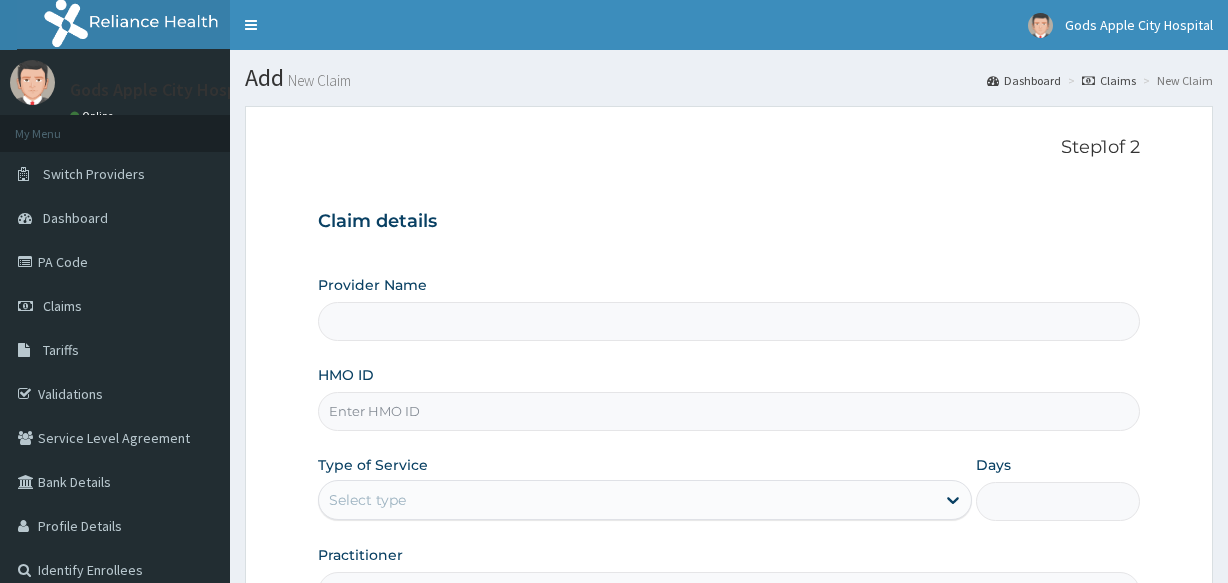 scroll, scrollTop: 0, scrollLeft: 0, axis: both 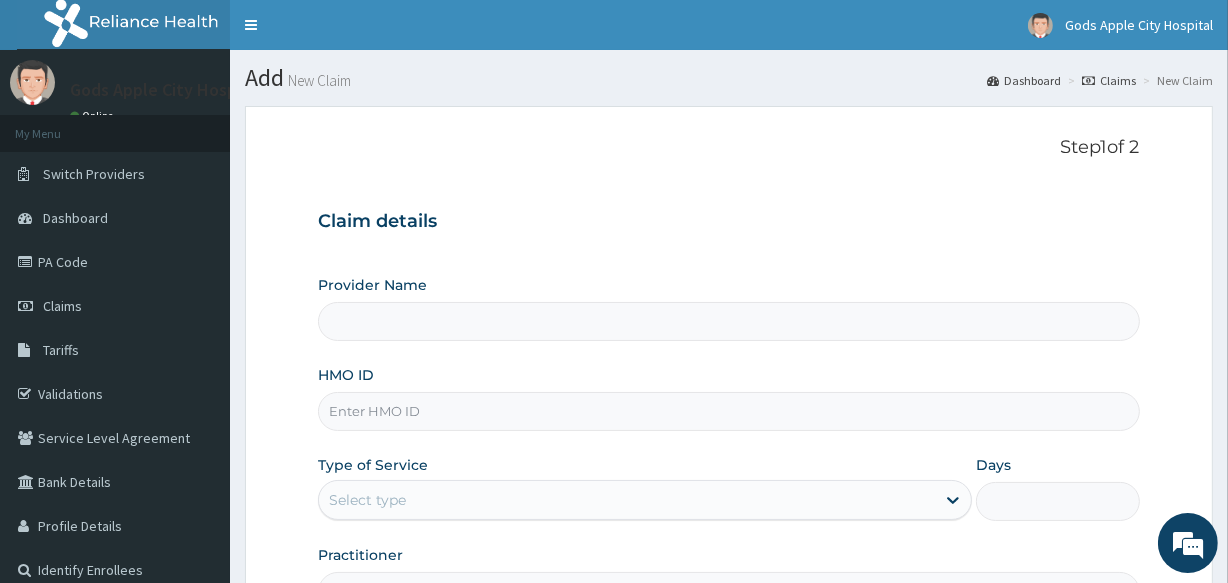 type on "Gods Apple city Hospital - Ojodu" 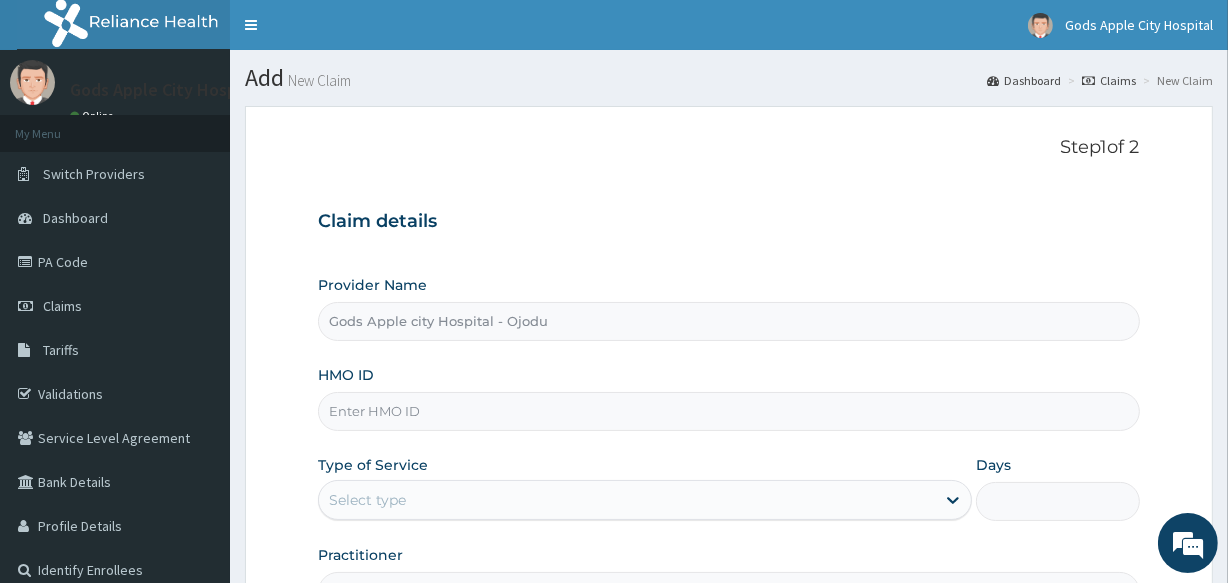 scroll, scrollTop: 0, scrollLeft: 0, axis: both 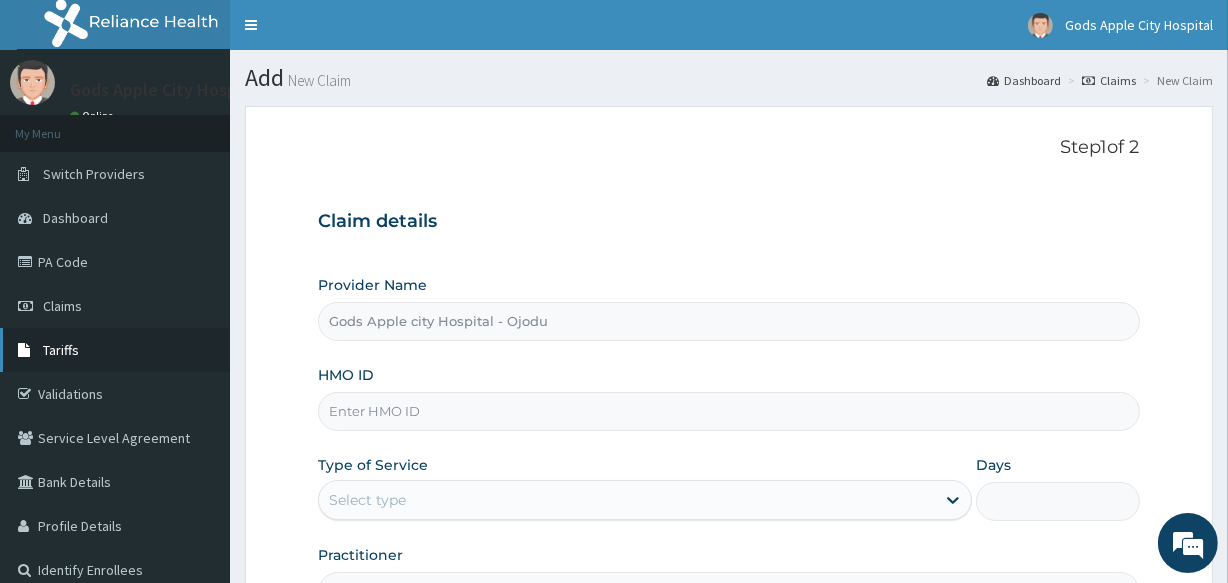 click on "Tariffs" at bounding box center [61, 350] 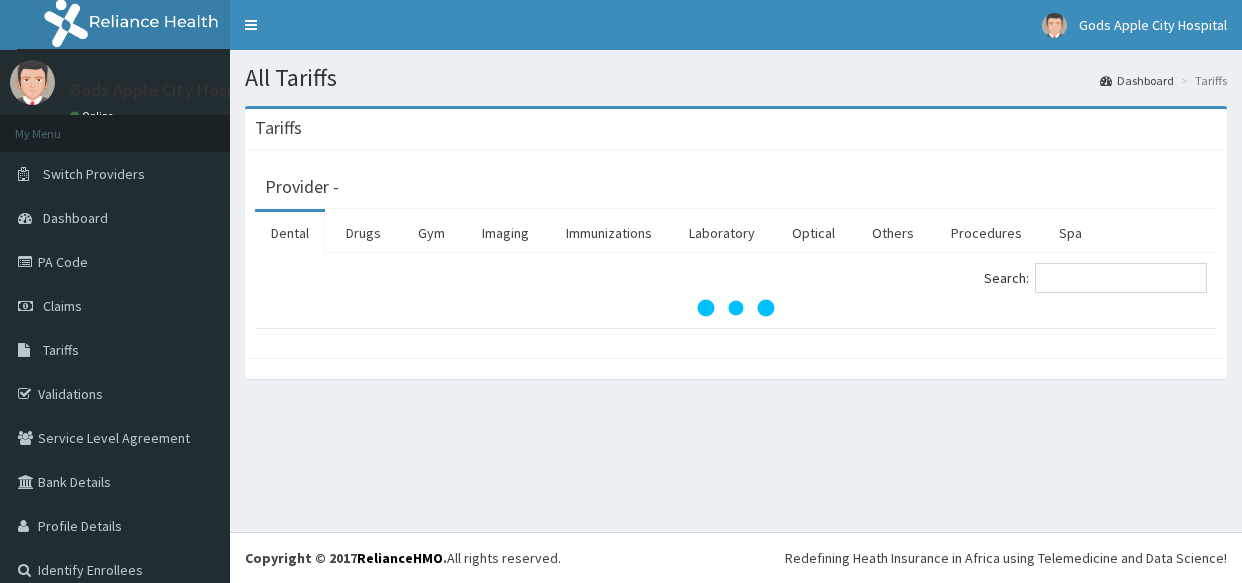 scroll, scrollTop: 0, scrollLeft: 0, axis: both 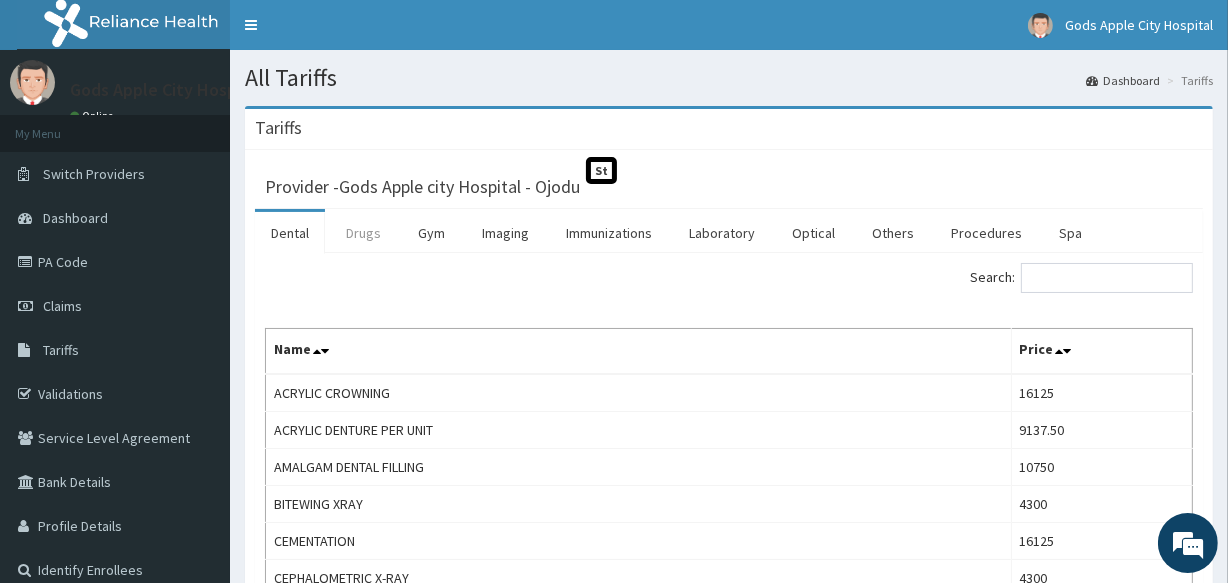 click on "Drugs" at bounding box center (363, 233) 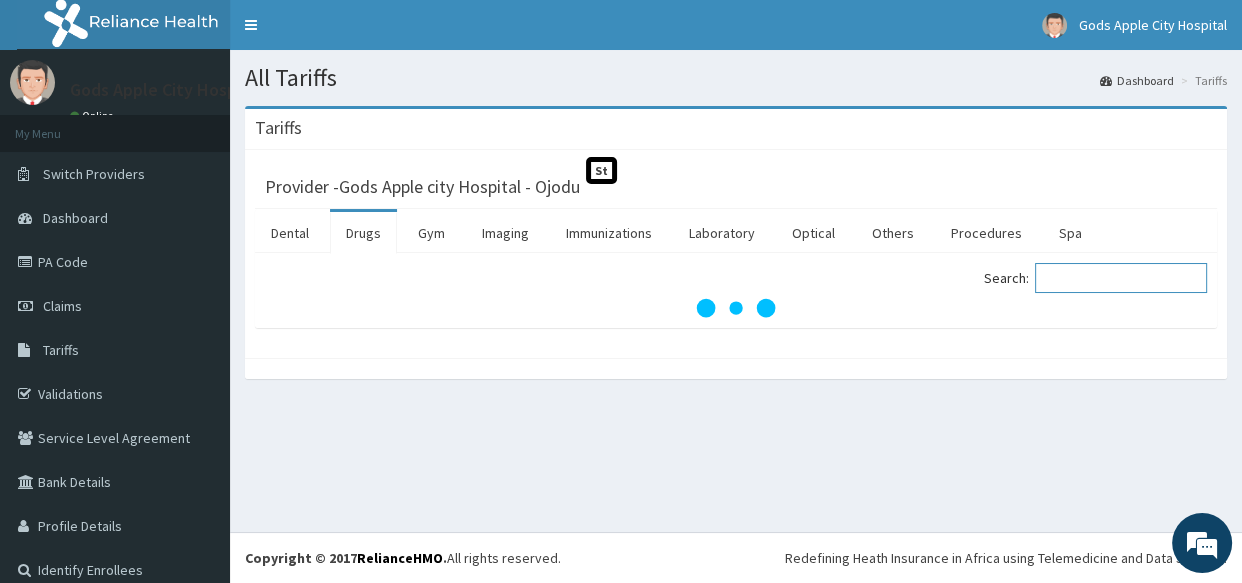 click on "Search:" at bounding box center [1121, 278] 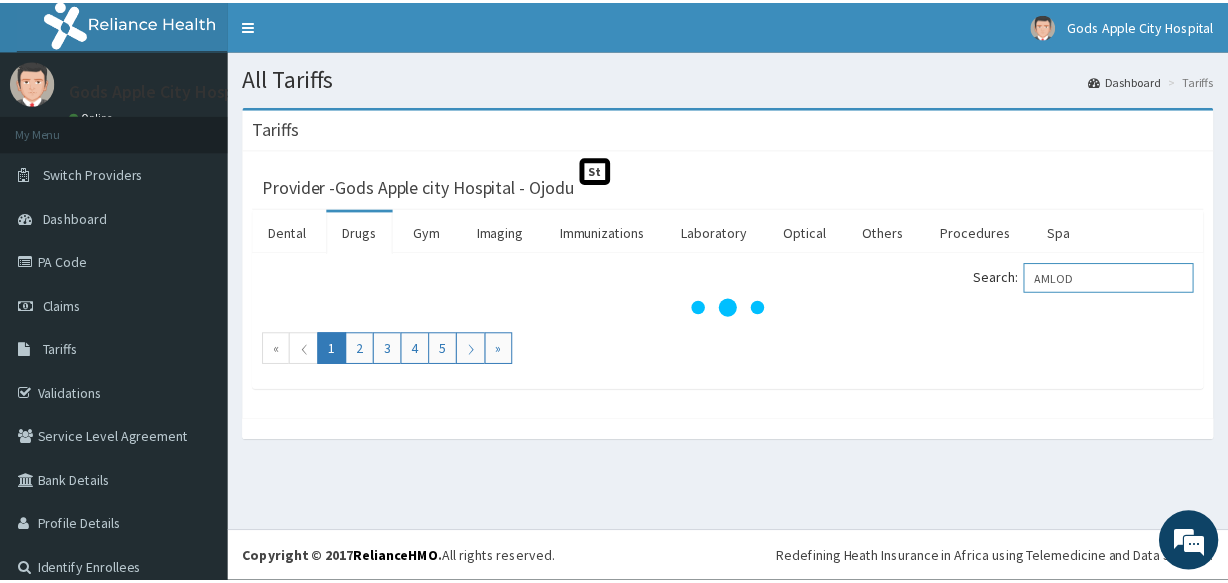 scroll, scrollTop: 0, scrollLeft: 0, axis: both 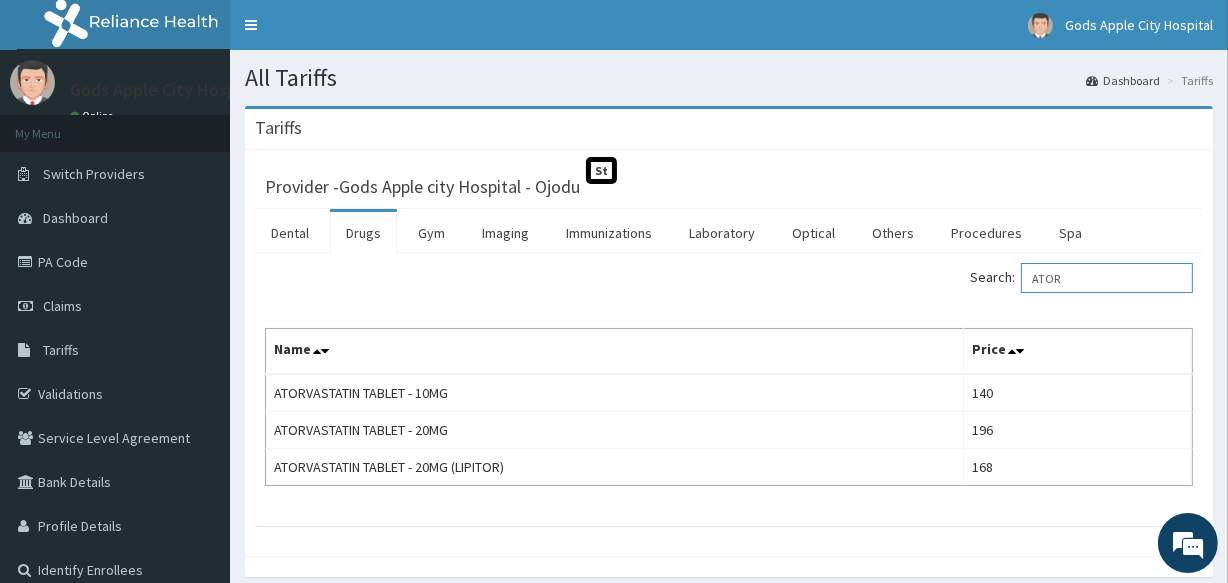 type on "ATOR" 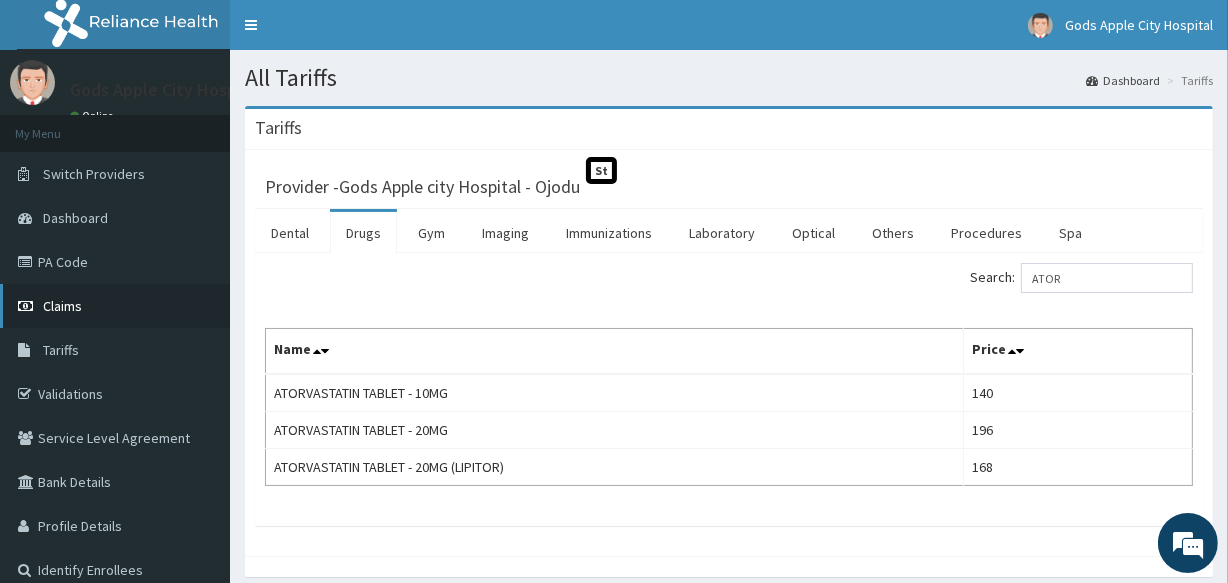 click on "Claims" at bounding box center [62, 306] 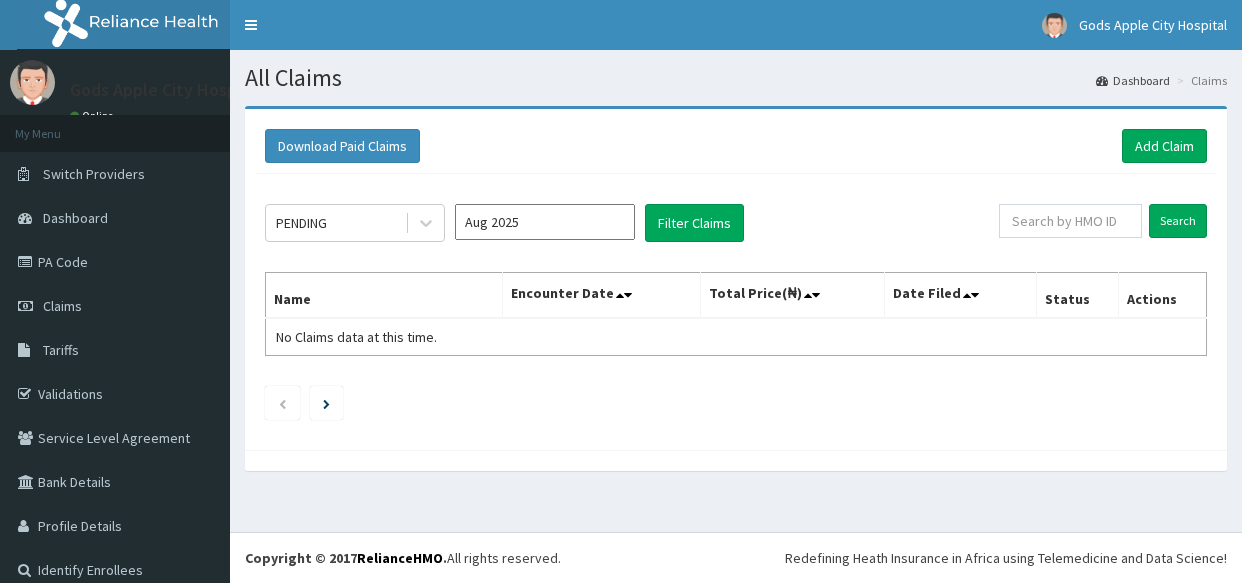 scroll, scrollTop: 0, scrollLeft: 0, axis: both 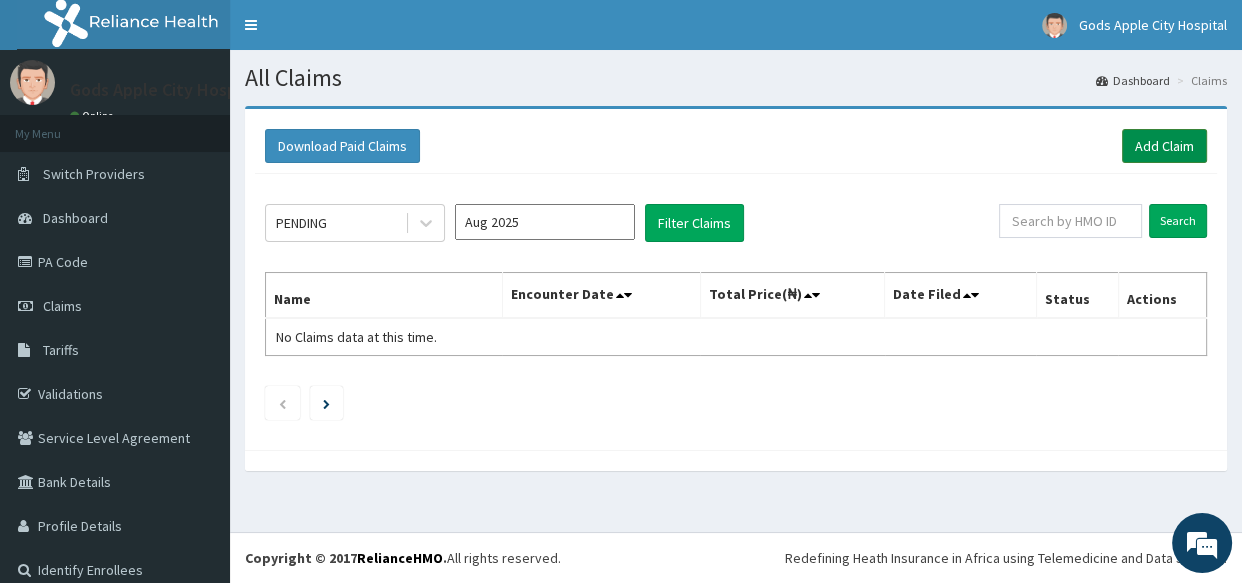 click on "Add Claim" at bounding box center [1164, 146] 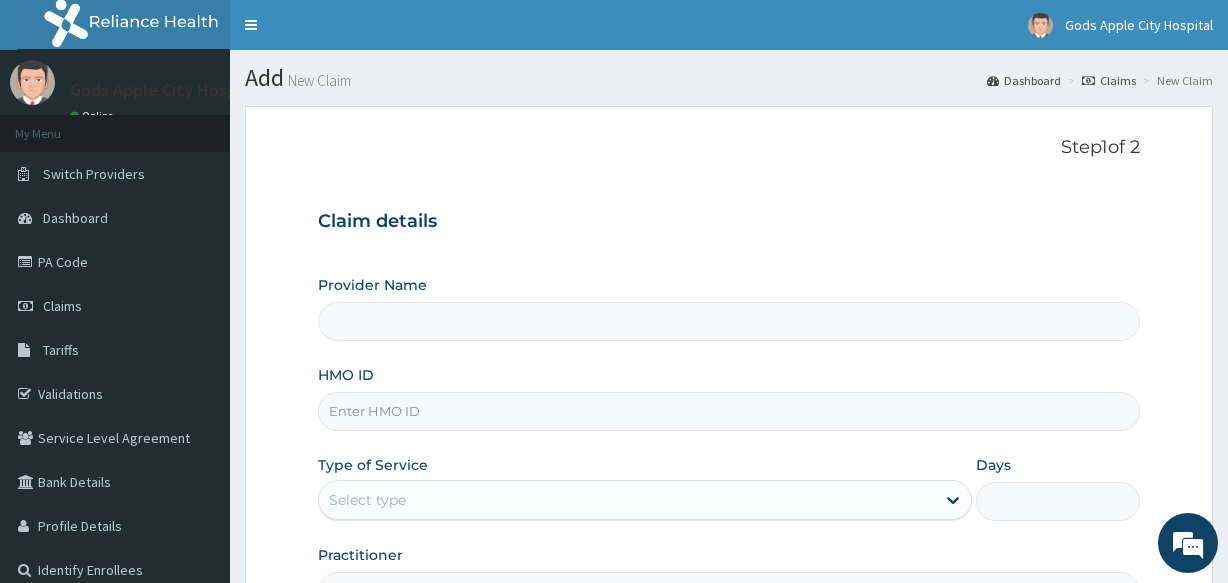 scroll, scrollTop: 0, scrollLeft: 0, axis: both 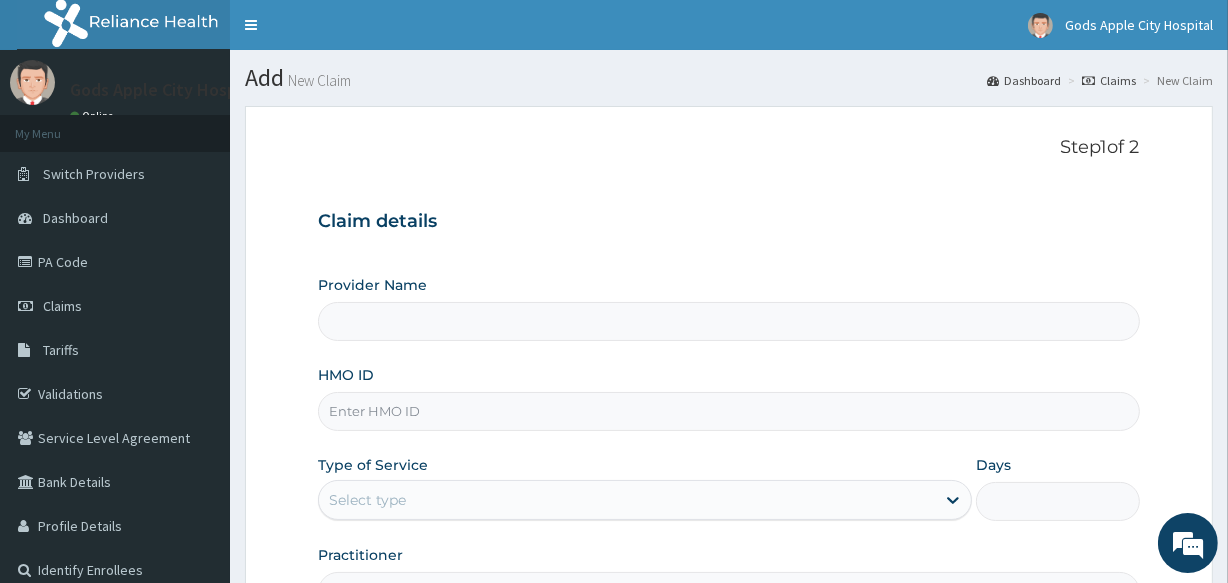 paste on "LAC/10014/A" 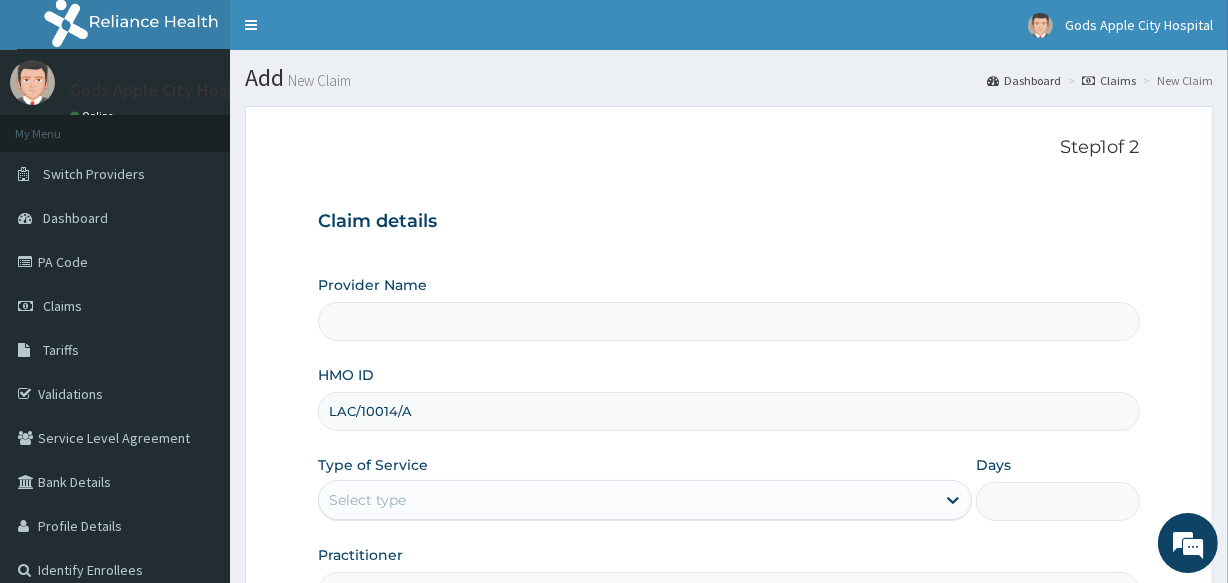 type on "Gods Apple city Hospital - Ojodu" 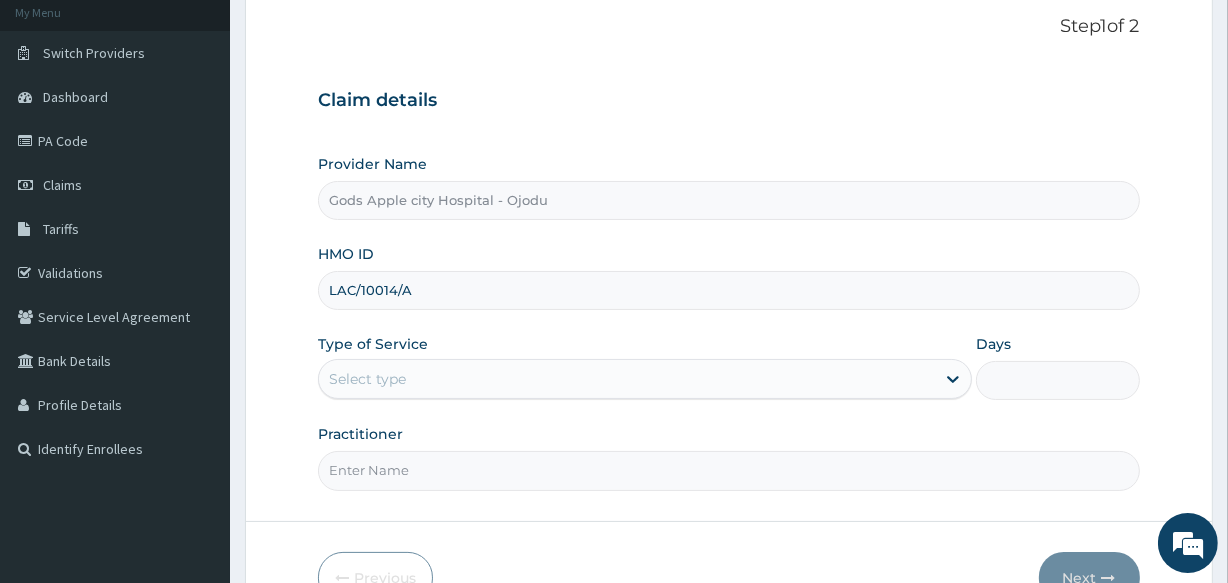 scroll, scrollTop: 237, scrollLeft: 0, axis: vertical 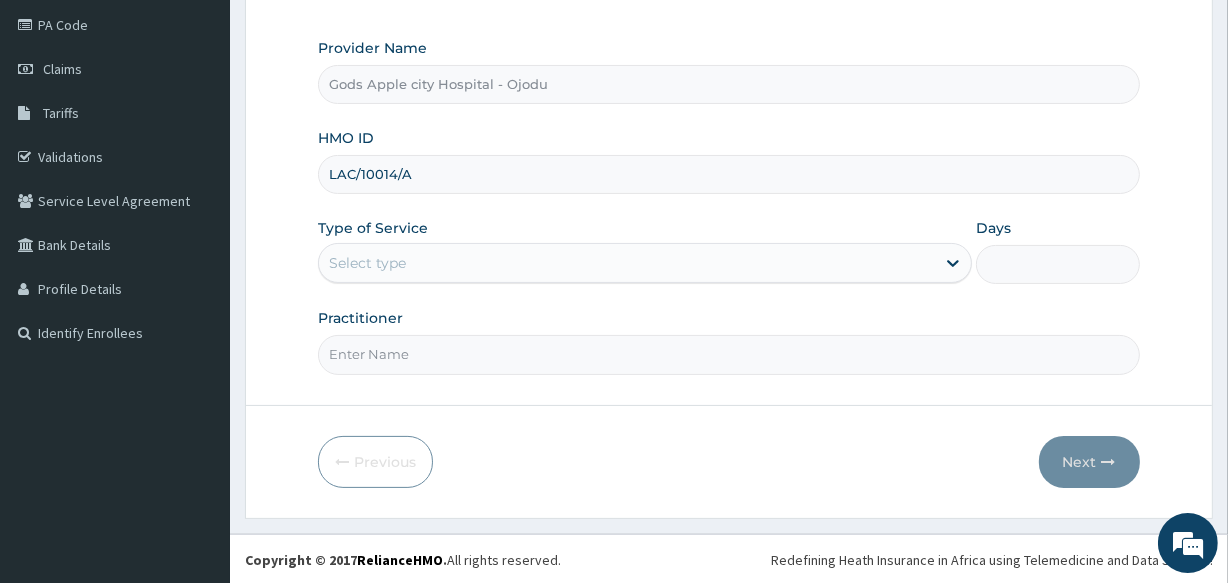 type on "LAC/10014/A" 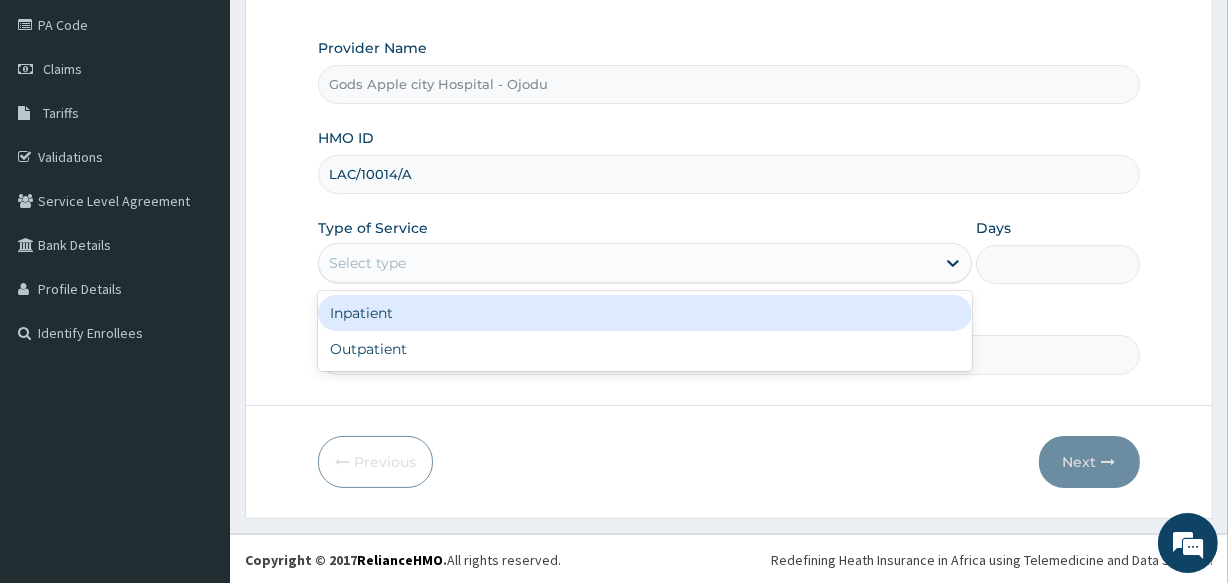 click on "Inpatient" at bounding box center [645, 313] 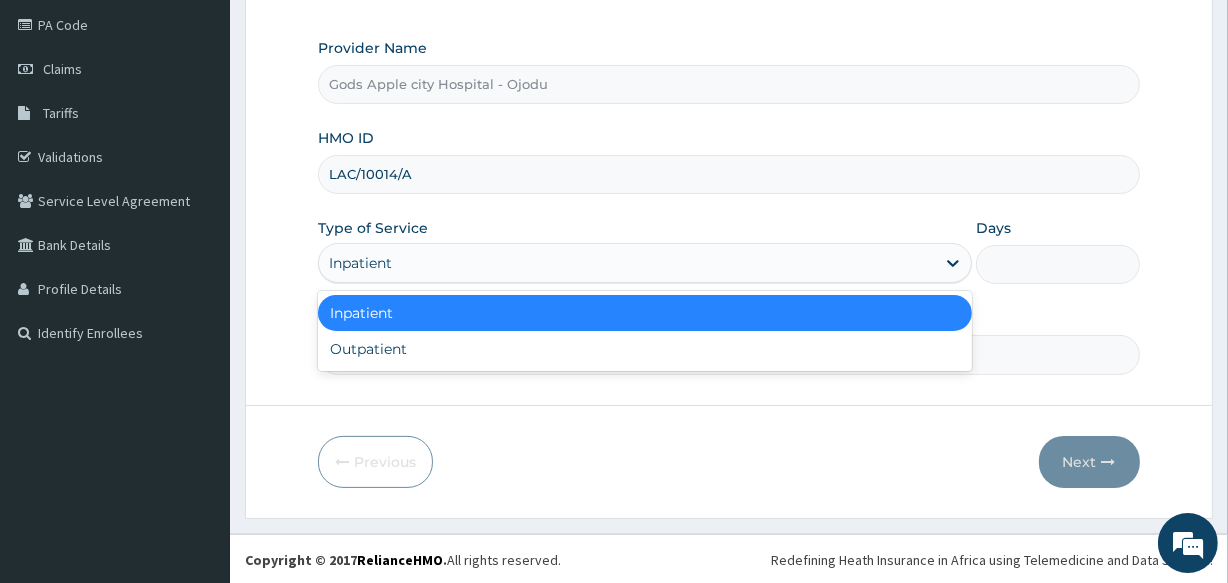 click on "Inpatient" at bounding box center [627, 263] 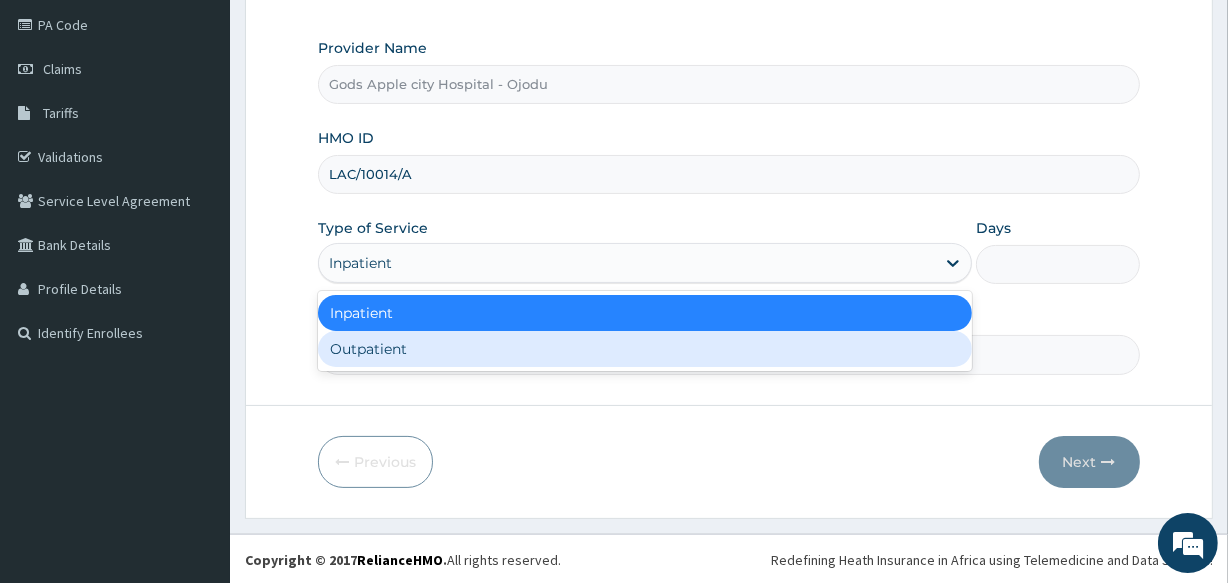 click on "Outpatient" at bounding box center [645, 349] 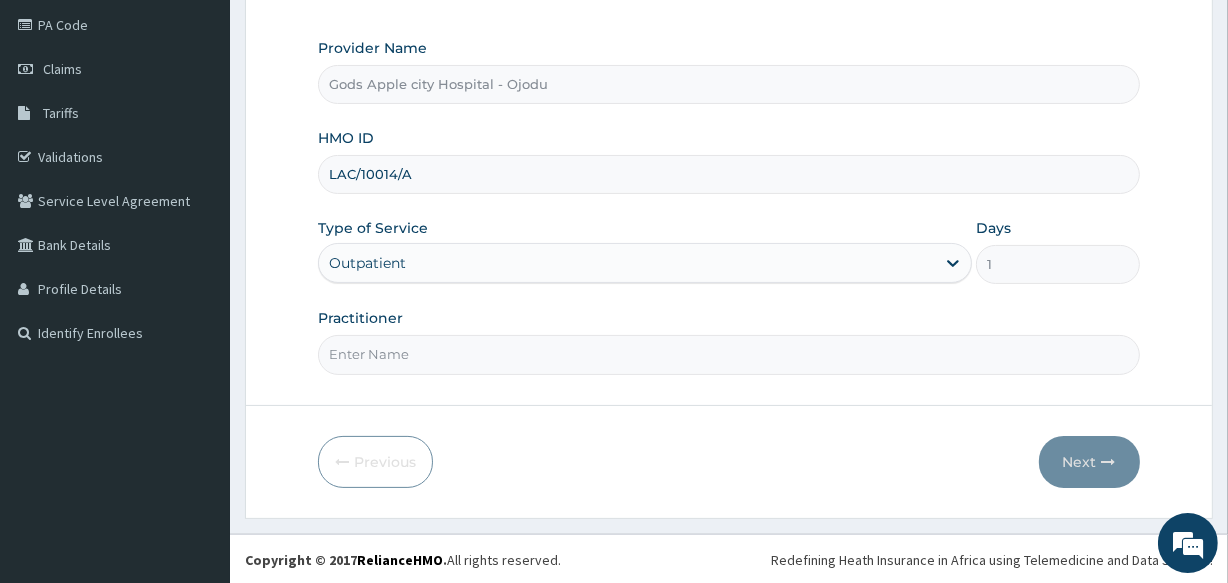 click on "Practitioner" at bounding box center (728, 354) 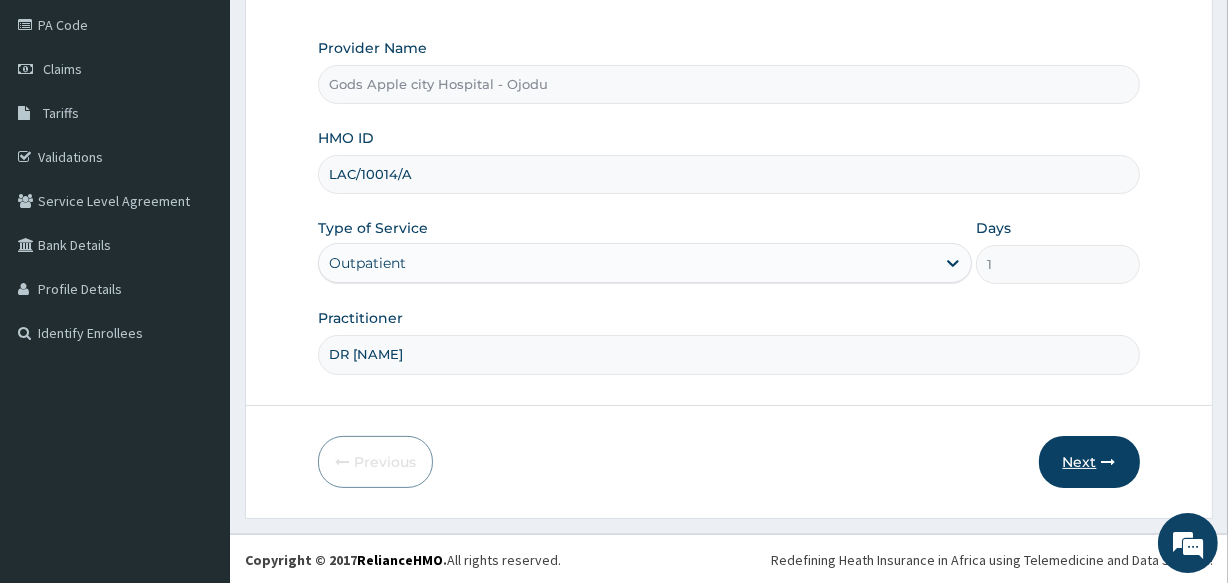 click on "Next" at bounding box center (1089, 462) 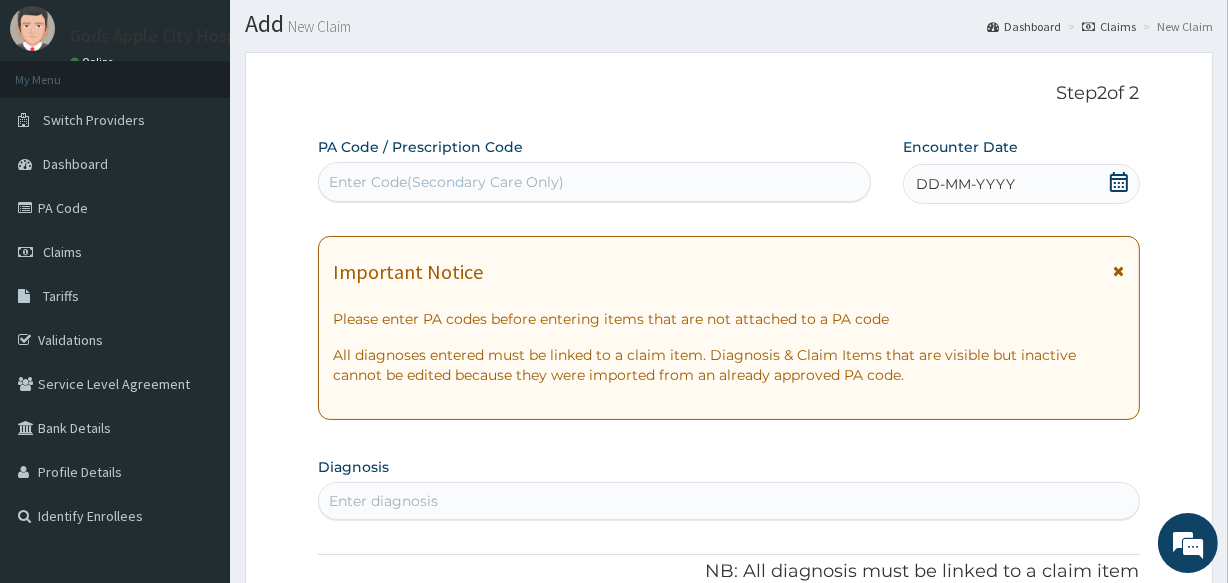 scroll, scrollTop: 0, scrollLeft: 0, axis: both 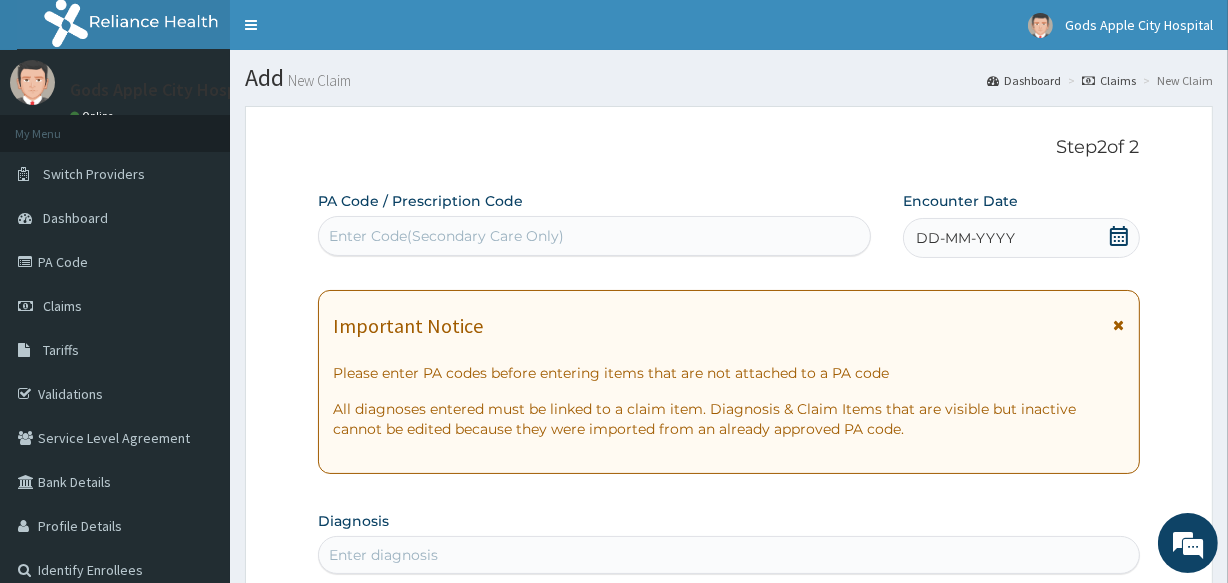 click on "Enter Code(Secondary Care Only)" at bounding box center [594, 236] 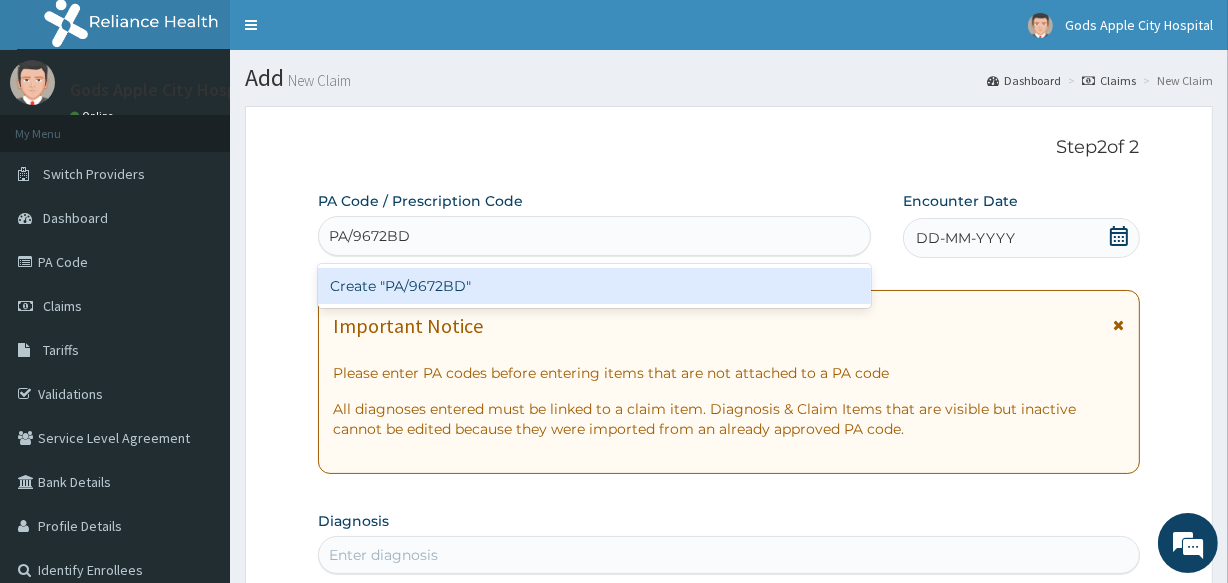 click on "Create "PA/9672BD"" at bounding box center (594, 286) 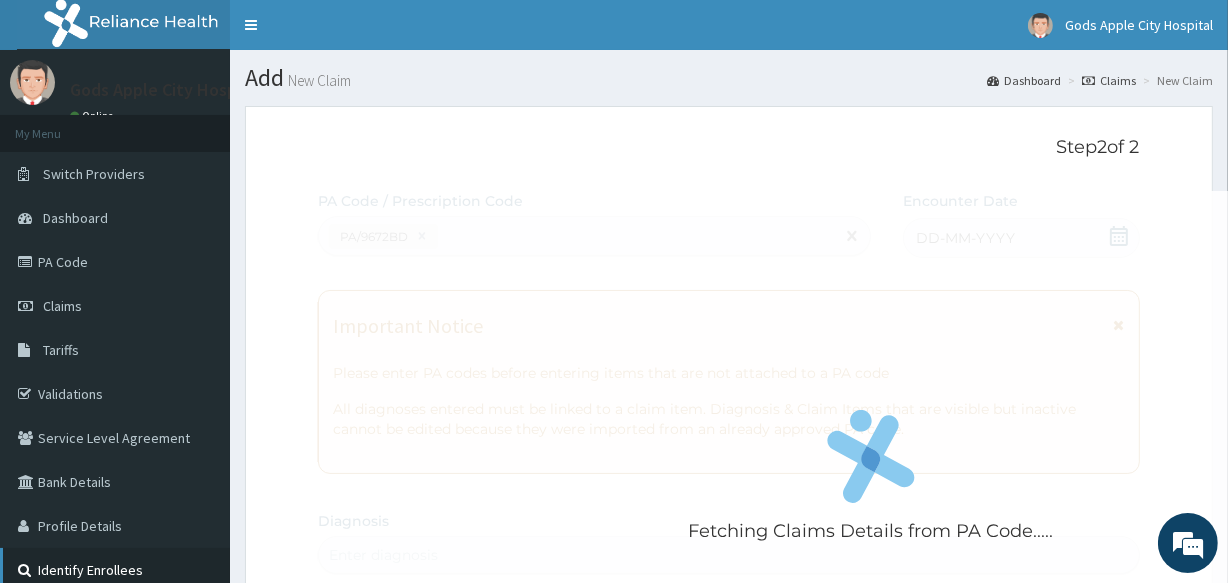 scroll, scrollTop: 748, scrollLeft: 0, axis: vertical 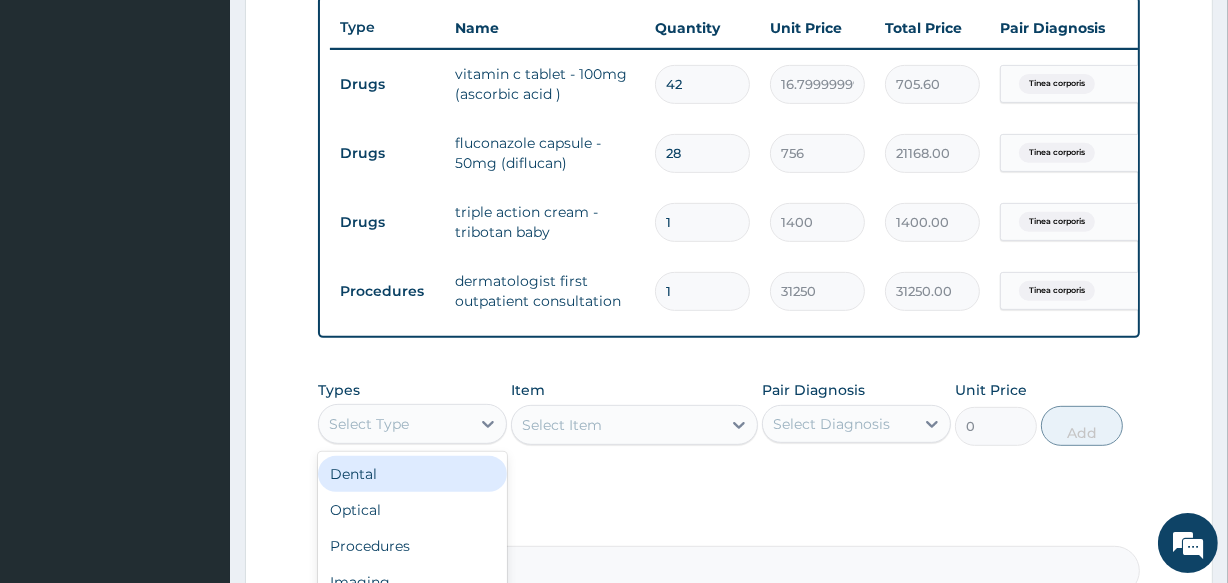 click on "Select Type" at bounding box center (369, 424) 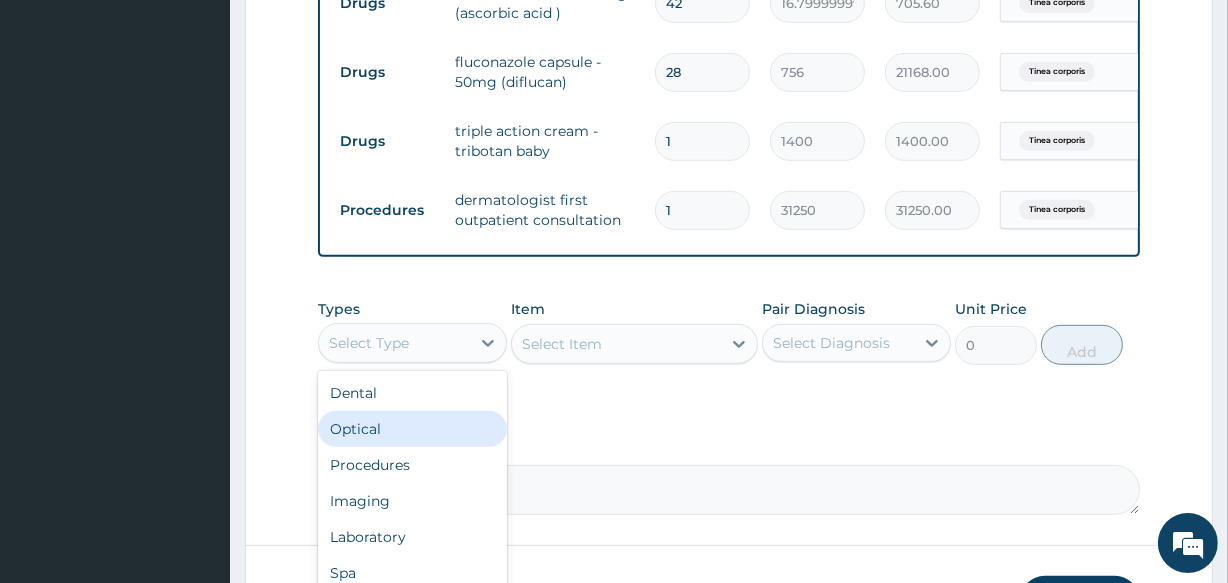 scroll, scrollTop: 839, scrollLeft: 0, axis: vertical 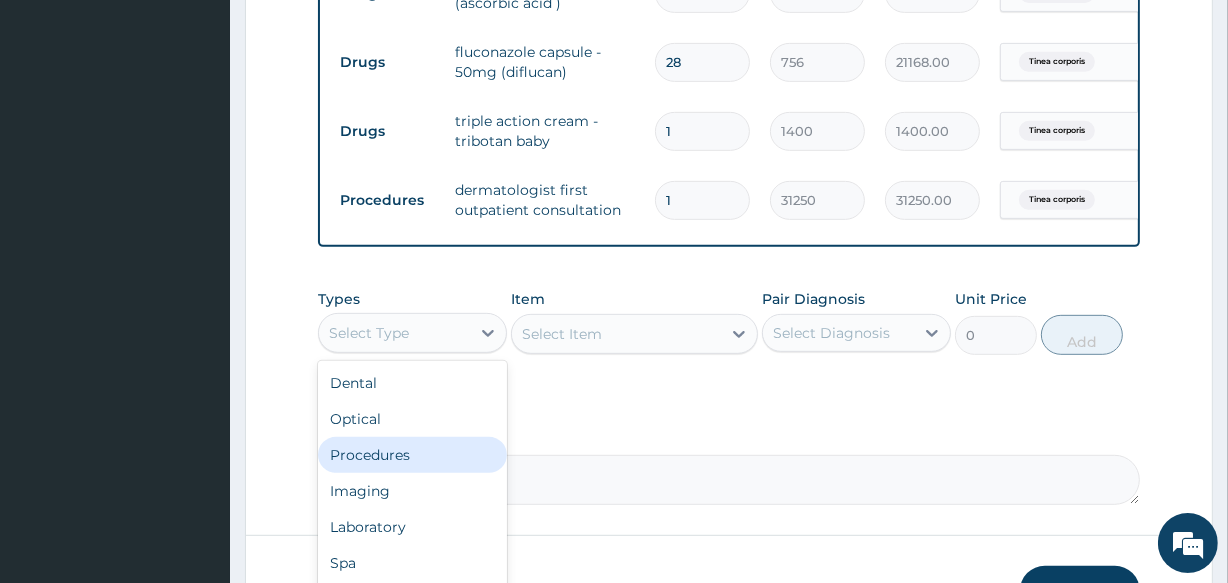 click on "Procedures" at bounding box center [412, 455] 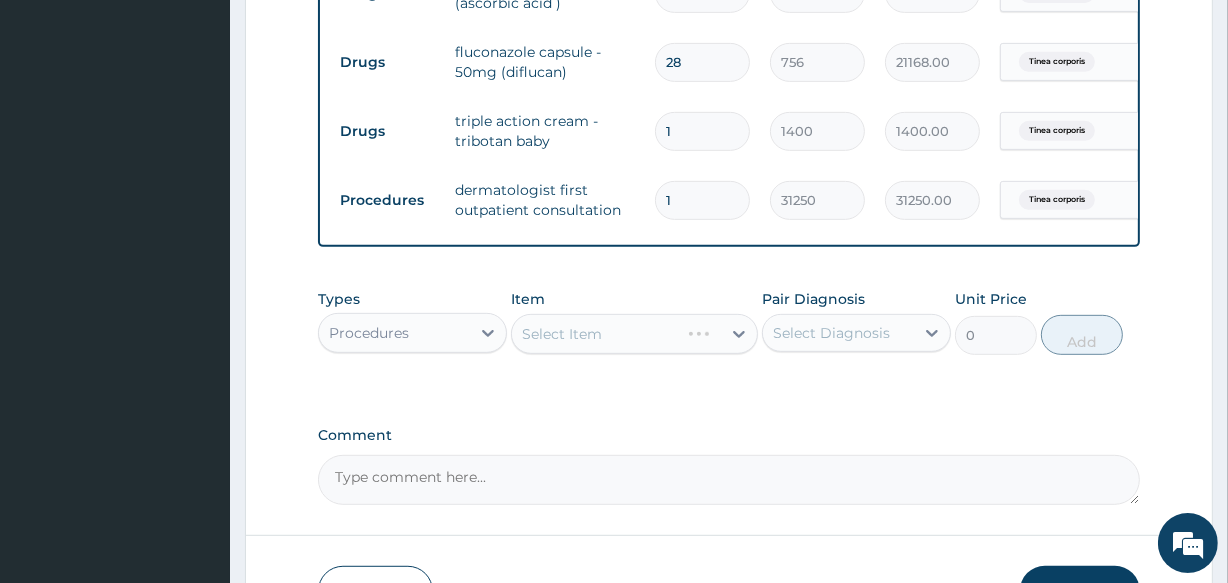 click on "Select Diagnosis" at bounding box center (831, 333) 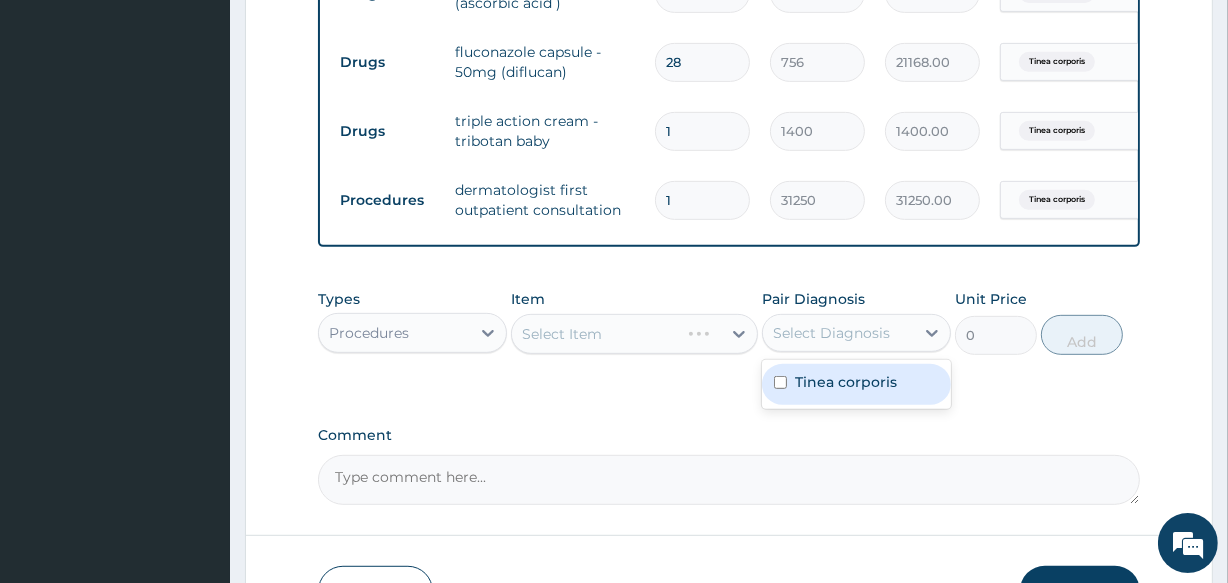 click on "Tinea corporis" at bounding box center (856, 384) 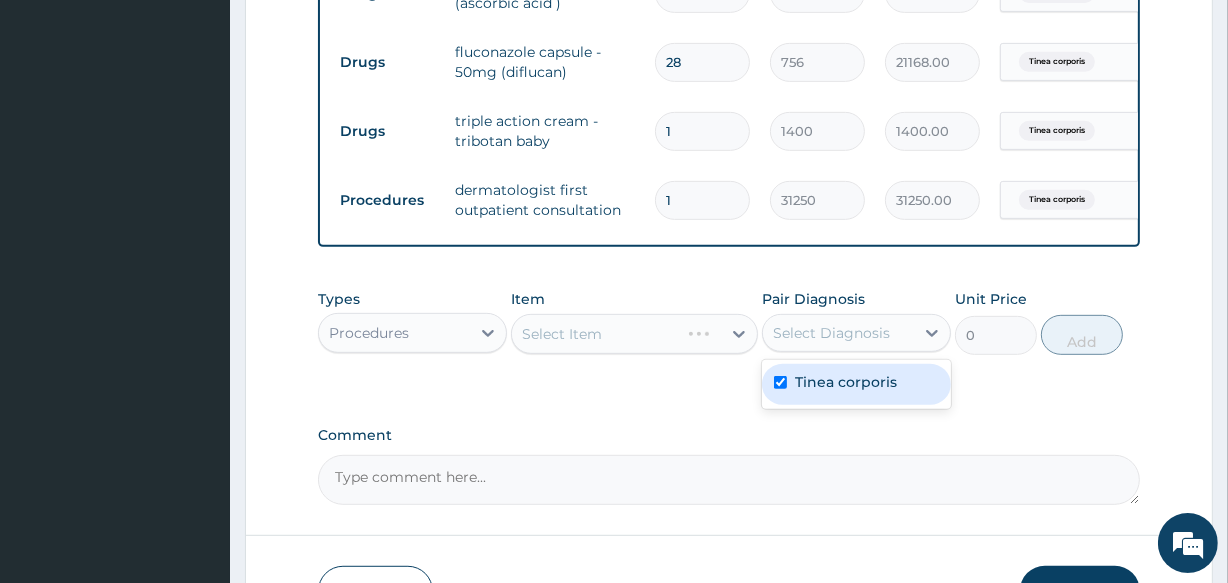 checkbox on "true" 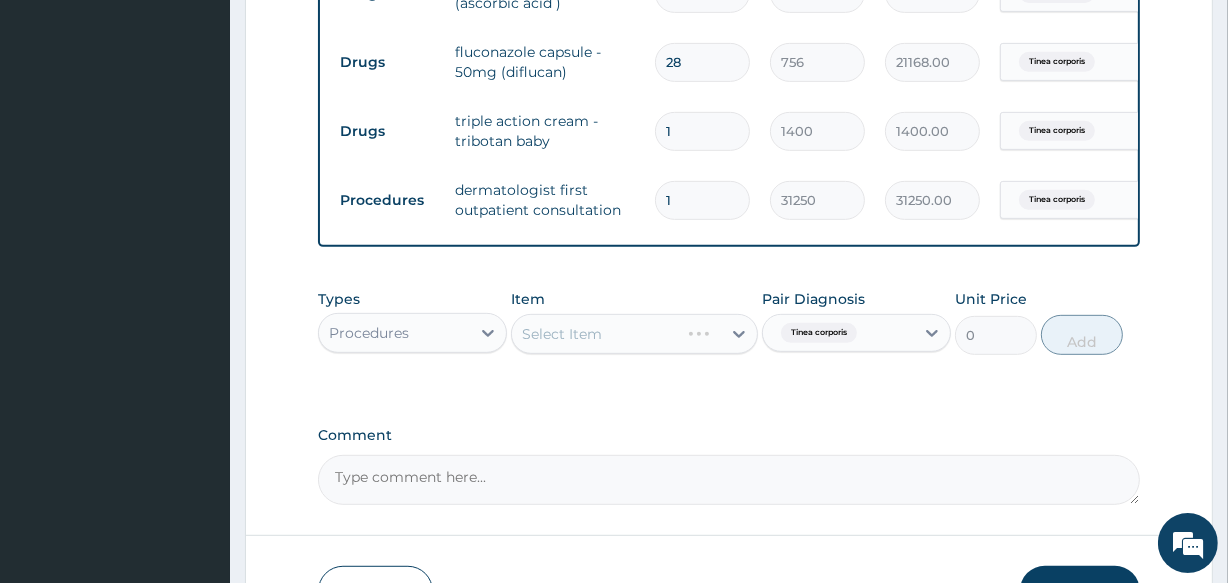 click on "PA Code / Prescription Code PA/9672BD Encounter Date 31-07-2025 Important Notice Please enter PA codes before entering items that are not attached to a PA code   All diagnoses entered must be linked to a claim item. Diagnosis & Claim Items that are visible but inactive cannot be edited because they were imported from an already approved PA code. Diagnosis Tinea corporis confirmed NB: All diagnosis must be linked to a claim item Claim Items Type Name Quantity Unit Price Total Price Pair Diagnosis Actions Drugs vitamin c tablet - 100mg (ascorbic acid ) 42 16.799999999999997 705.60 Tinea corporis Delete Drugs fluconazole capsule - 50mg (diflucan) 28 756 21168.00 Tinea corporis Delete Drugs triple action cream - tribotan baby 1 1400 1400.00 Tinea corporis Delete Procedures dermatologist first outpatient consultation 1 31250 31250.00 Tinea corporis Delete Types Procedures Item Select Item Pair Diagnosis Tinea corporis Unit Price 0 Add Comment" at bounding box center (728, -72) 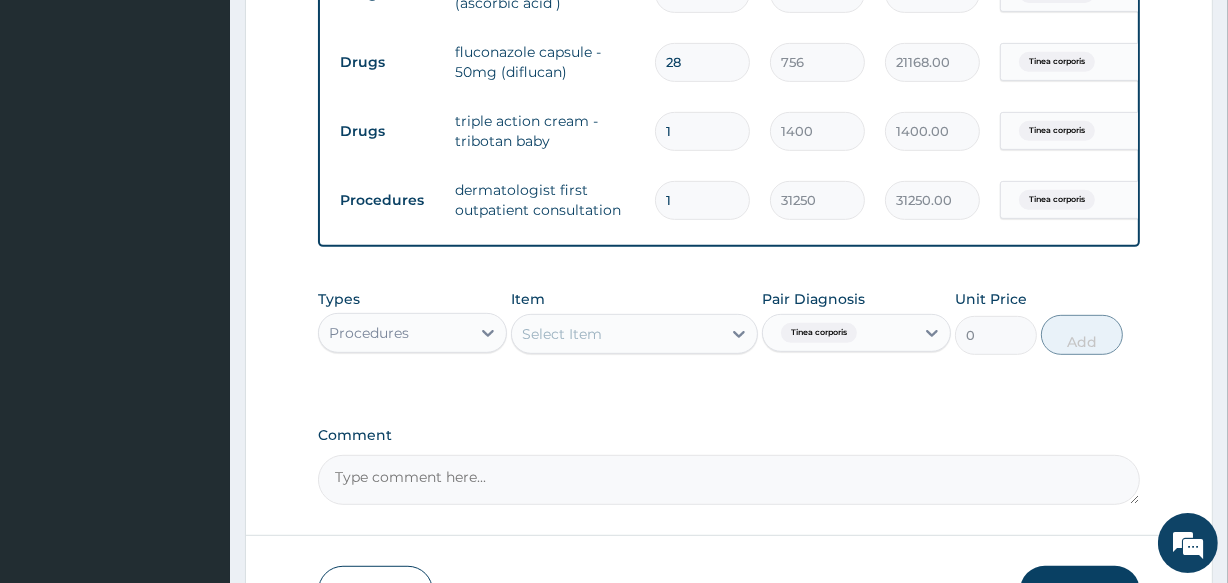 click on "Select Item" at bounding box center [616, 334] 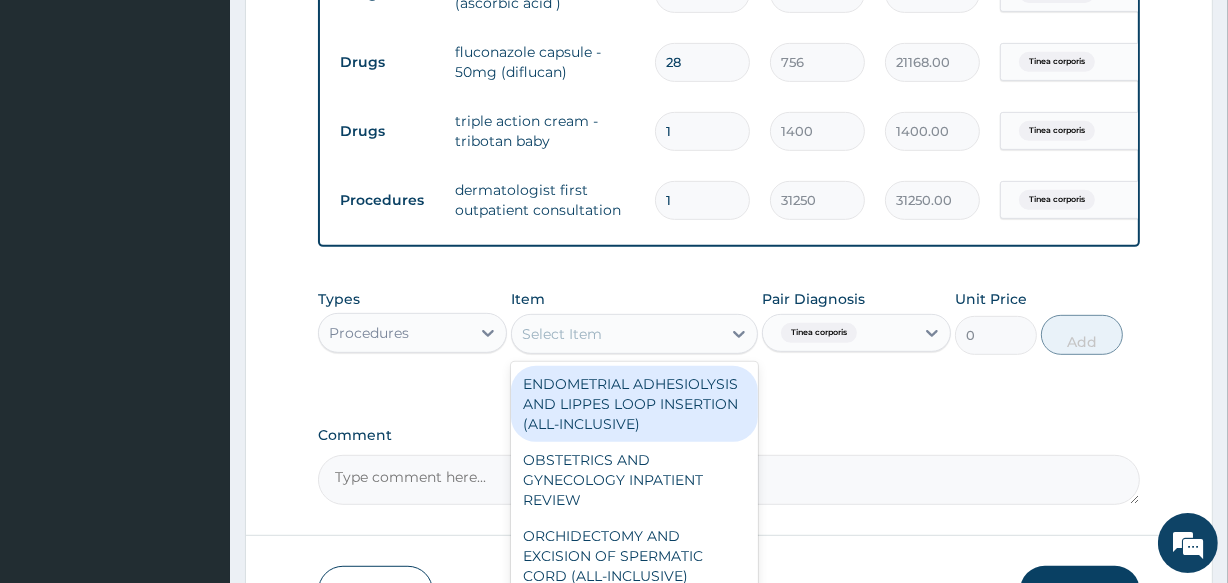 type on "G" 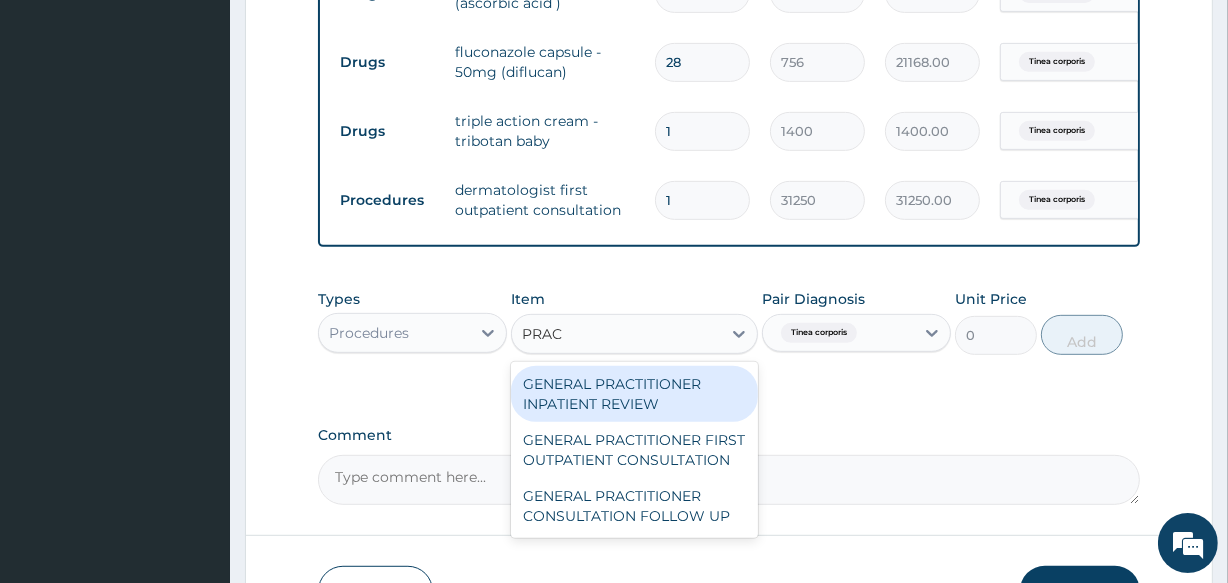 type on "PRACT" 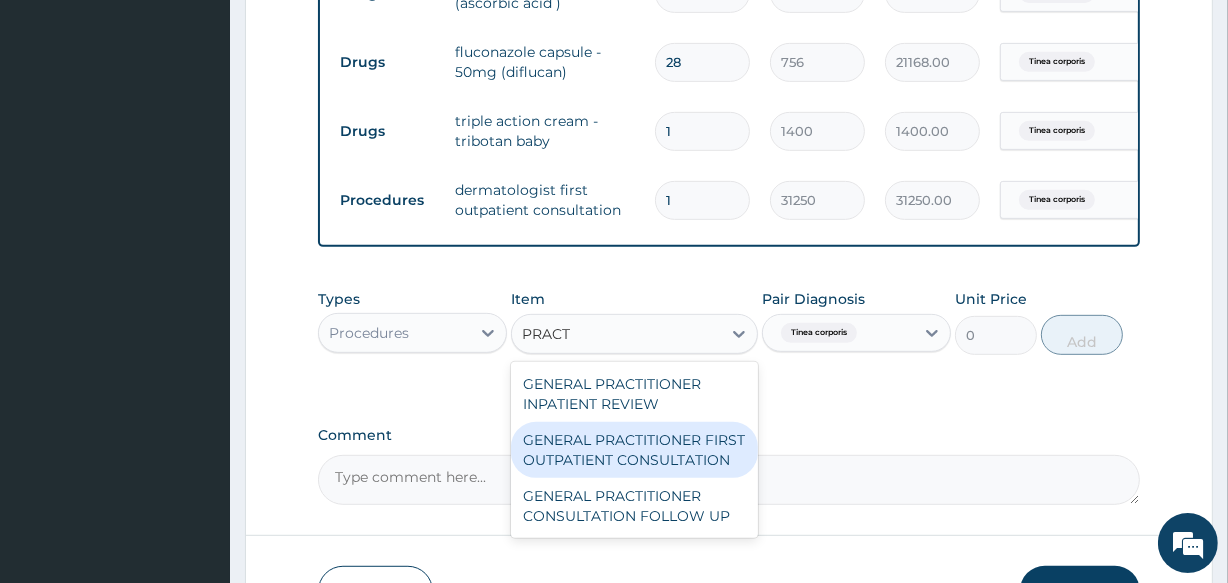 click on "GENERAL PRACTITIONER FIRST OUTPATIENT CONSULTATION" at bounding box center [634, 450] 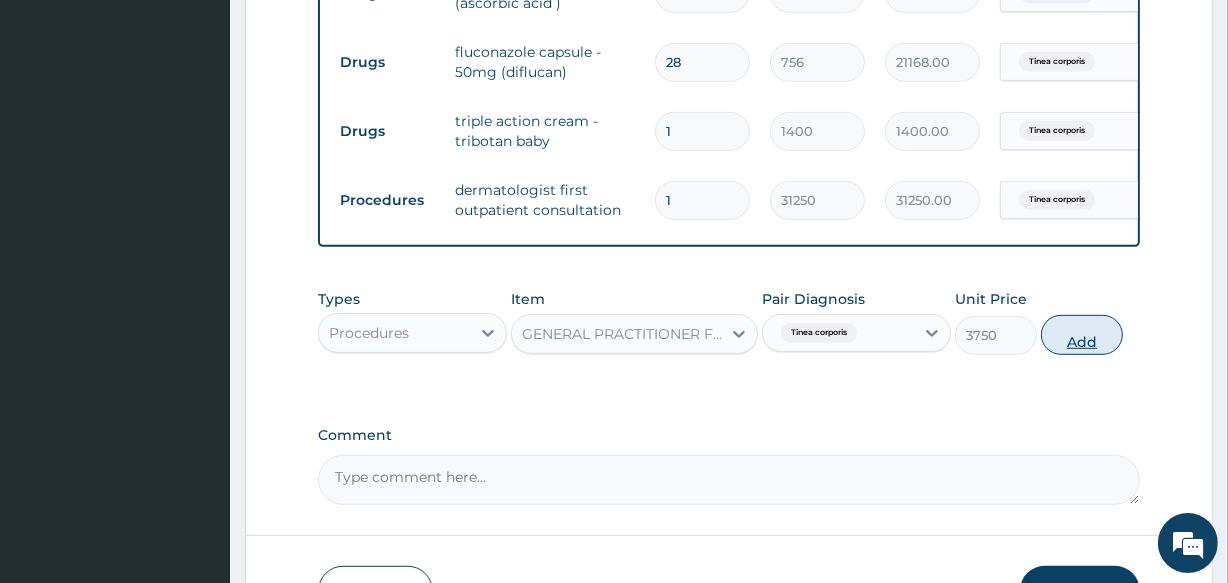 click on "Add" at bounding box center (1082, 335) 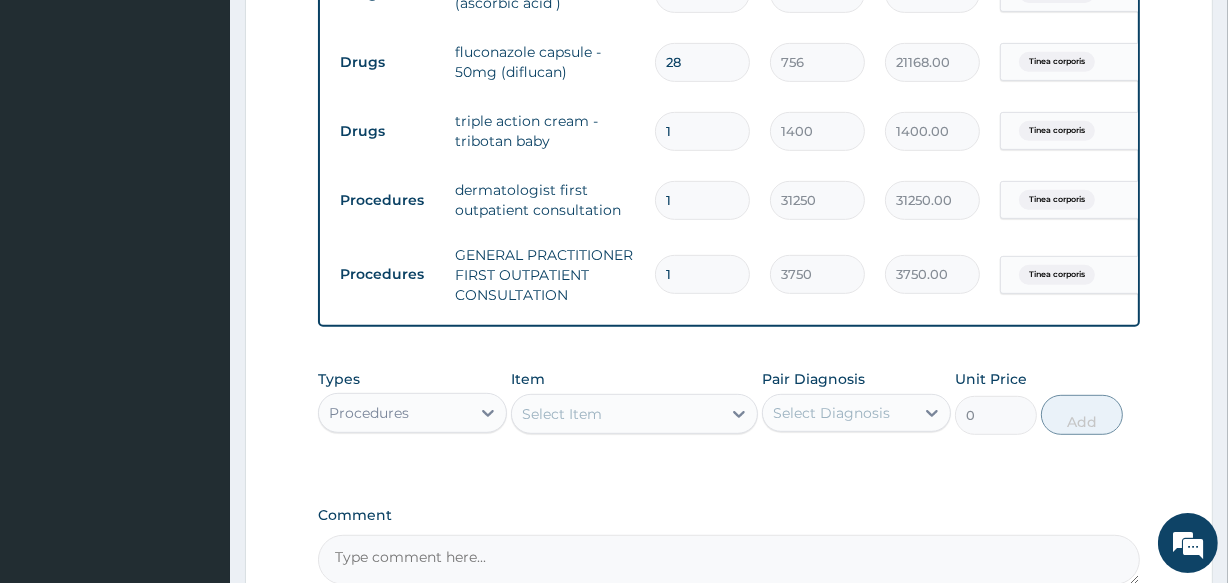 click on "Types Procedures Item Select Item Pair Diagnosis Select Diagnosis Unit Price 0 Add" at bounding box center (728, 402) 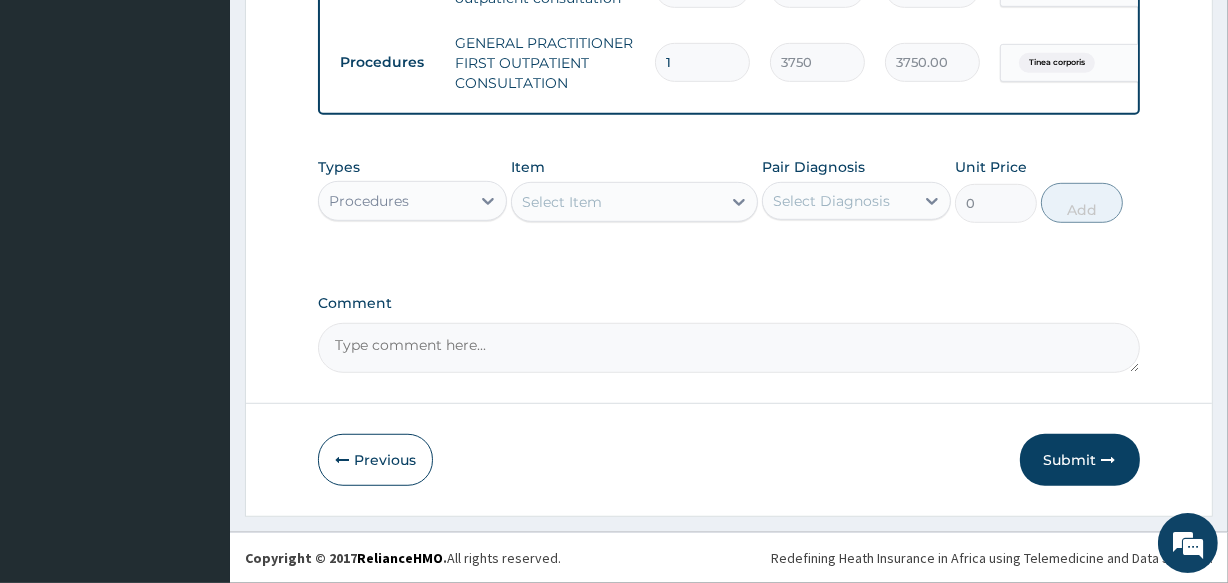 scroll, scrollTop: 1064, scrollLeft: 0, axis: vertical 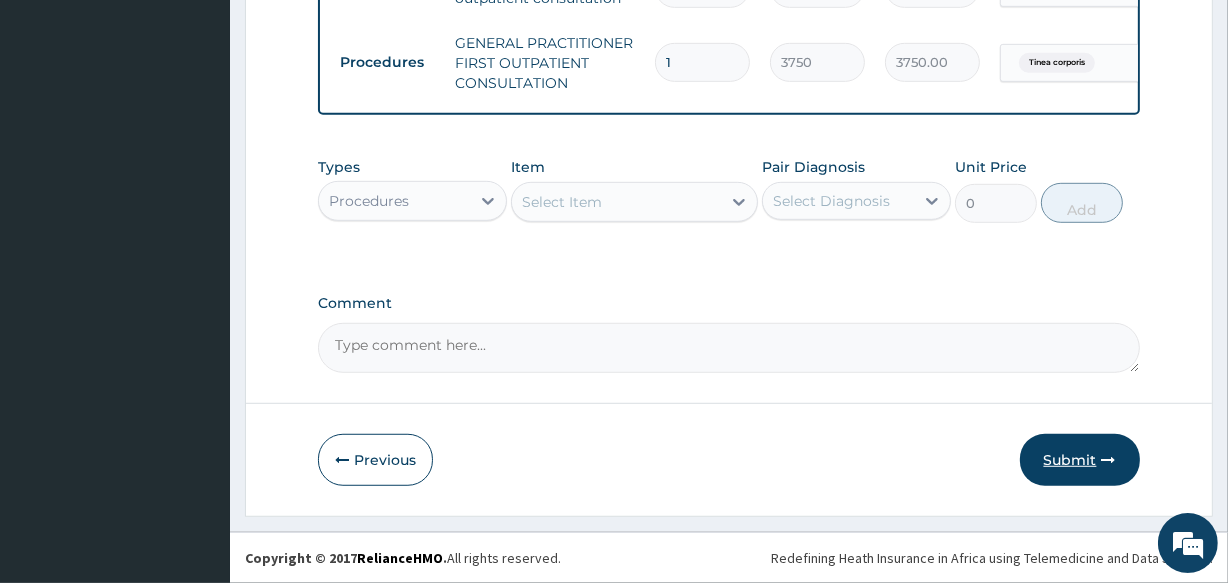 click on "Submit" at bounding box center (1080, 460) 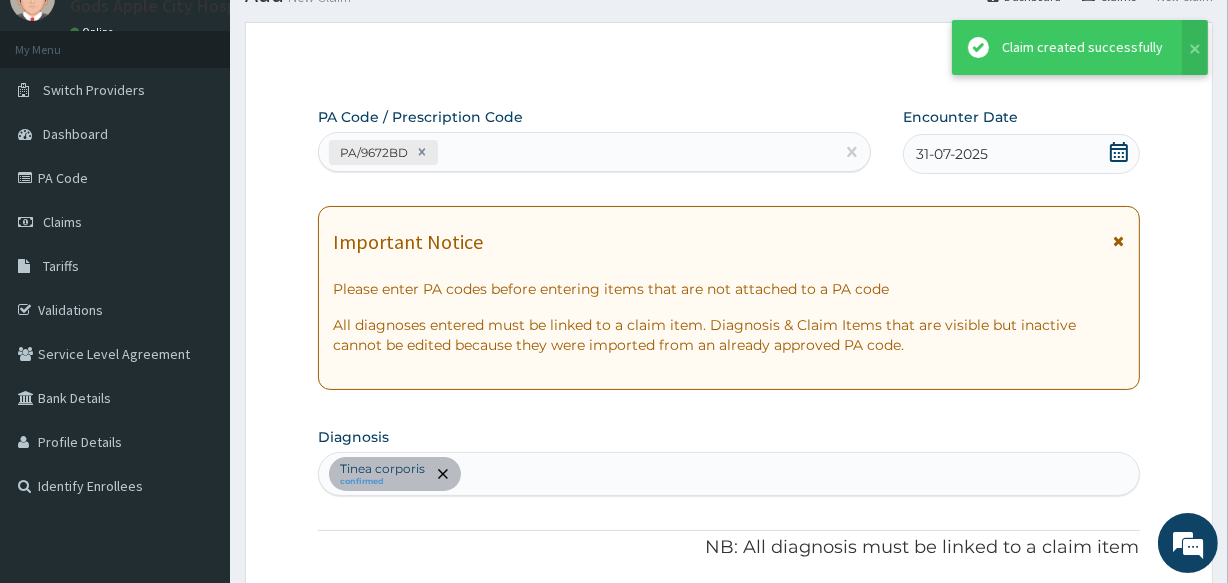 scroll, scrollTop: 1064, scrollLeft: 0, axis: vertical 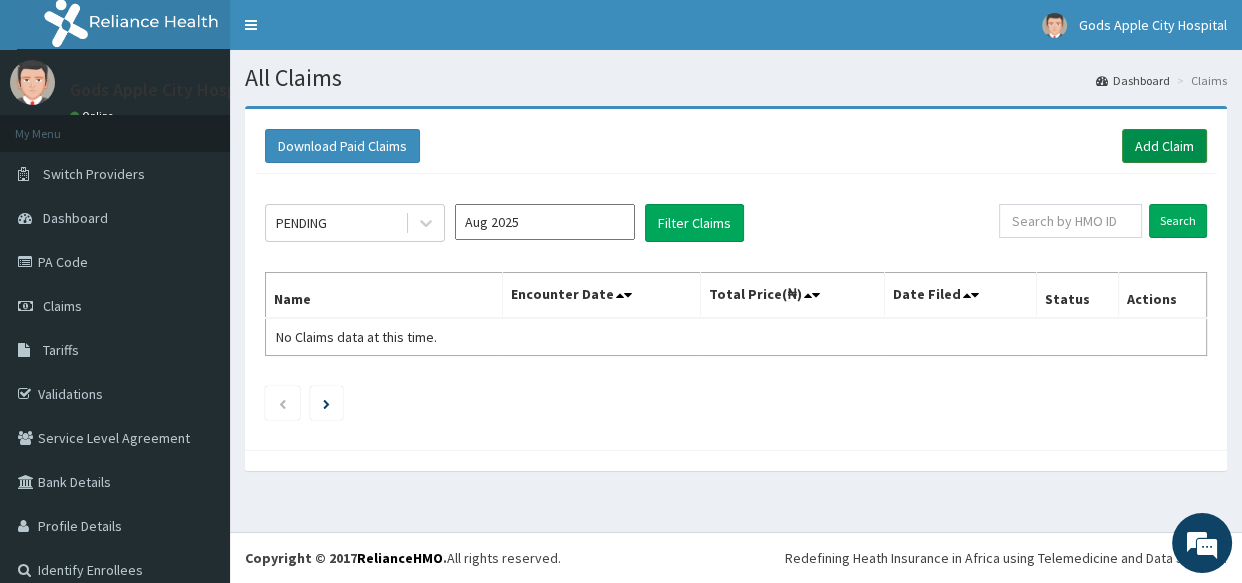 click on "Add Claim" at bounding box center (1164, 146) 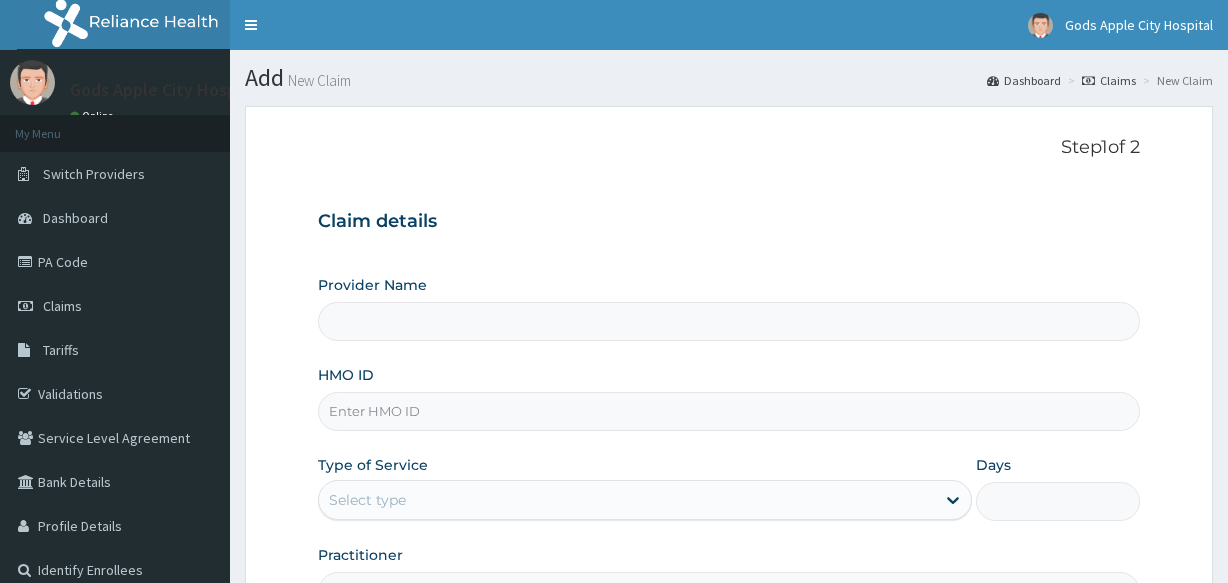 scroll, scrollTop: 0, scrollLeft: 0, axis: both 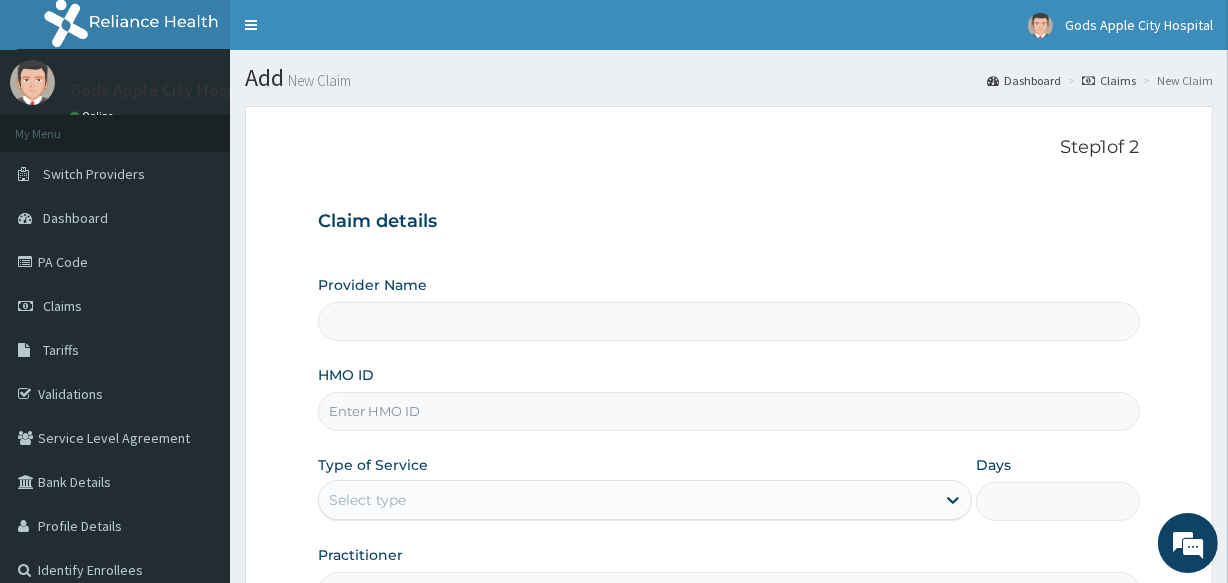 type on "Gods Apple city Hospital - Ojodu" 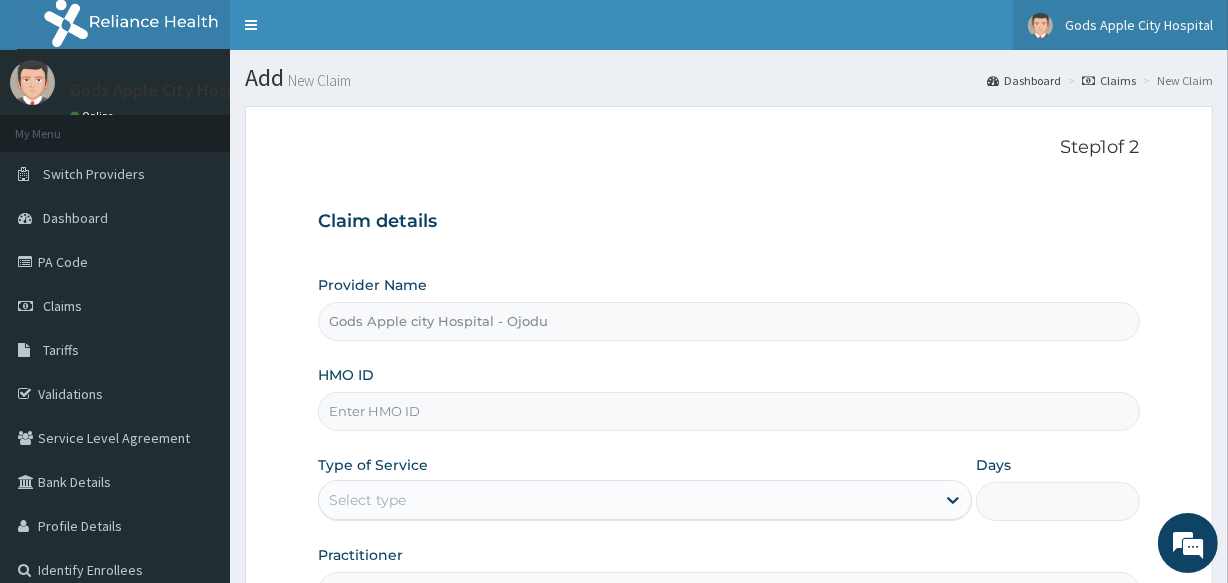 scroll, scrollTop: 0, scrollLeft: 0, axis: both 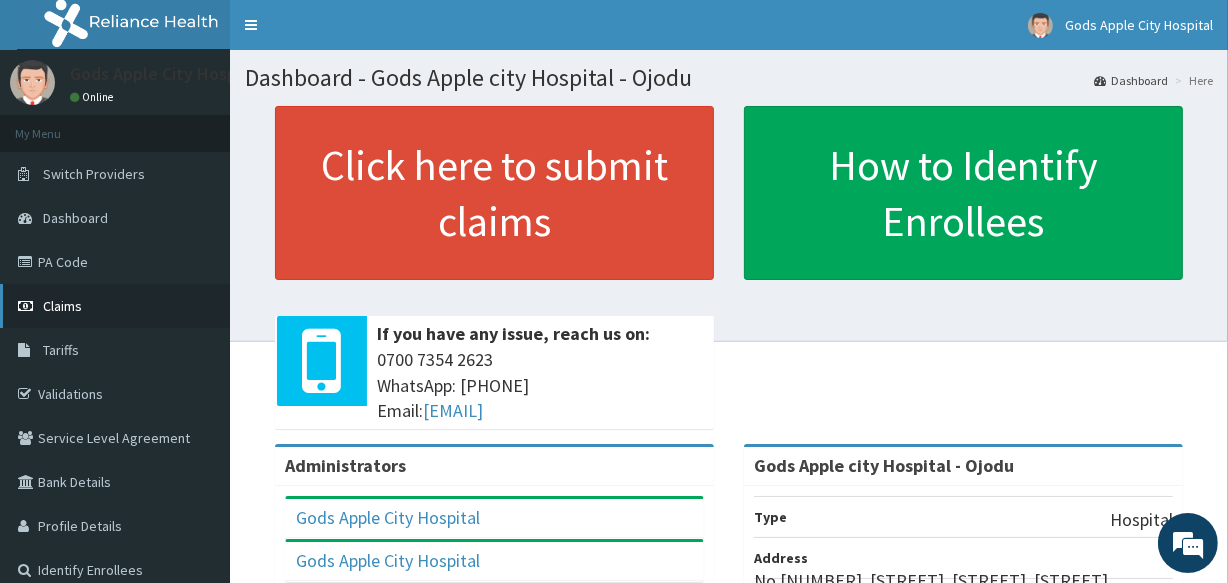 click on "Claims" at bounding box center [115, 306] 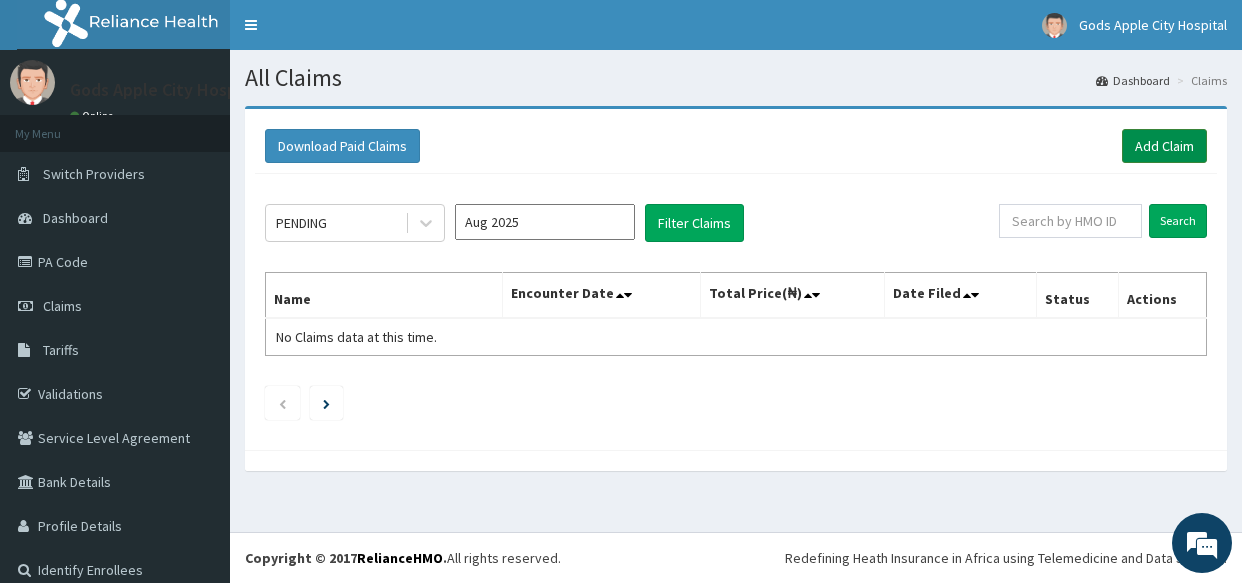 scroll, scrollTop: 0, scrollLeft: 0, axis: both 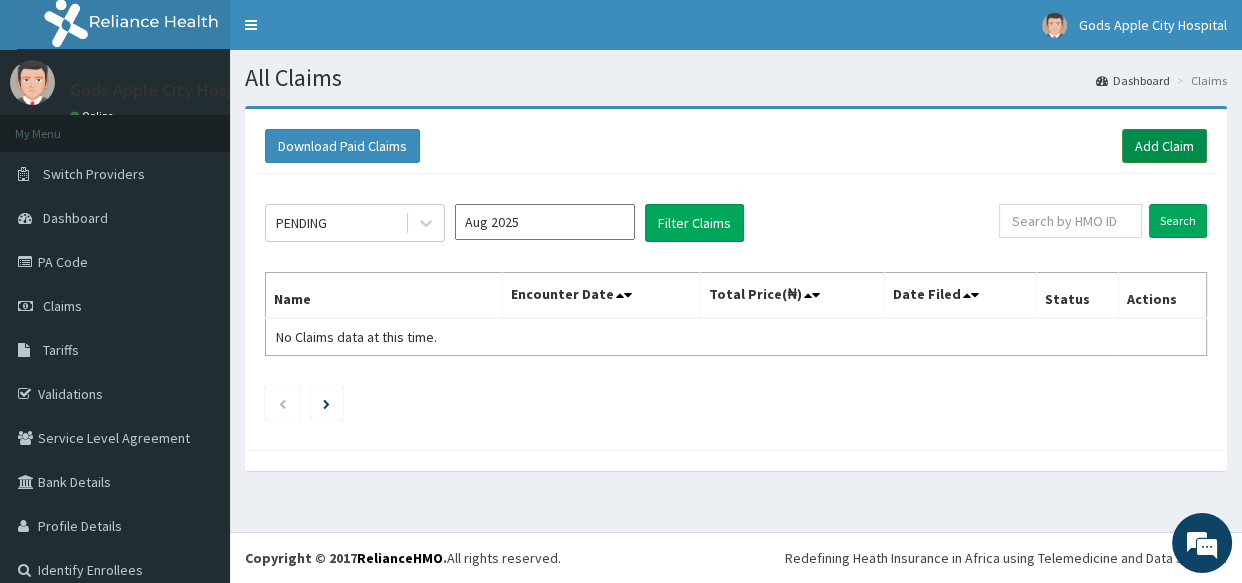 click on "Add Claim" at bounding box center (1164, 146) 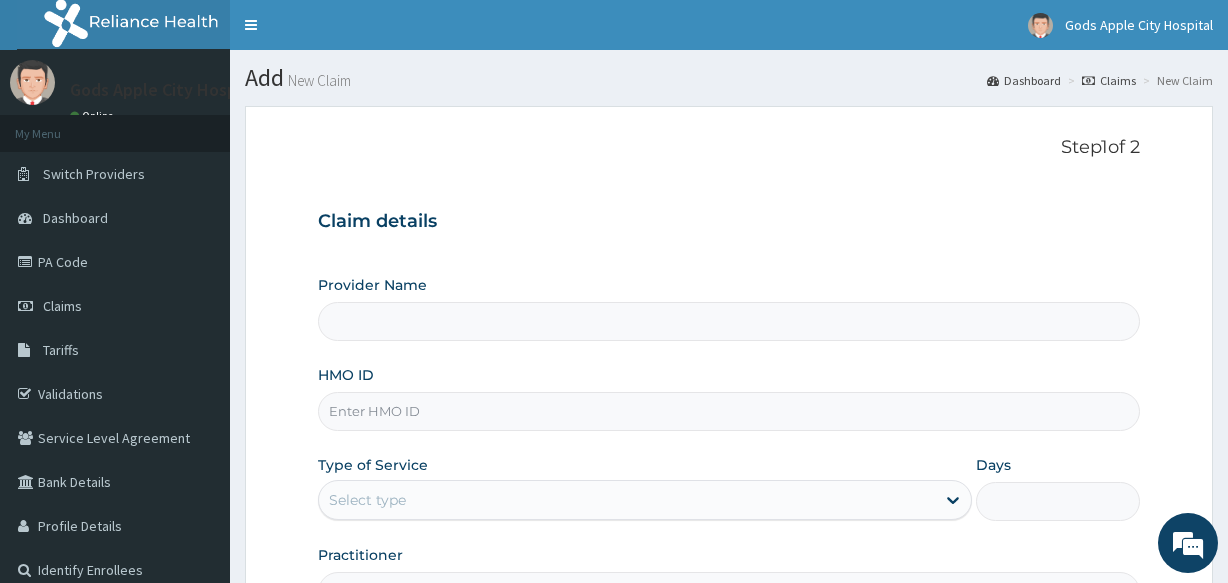 scroll, scrollTop: 0, scrollLeft: 0, axis: both 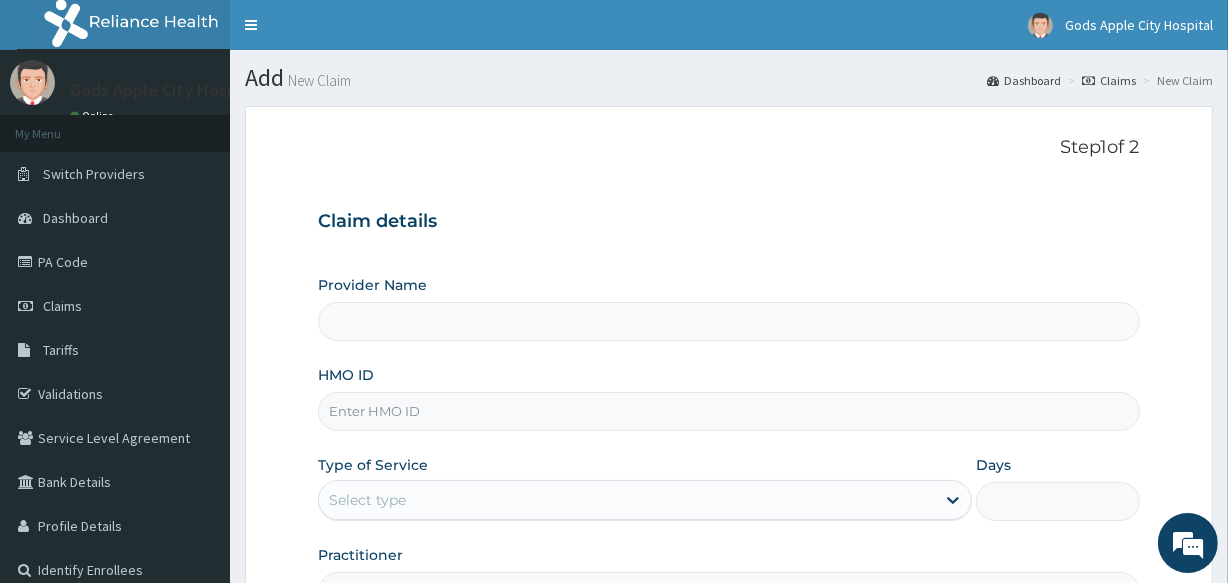 type on "Gods Apple city Hospital - Ojodu" 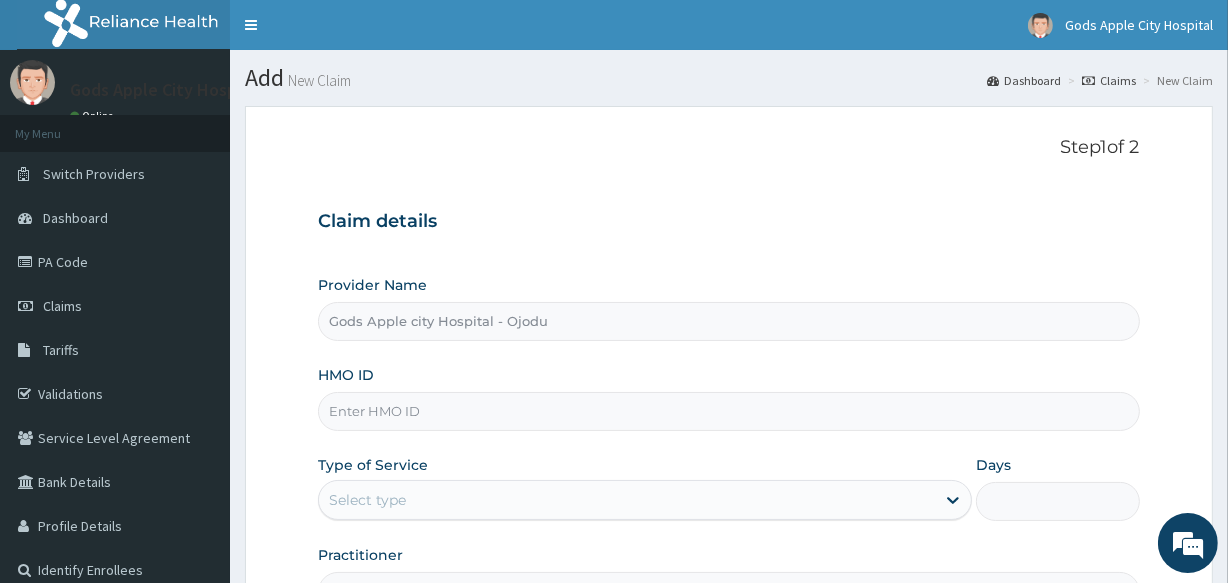 paste on "CXI/10009/A" 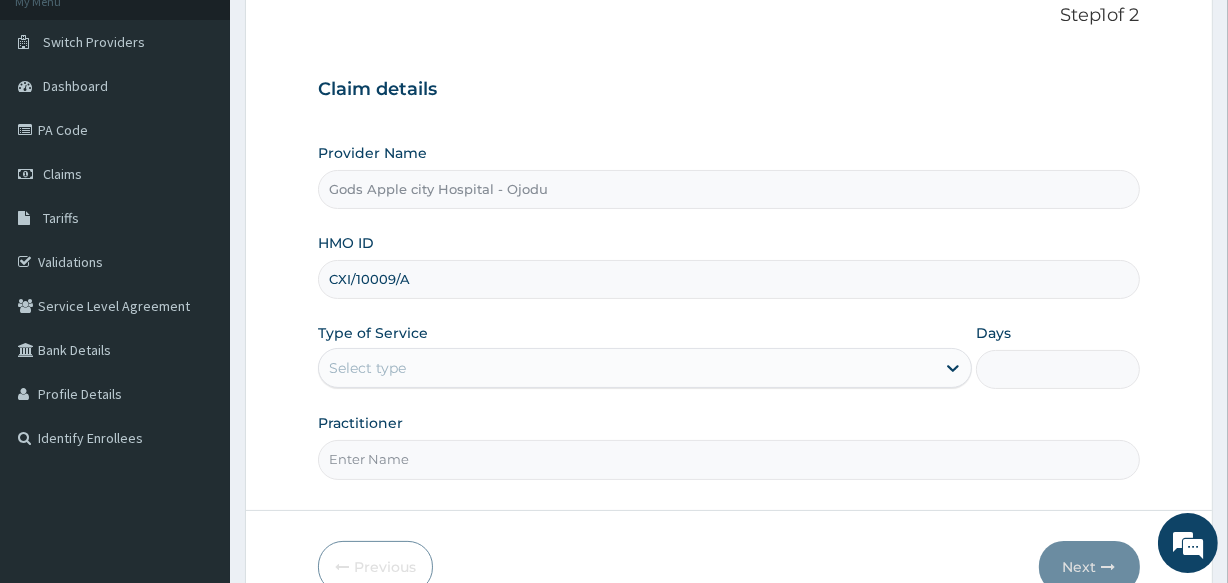 scroll, scrollTop: 237, scrollLeft: 0, axis: vertical 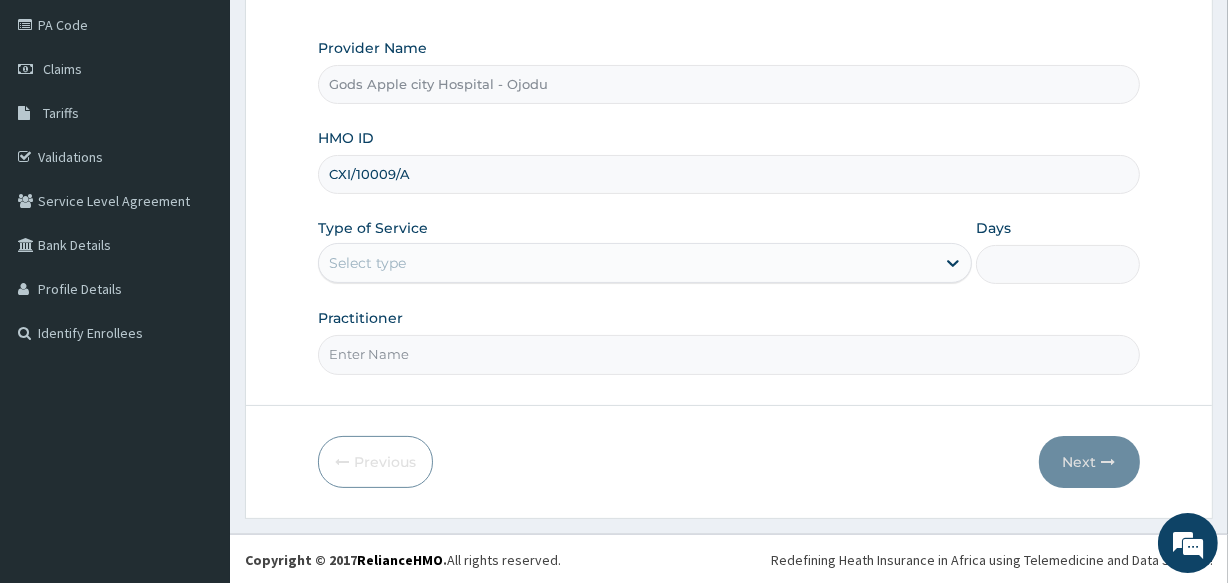 type on "CXI/10009/A" 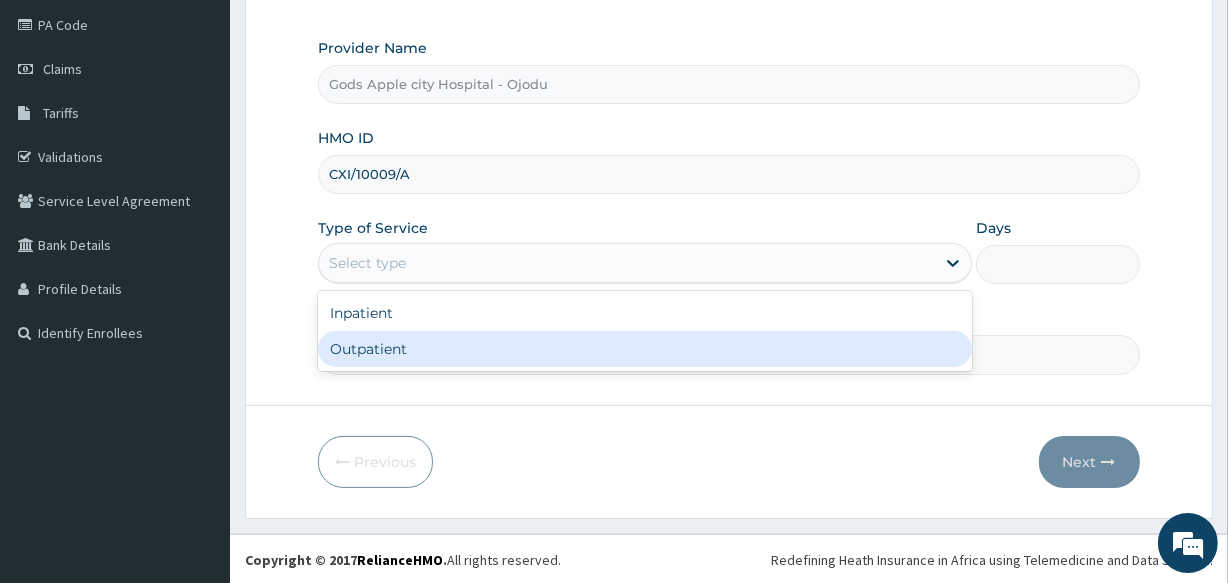 click on "Outpatient" at bounding box center [645, 349] 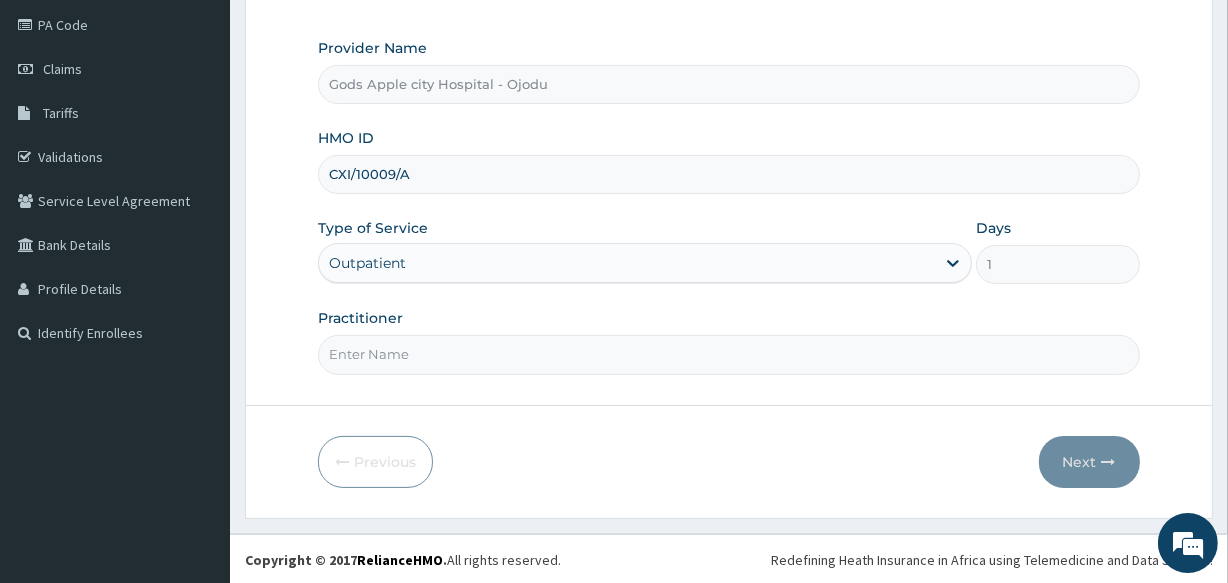 click on "Practitioner" at bounding box center (728, 354) 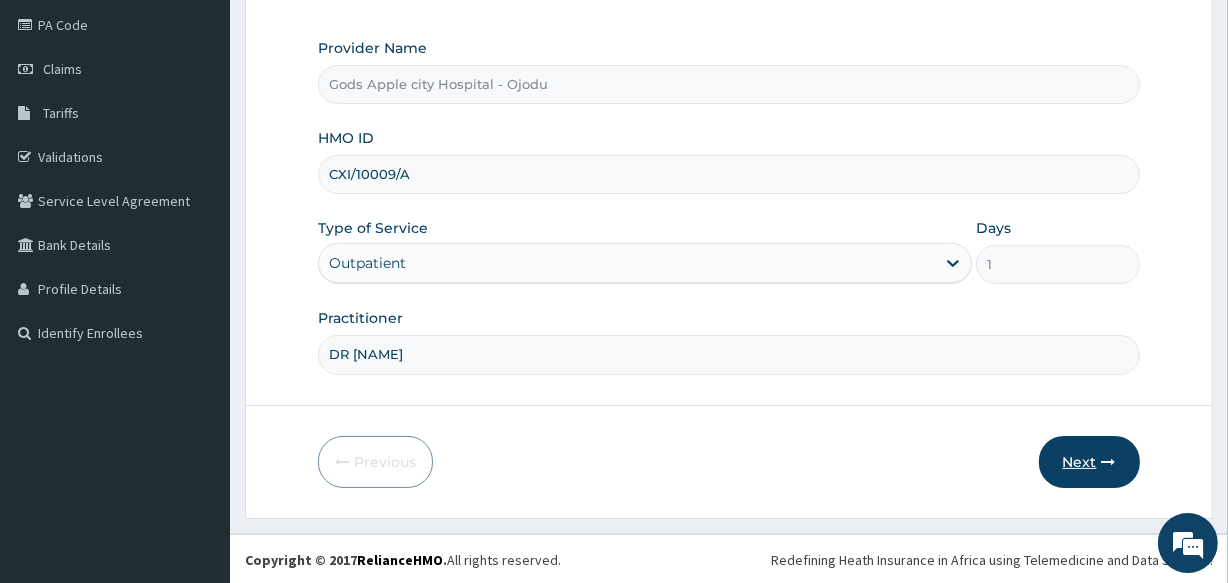 click at bounding box center [1109, 462] 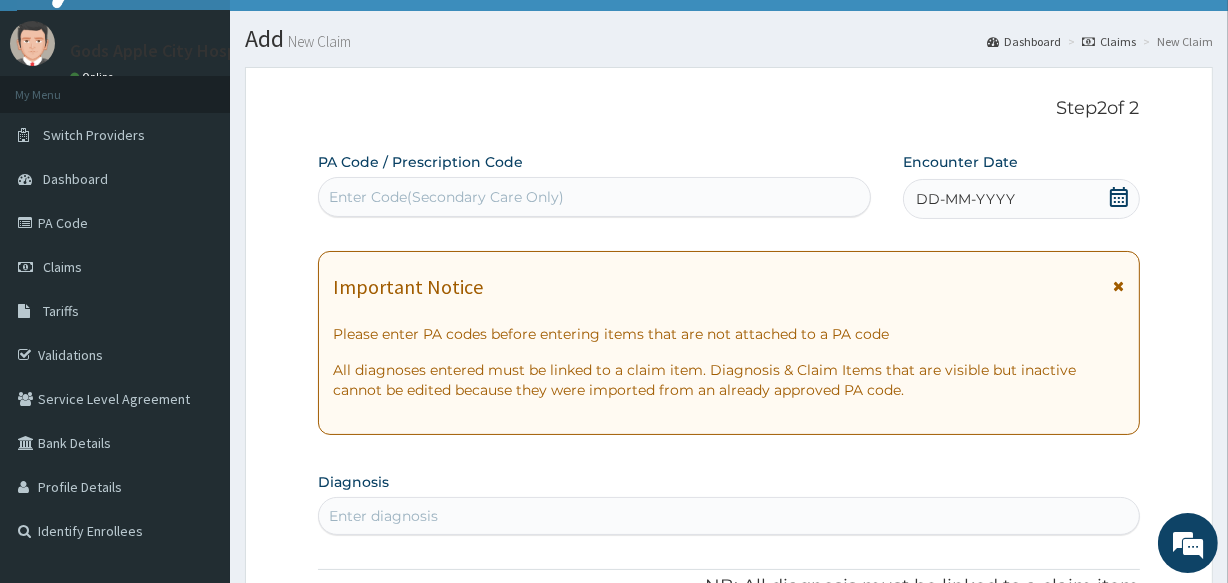 scroll, scrollTop: 0, scrollLeft: 0, axis: both 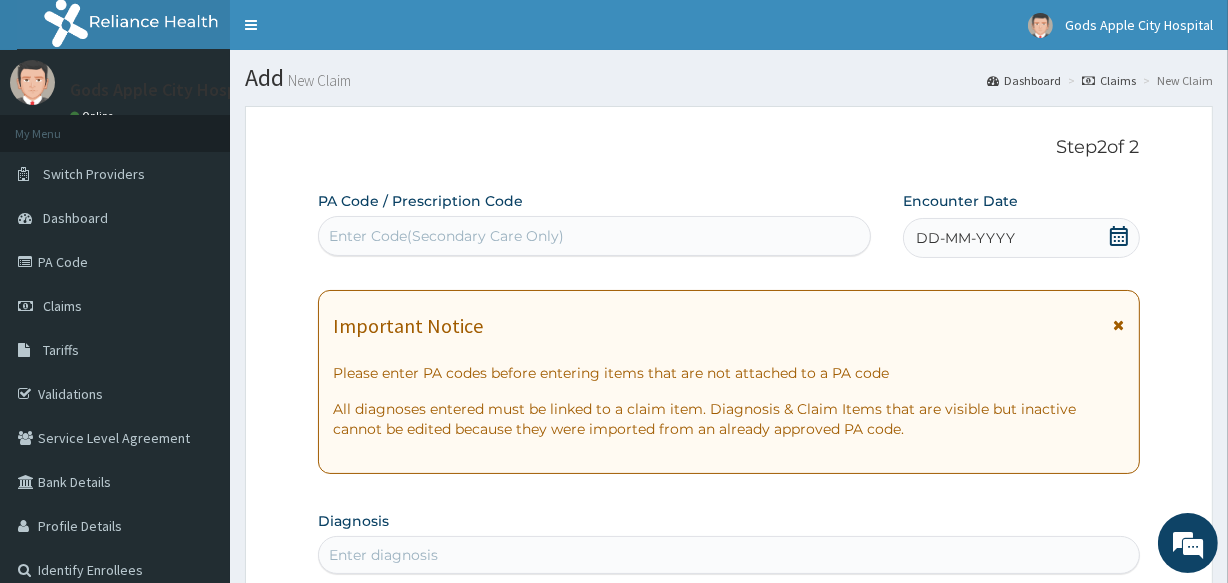 click on "Enter Code(Secondary Care Only)" at bounding box center [446, 236] 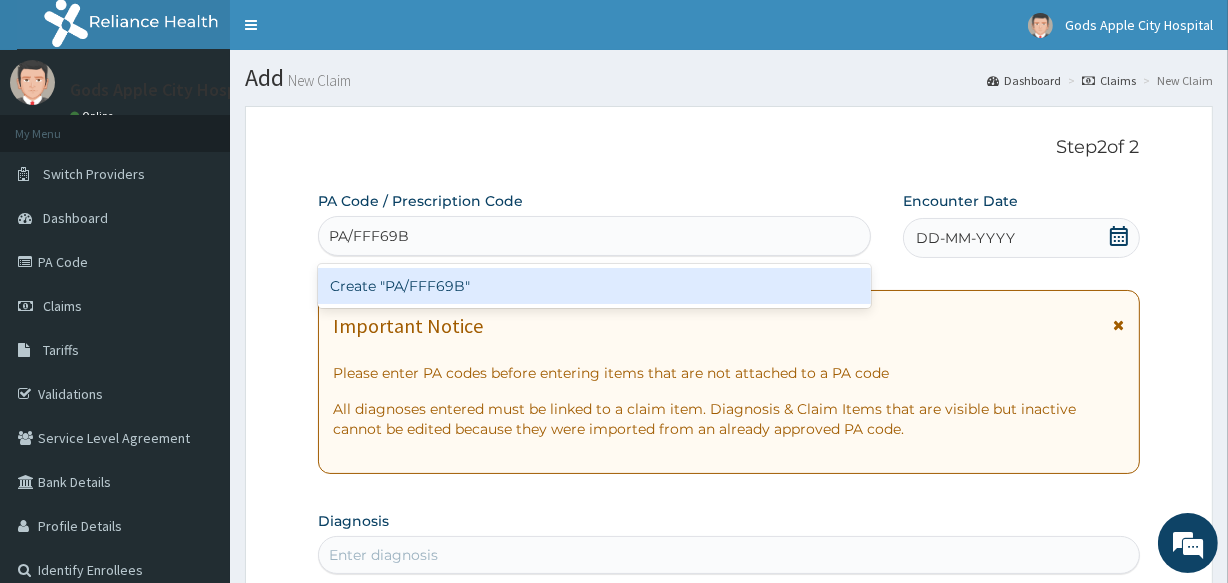 click on "Create "PA/FFF69B"" at bounding box center [594, 286] 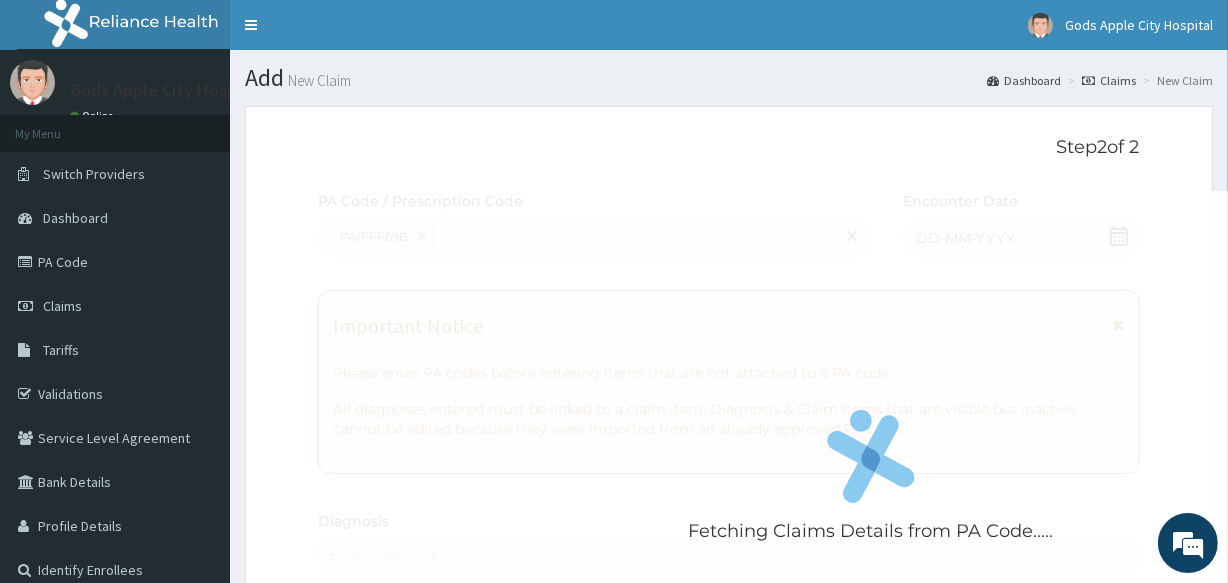 scroll, scrollTop: 684, scrollLeft: 0, axis: vertical 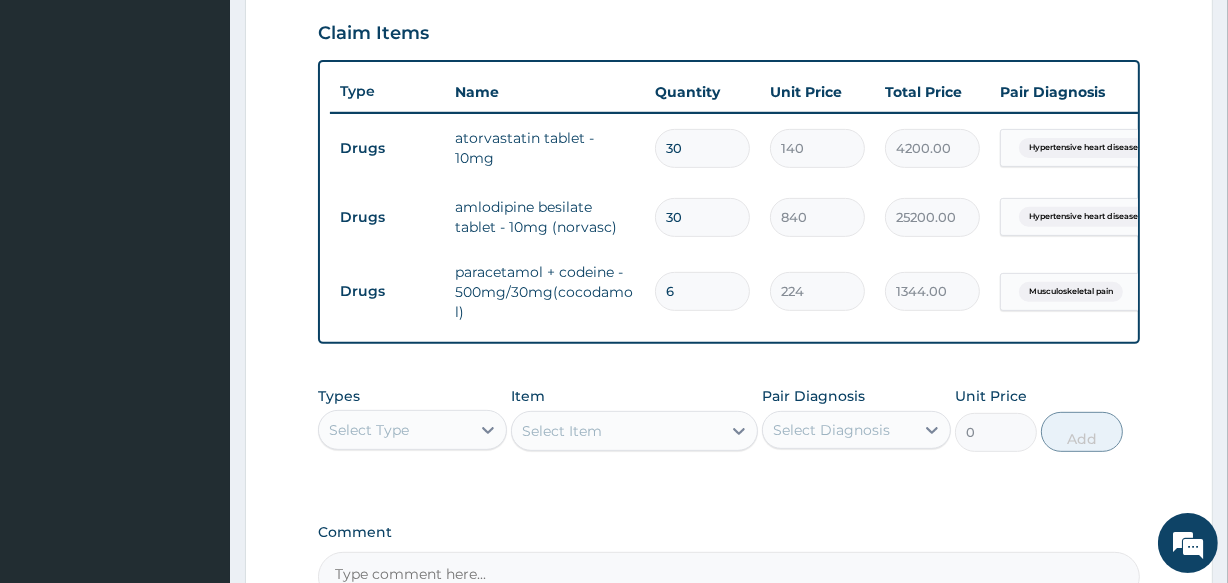 click on "Select Type" at bounding box center [369, 430] 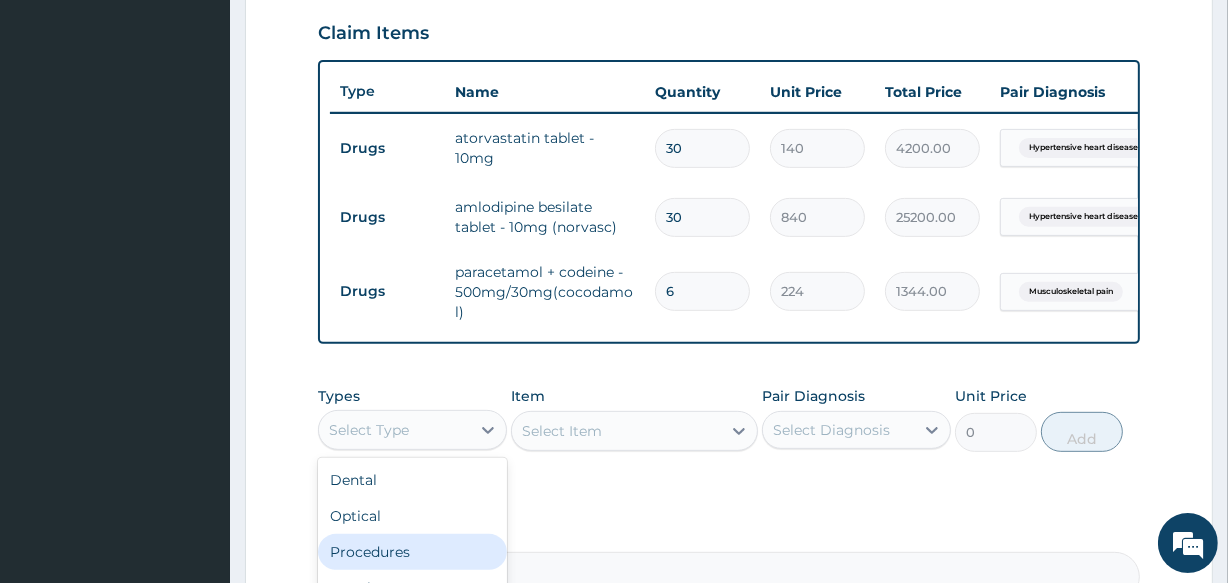 click on "Procedures" at bounding box center [412, 552] 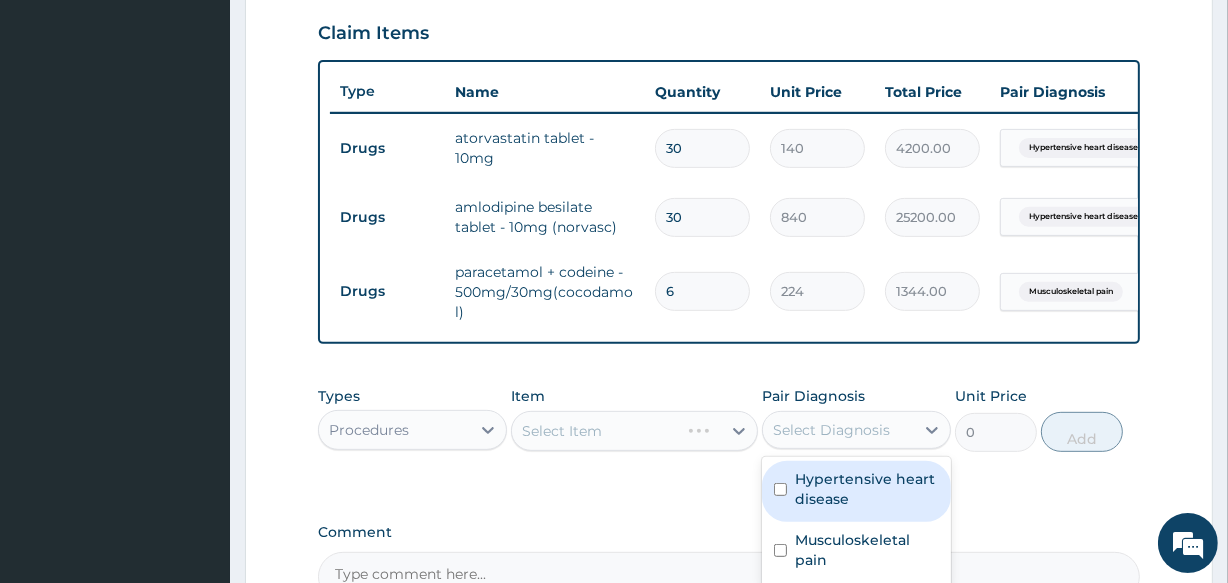 click on "Select Diagnosis" at bounding box center (831, 430) 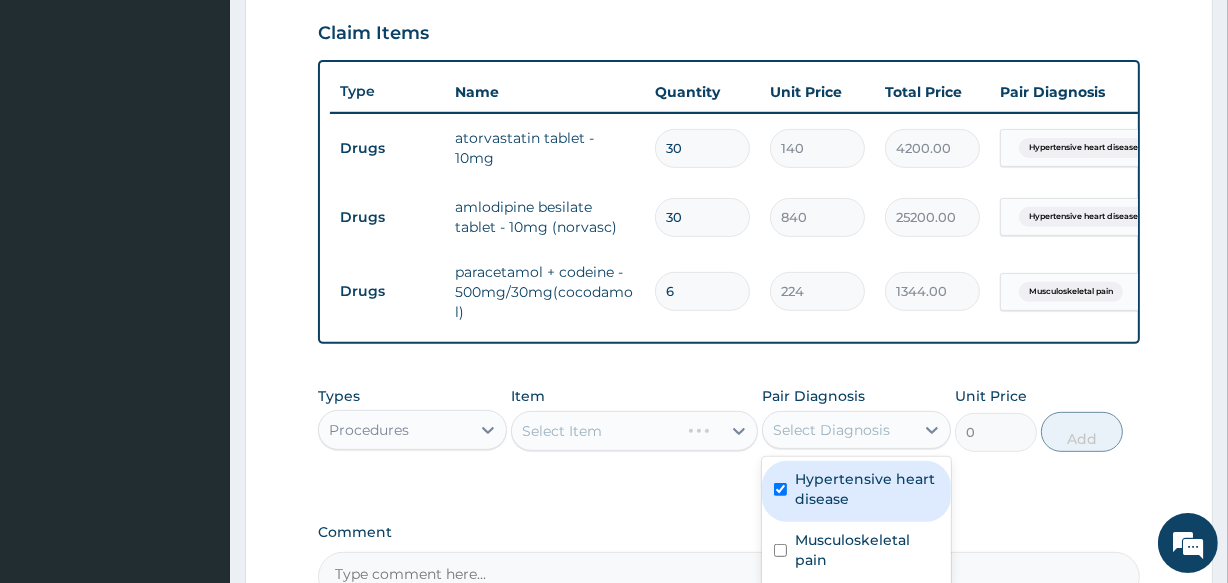 checkbox on "true" 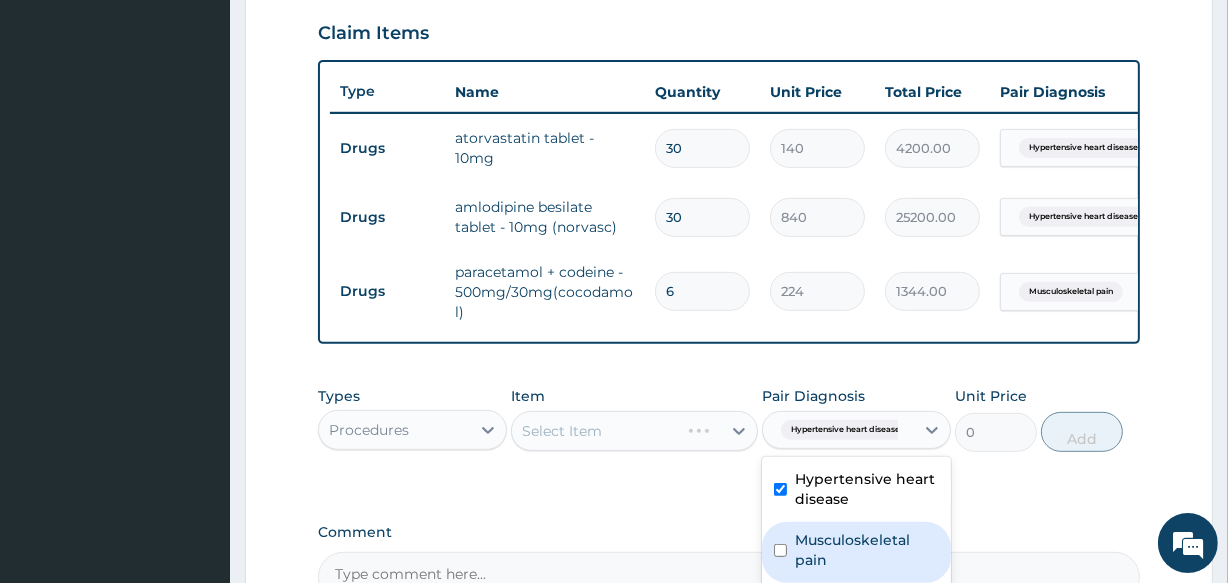 click on "Musculoskeletal pain" at bounding box center [867, 550] 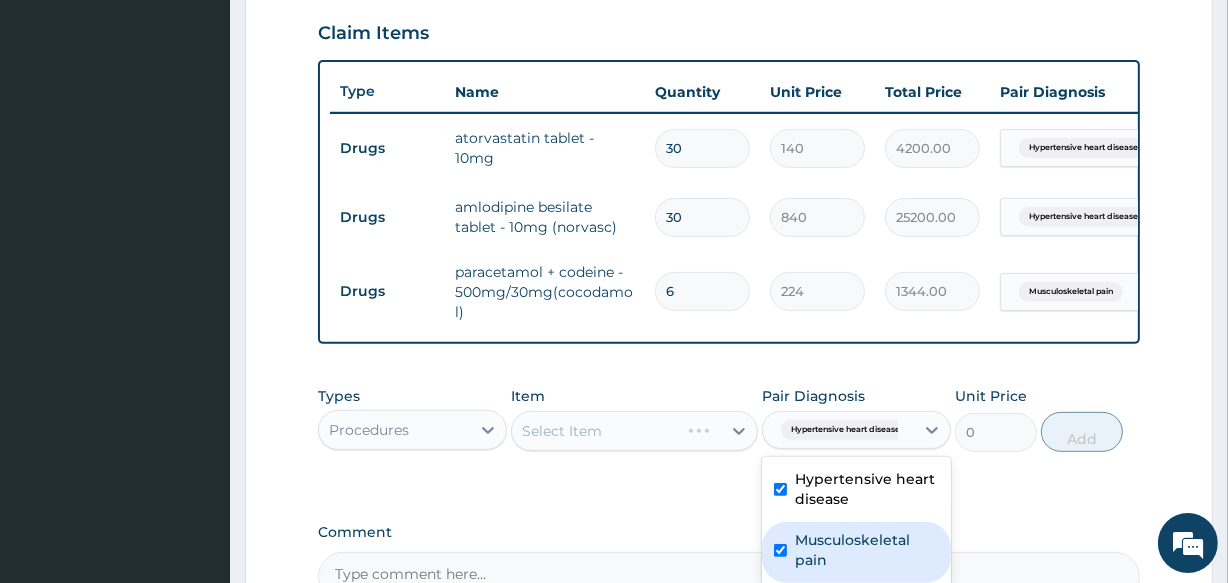 checkbox on "true" 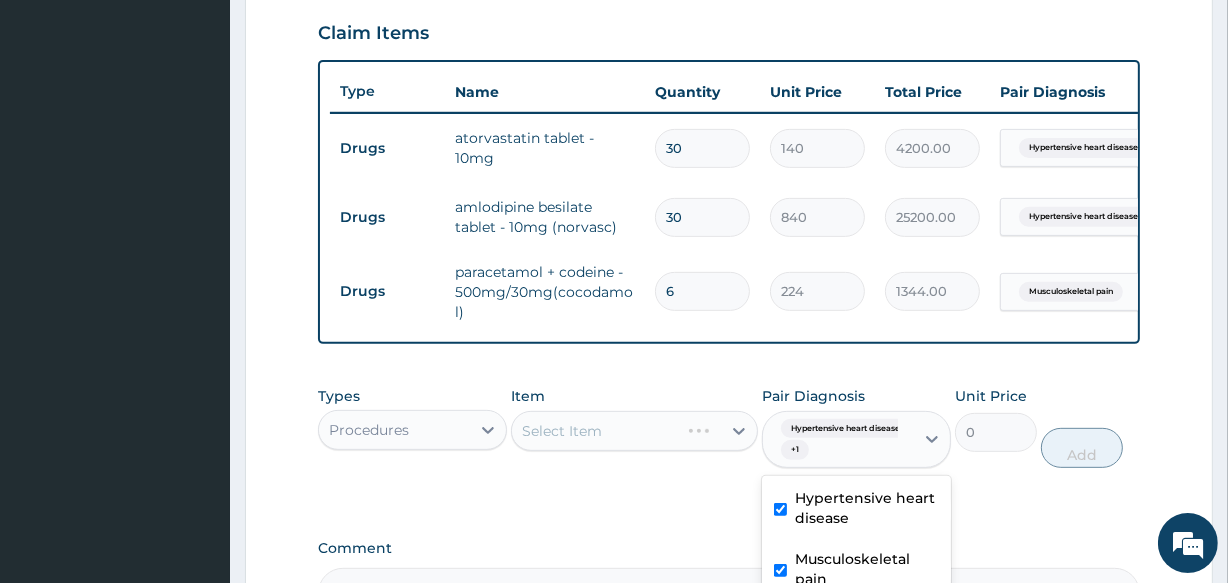 click on "Select Item" at bounding box center [634, 431] 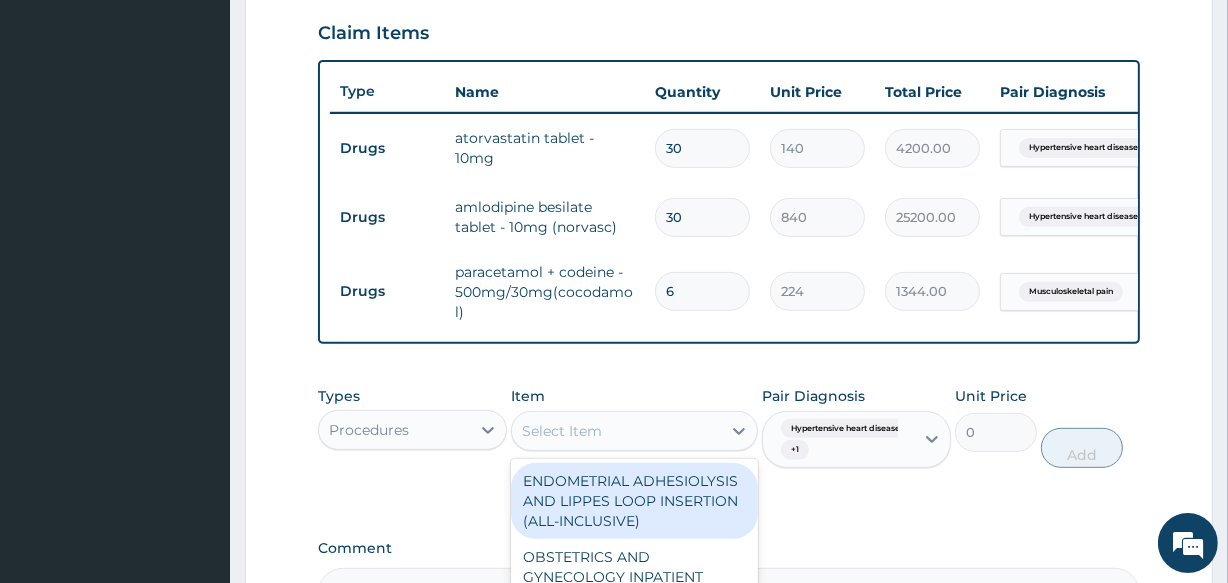 click on "Select Item" at bounding box center (562, 431) 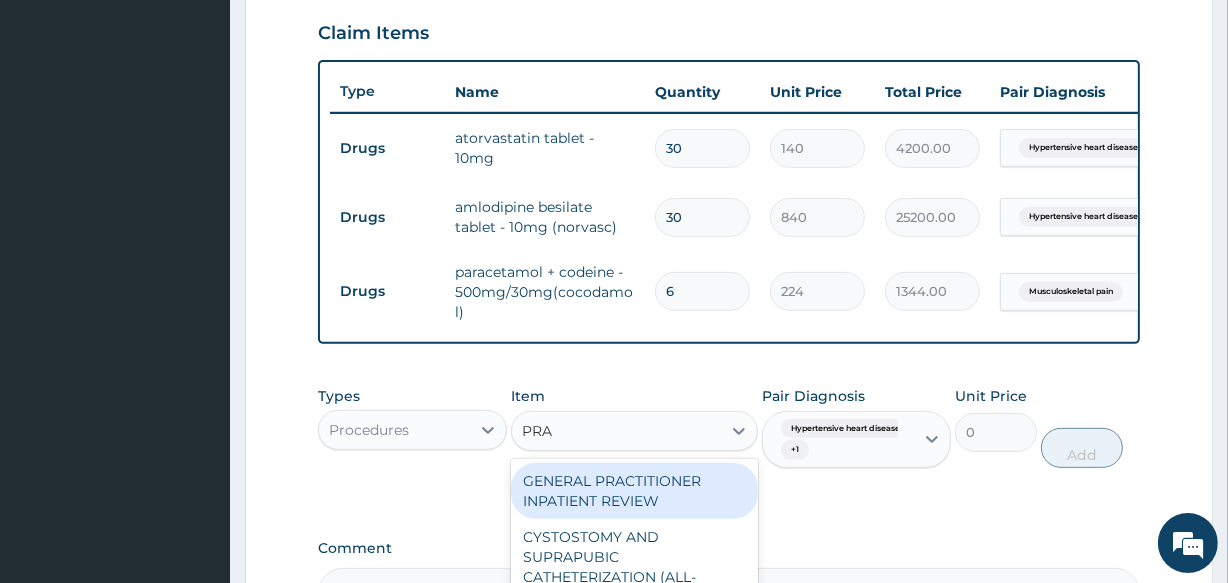 type on "PRAC" 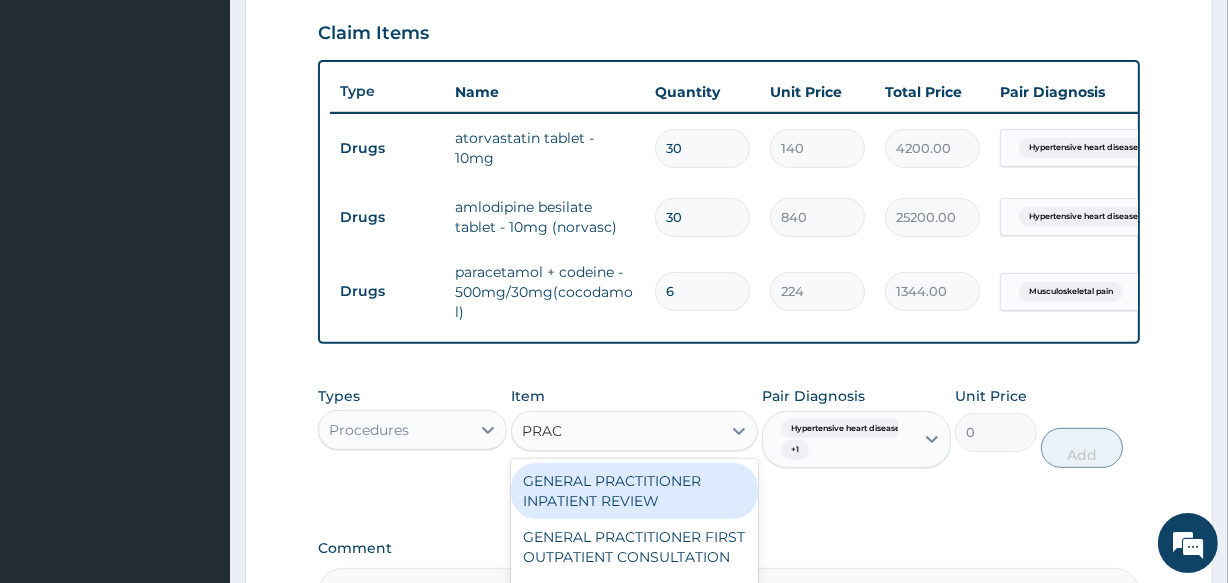 scroll, scrollTop: 775, scrollLeft: 0, axis: vertical 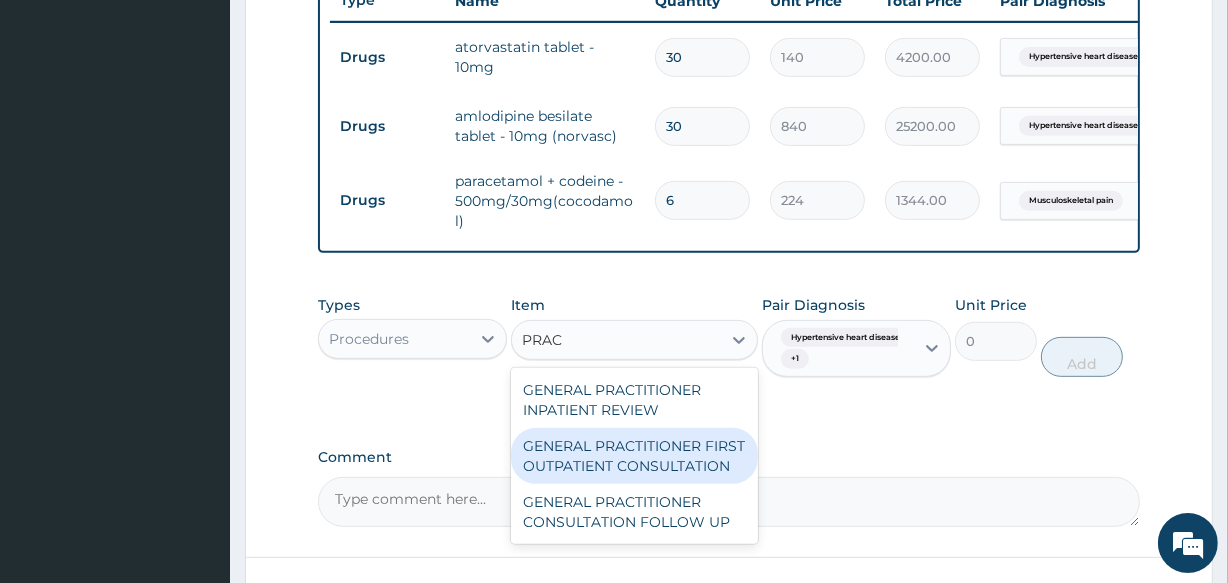 click on "GENERAL PRACTITIONER FIRST OUTPATIENT CONSULTATION" at bounding box center (634, 456) 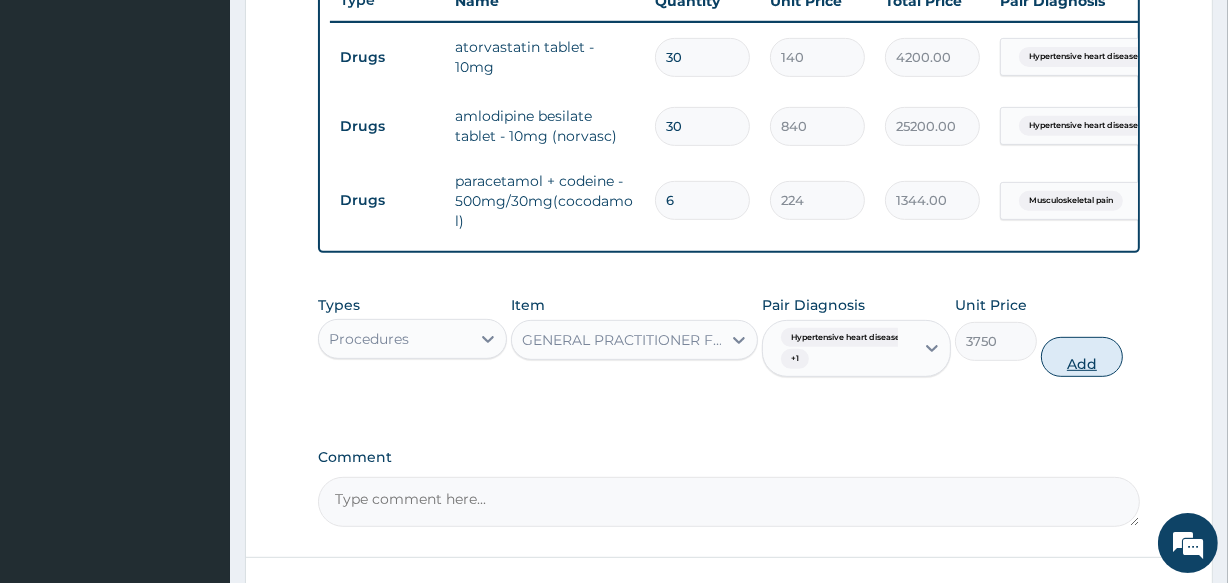 click on "Add" at bounding box center [1082, 357] 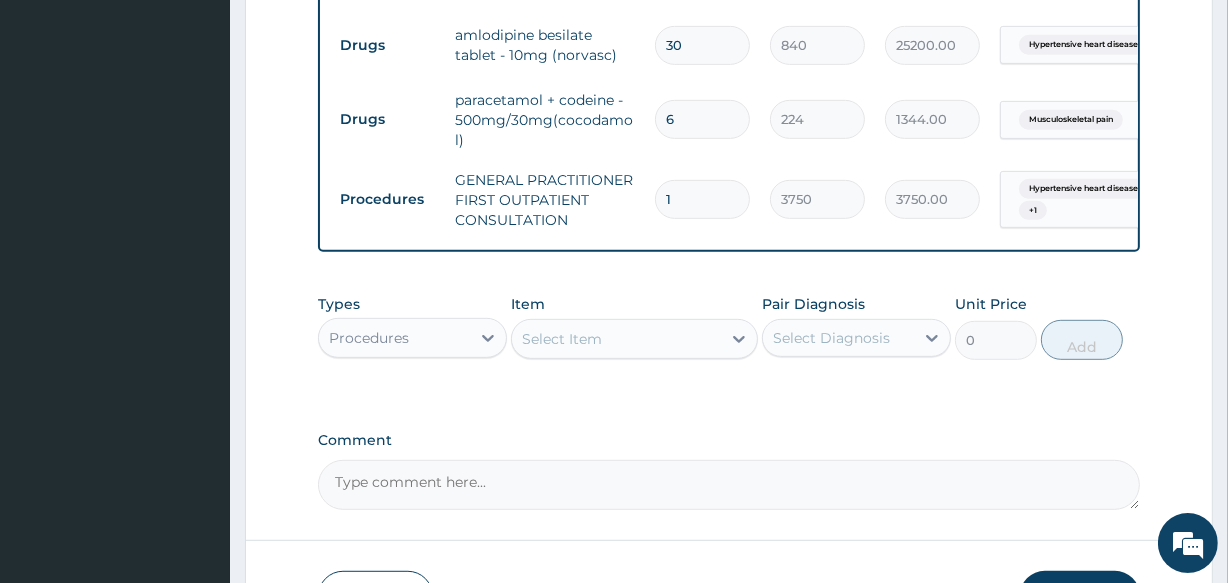 scroll, scrollTop: 866, scrollLeft: 0, axis: vertical 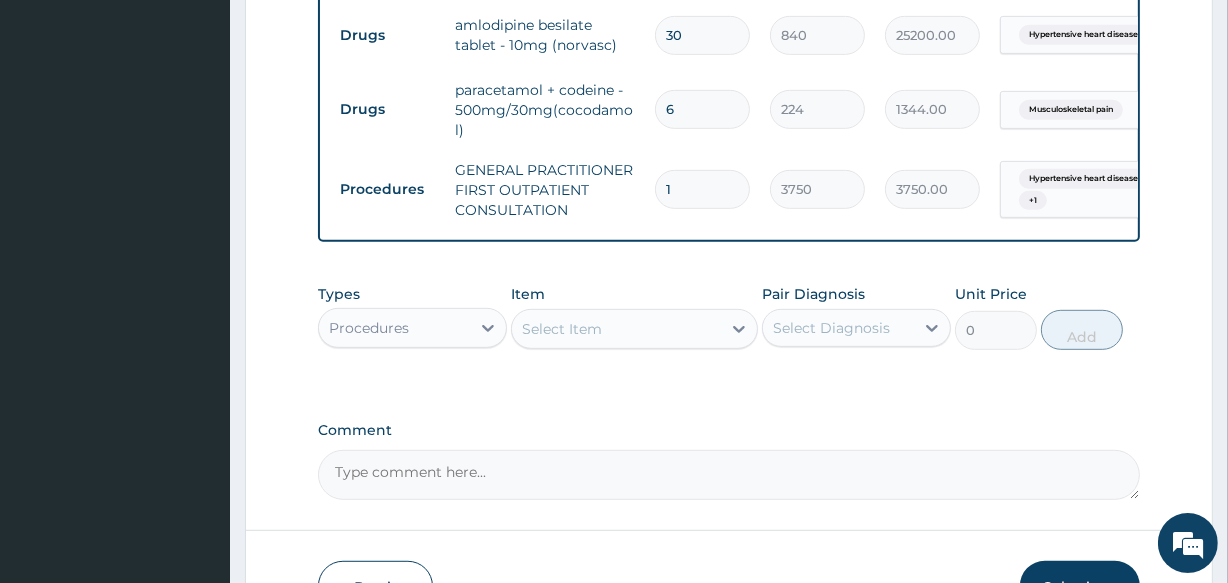 click on "PA Code / Prescription Code PA/FFF69B Encounter Date 27-07-2025 Important Notice Please enter PA codes before entering items that are not attached to a PA code   All diagnoses entered must be linked to a claim item. Diagnosis & Claim Items that are visible but inactive cannot be edited because they were imported from an already approved PA code. Diagnosis Hypertensive heart disease confirmed Musculoskeletal pain confirmed NB: All diagnosis must be linked to a claim item Claim Items Type Name Quantity Unit Price Total Price Pair Diagnosis Actions Drugs atorvastatin tablet - 10mg 30 140 4200.00 Hypertensive heart disease Delete Drugs amlodipine besilate tablet - 10mg (norvasc) 30 840 25200.00 Hypertensive heart disease Delete Drugs paracetamol + codeine -  500mg/30mg(cocodamol) 6 224 1344.00 Musculoskeletal pain Delete Procedures GENERAL PRACTITIONER FIRST OUTPATIENT CONSULTATION 1 3750 3750.00 Hypertensive heart disease  + 1 Delete Types Procedures Item Select Item Pair Diagnosis Select Diagnosis Unit Price 0" at bounding box center [728, -88] 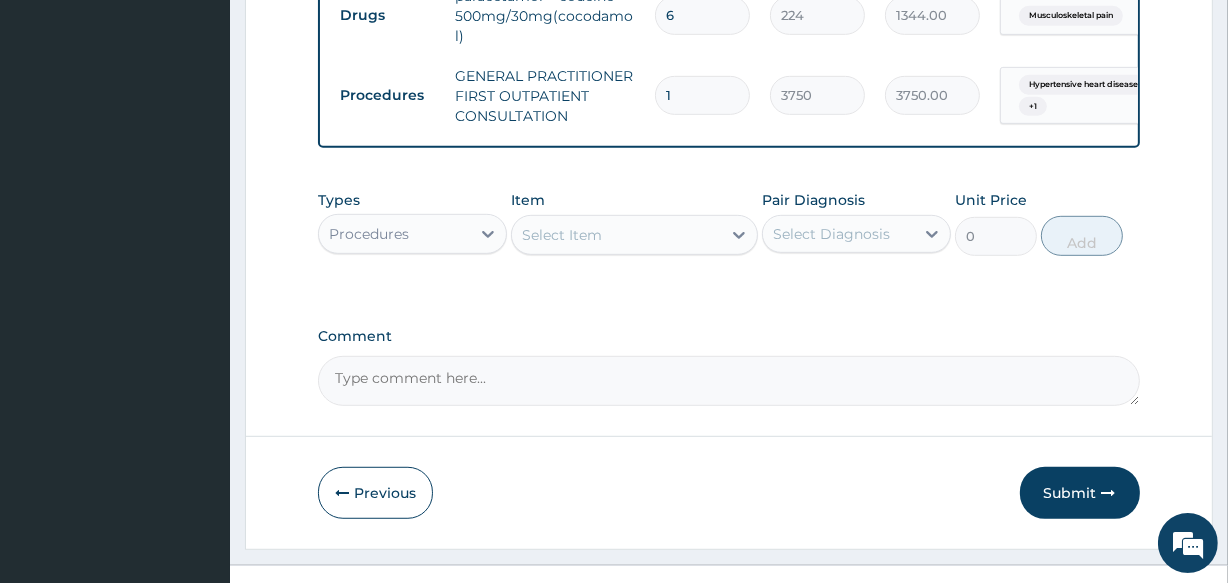 scroll, scrollTop: 1006, scrollLeft: 0, axis: vertical 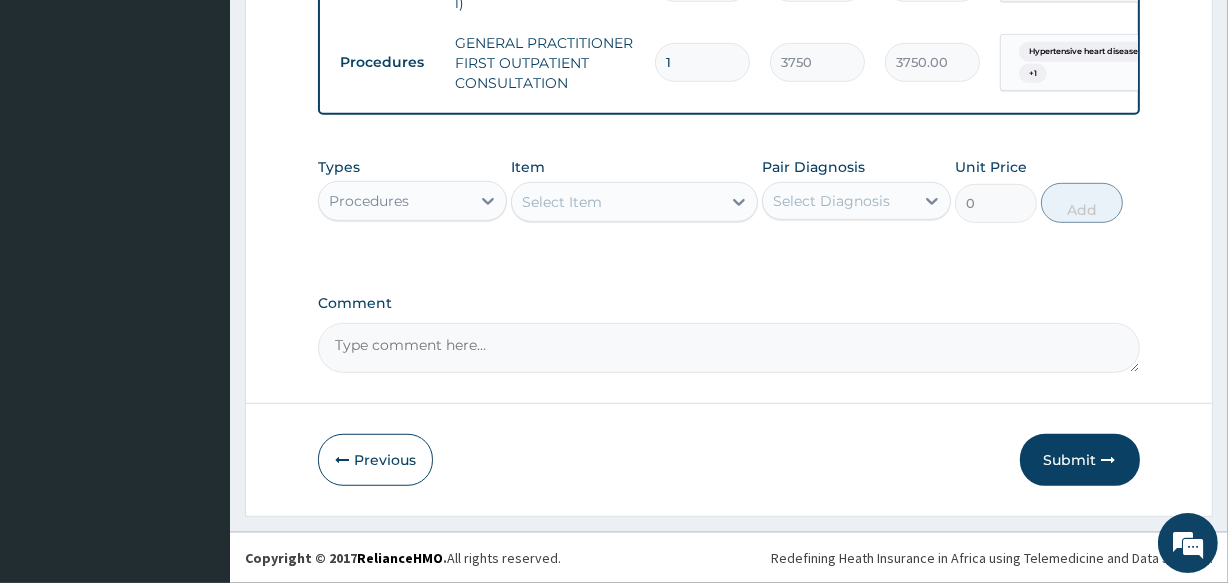 click on "Submit" at bounding box center (1080, 460) 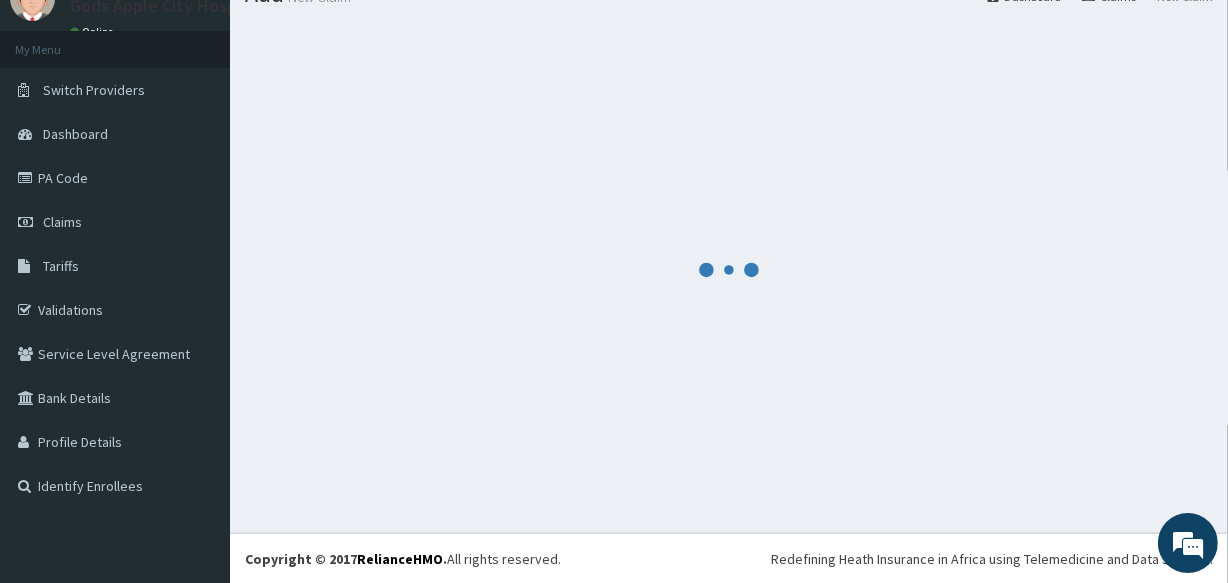 scroll, scrollTop: 1006, scrollLeft: 0, axis: vertical 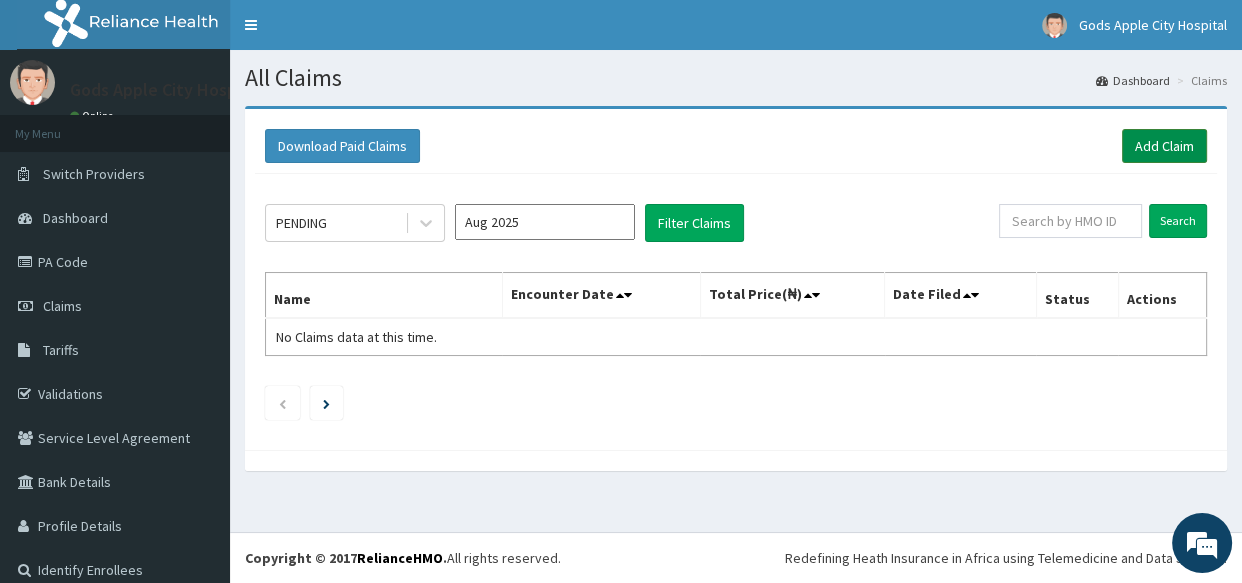 click on "Add Claim" at bounding box center [1164, 146] 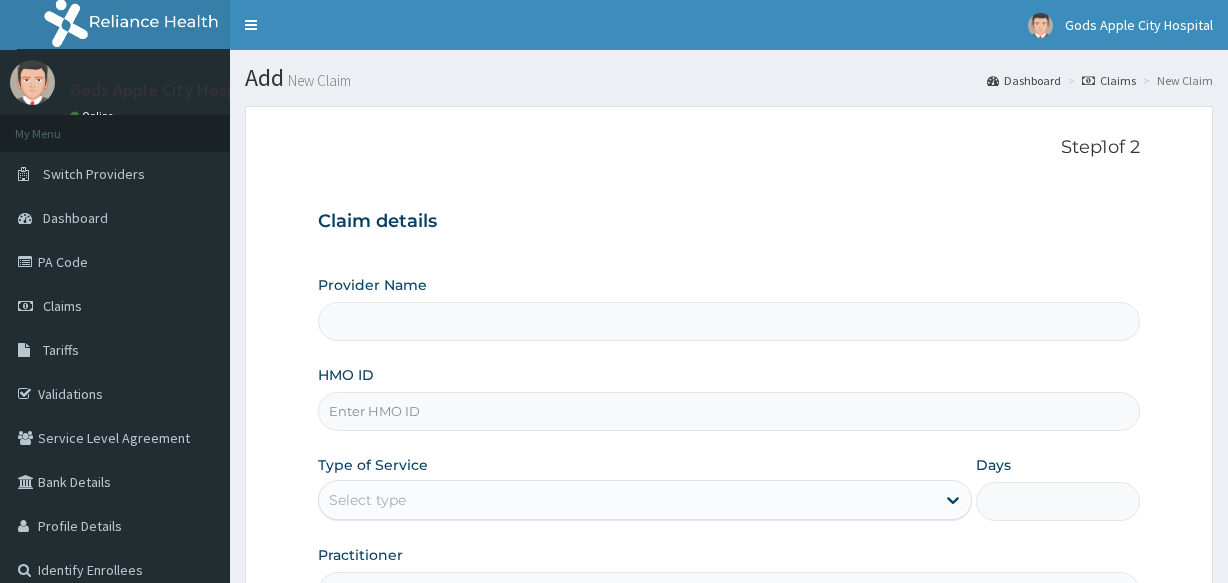 scroll, scrollTop: 0, scrollLeft: 0, axis: both 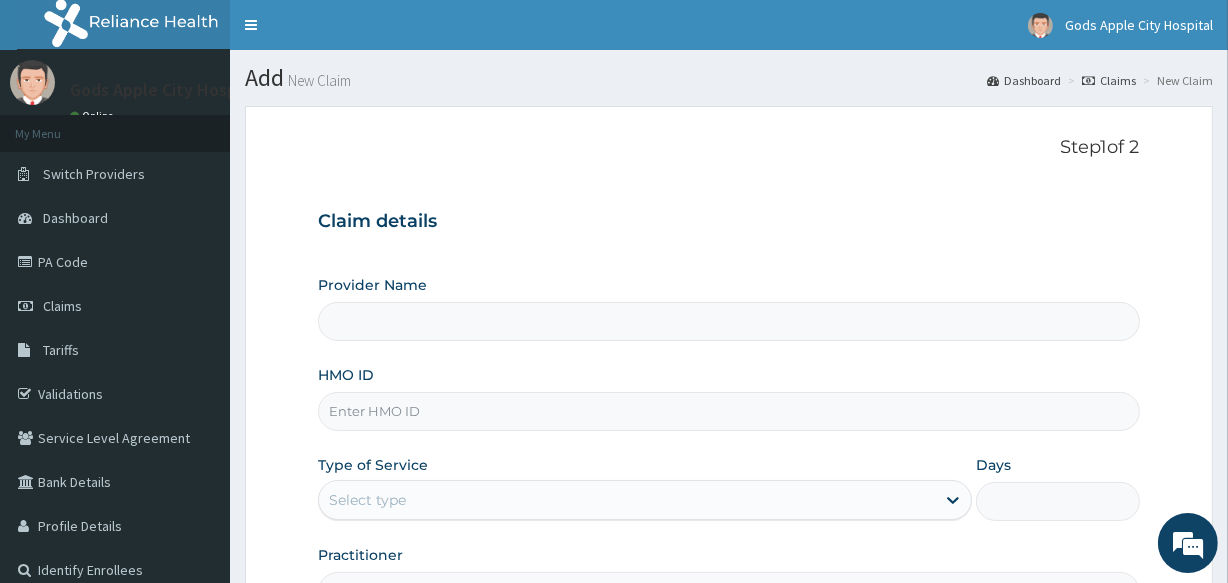 type on "Gods Apple city Hospital - Ojodu" 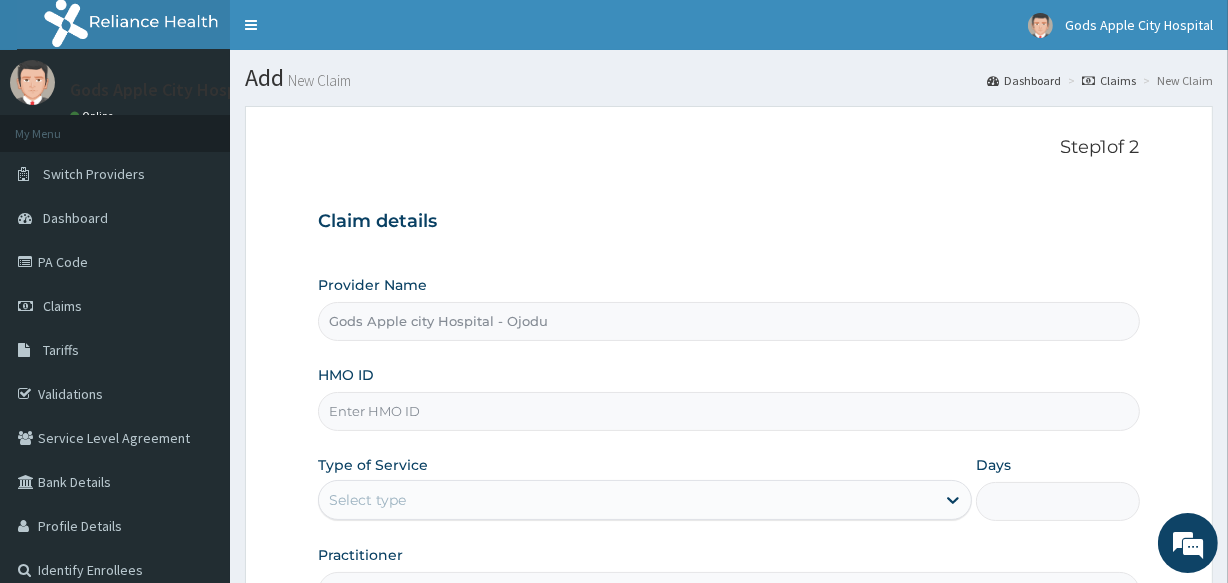 paste on "CXI/10009/A" 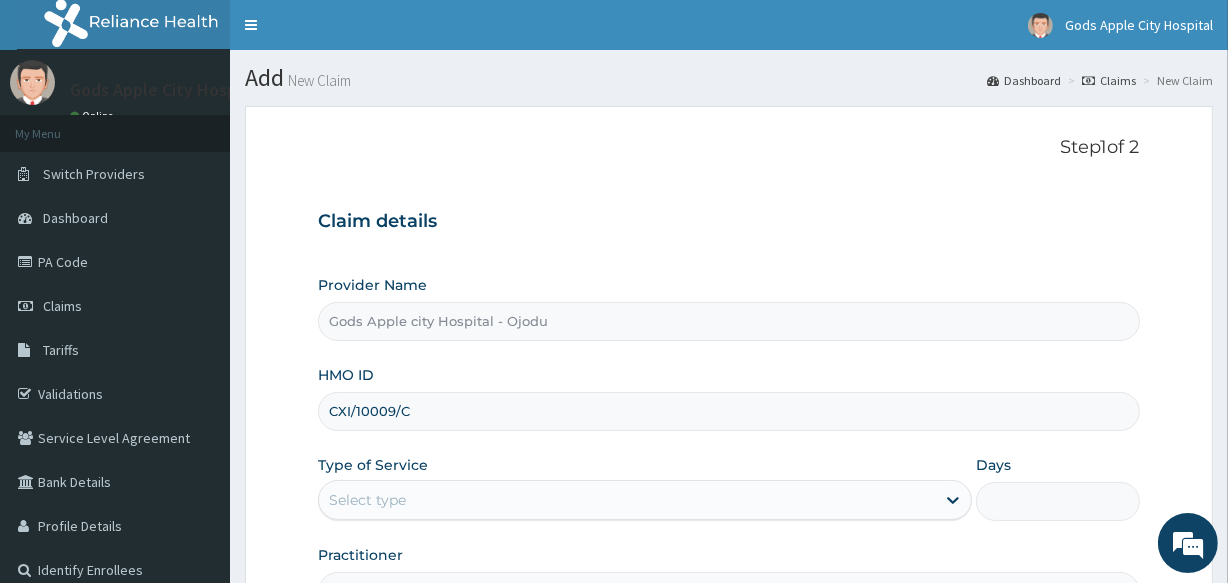scroll, scrollTop: 0, scrollLeft: 0, axis: both 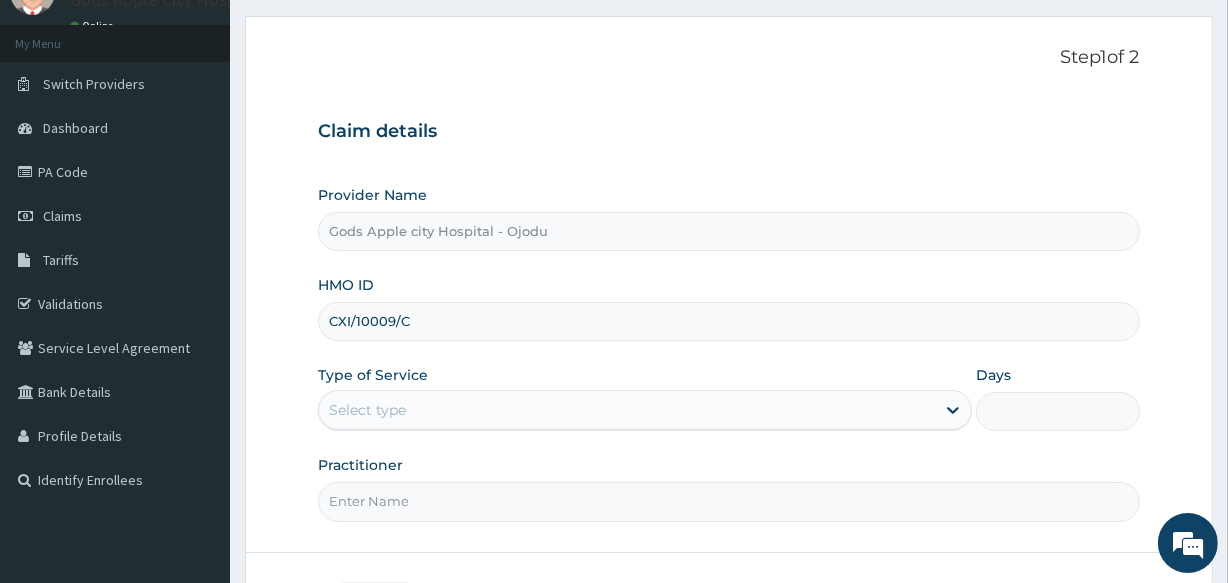 type on "CXI/10009/C" 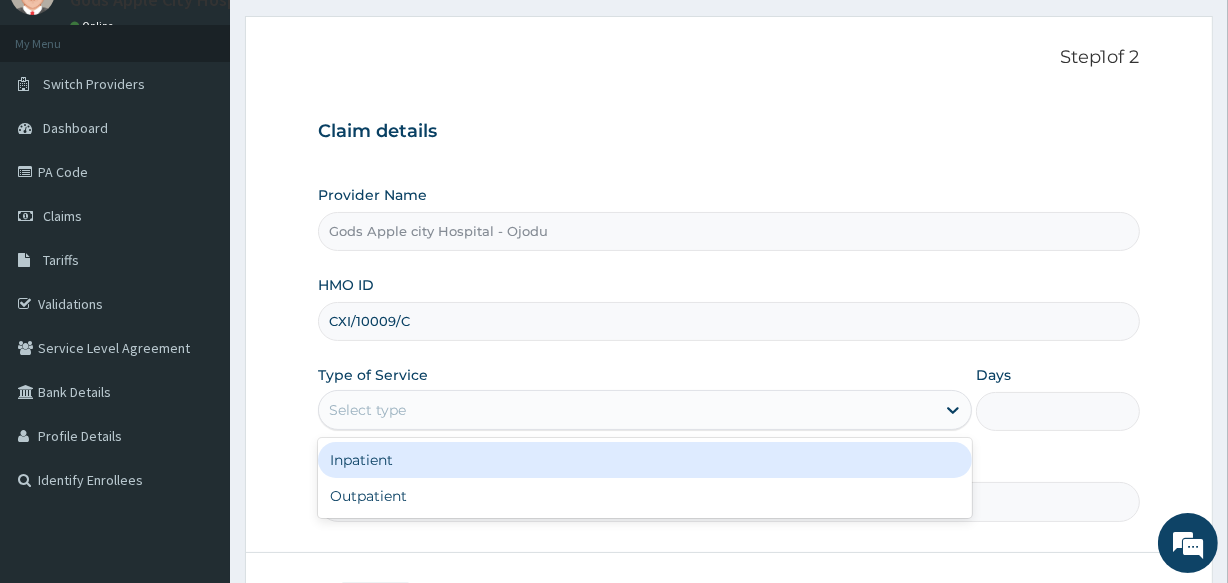 click on "Select type" at bounding box center (367, 410) 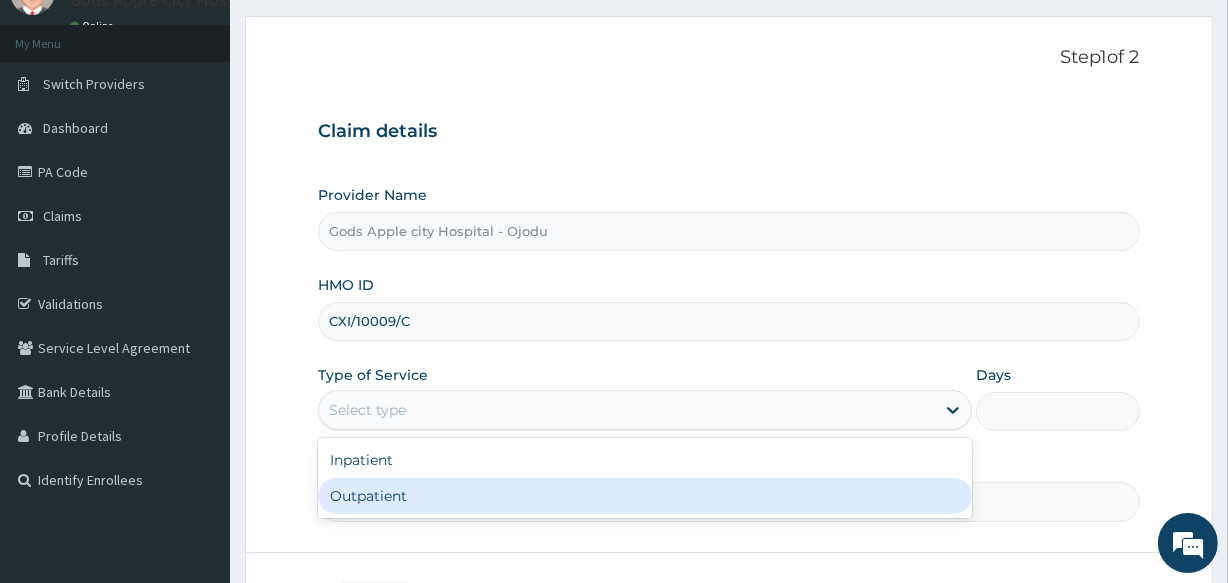 click on "Outpatient" at bounding box center [645, 496] 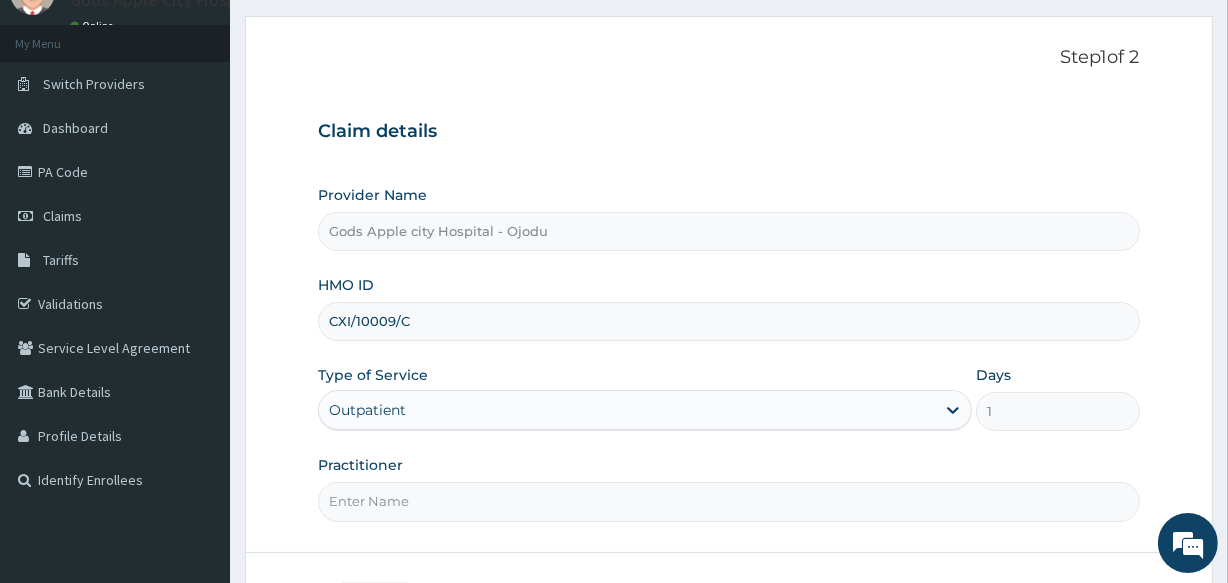 click on "Practitioner" at bounding box center (728, 501) 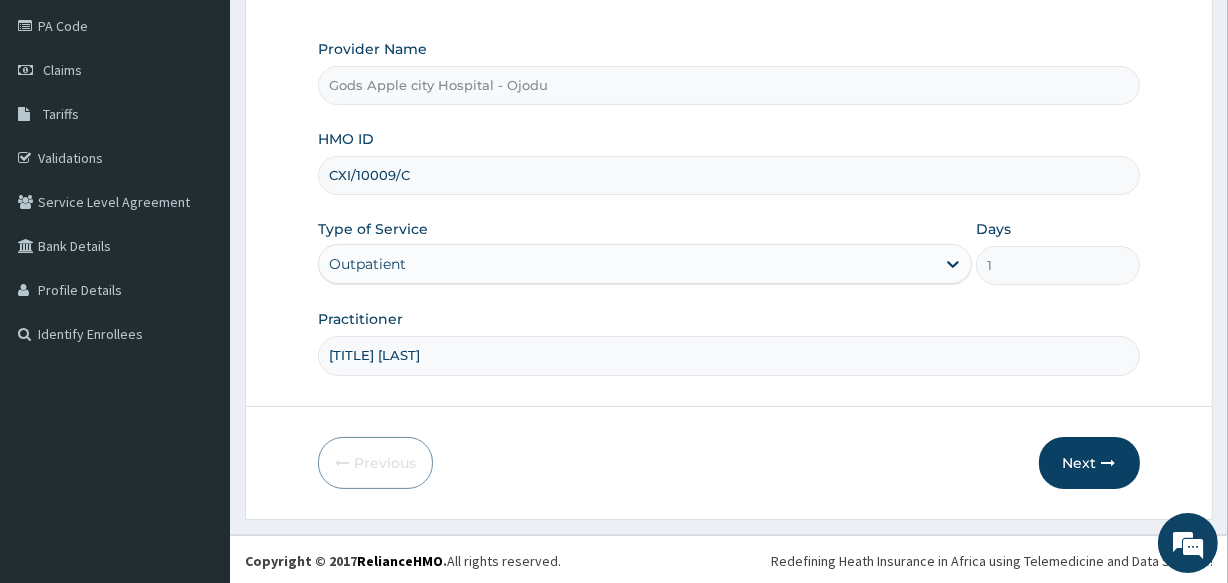 scroll, scrollTop: 237, scrollLeft: 0, axis: vertical 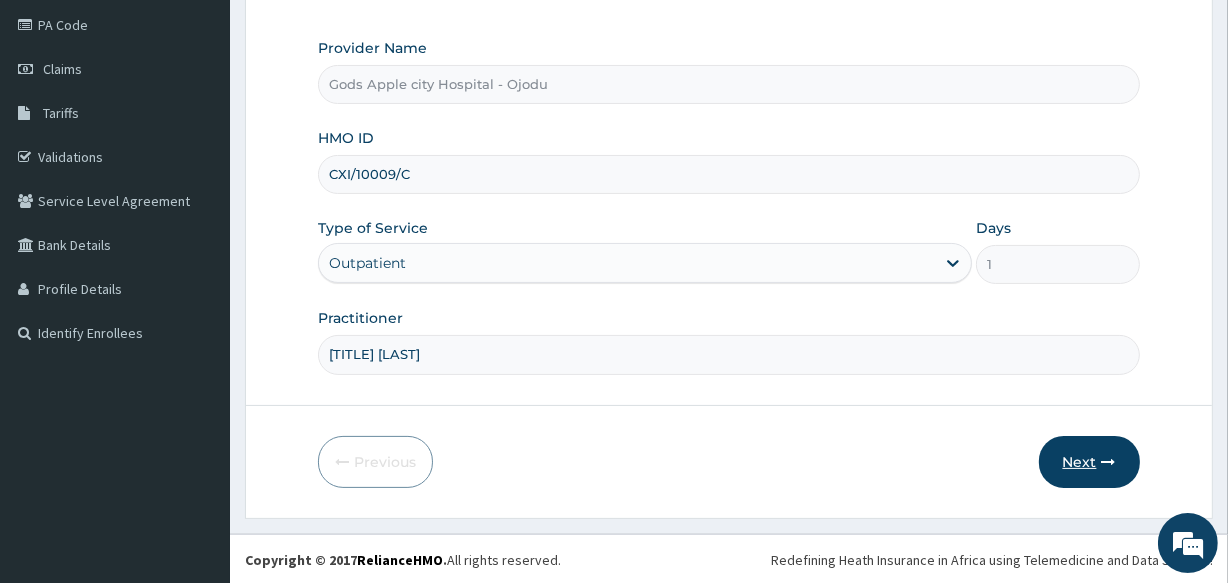 click on "Next" at bounding box center (1089, 462) 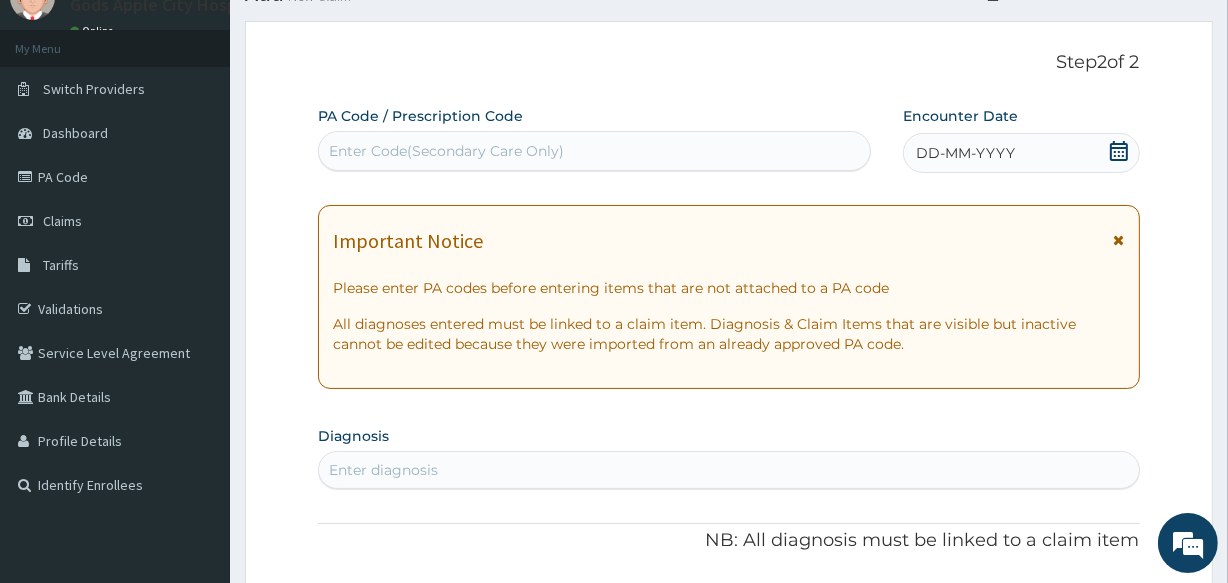 scroll, scrollTop: 0, scrollLeft: 0, axis: both 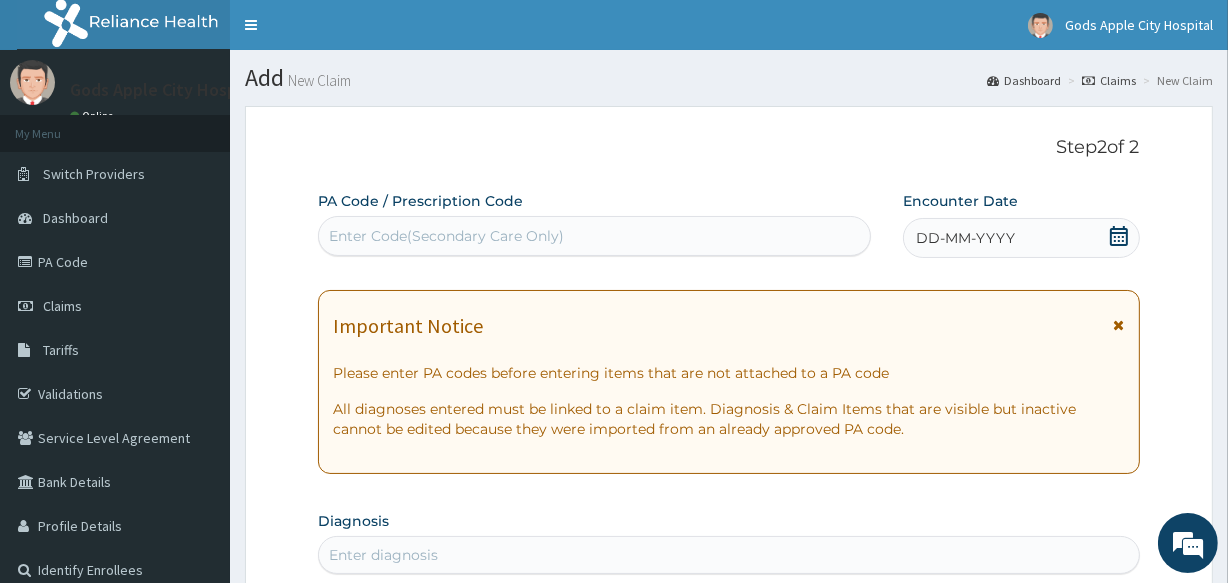 click 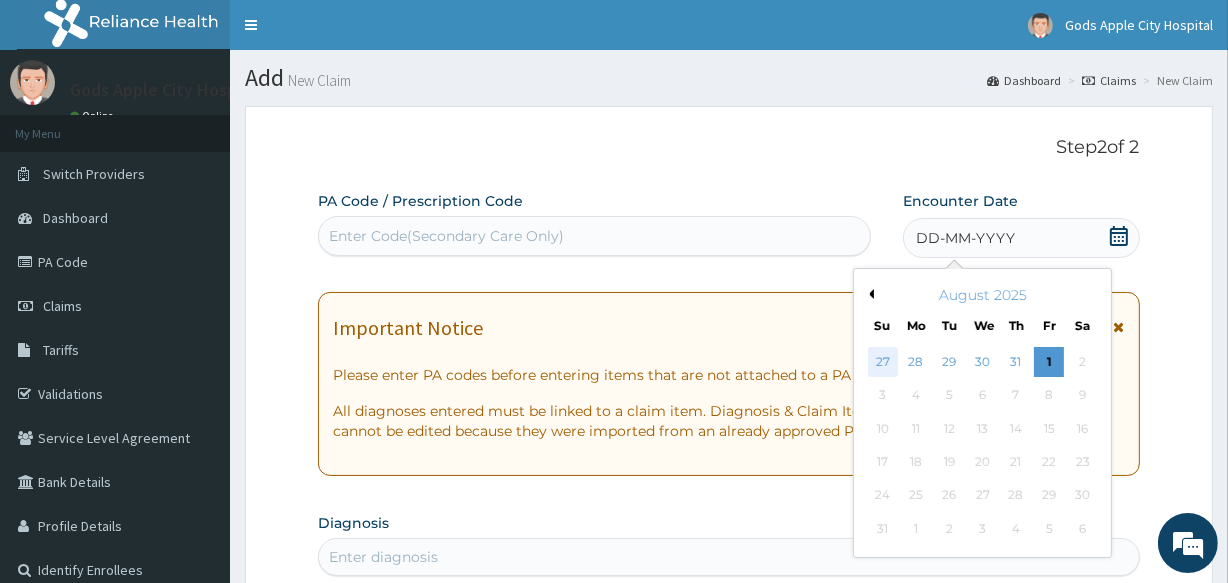 click on "27" at bounding box center (882, 362) 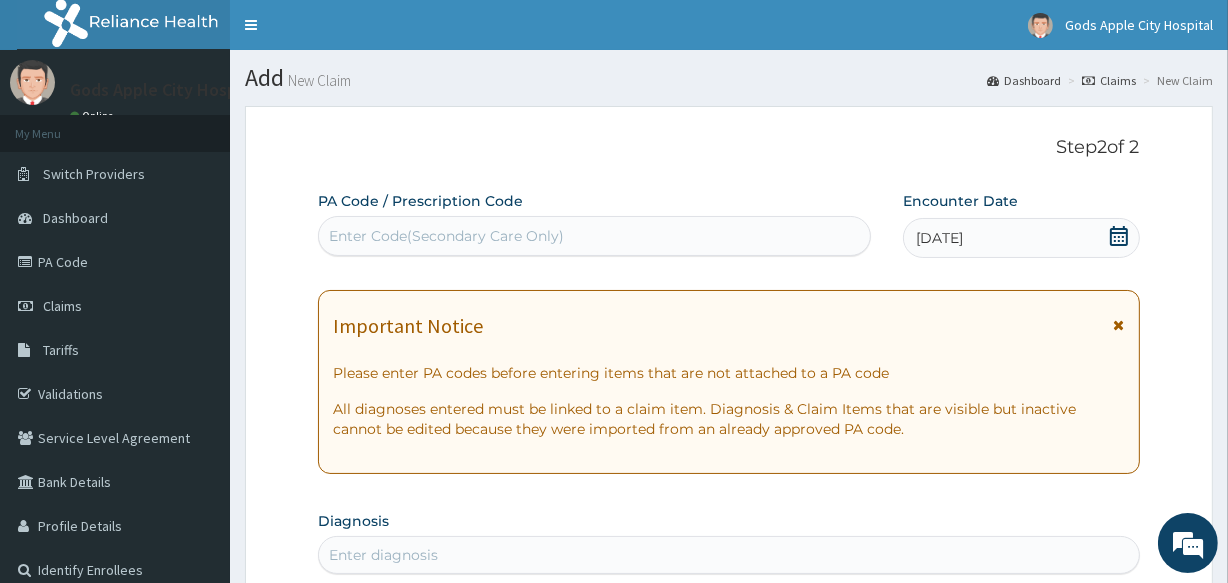 click on "Step  2  of 2" at bounding box center (728, 148) 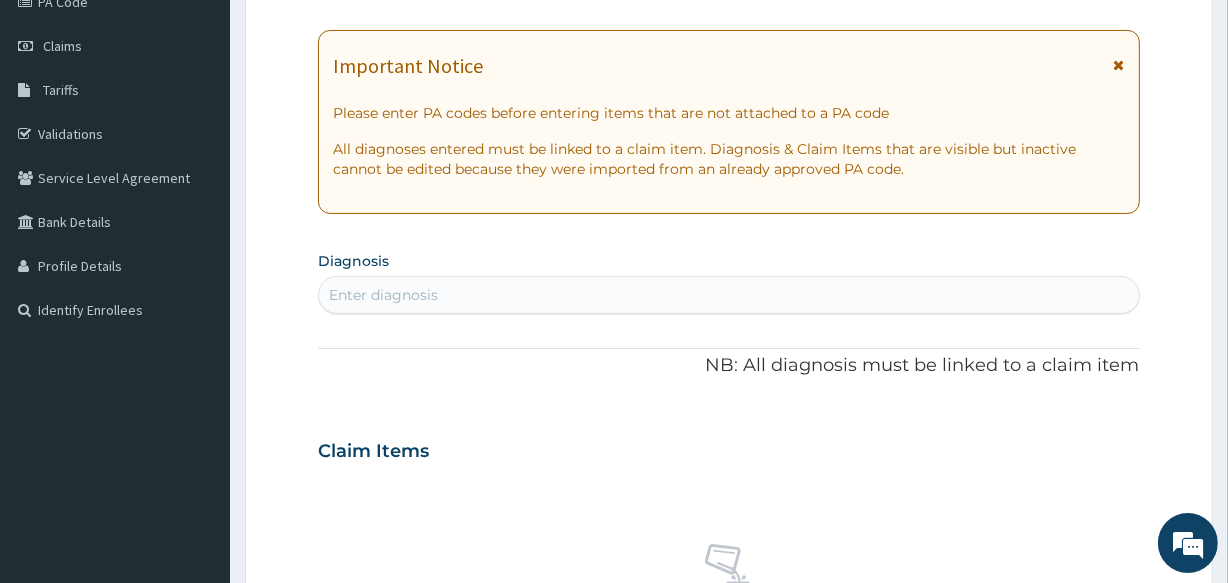 scroll, scrollTop: 272, scrollLeft: 0, axis: vertical 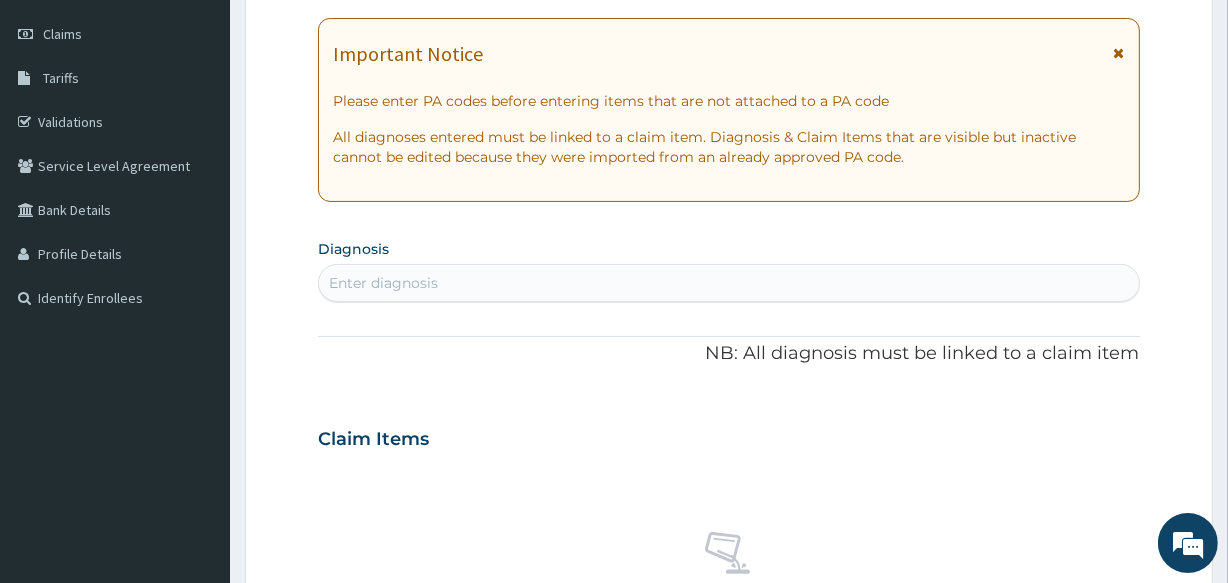 click on "Enter diagnosis" at bounding box center (728, 283) 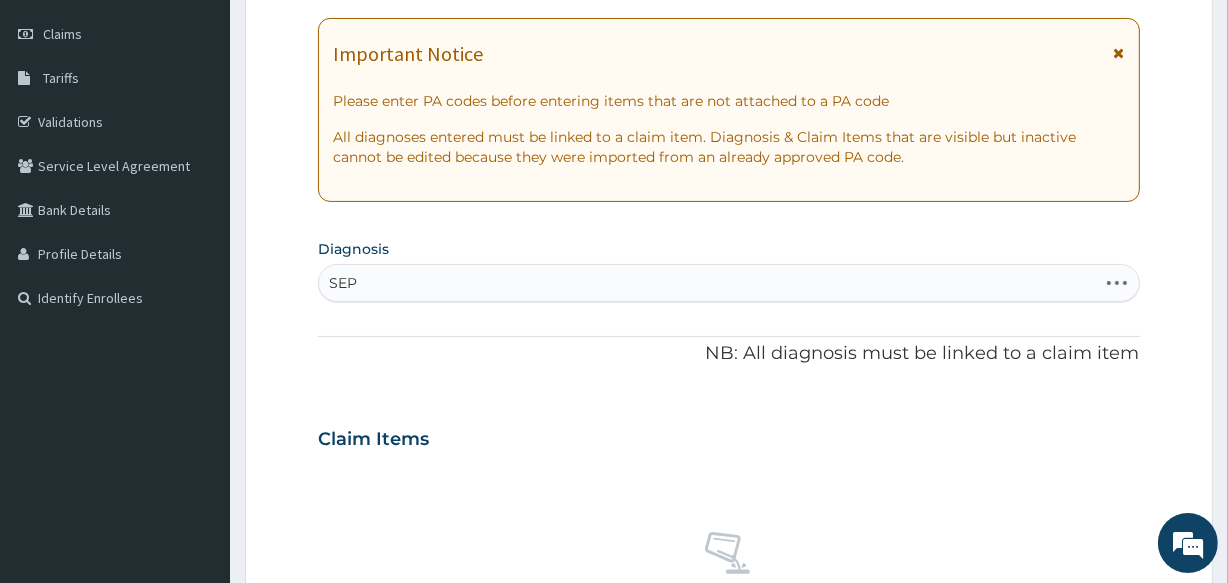 type on "SEPS" 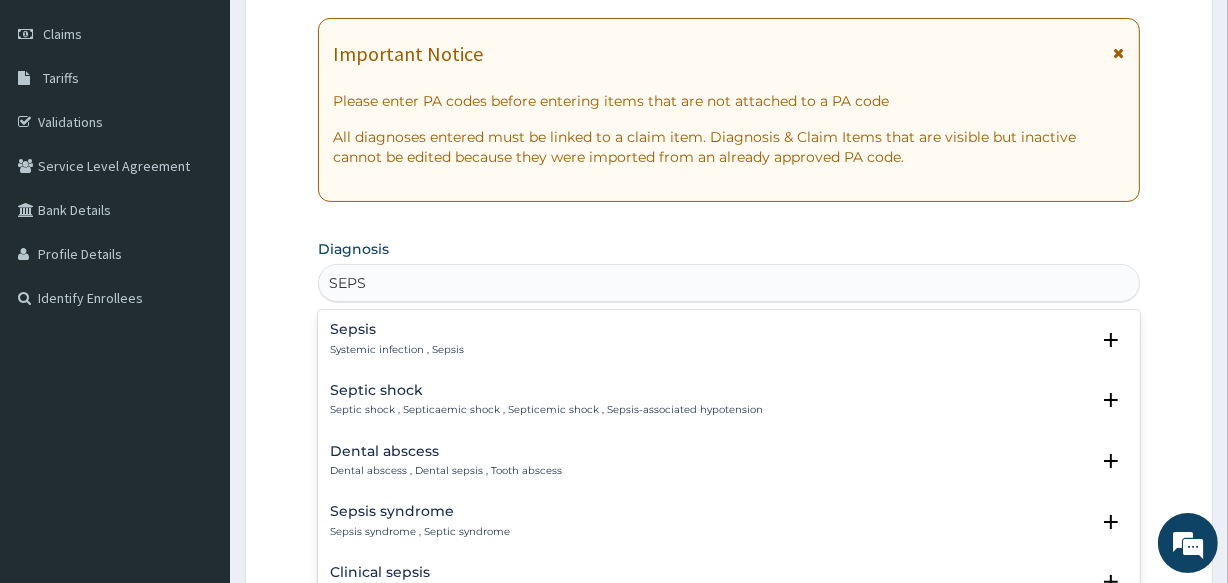 click on "Sepsis Systemic infection , Sepsis" at bounding box center [397, 339] 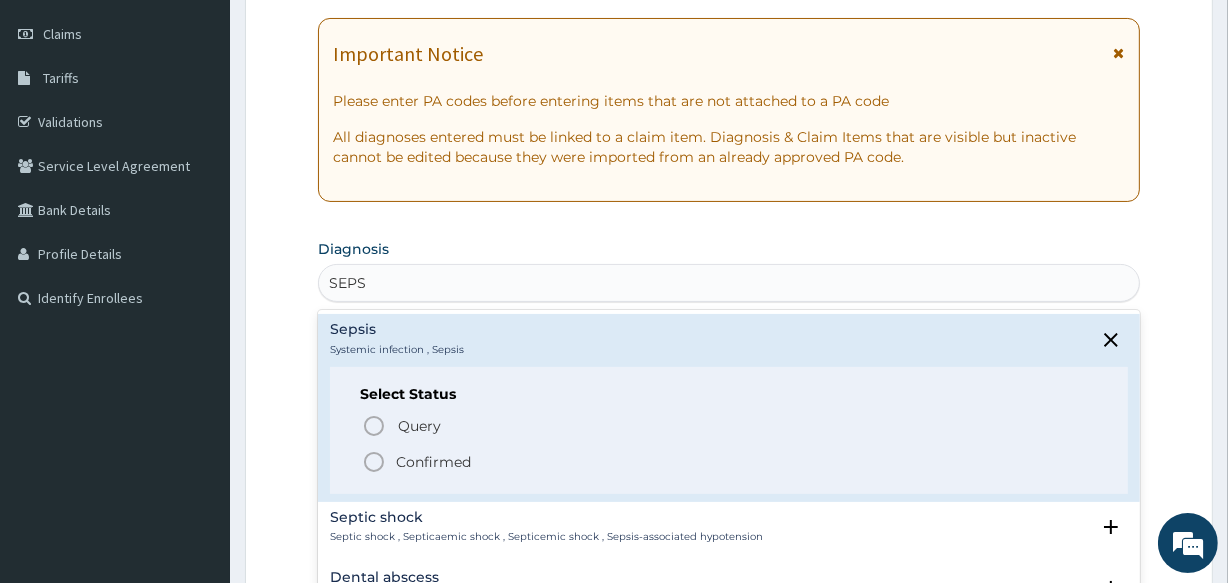 click 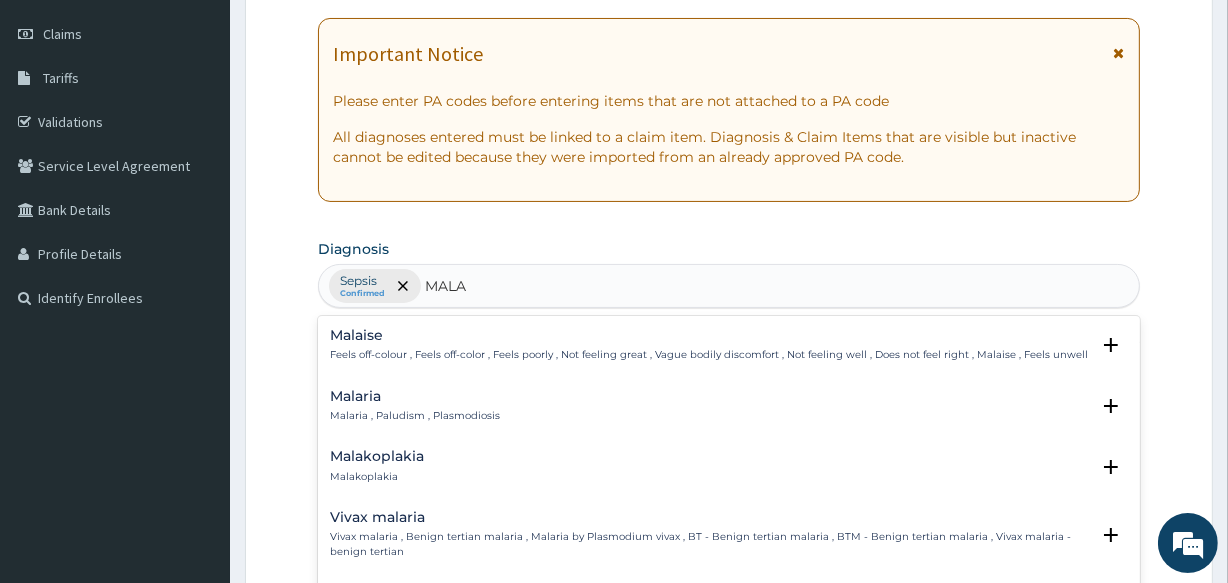 type on "MALAR" 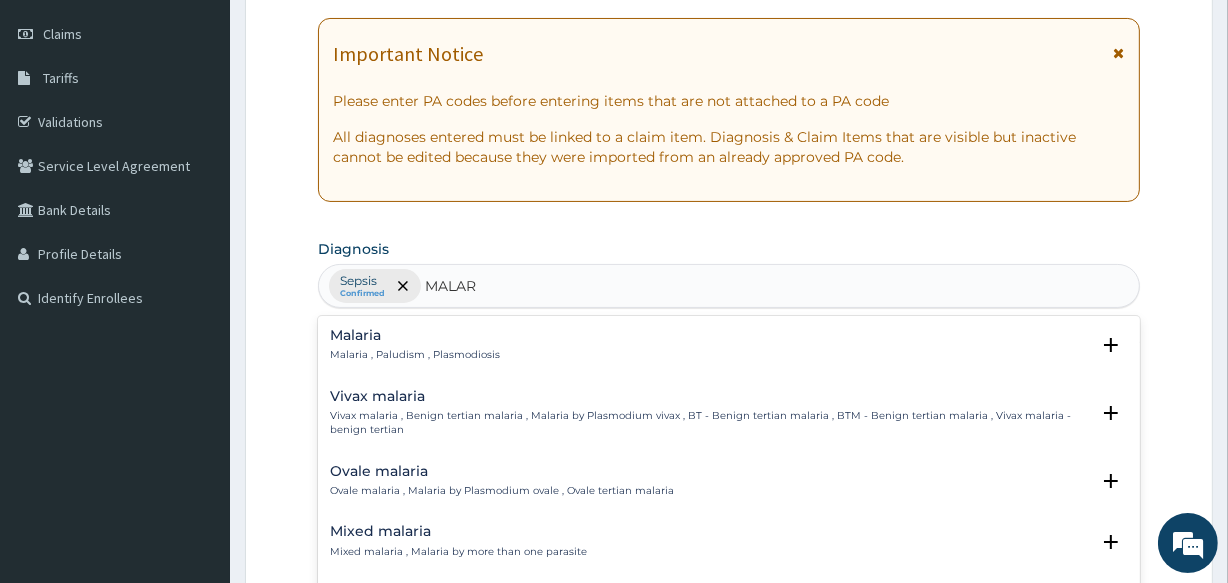 click on "Malaria , Paludism , Plasmodiosis" at bounding box center (415, 355) 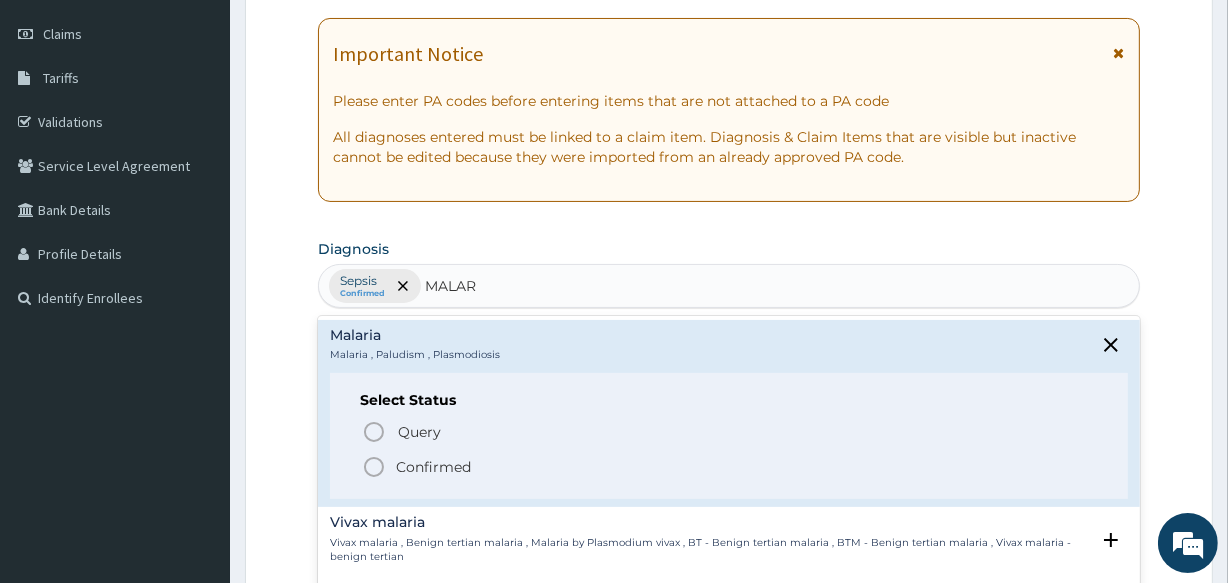 click 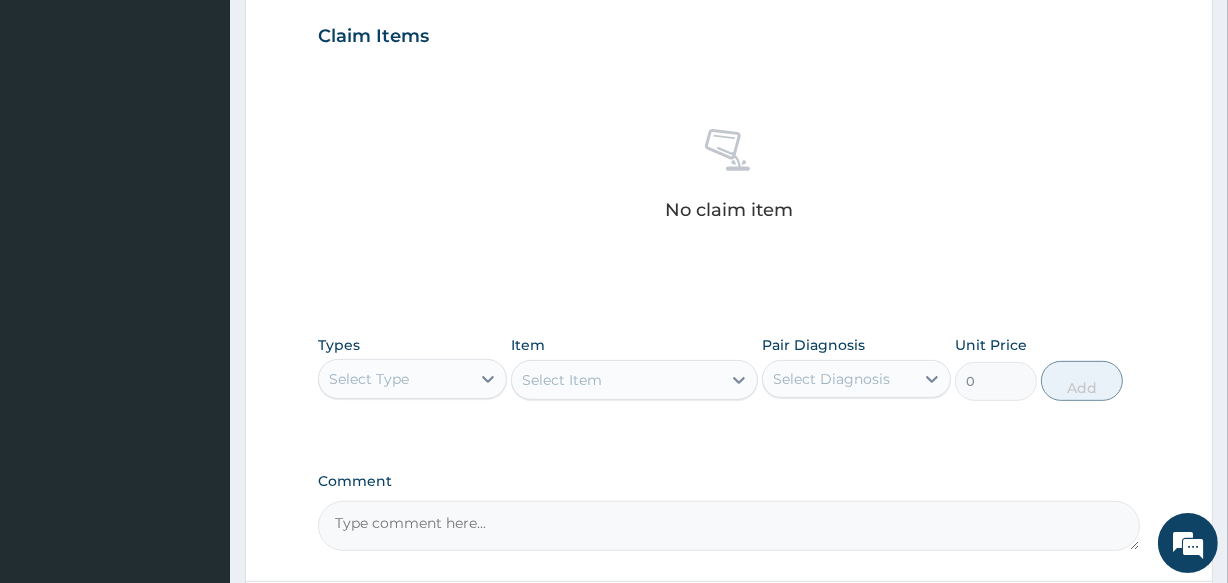 scroll, scrollTop: 727, scrollLeft: 0, axis: vertical 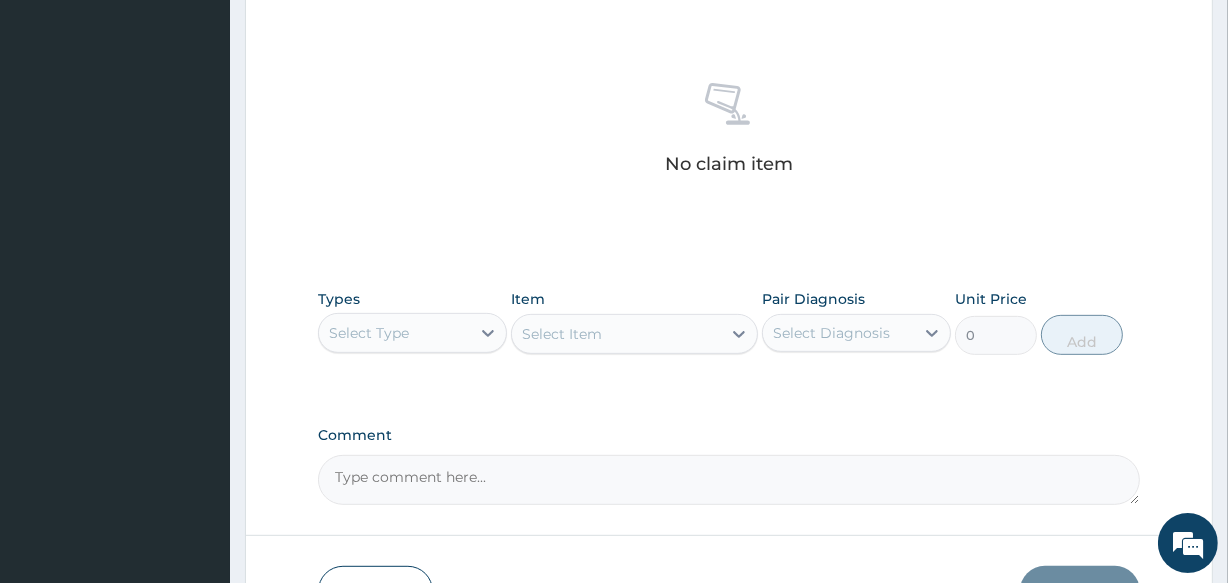 click on "Select Type" at bounding box center [394, 333] 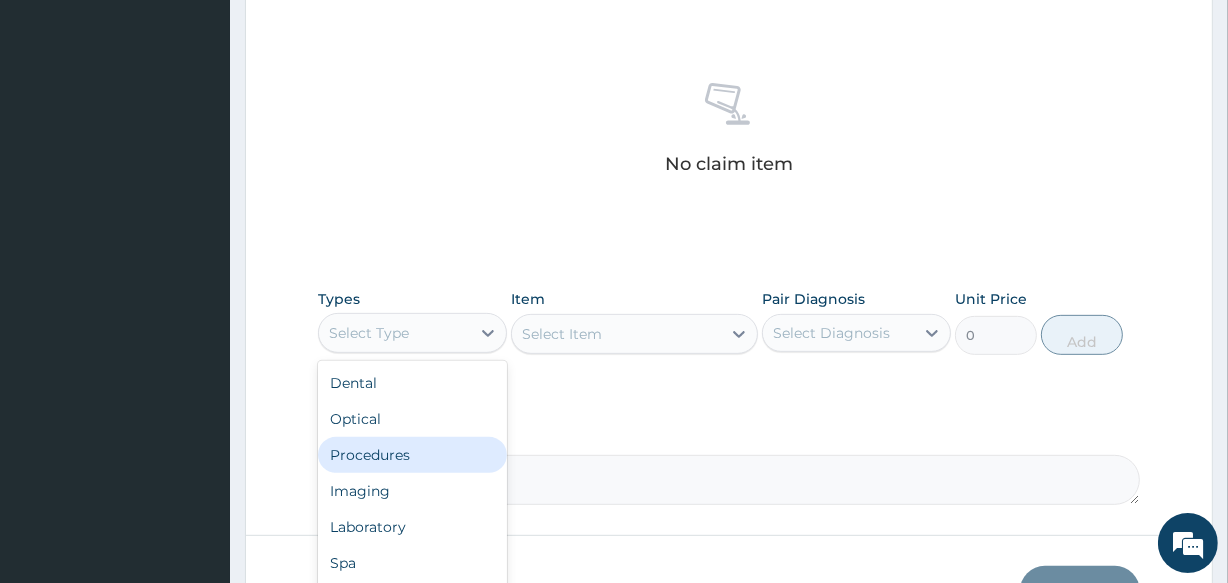 click on "Procedures" at bounding box center [412, 455] 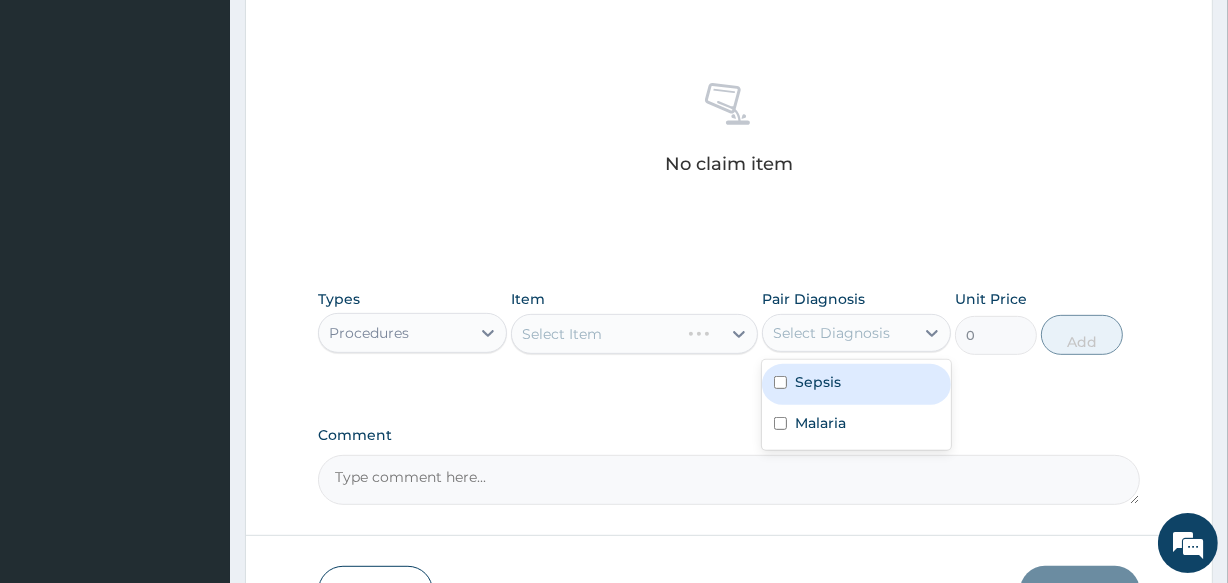 click on "Select Diagnosis" at bounding box center (831, 333) 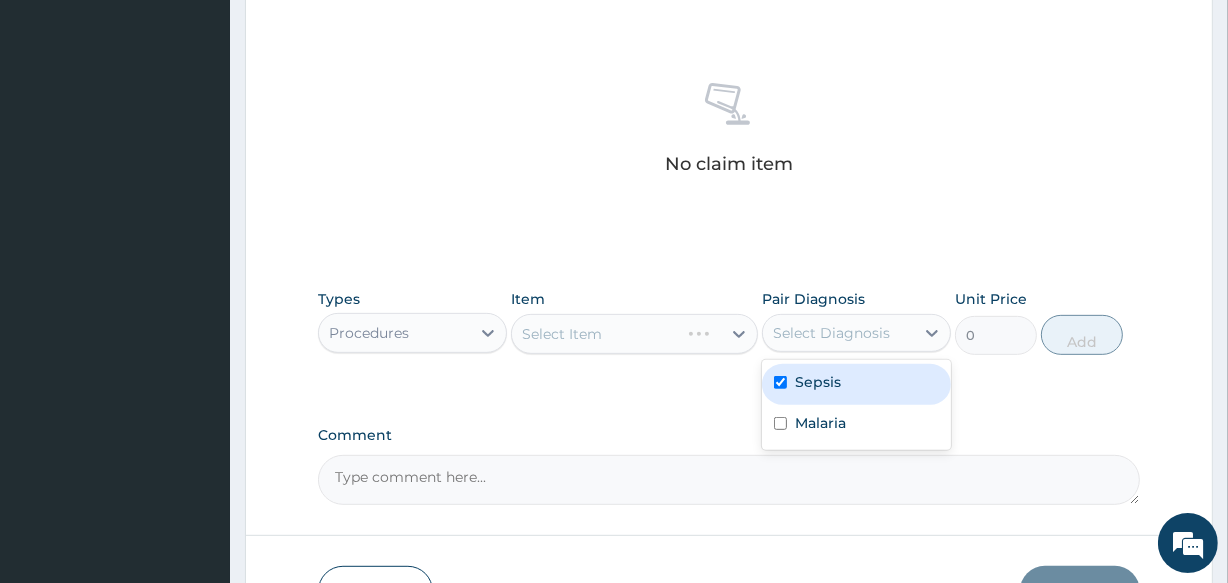 checkbox on "true" 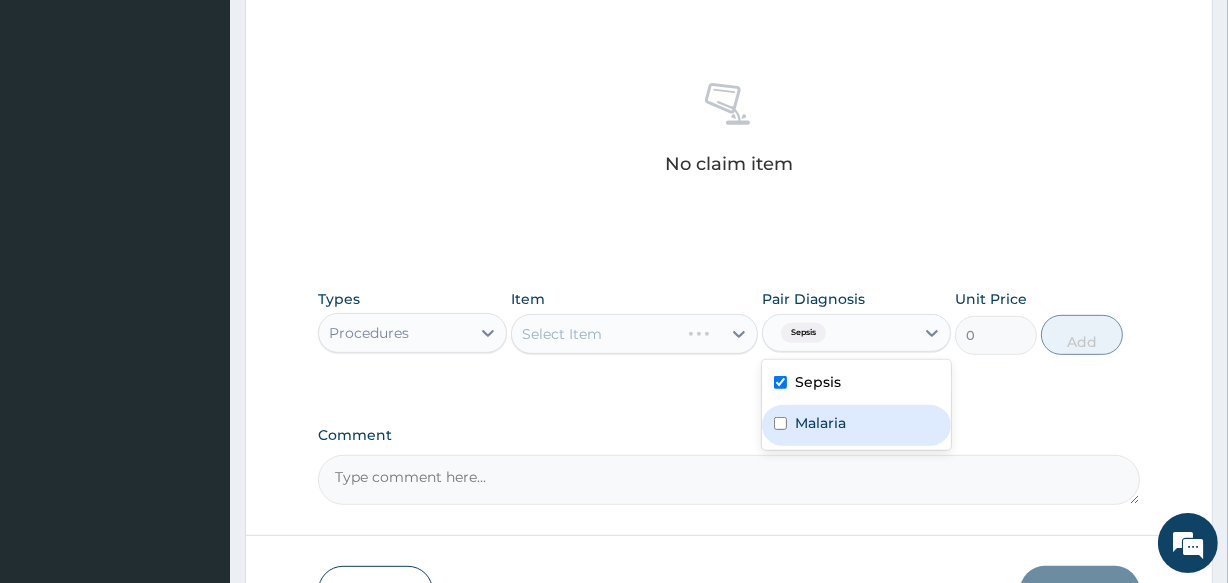 click on "Malaria" at bounding box center (856, 425) 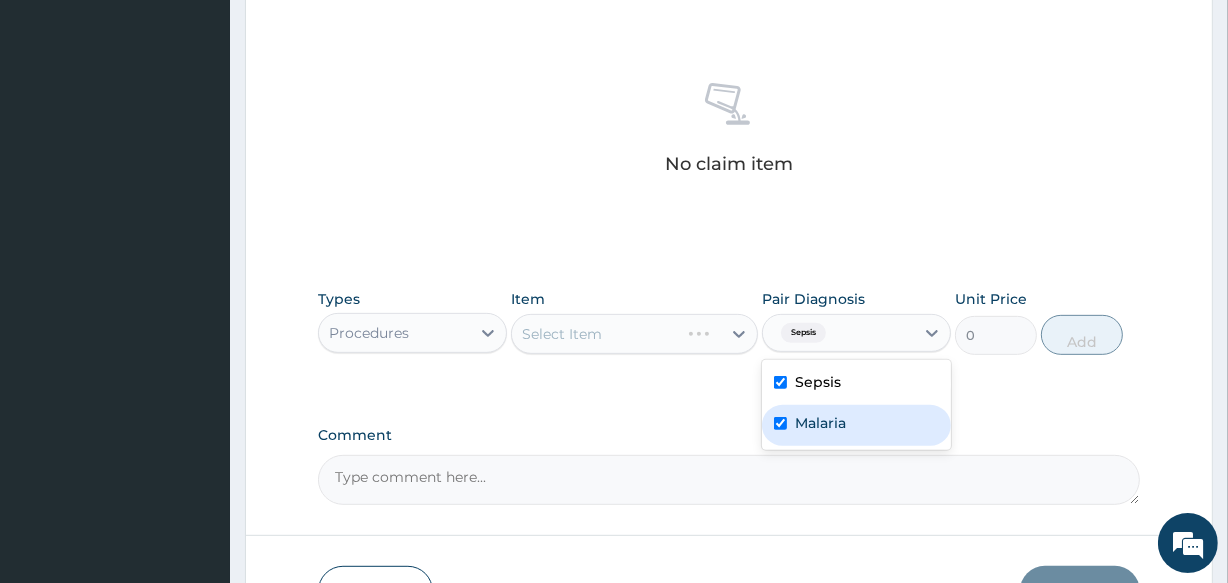 checkbox on "true" 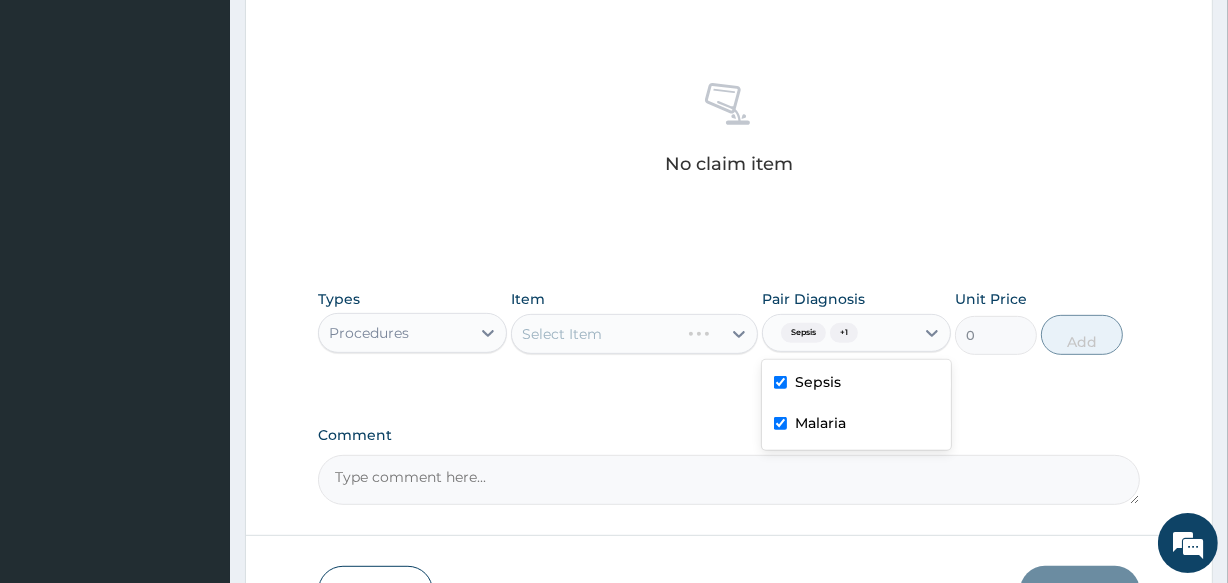 click on "Item Select Item" at bounding box center (634, 322) 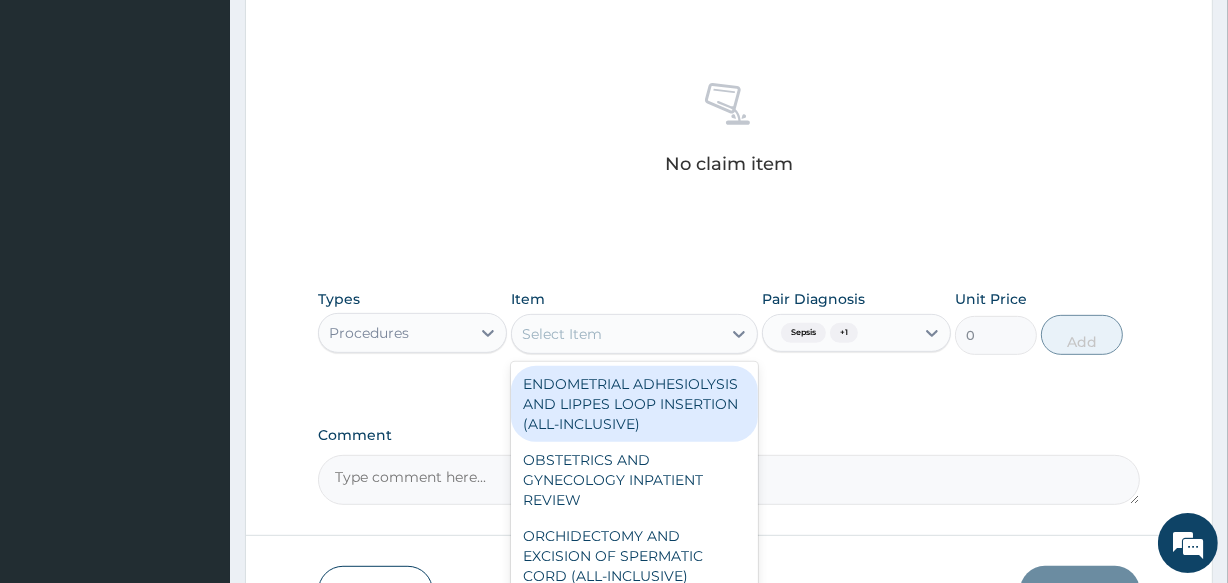 click on "Select Item" at bounding box center [562, 334] 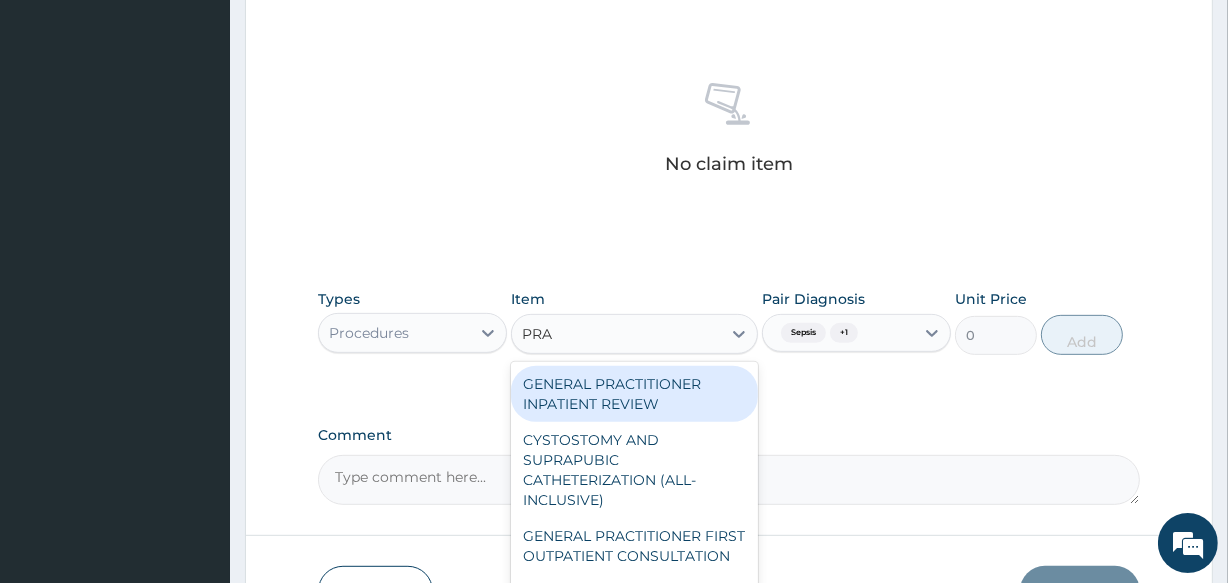type on "PRAC" 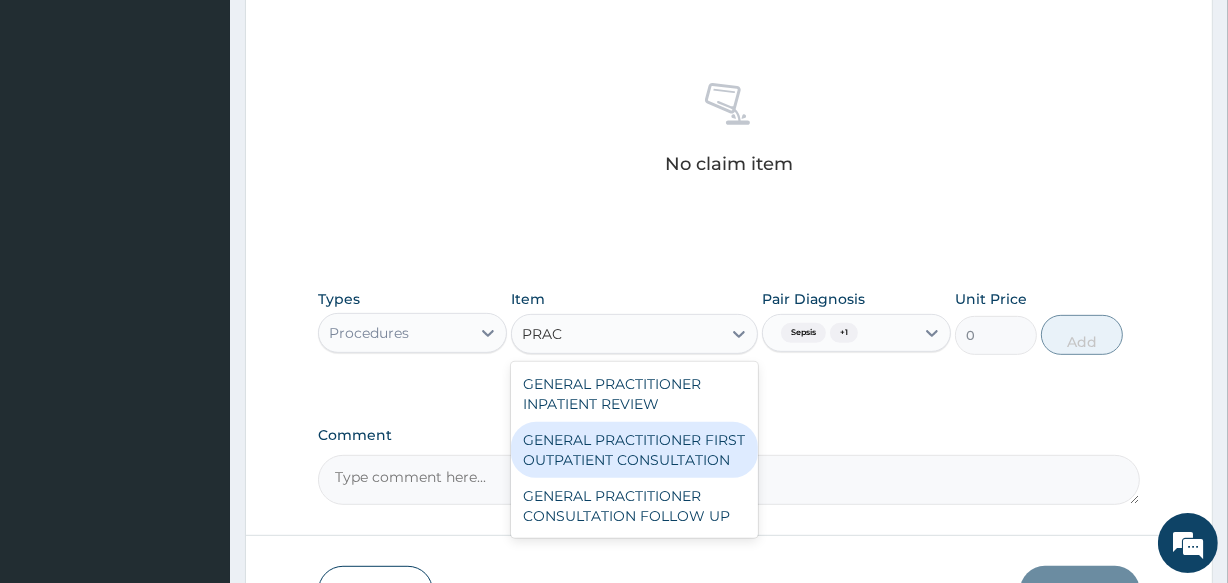 click on "GENERAL PRACTITIONER FIRST OUTPATIENT CONSULTATION" at bounding box center [634, 450] 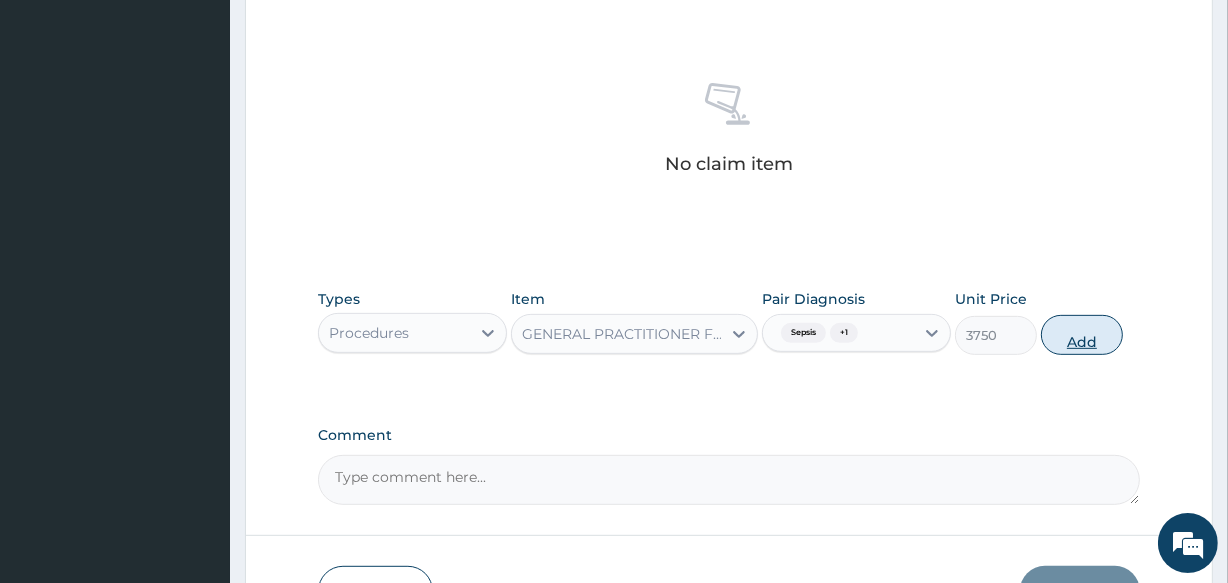 click on "Add" at bounding box center [1082, 335] 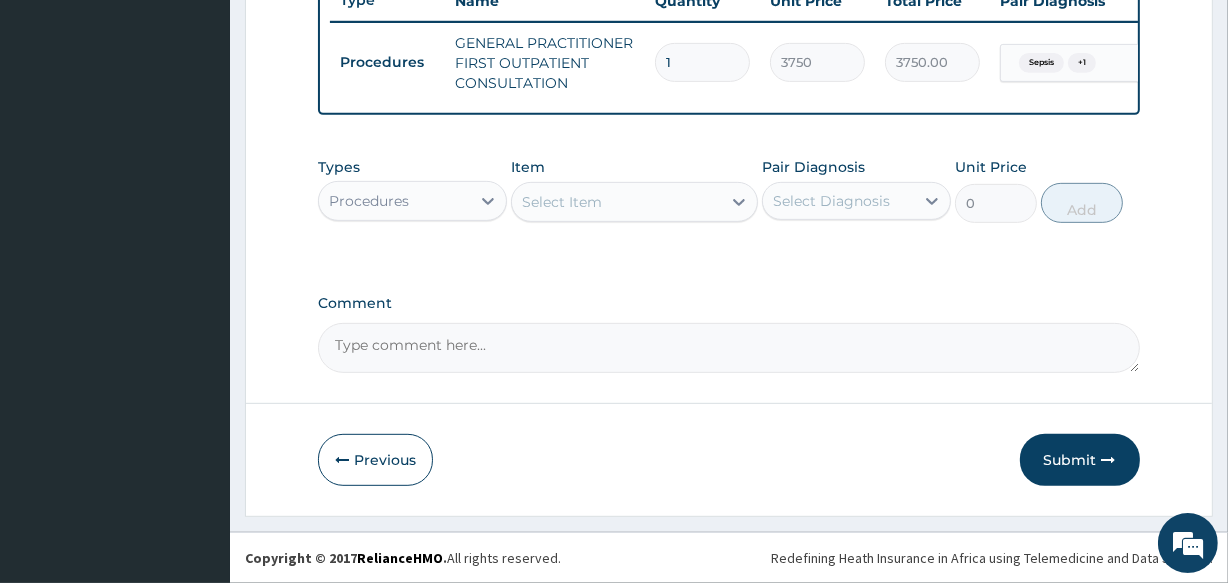 scroll, scrollTop: 787, scrollLeft: 0, axis: vertical 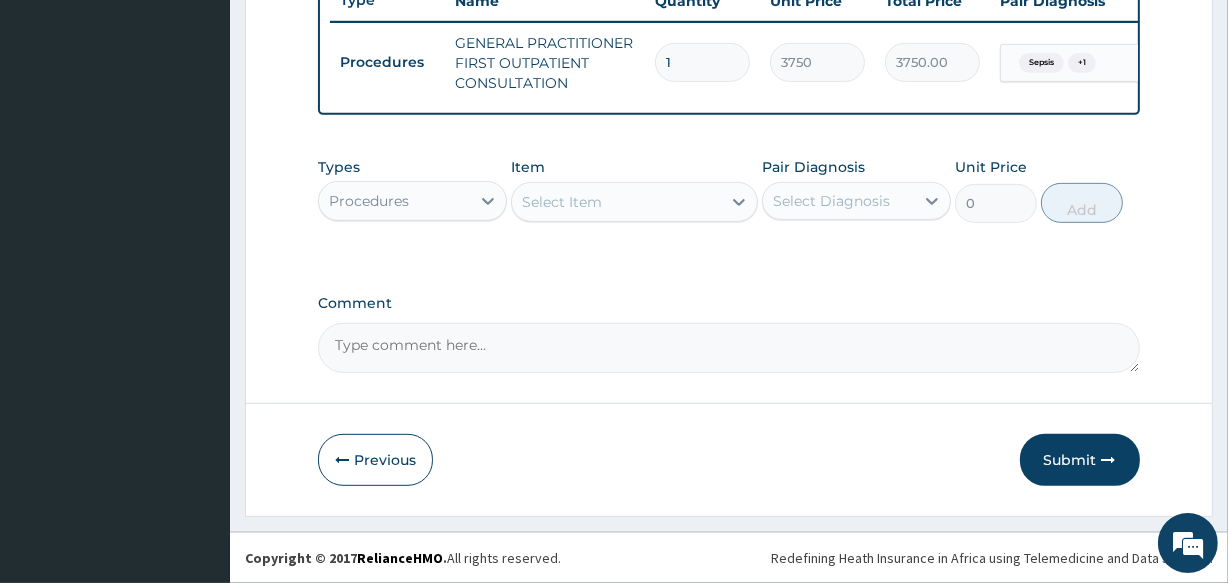 click on "Procedures" at bounding box center [394, 201] 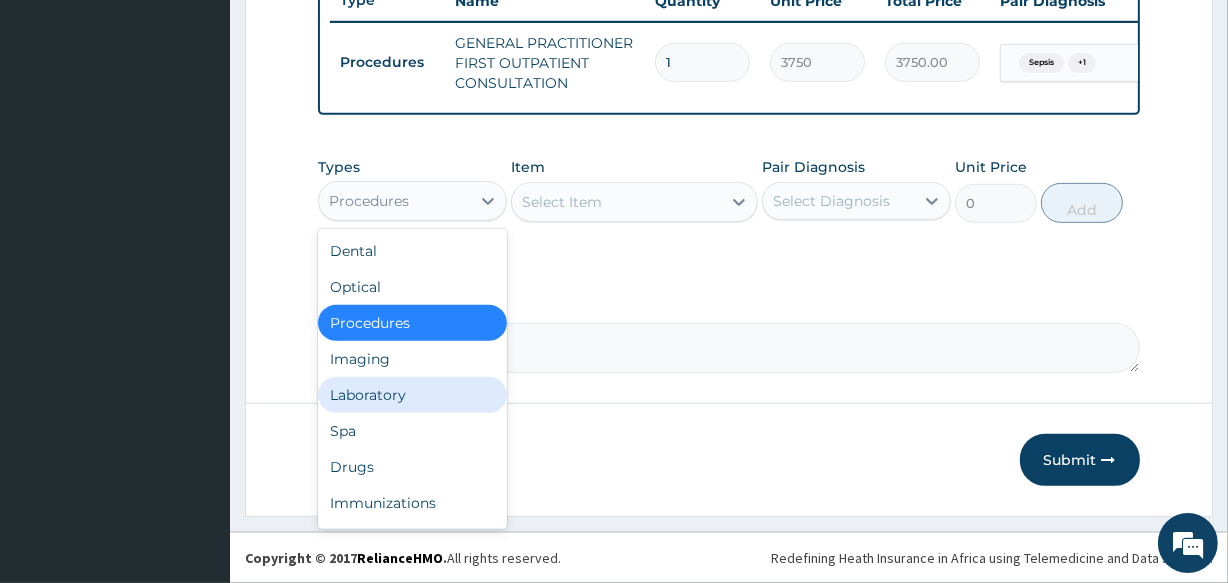 click on "Laboratory" at bounding box center (412, 395) 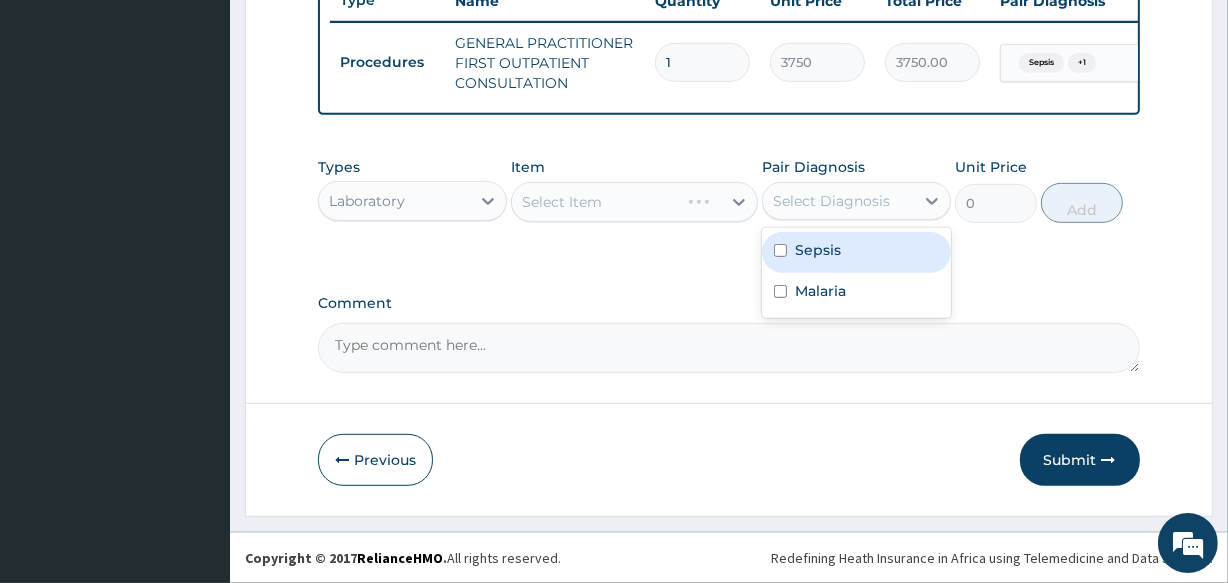 click on "Select Diagnosis" at bounding box center [831, 201] 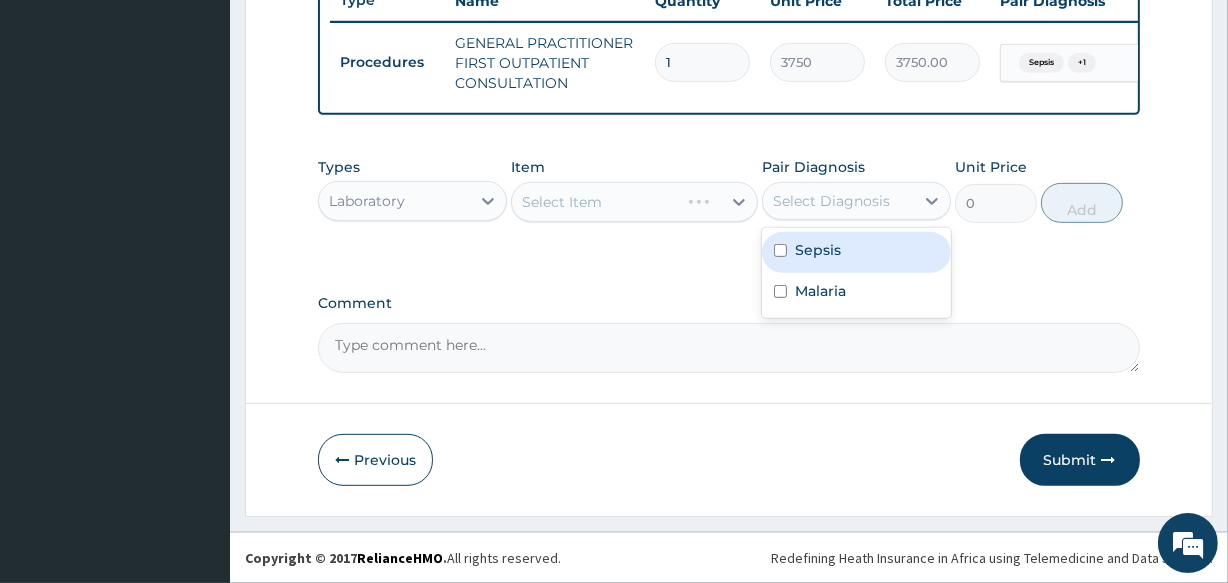 click on "Sepsis" at bounding box center (818, 250) 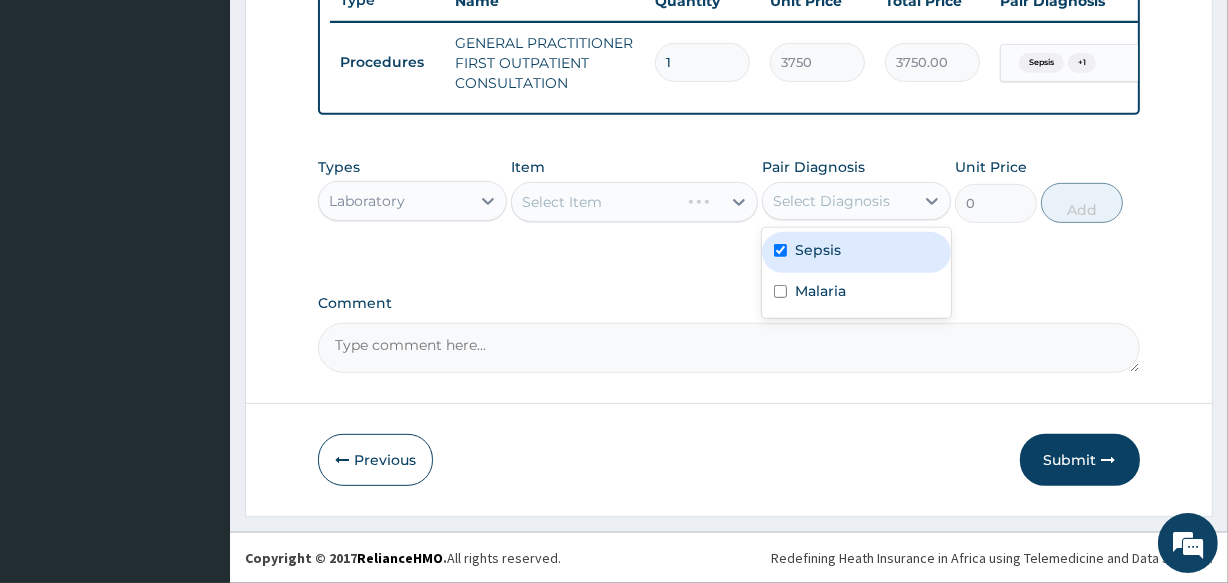 checkbox on "true" 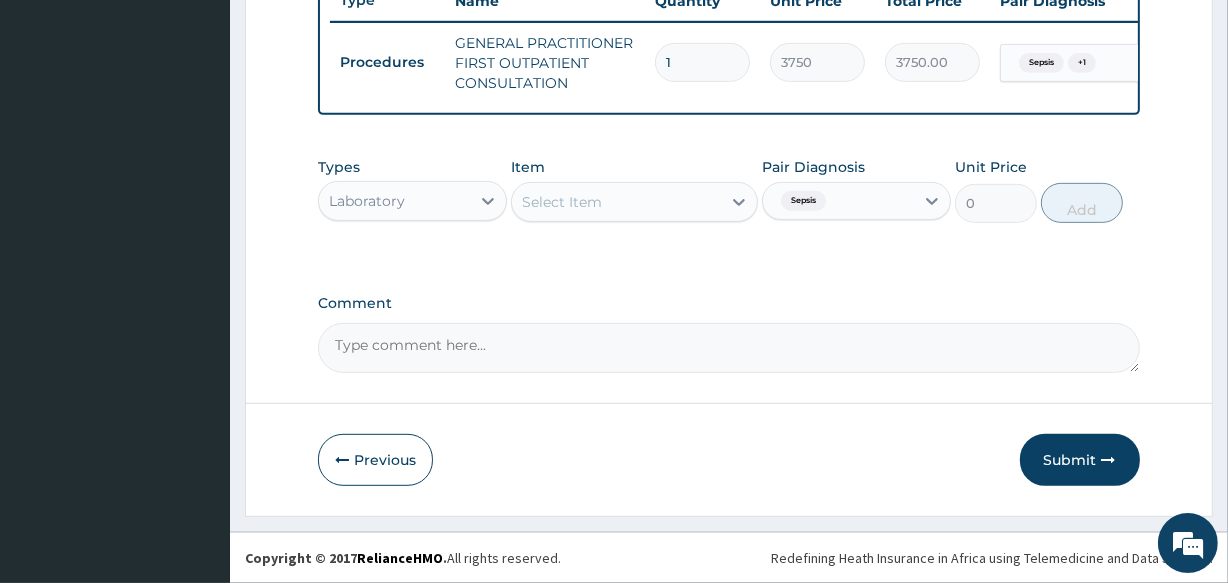 click on "PA Code / Prescription Code Enter Code(Secondary Care Only) Encounter Date 27-07-2025 Important Notice Please enter PA codes before entering items that are not attached to a PA code   All diagnoses entered must be linked to a claim item. Diagnosis & Claim Items that are visible but inactive cannot be edited because they were imported from an already approved PA code. Diagnosis Sepsis Confirmed Malaria Confirmed NB: All diagnosis must be linked to a claim item Claim Items Type Name Quantity Unit Price Total Price Pair Diagnosis Actions Procedures GENERAL PRACTITIONER FIRST OUTPATIENT CONSULTATION 1 3750 3750.00 Sepsis  + 1 Delete Types Laboratory Item Select Item Pair Diagnosis Sepsis Unit Price 0 Add Comment" at bounding box center [728, -106] 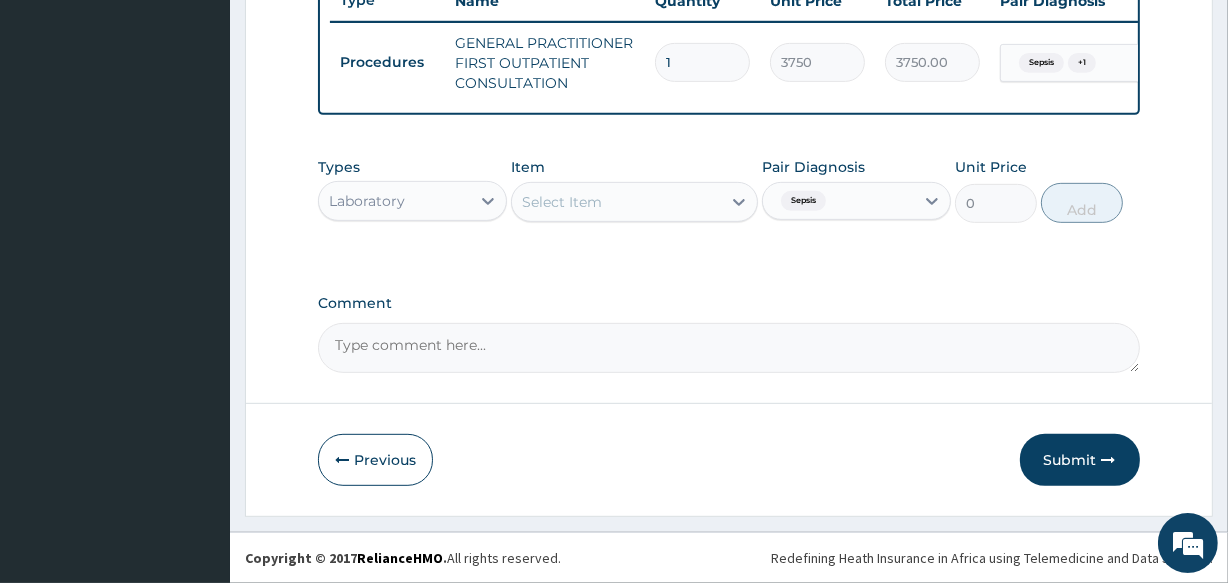 click on "Select Item" at bounding box center [562, 202] 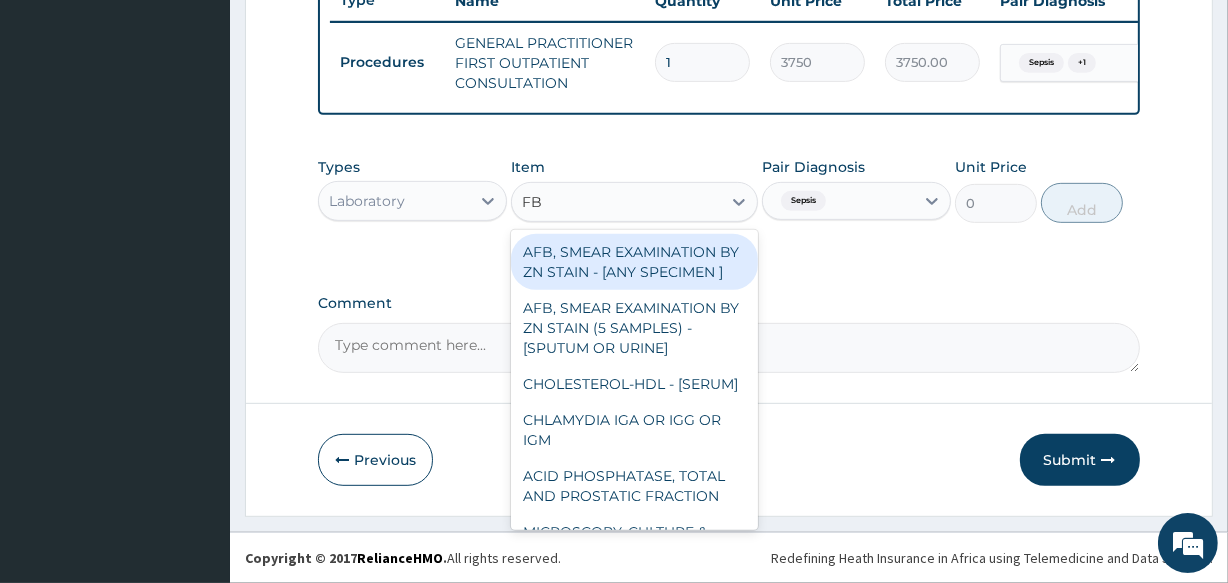 type on "FBC" 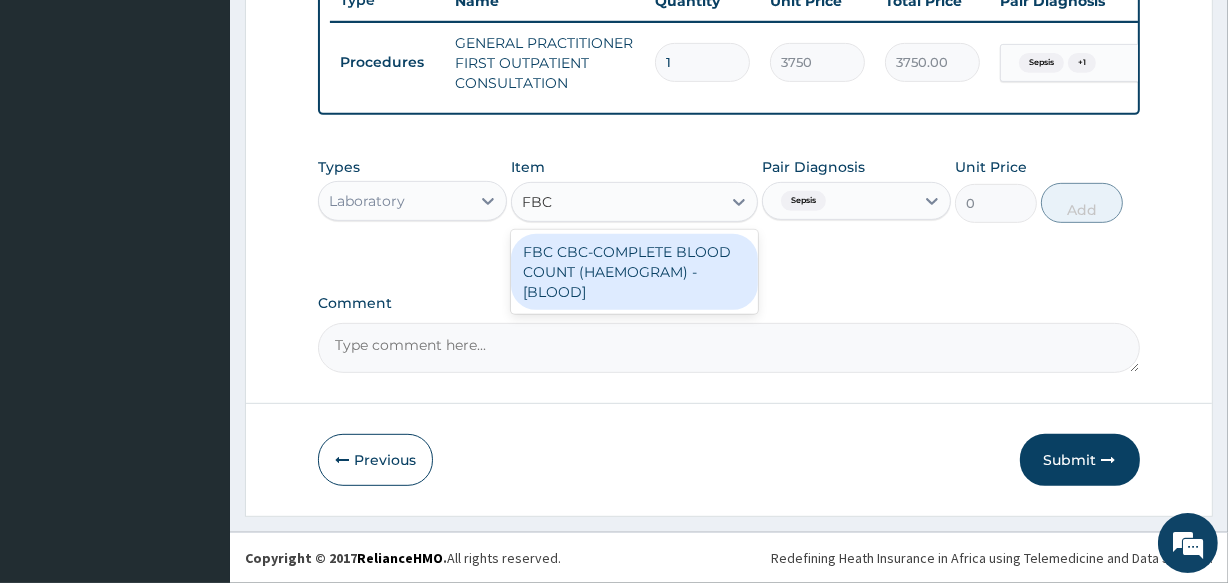 click on "FBC CBC-COMPLETE BLOOD COUNT (HAEMOGRAM) - [BLOOD]" at bounding box center [634, 272] 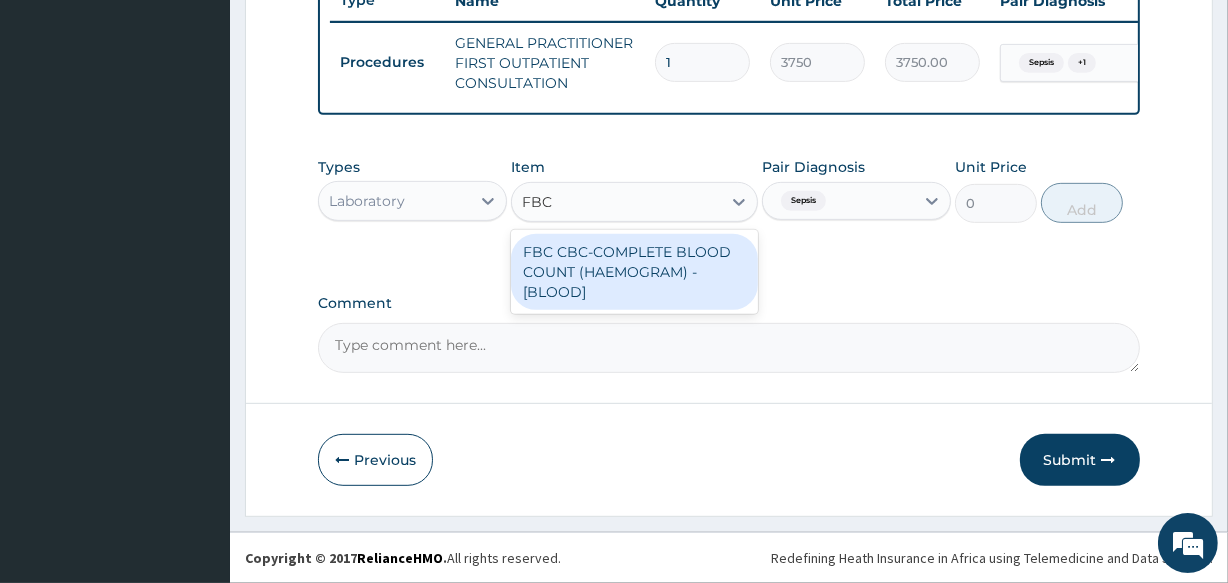 type 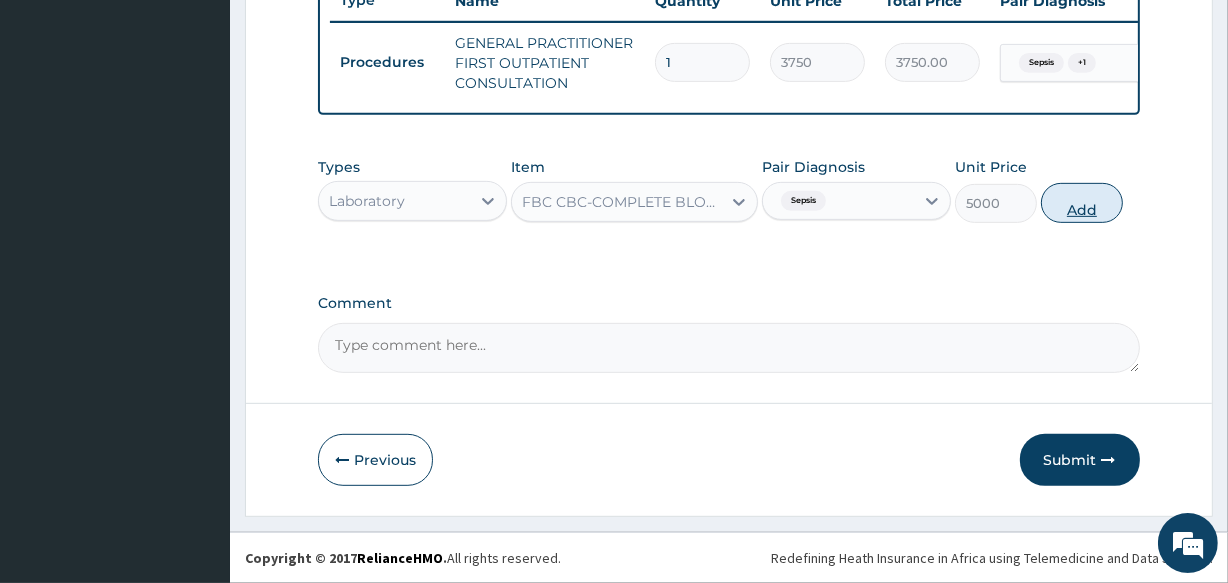 click on "Add" at bounding box center [1082, 203] 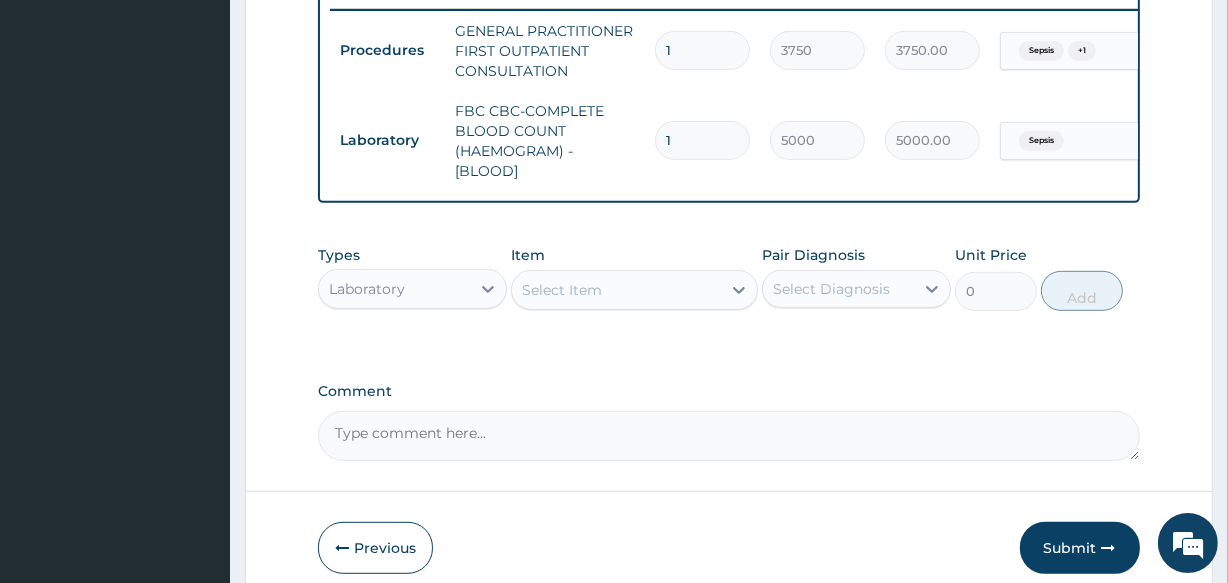 click on "Select Diagnosis" at bounding box center [831, 289] 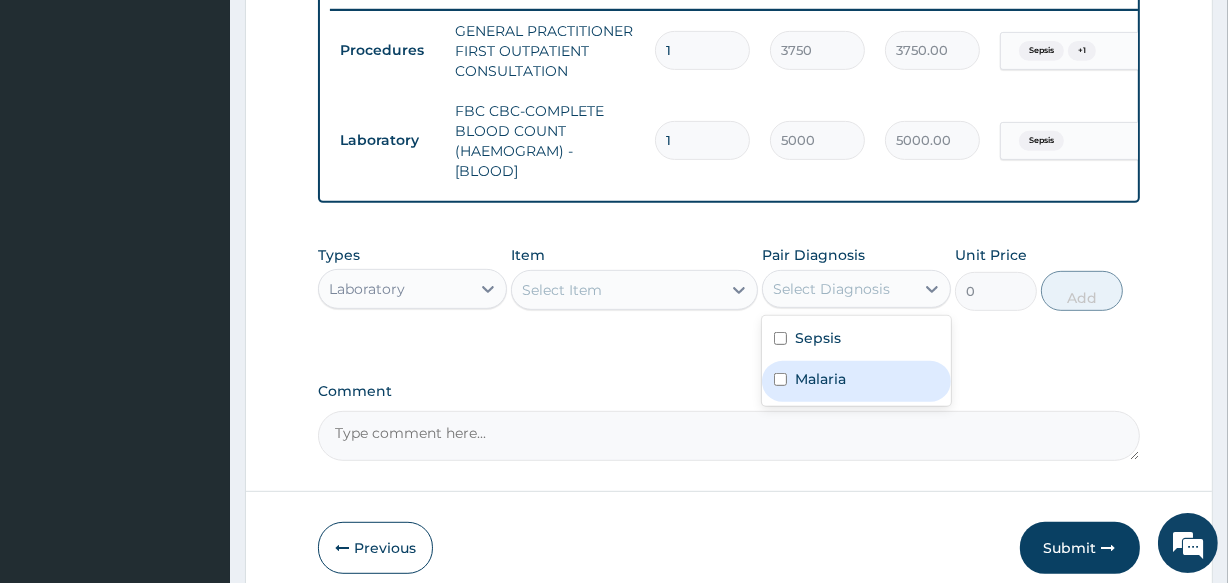 click on "Malaria" at bounding box center (820, 379) 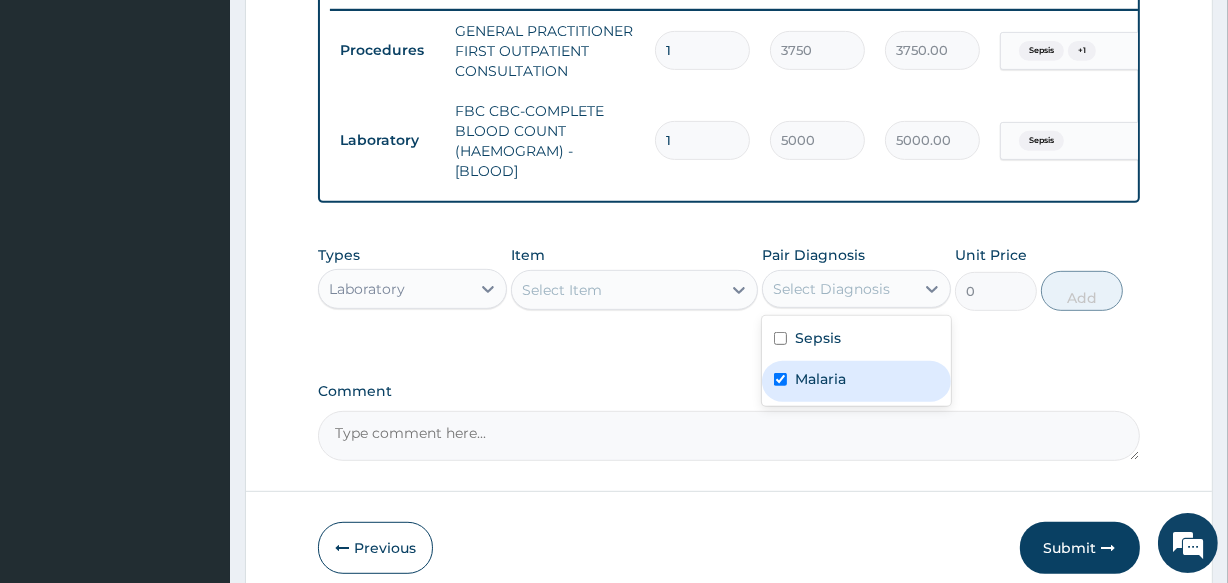checkbox on "true" 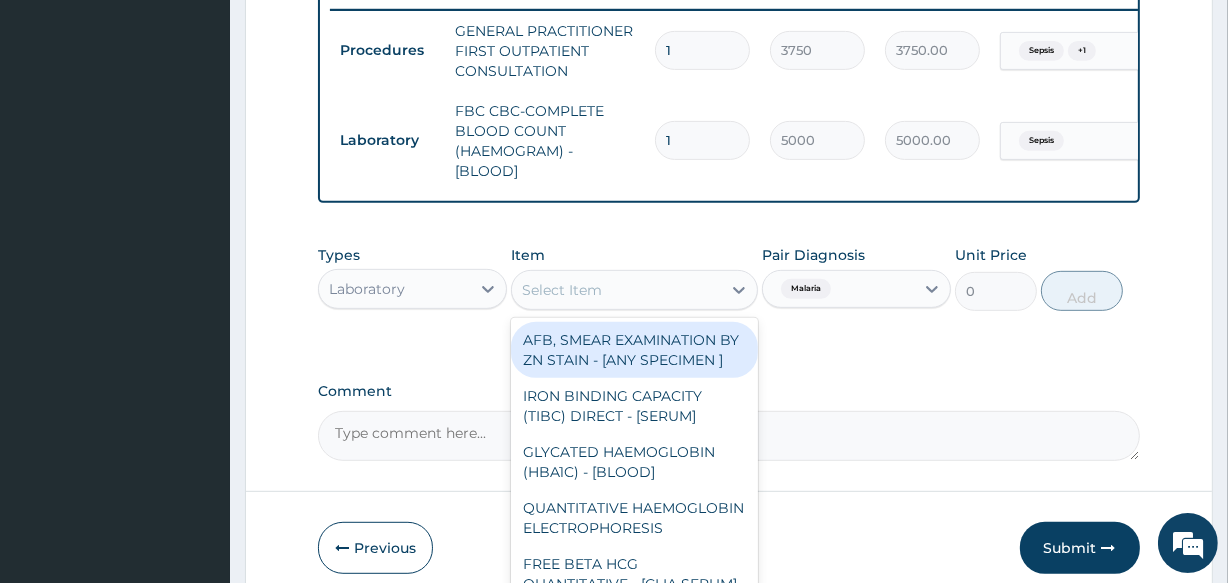 click on "Select Item" at bounding box center (616, 290) 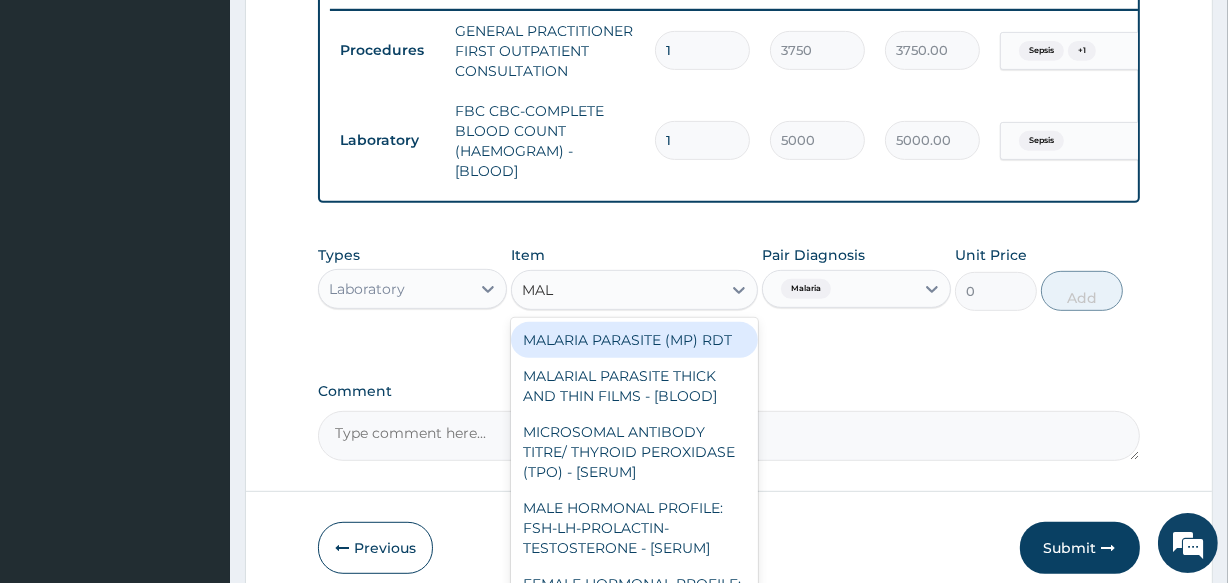type on "MALA" 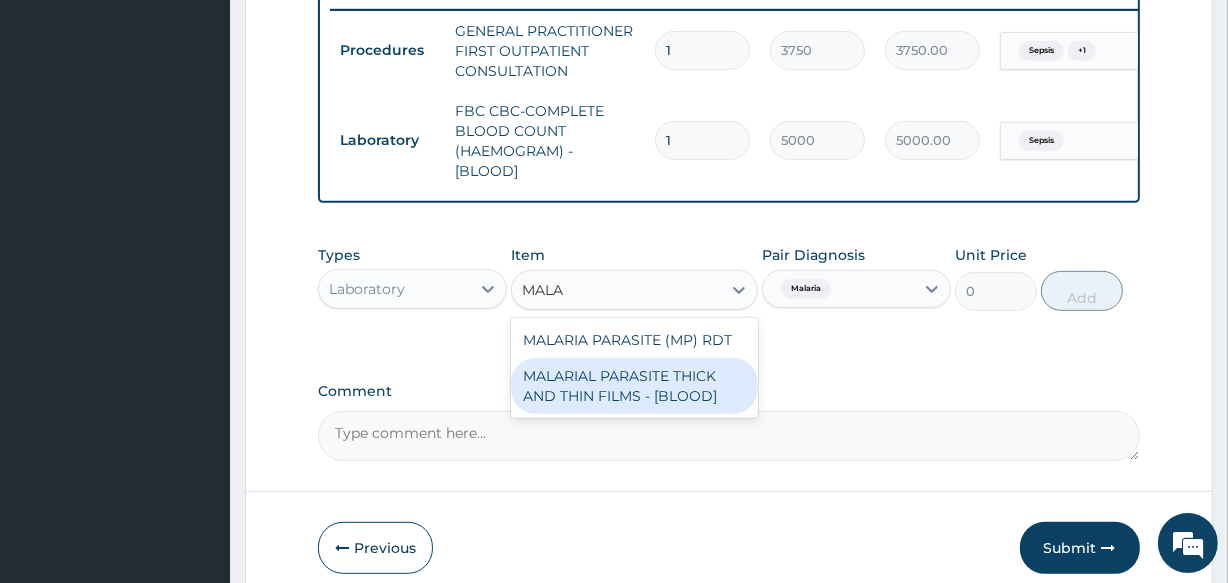 click on "MALARIAL PARASITE THICK AND THIN FILMS - [BLOOD]" at bounding box center (634, 386) 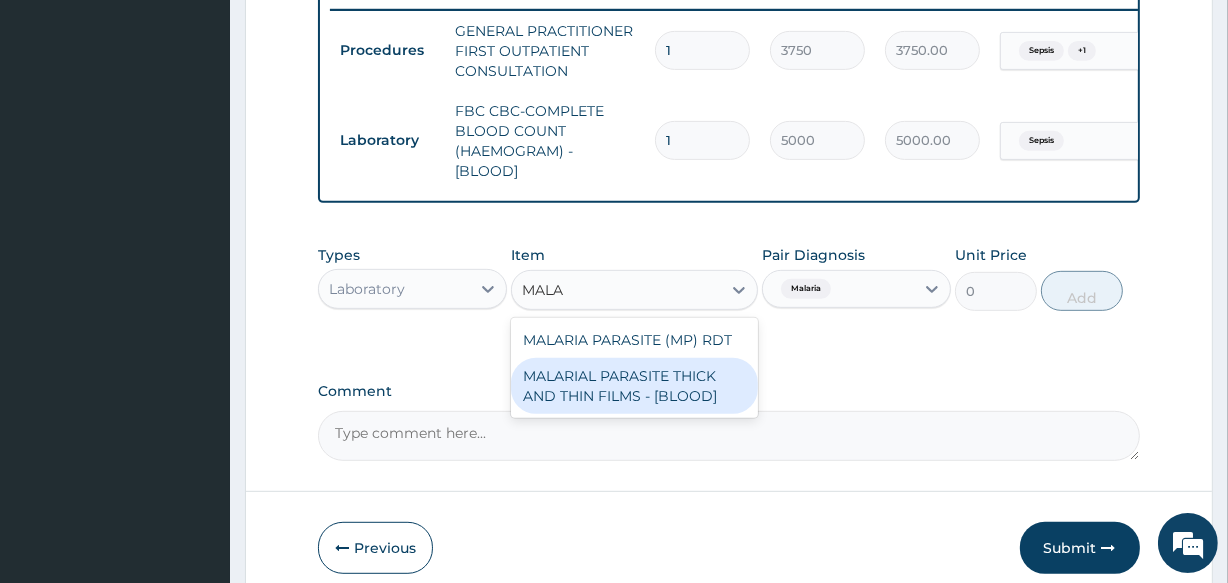 type 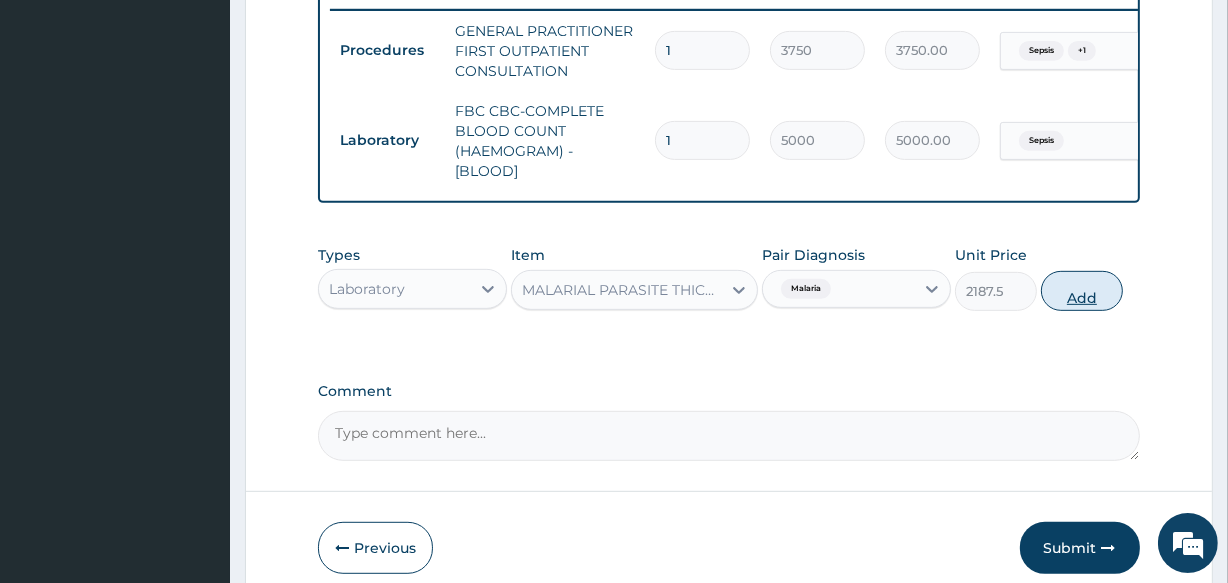 click on "Add" at bounding box center (1082, 291) 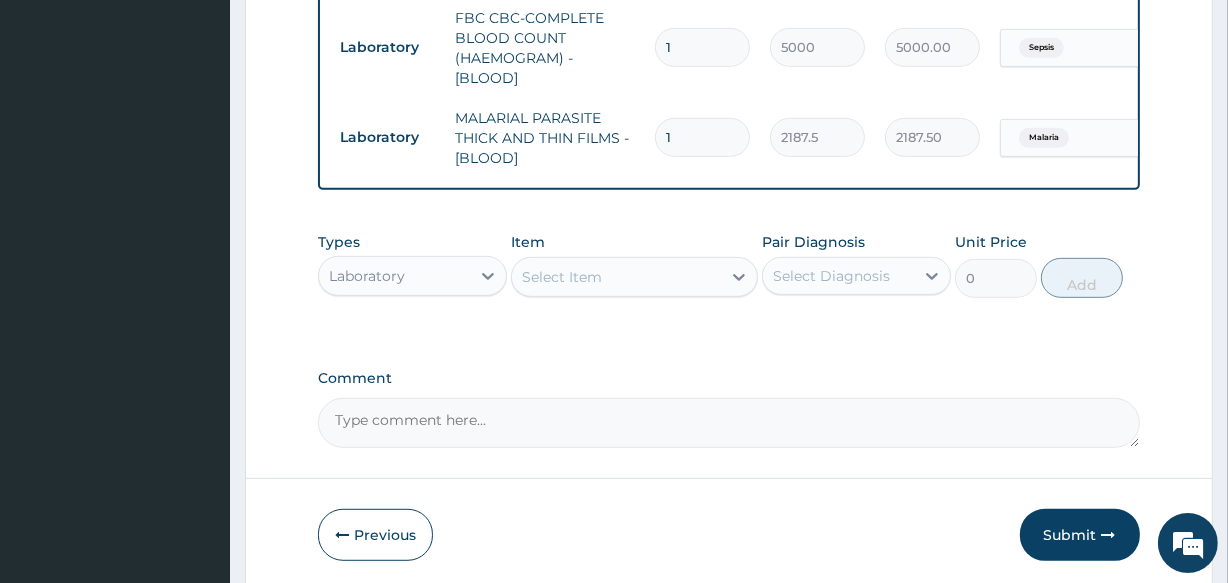 scroll, scrollTop: 967, scrollLeft: 0, axis: vertical 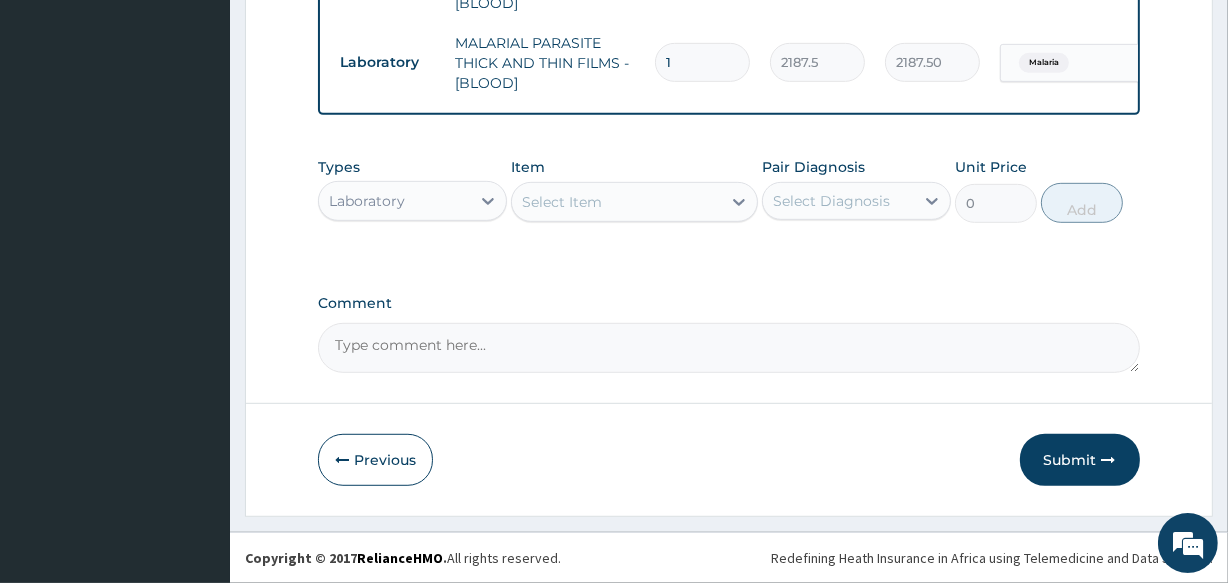 click on "Laboratory" at bounding box center [394, 201] 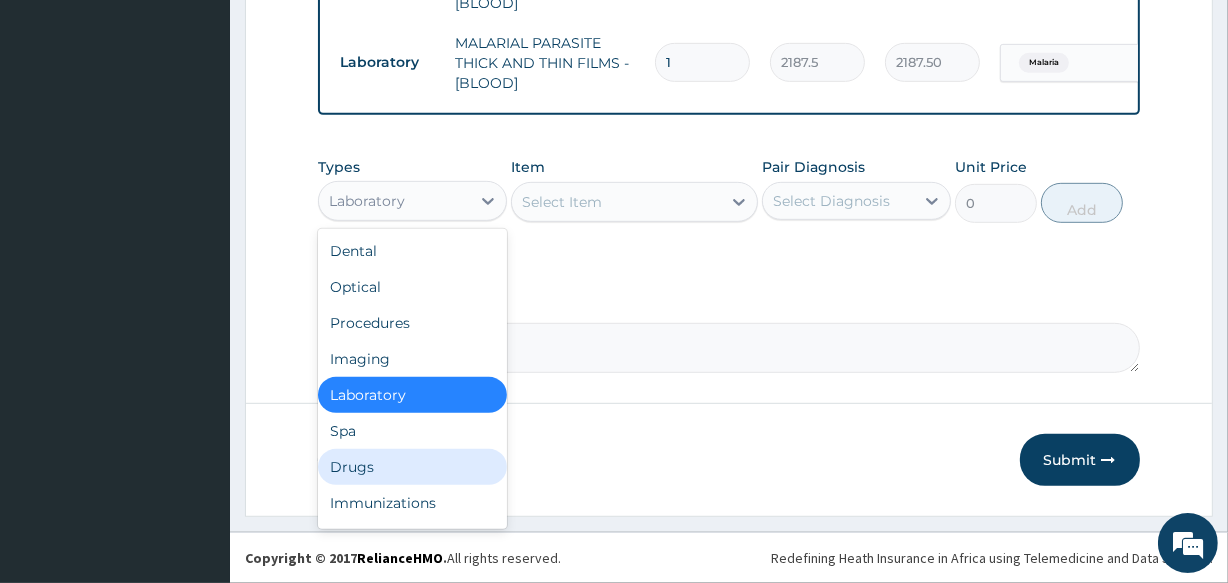 click on "Drugs" at bounding box center [412, 467] 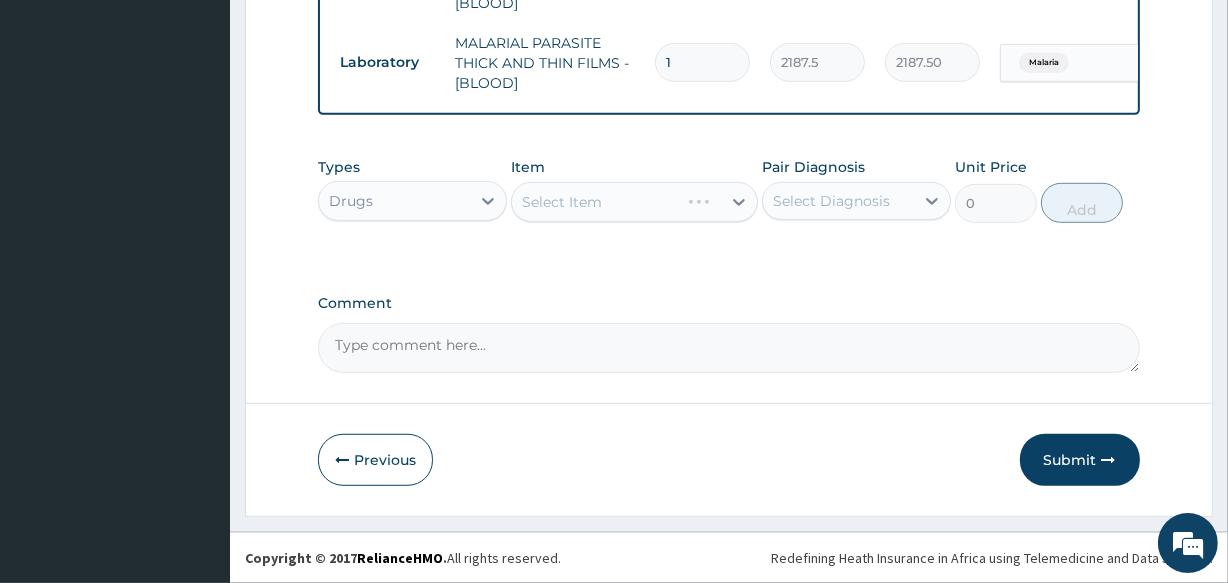 click on "Select Diagnosis" at bounding box center [838, 201] 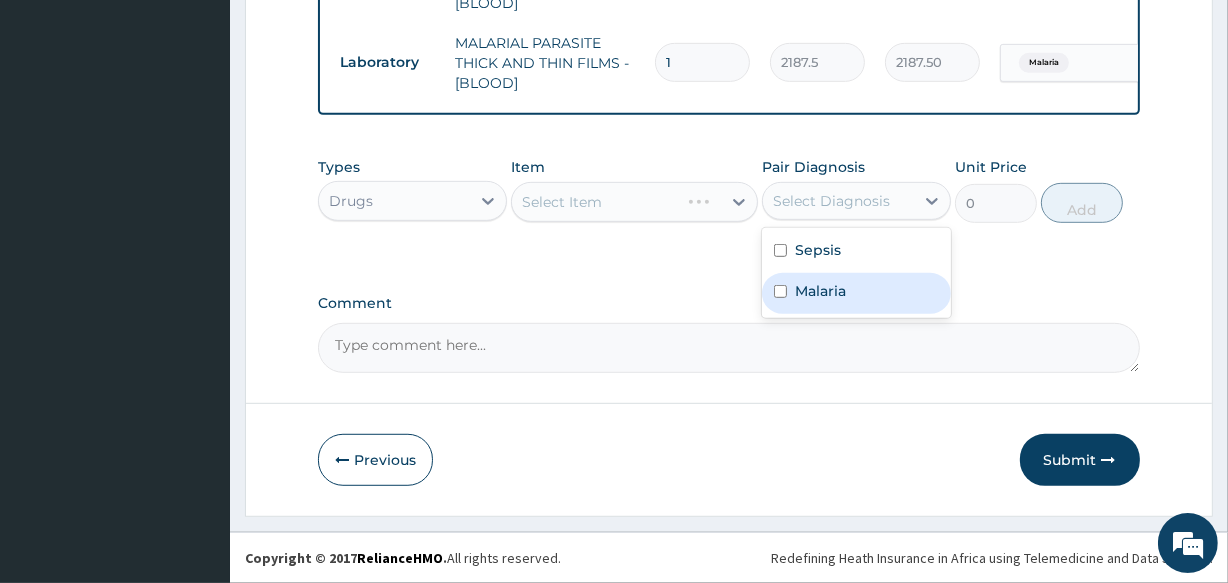 click at bounding box center (780, 291) 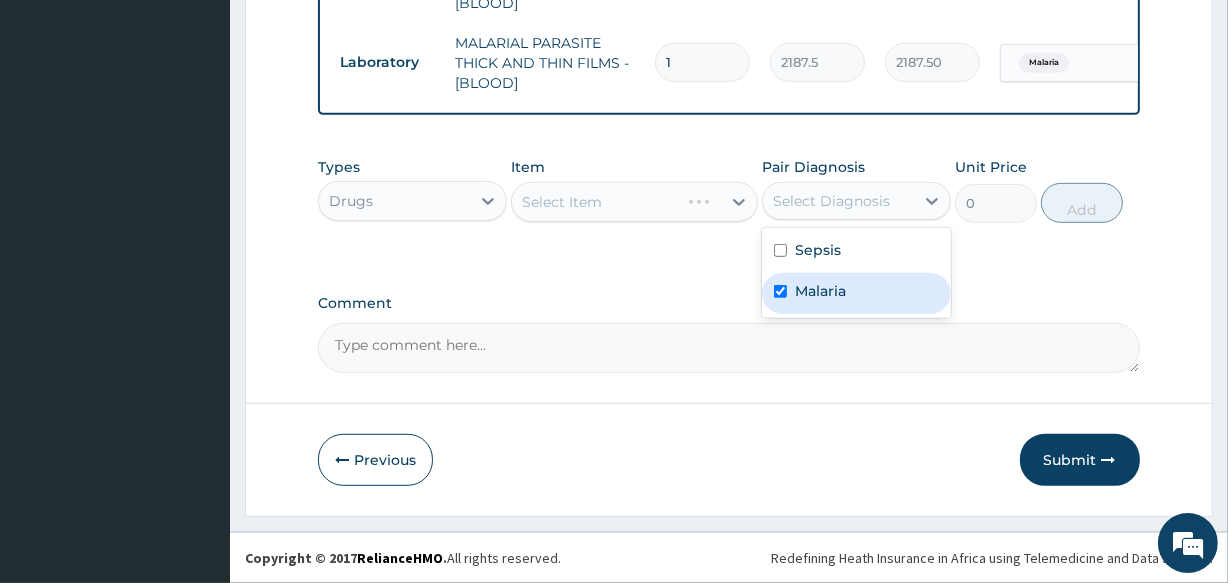 checkbox on "true" 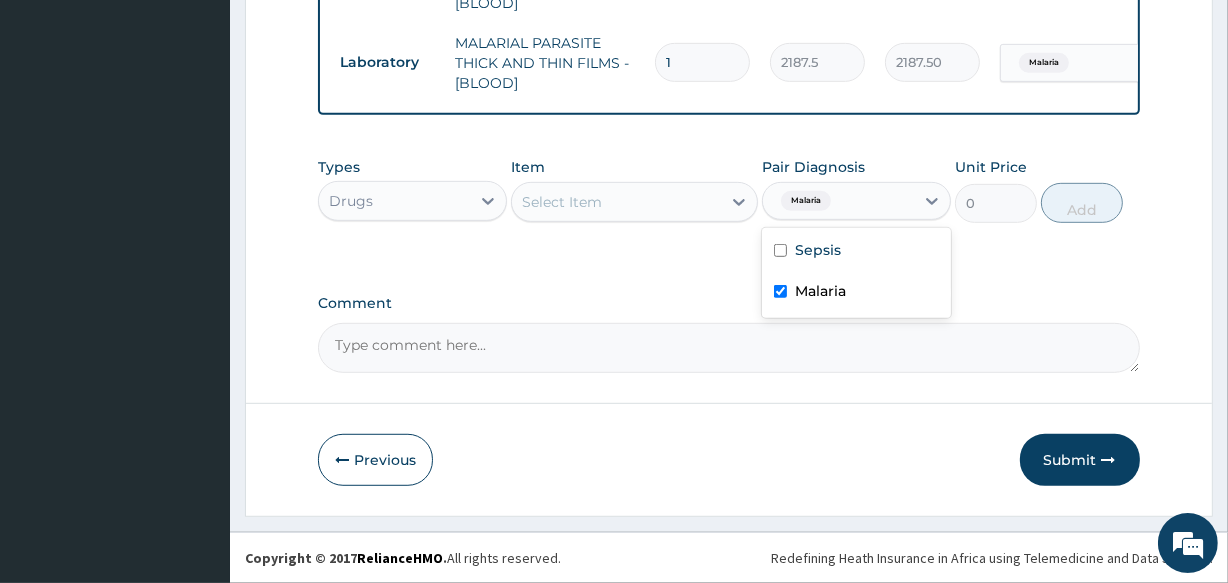 click on "Types Drugs Item Select Item Pair Diagnosis option Malaria, selected. option Malaria selected, 2 of 2. 2 results available. Use Up and Down to choose options, press Enter to select the currently focused option, press Escape to exit the menu, press Tab to select the option and exit the menu. Malaria Sepsis Malaria Unit Price 0 Add" at bounding box center (728, 205) 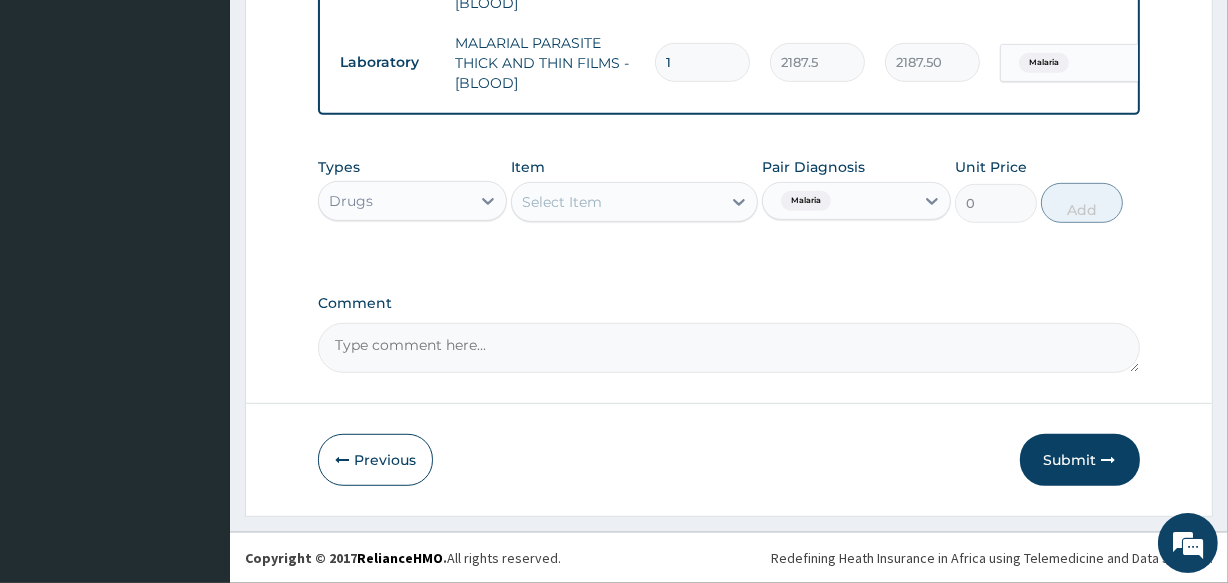 click on "Select Item" at bounding box center (616, 202) 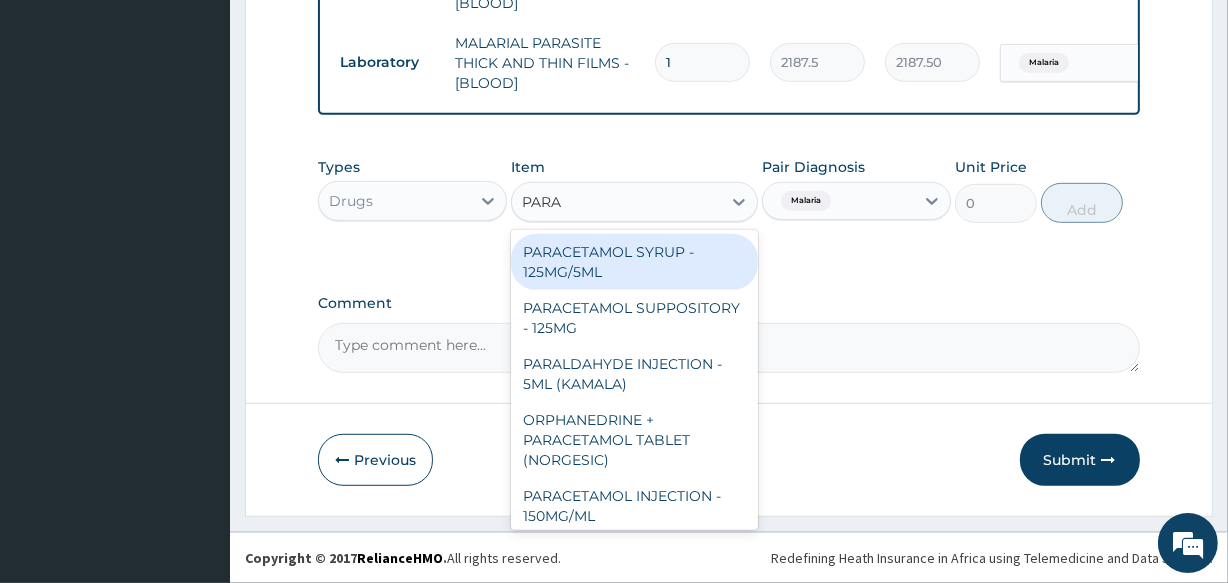 type on "PARAC" 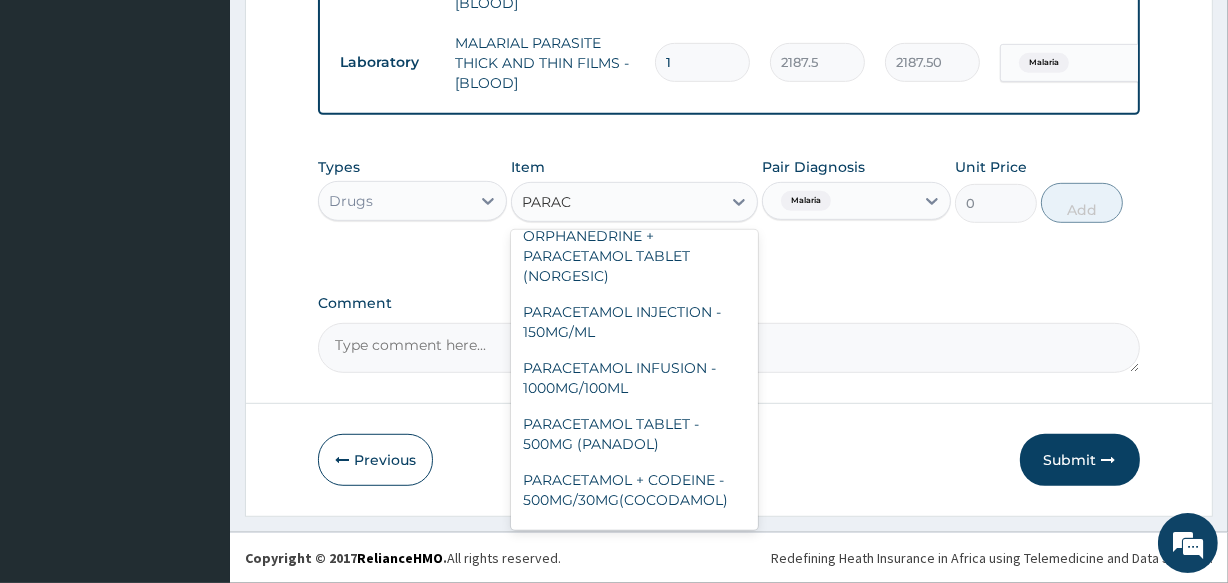 scroll, scrollTop: 181, scrollLeft: 0, axis: vertical 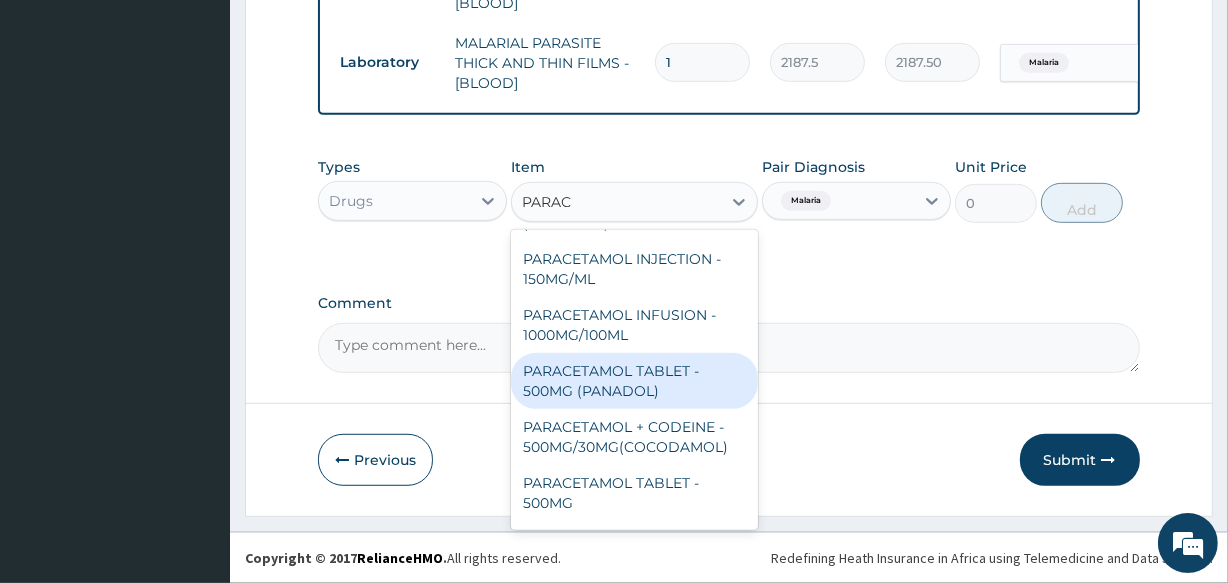 click on "PARACETAMOL TABLET - 500MG (PANADOL)" at bounding box center [634, 381] 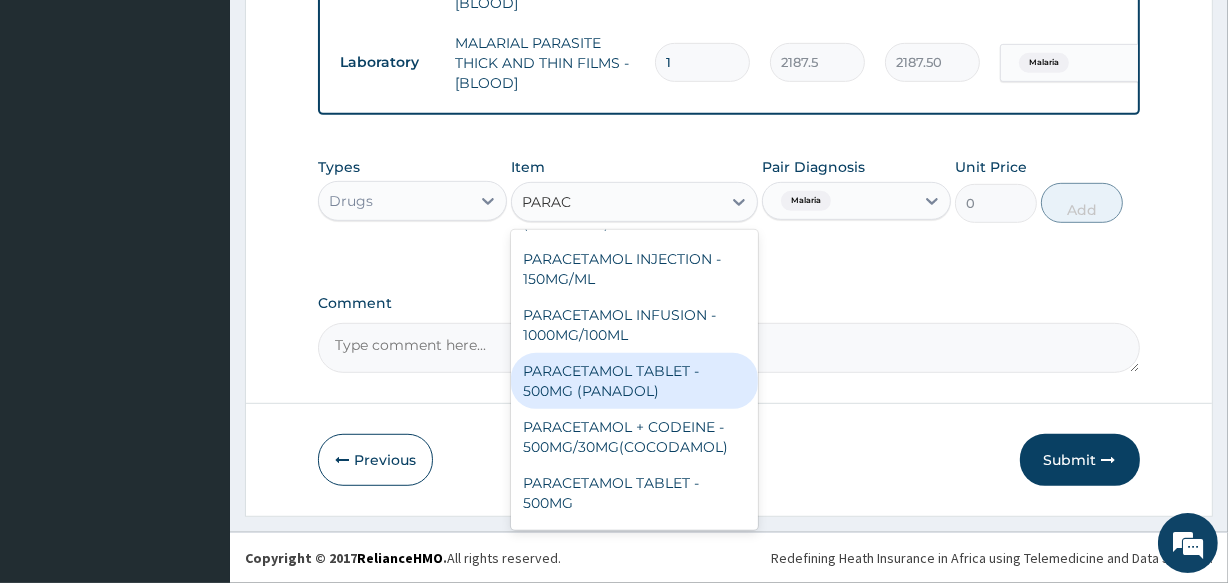 type 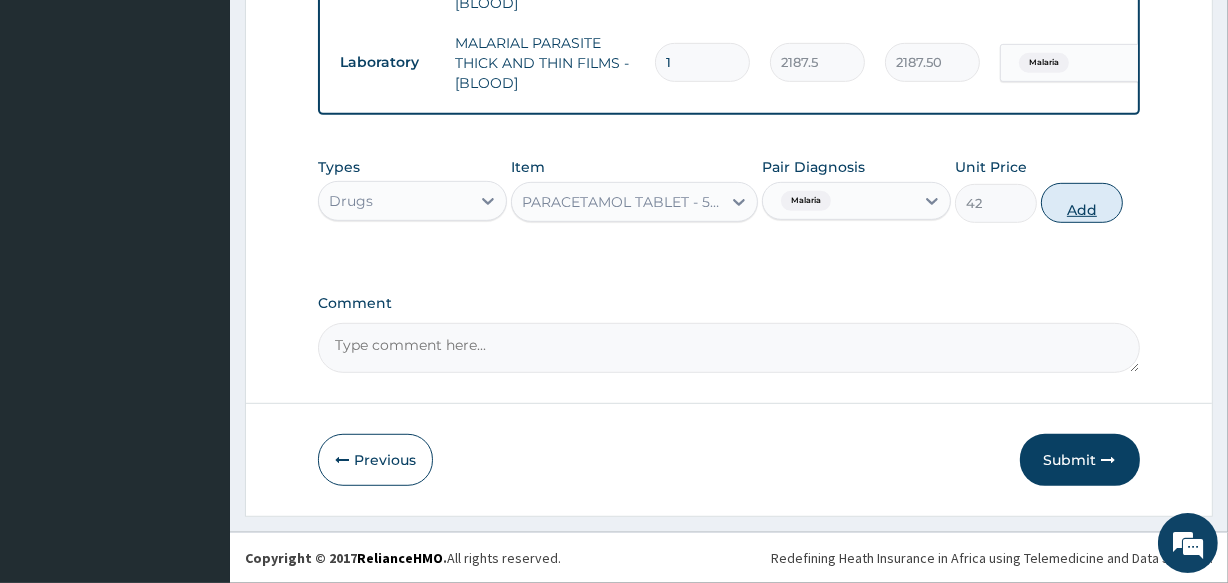 click on "Add" at bounding box center [1082, 203] 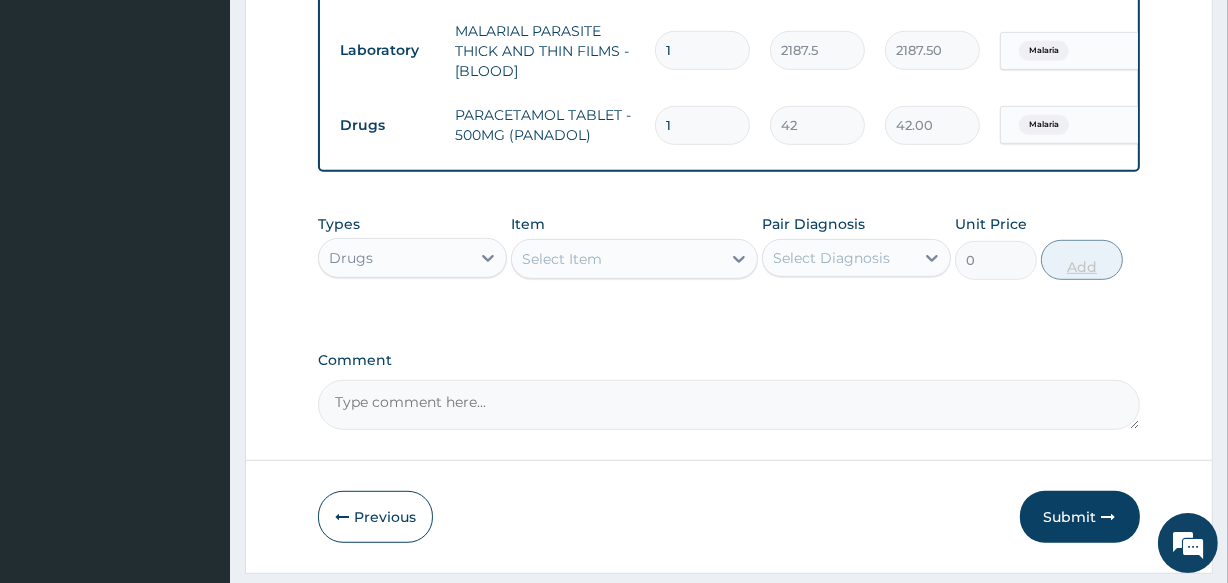 type on "18" 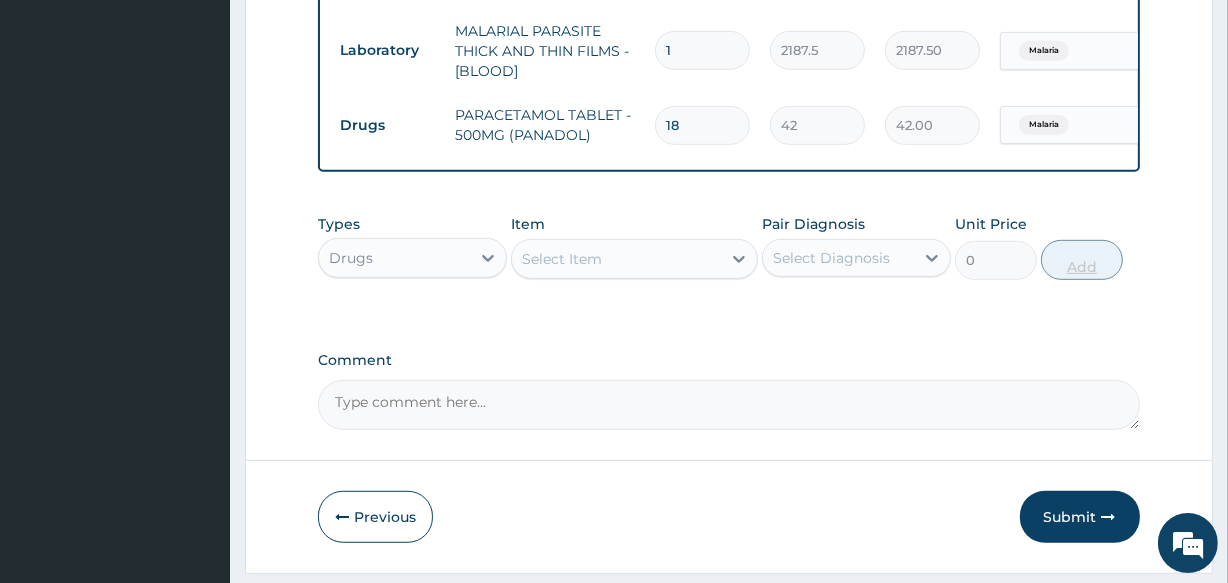 type on "756.00" 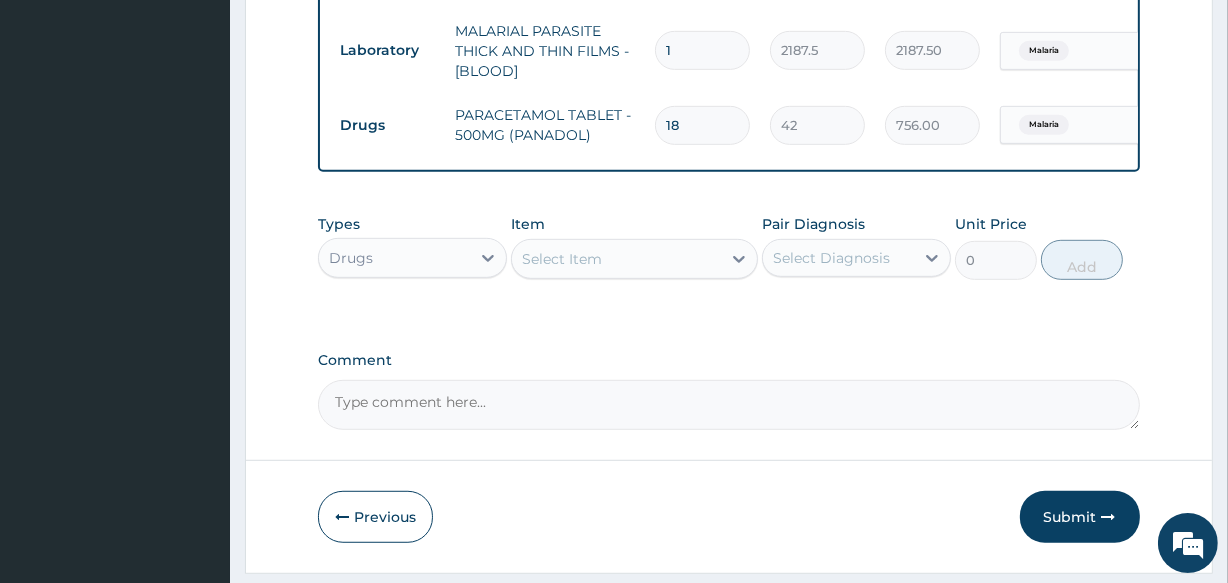 type on "18" 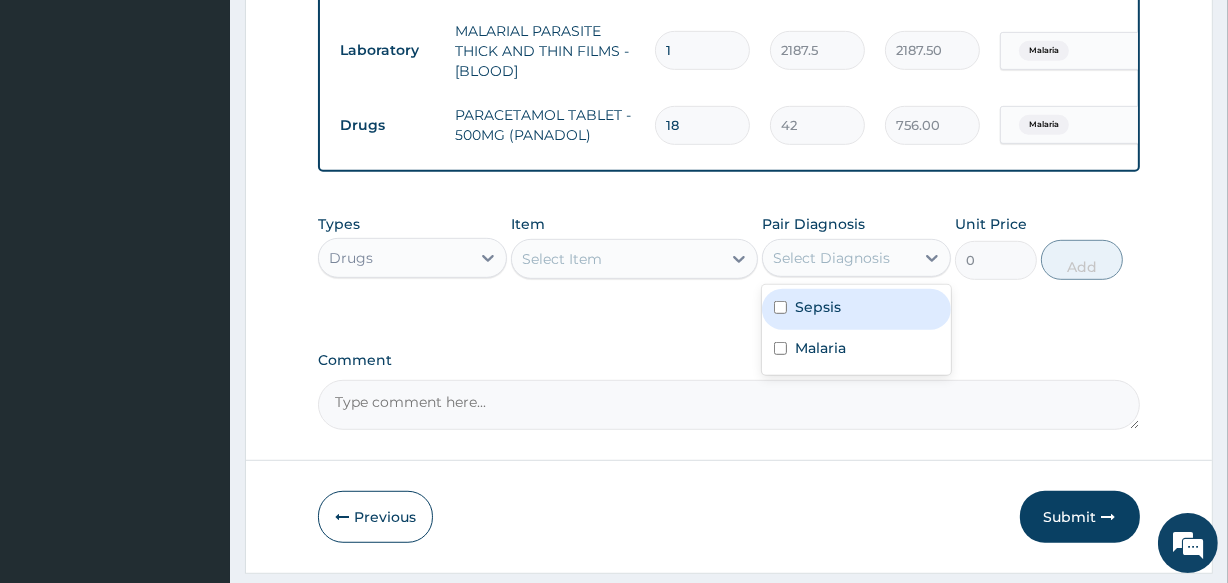 click on "Select Diagnosis" at bounding box center [831, 258] 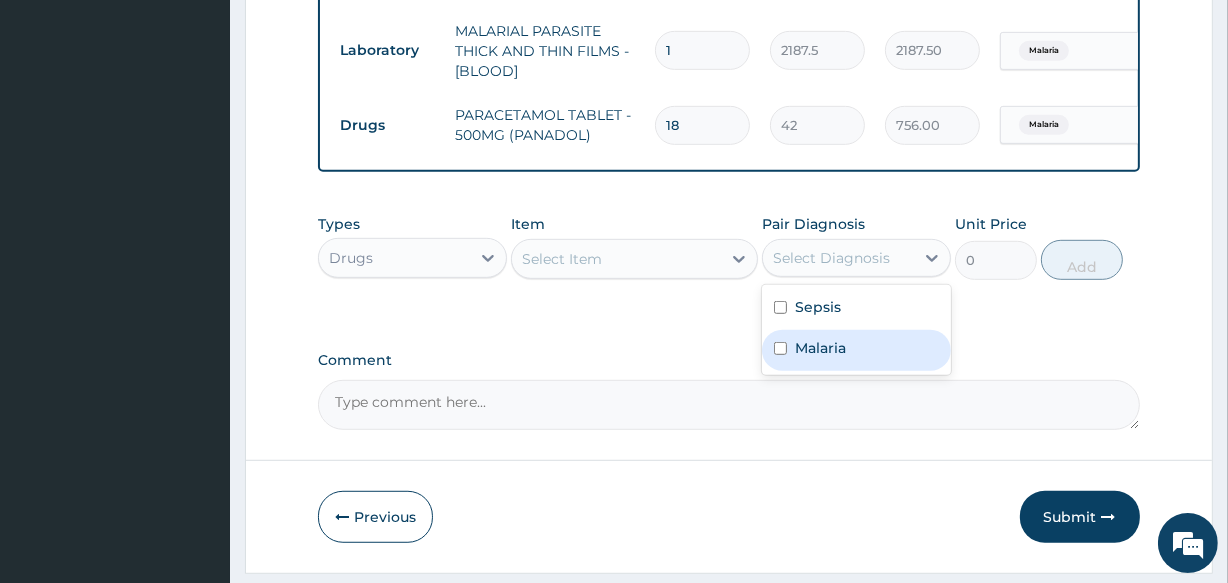 click on "Malaria" at bounding box center (856, 350) 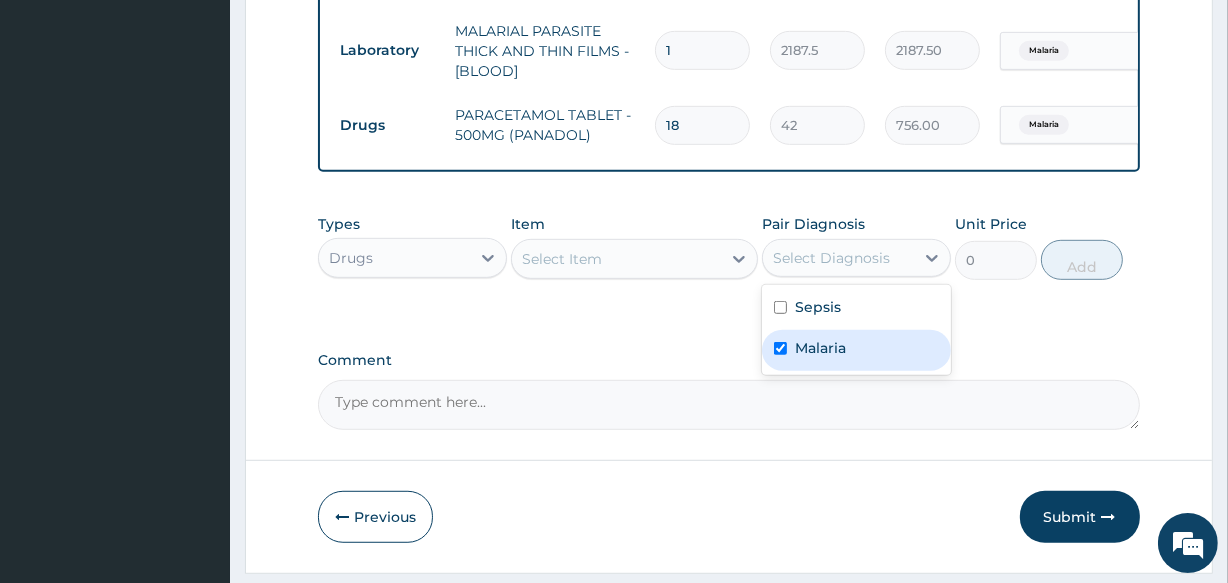 checkbox on "true" 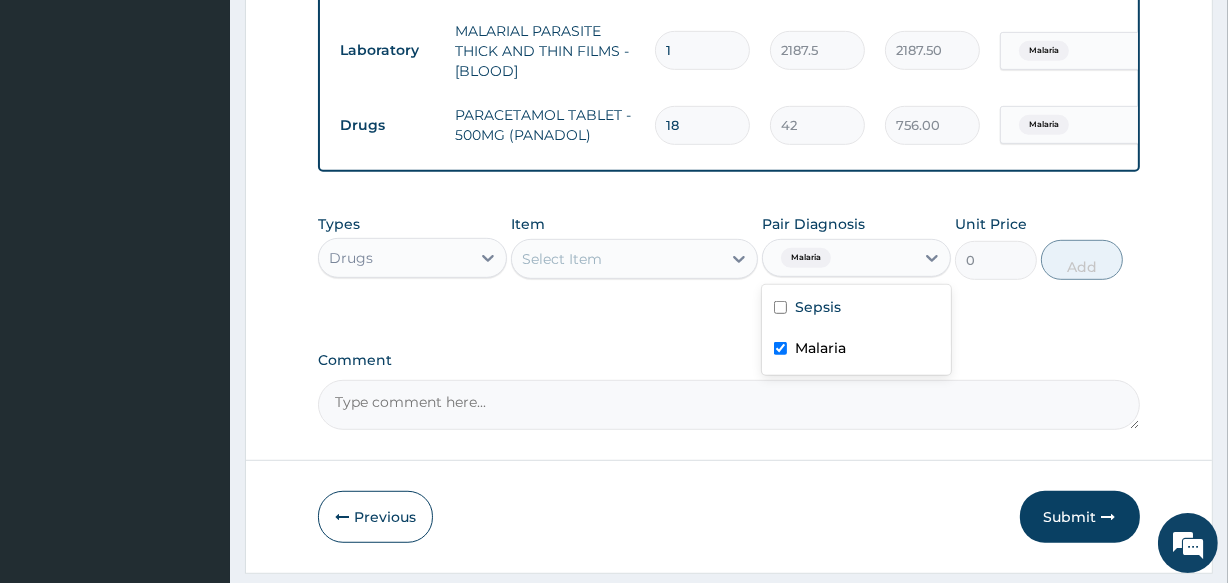 click on "Select Item" at bounding box center (616, 259) 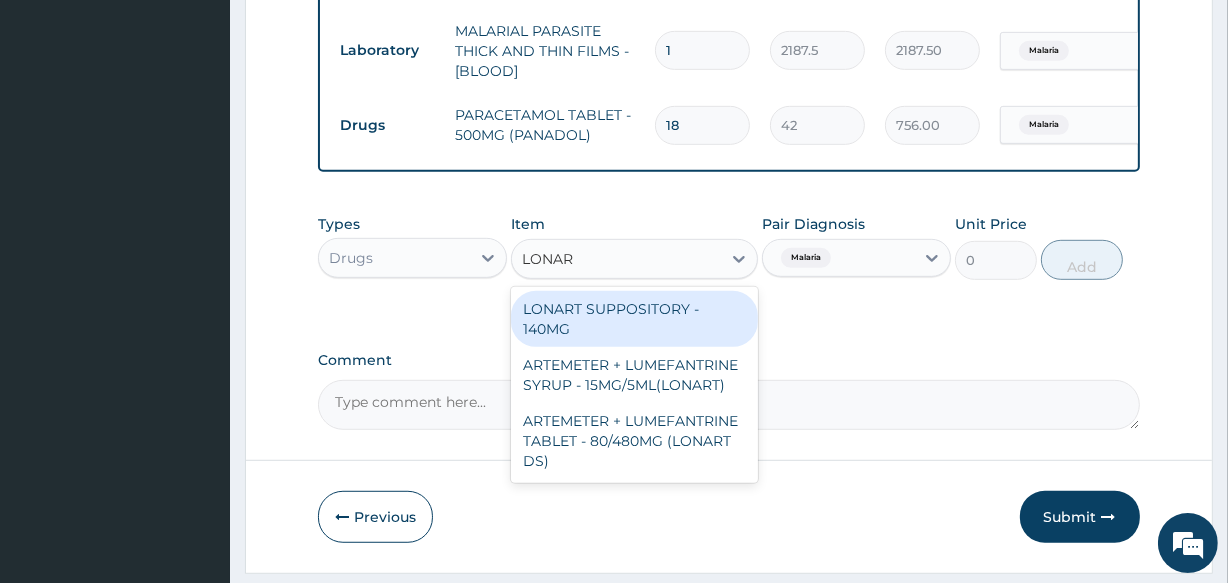 type on "LONART" 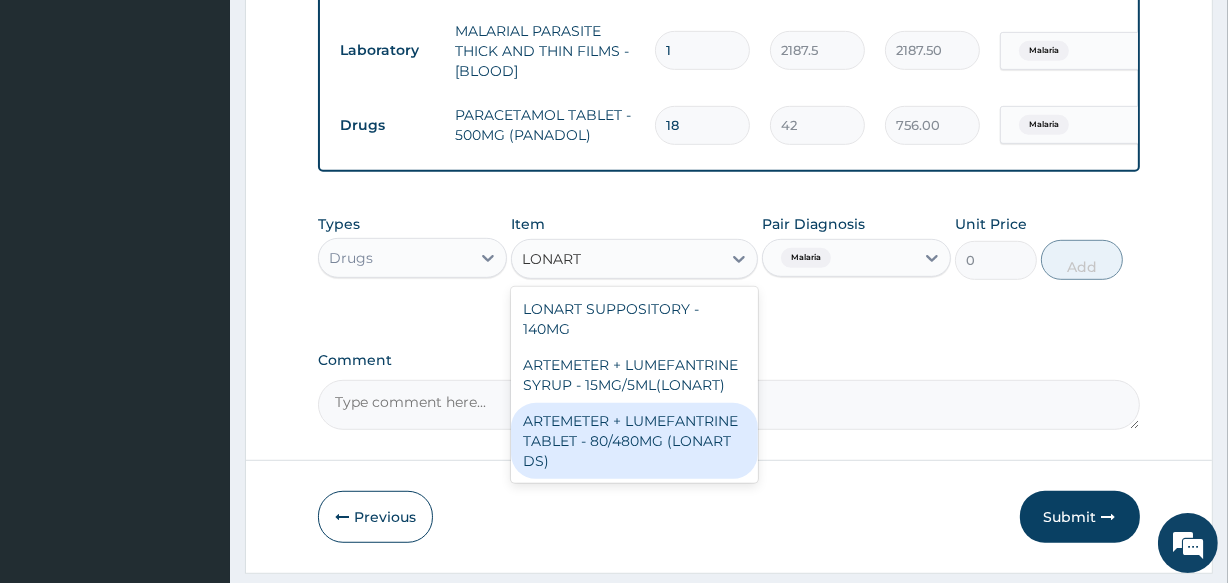 click on "ARTEMETER + LUMEFANTRINE TABLET -  80/480MG (LONART DS)" at bounding box center (634, 441) 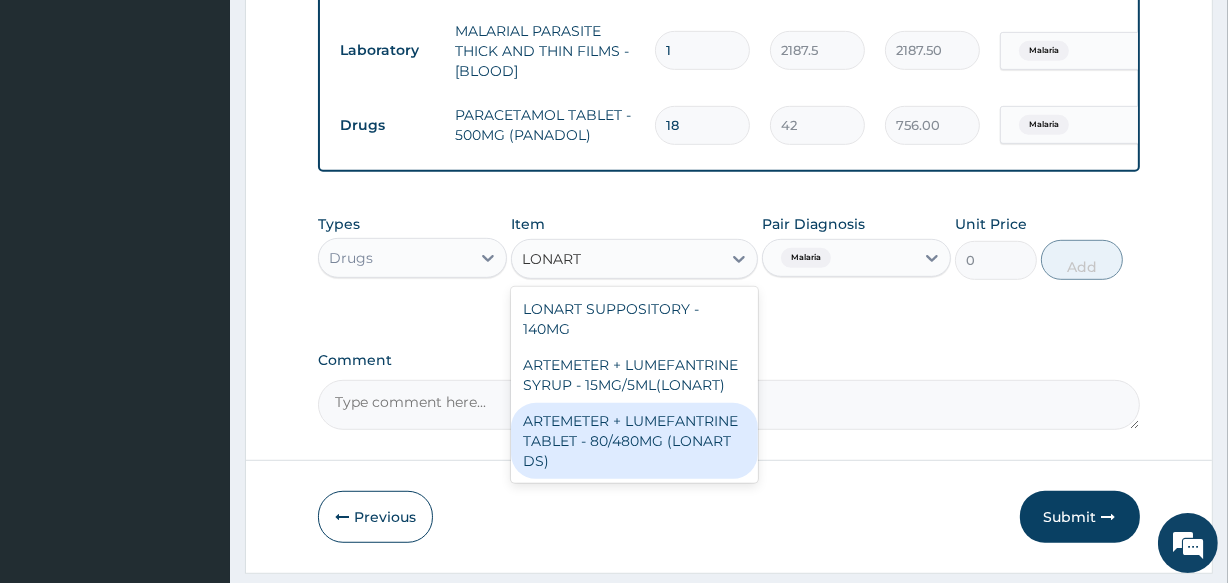 type 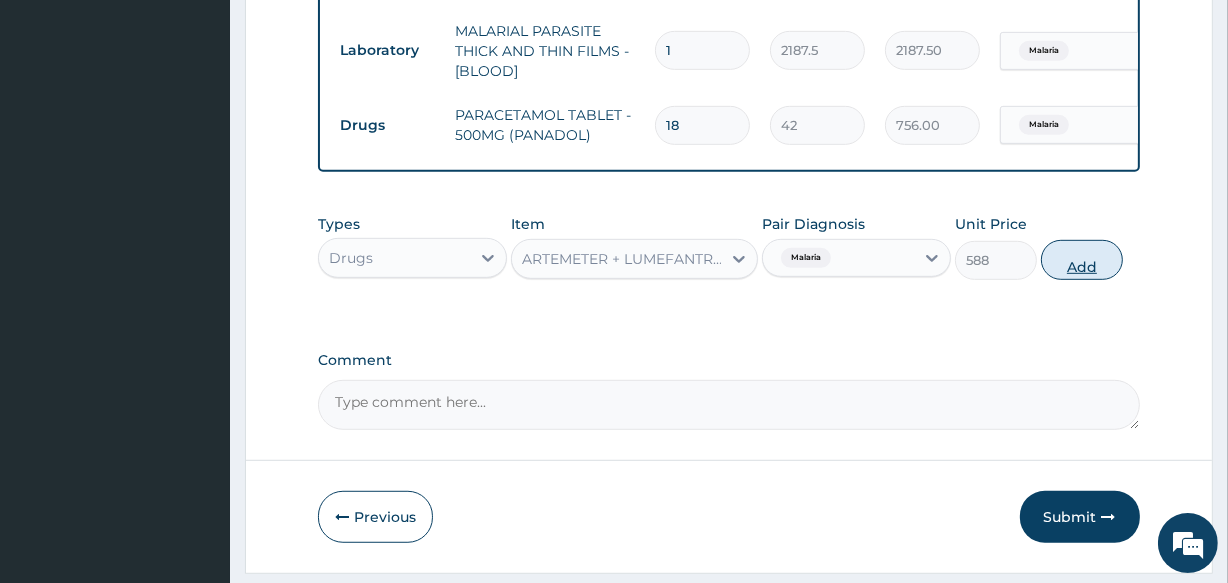 click on "Add" at bounding box center (1082, 260) 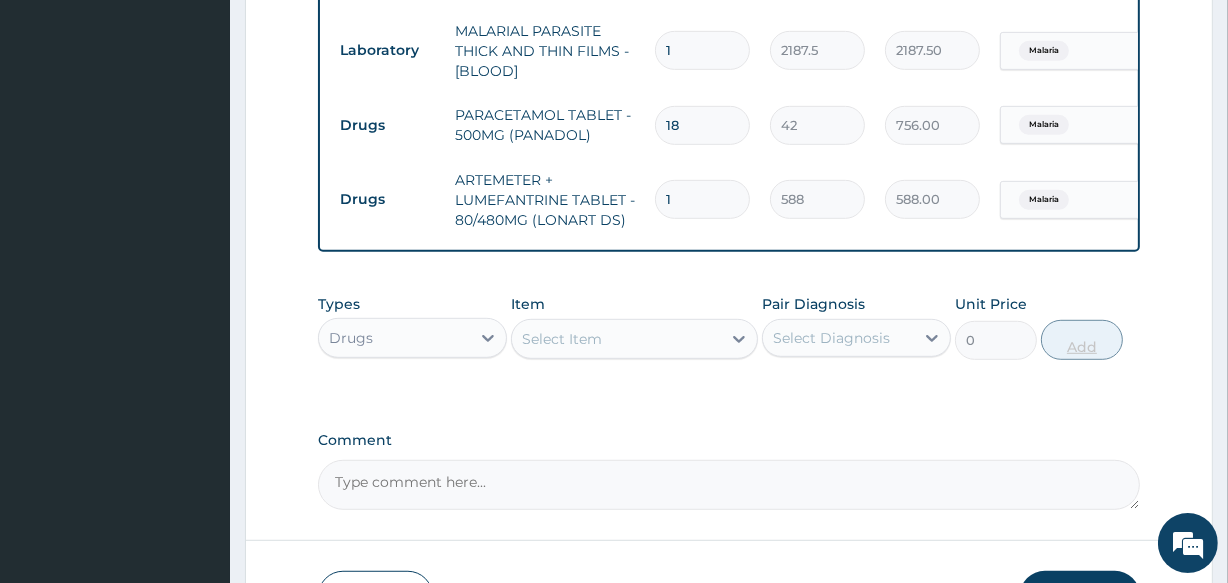 type 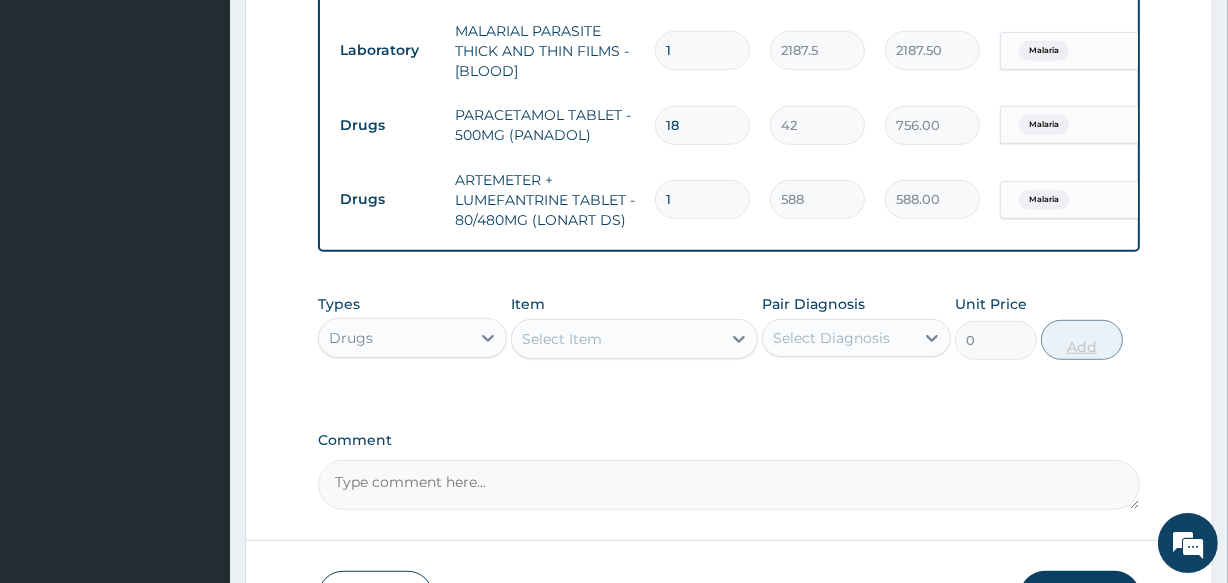 type on "0.00" 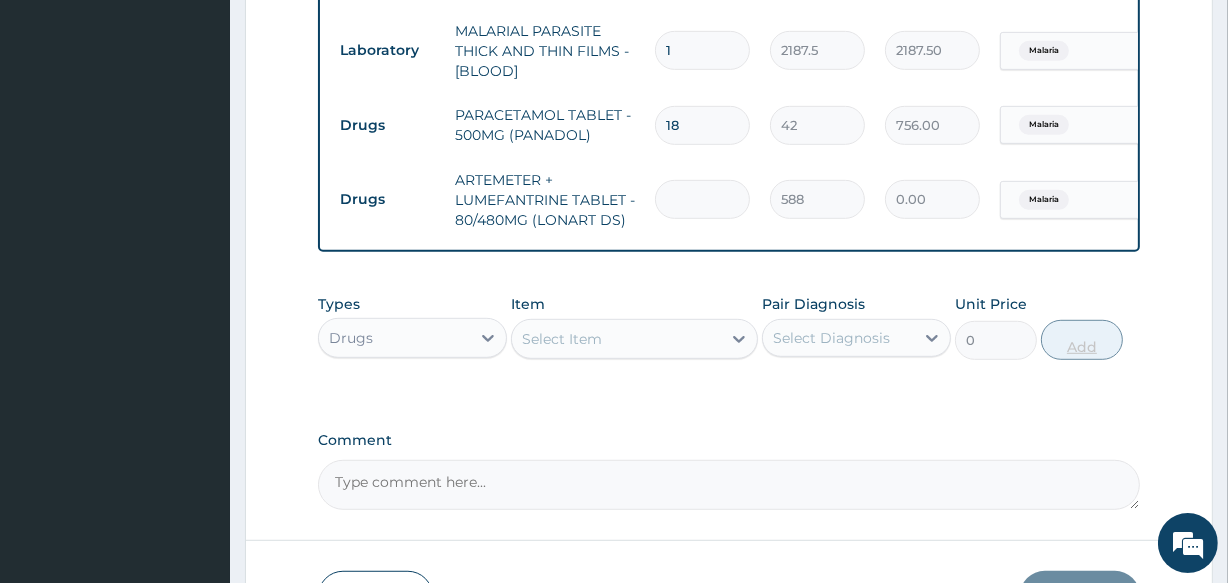 type on "6" 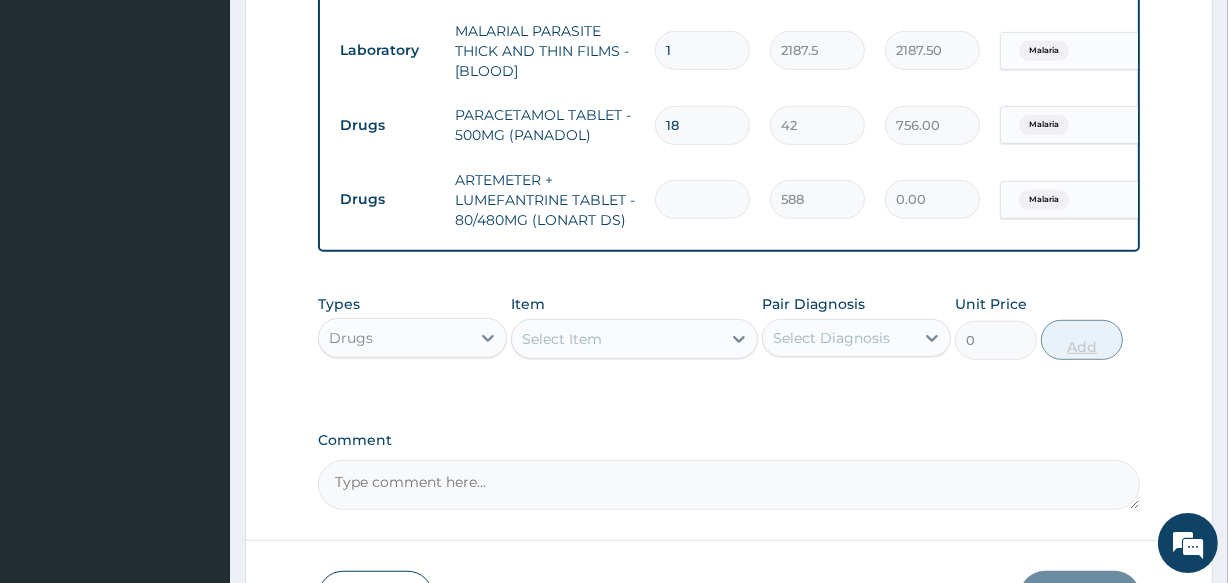 type on "3528.00" 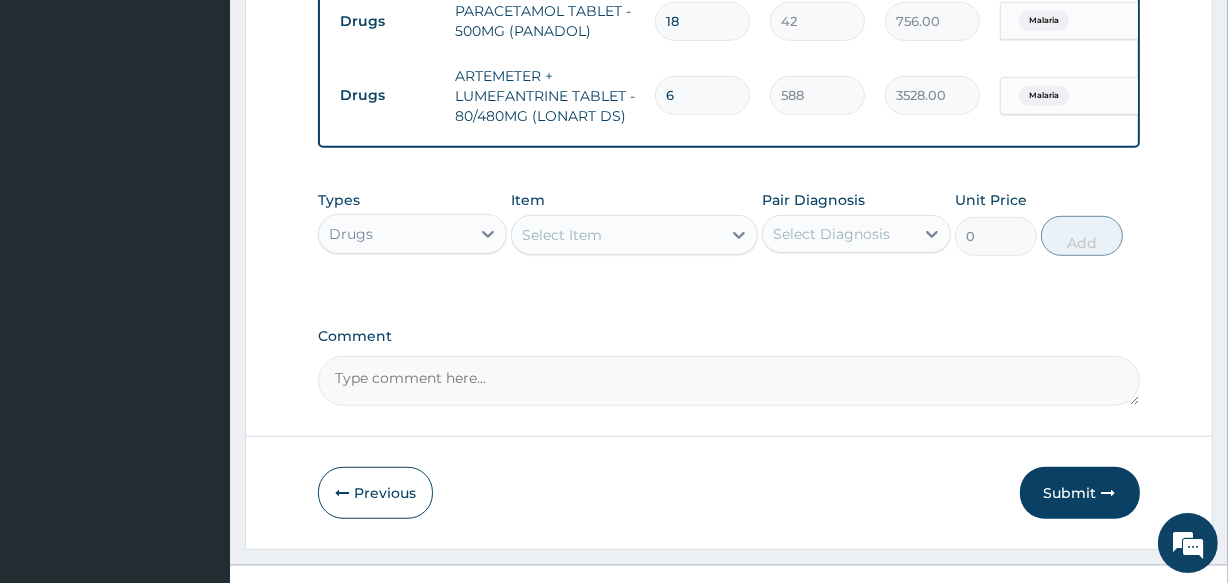 scroll, scrollTop: 1116, scrollLeft: 0, axis: vertical 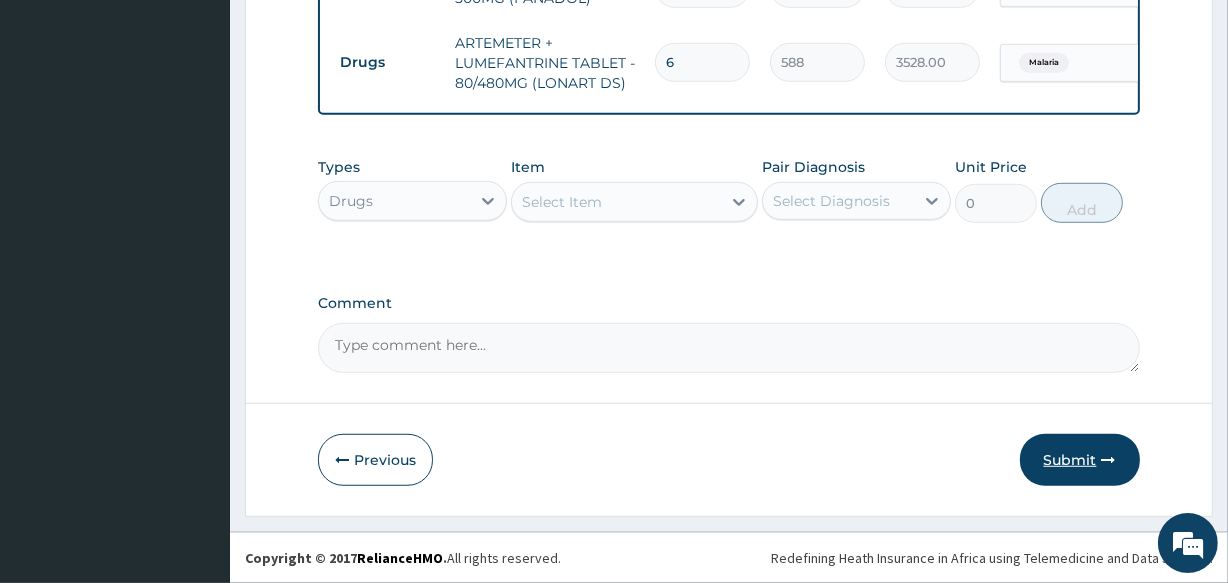 type on "6" 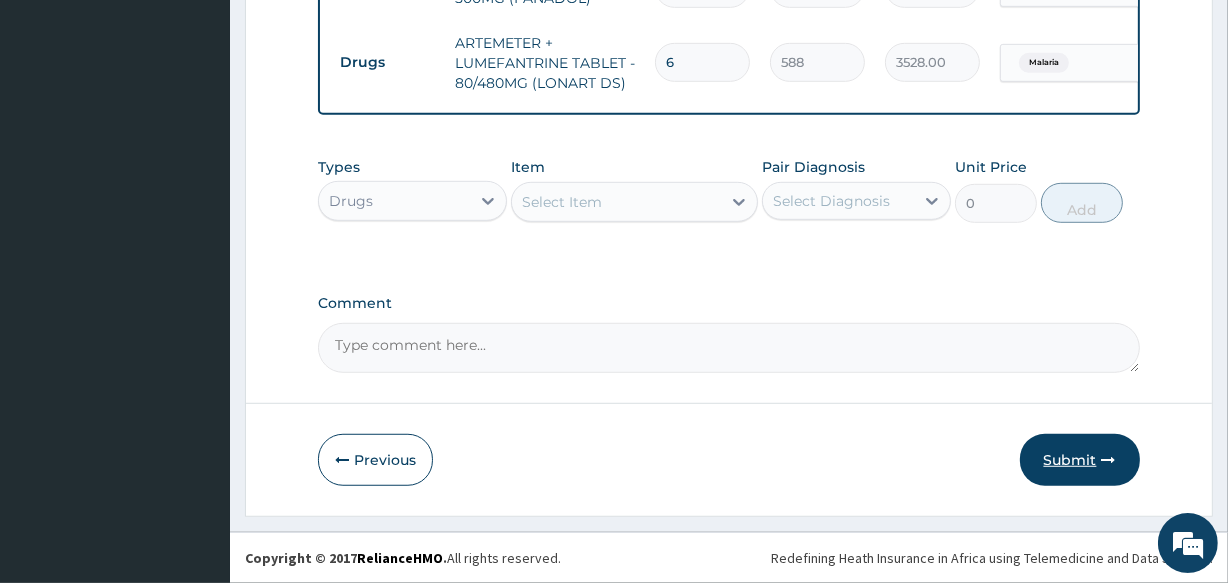 click on "Submit" at bounding box center (1080, 460) 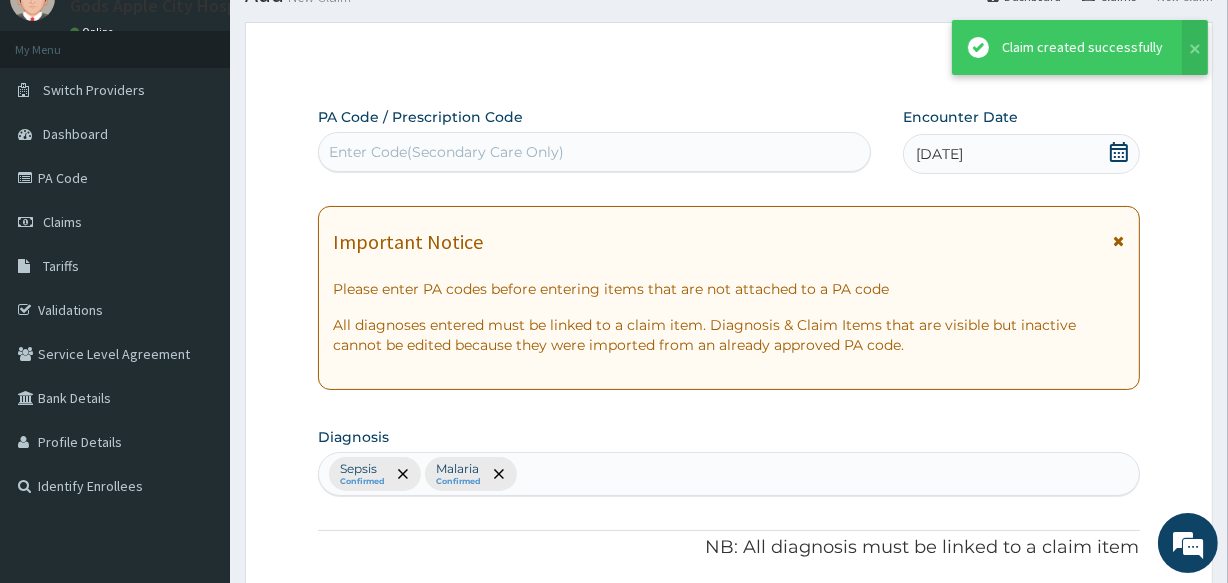 scroll, scrollTop: 1116, scrollLeft: 0, axis: vertical 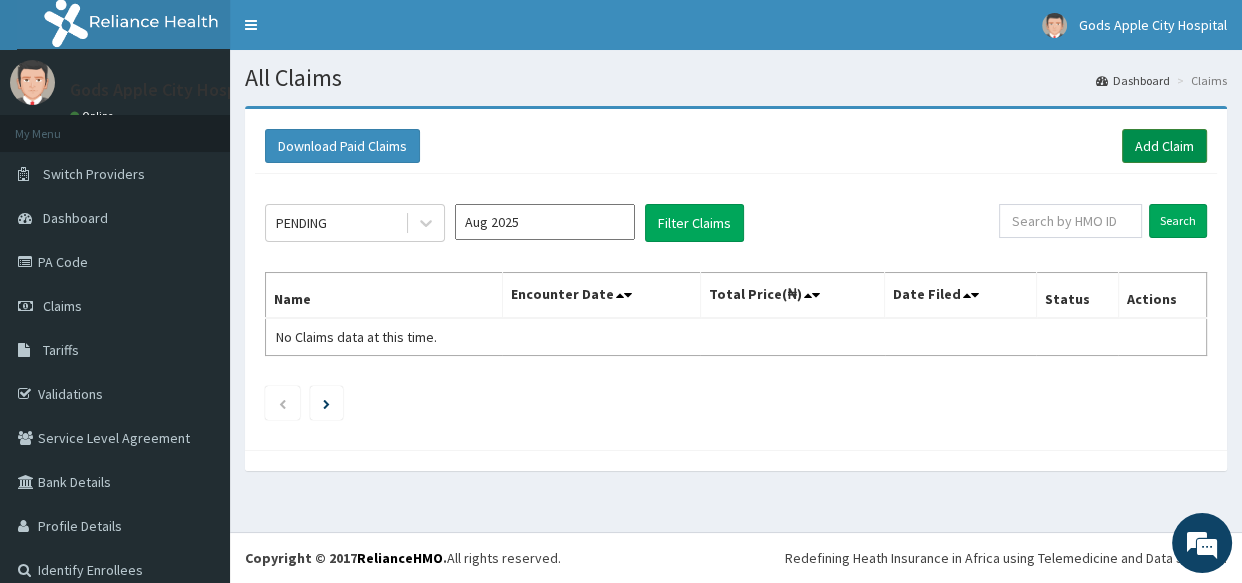 click on "Add Claim" at bounding box center (1164, 146) 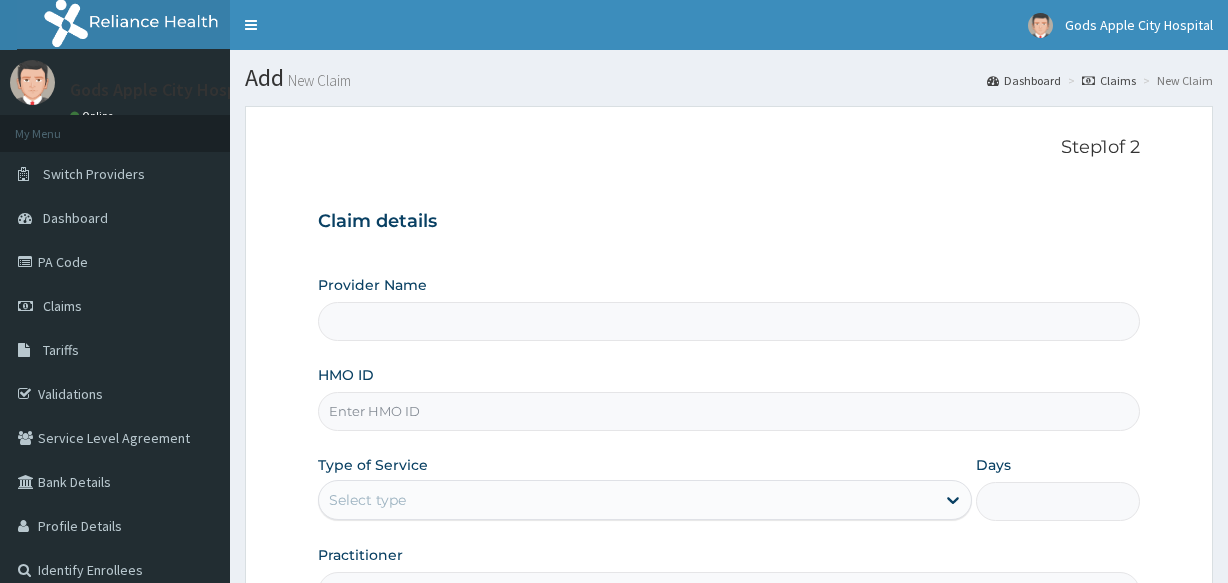 scroll, scrollTop: 0, scrollLeft: 0, axis: both 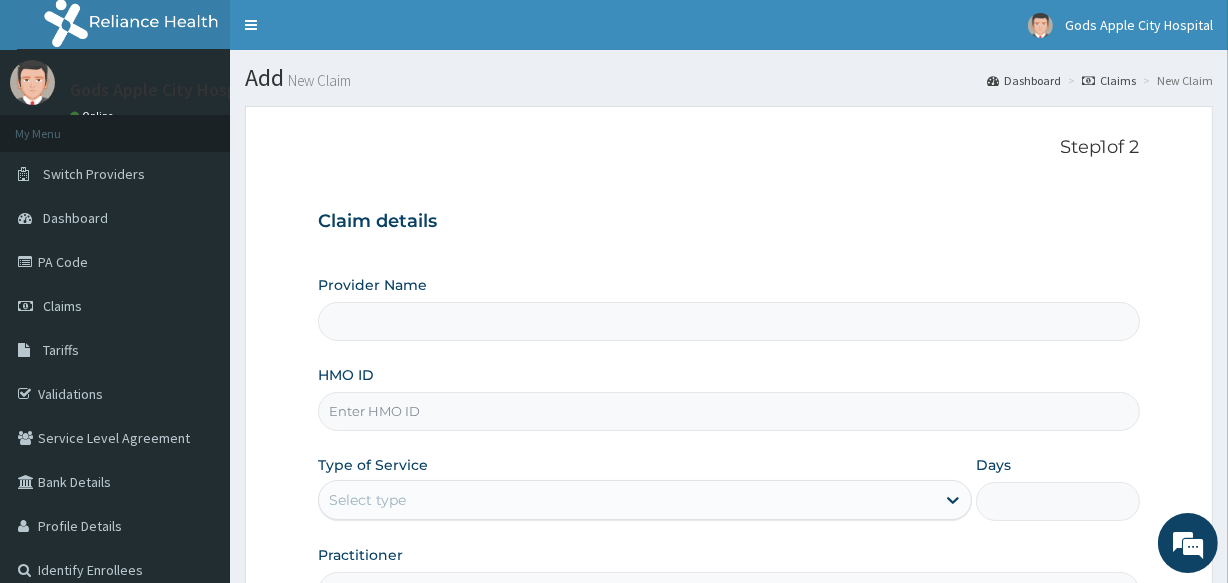 type on "Gods Apple city Hospital - Ojodu" 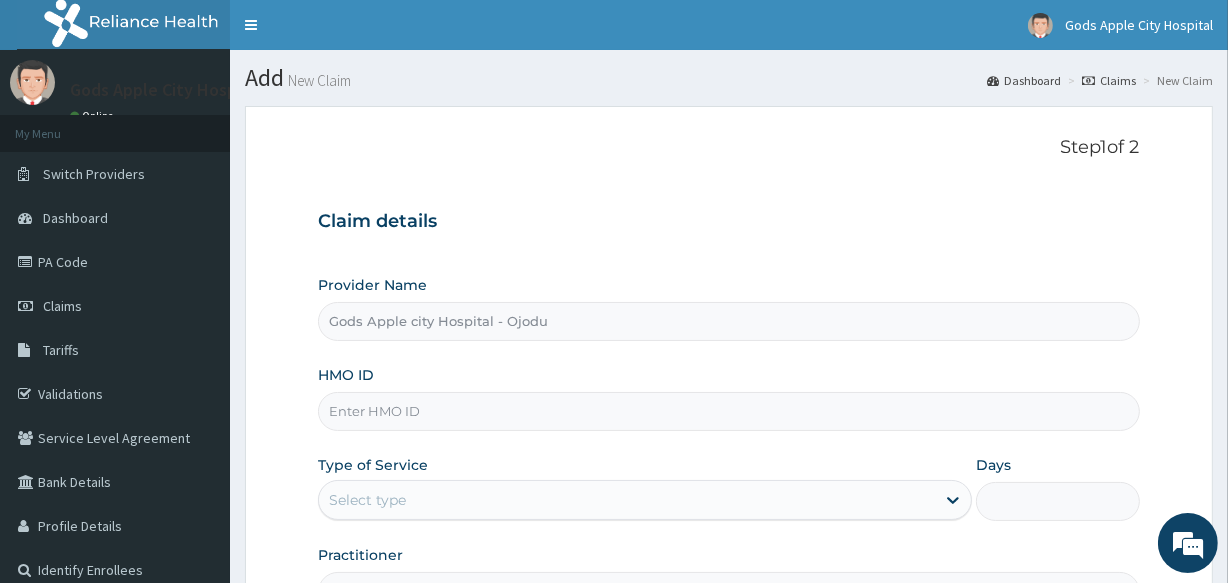 scroll, scrollTop: 0, scrollLeft: 0, axis: both 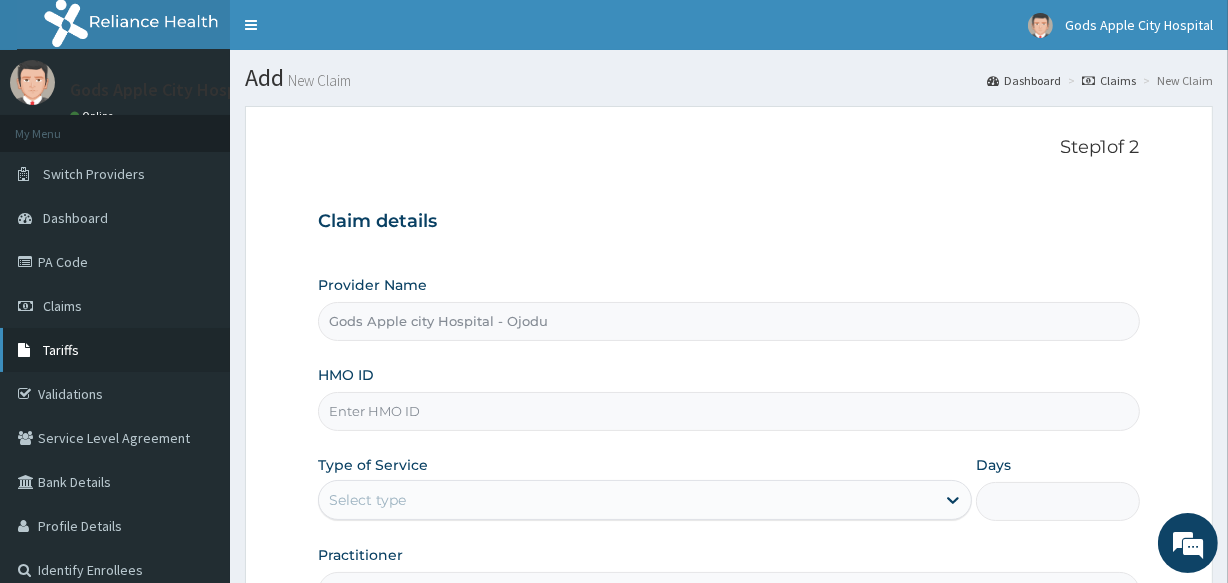 click on "Tariffs" at bounding box center [115, 350] 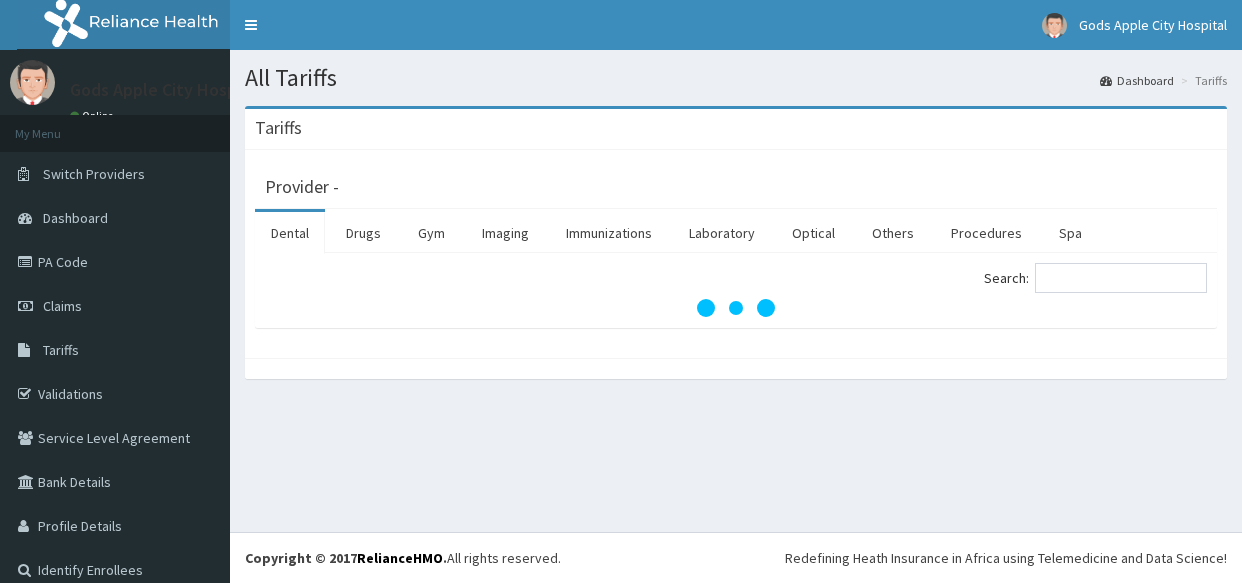 scroll, scrollTop: 0, scrollLeft: 0, axis: both 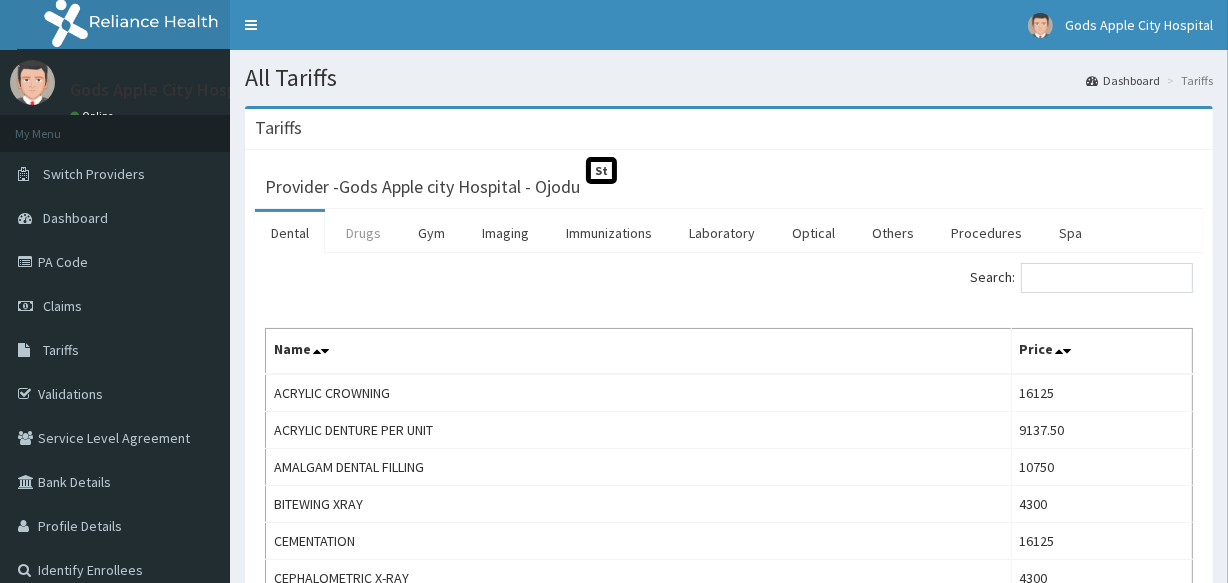 click on "Drugs" at bounding box center (363, 233) 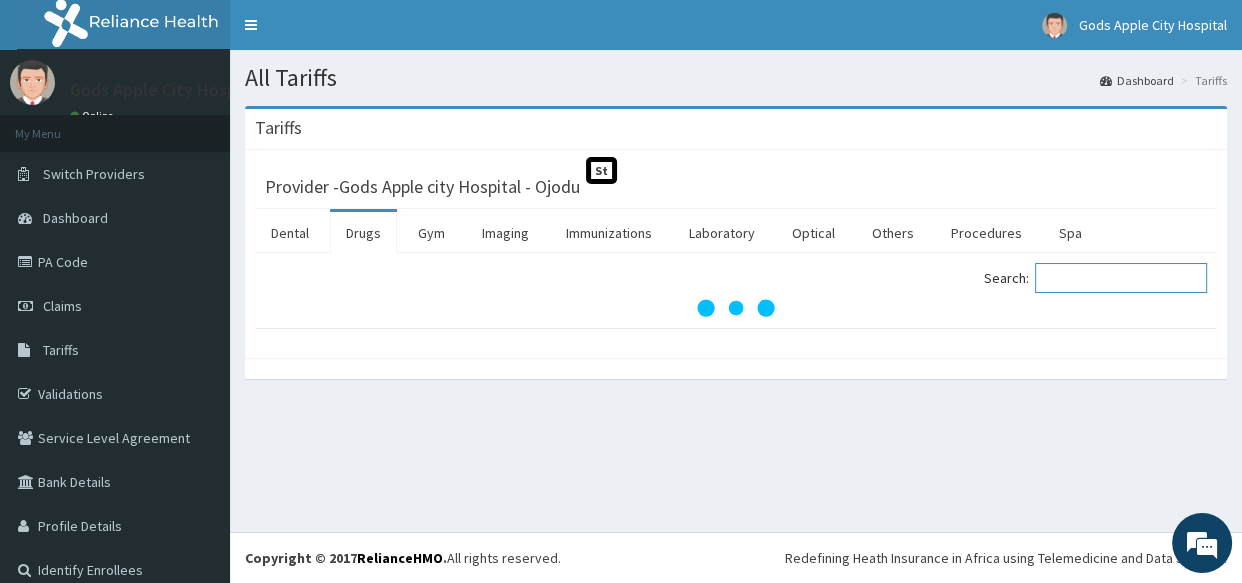 click on "Search:" at bounding box center (1121, 278) 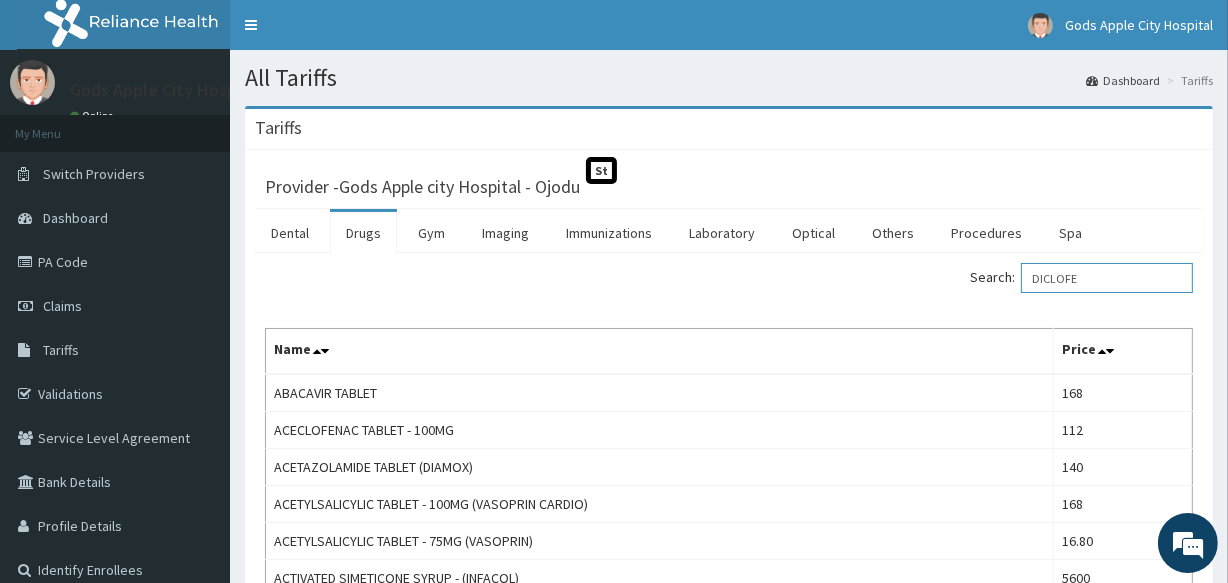type on "DICLOFEN" 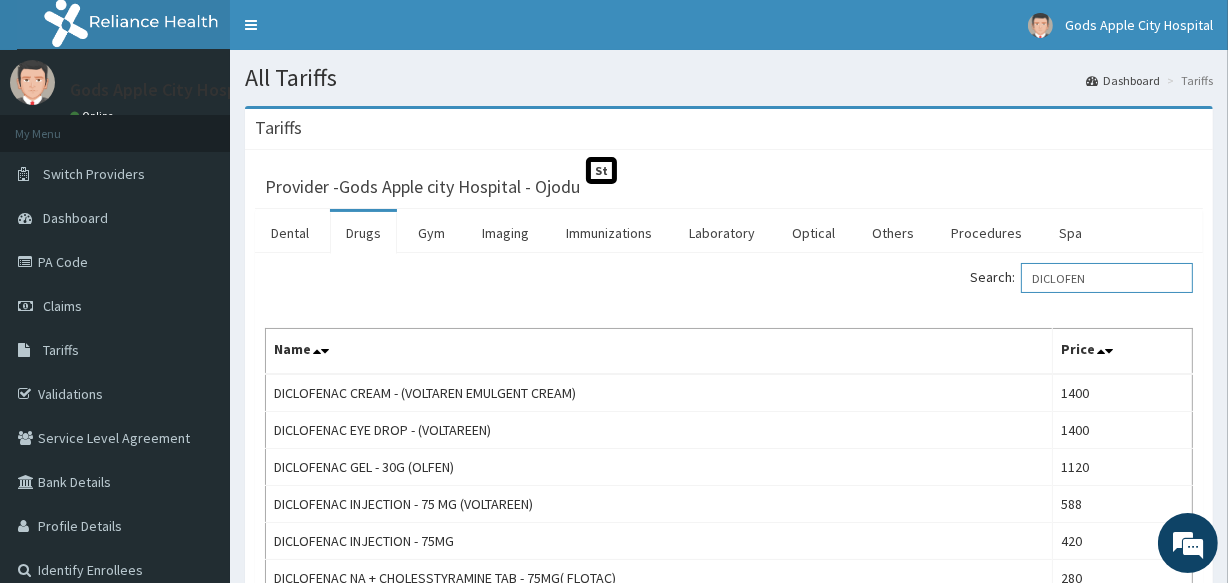 scroll, scrollTop: 0, scrollLeft: 0, axis: both 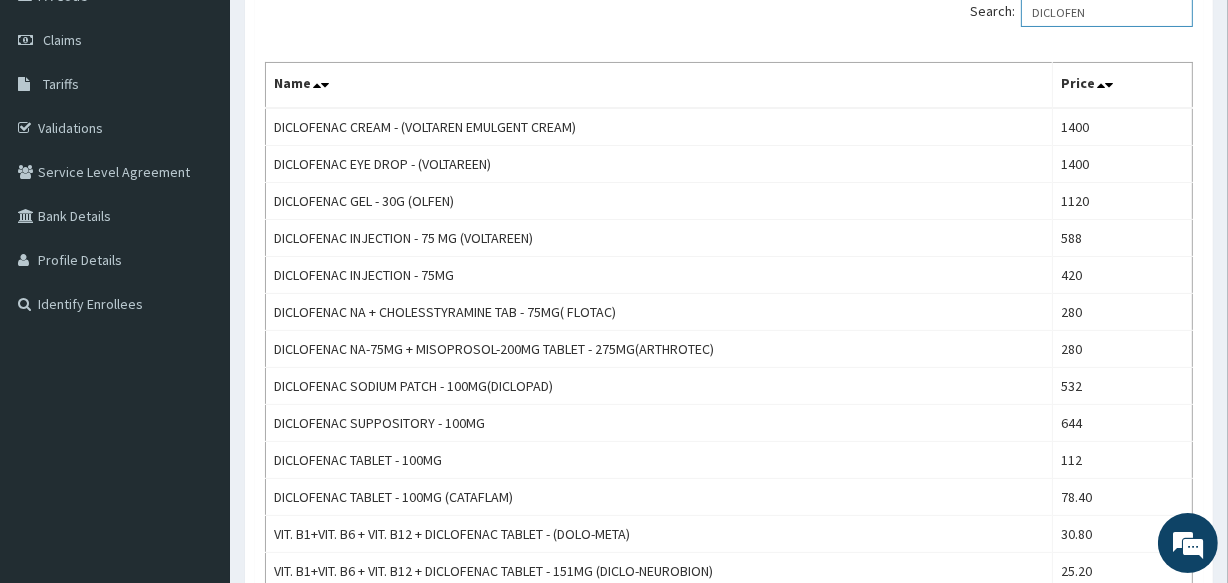 click on "DICLOFEN" at bounding box center (1107, 12) 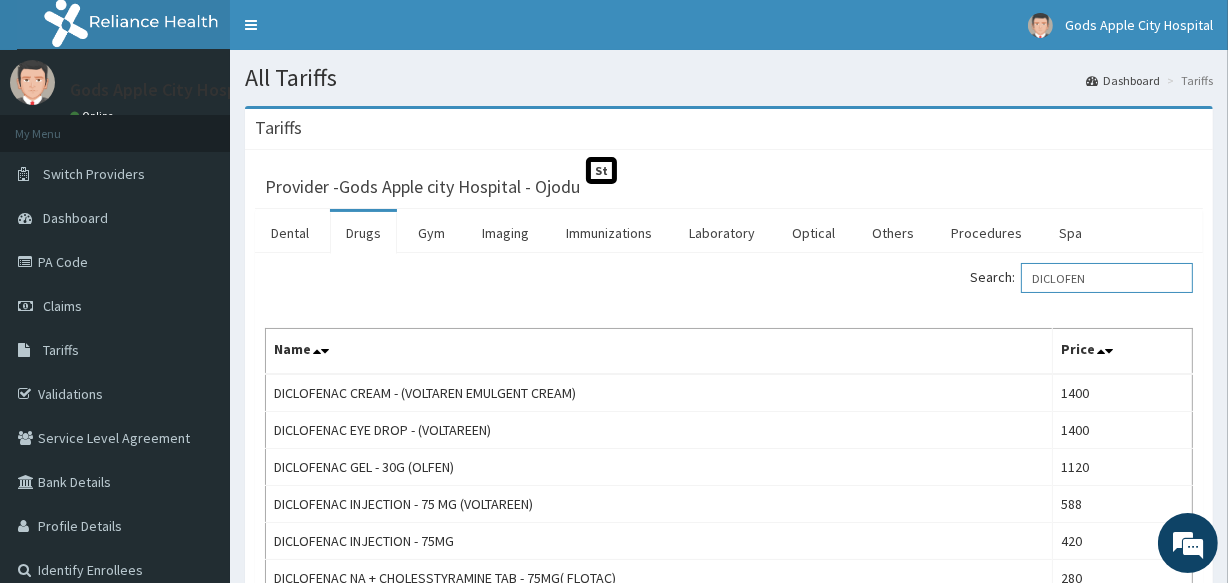 scroll, scrollTop: 10, scrollLeft: 0, axis: vertical 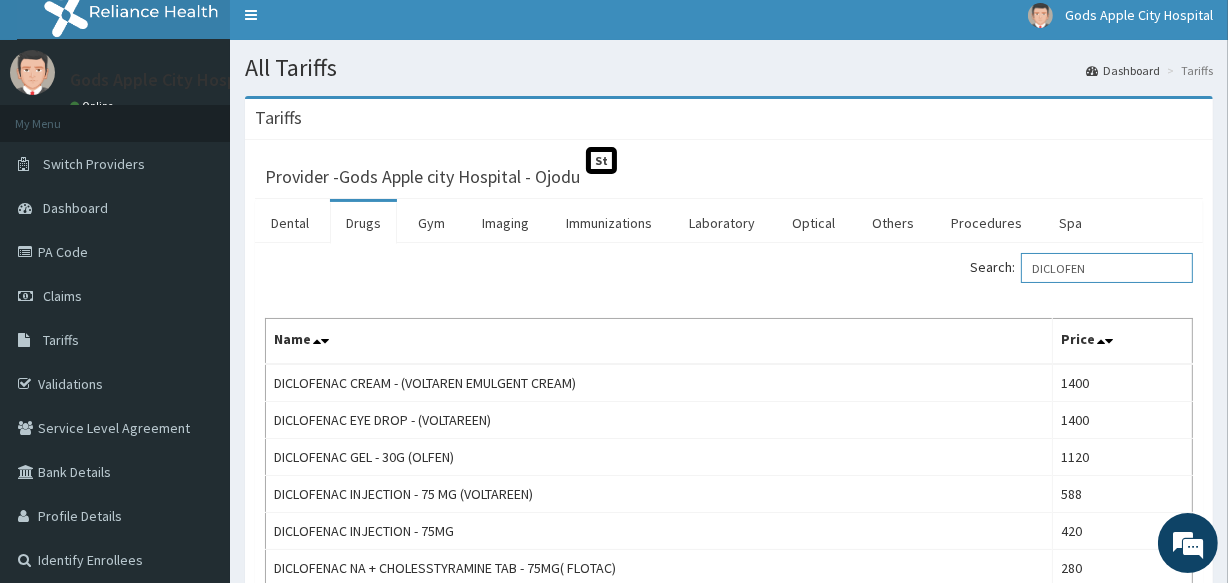 type 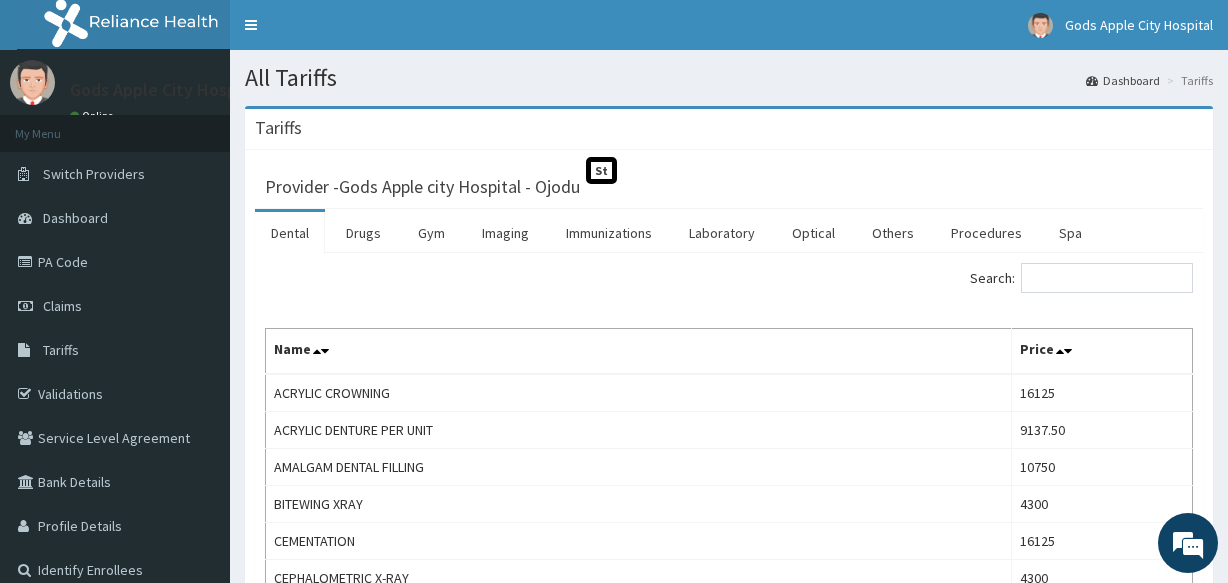 scroll, scrollTop: 0, scrollLeft: 0, axis: both 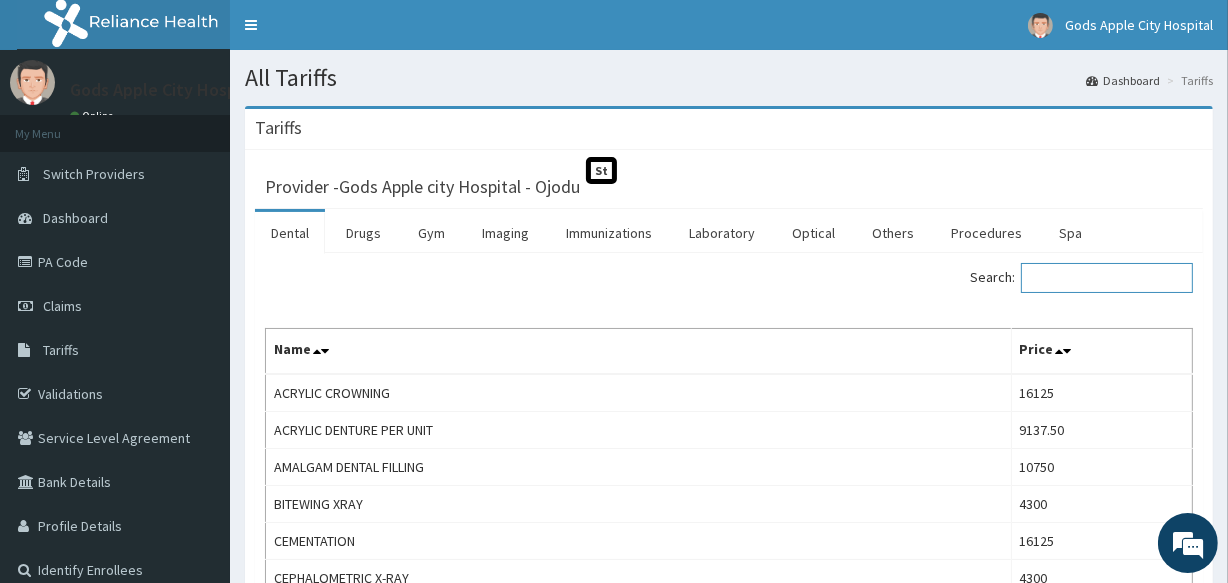 click on "Search:" at bounding box center [1107, 278] 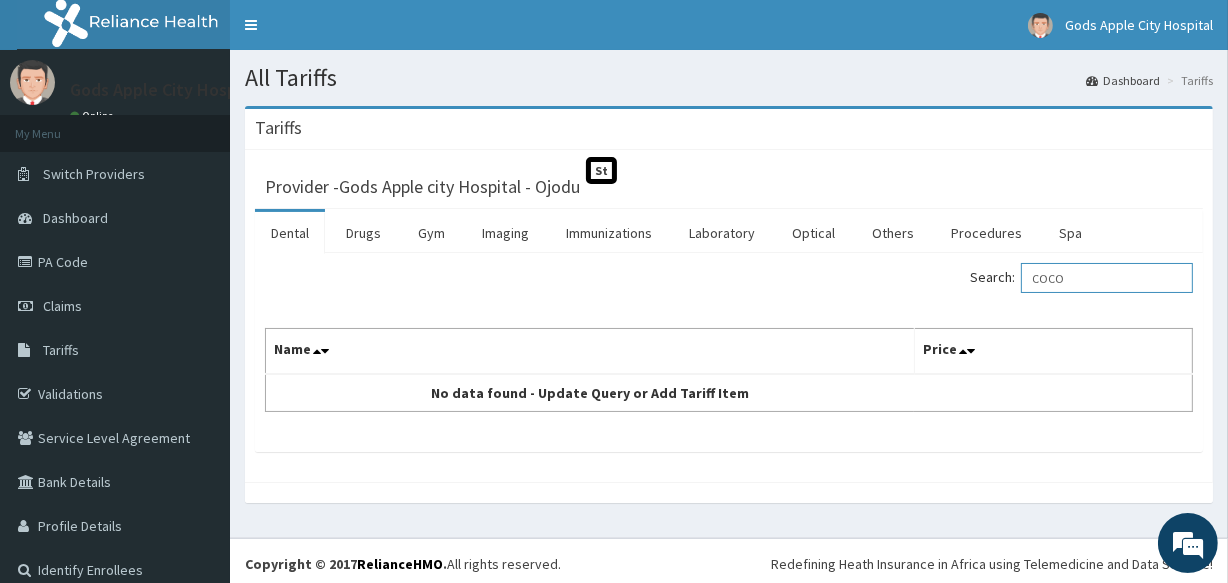 scroll, scrollTop: 0, scrollLeft: 0, axis: both 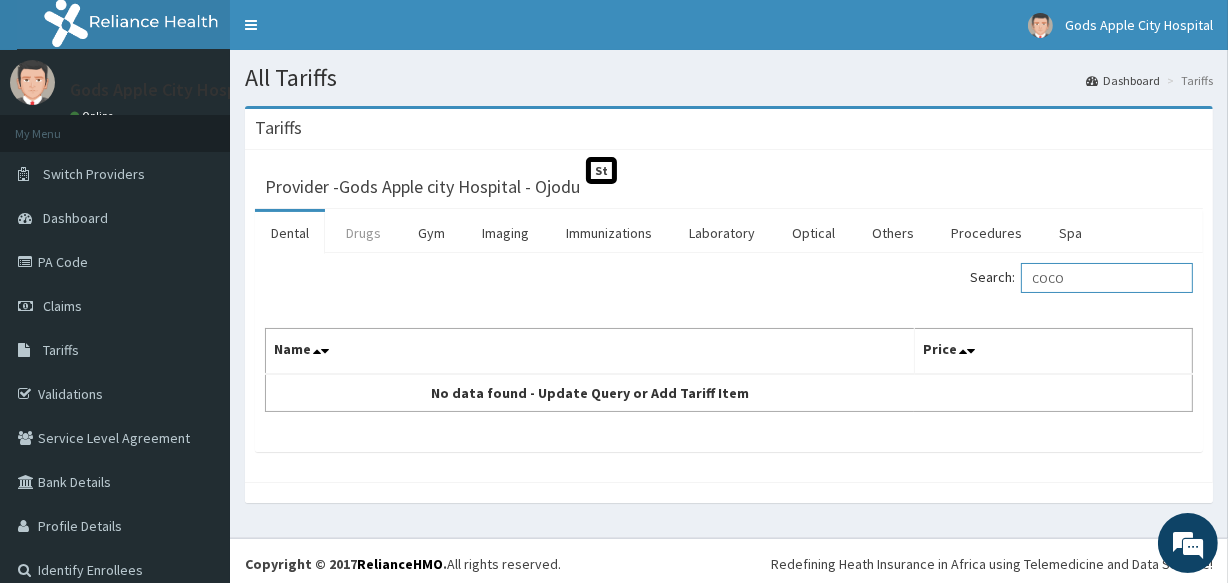 type on "COCO" 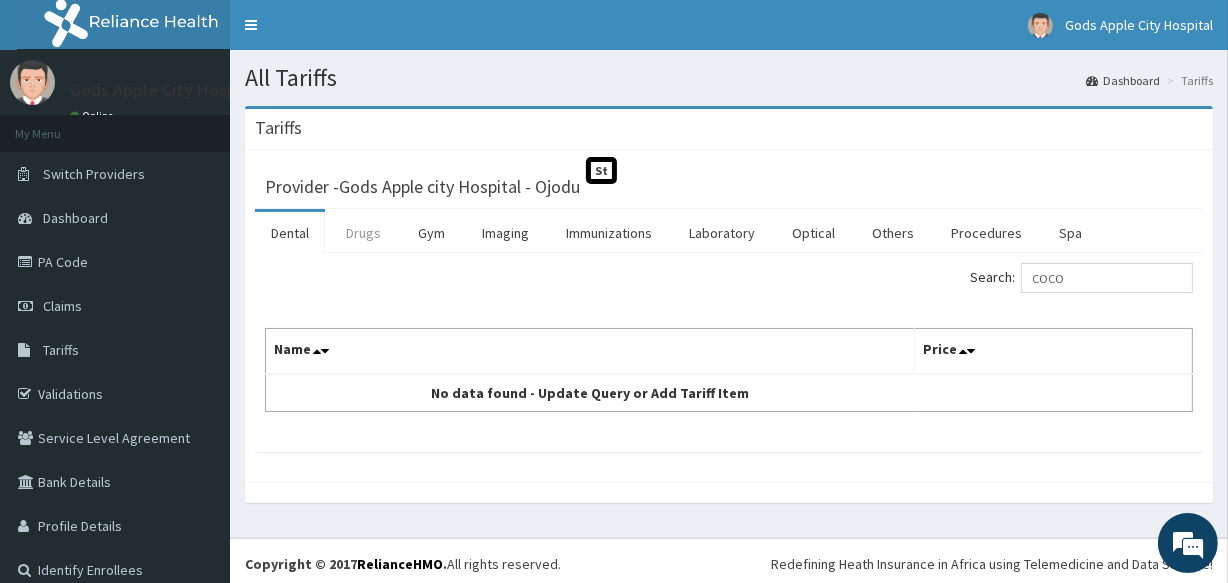 click on "Drugs" at bounding box center (363, 233) 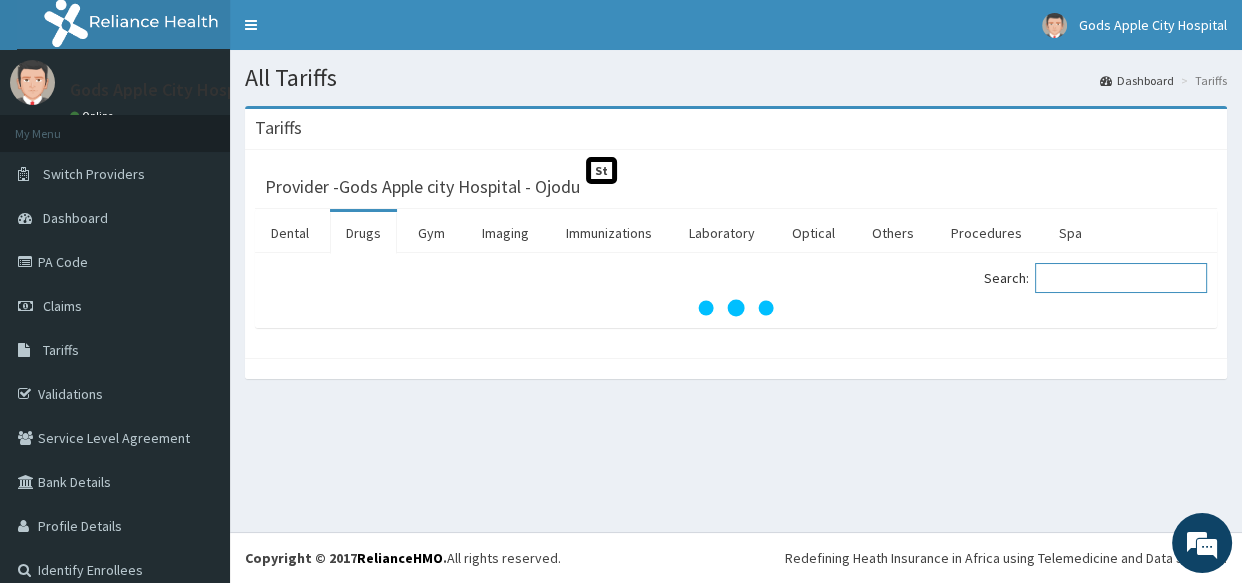 click on "Search:" at bounding box center [1121, 278] 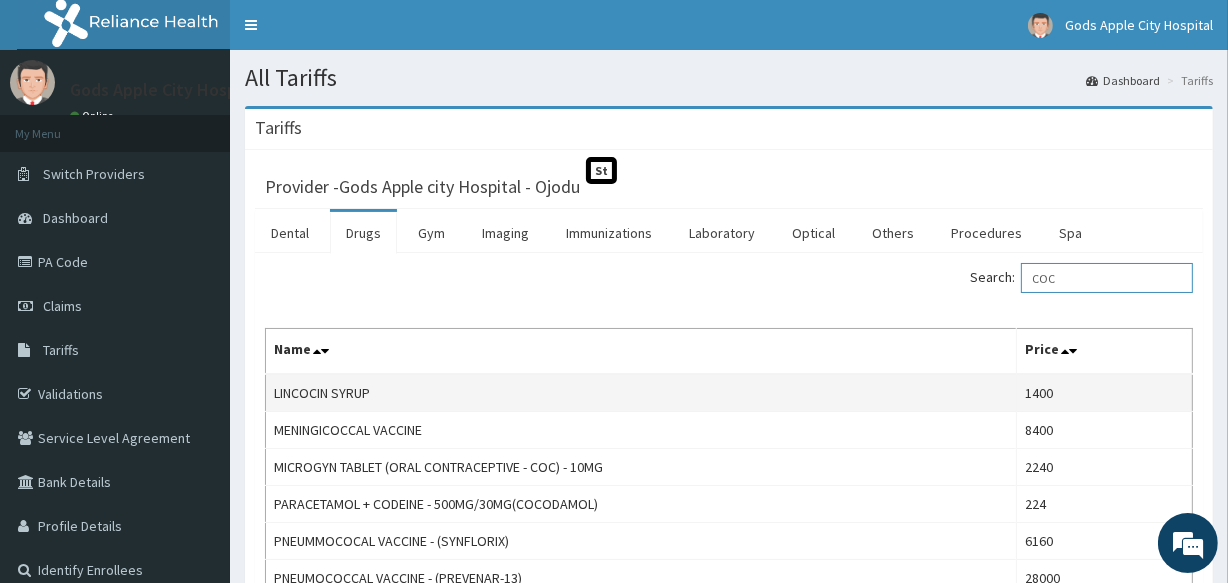scroll, scrollTop: 90, scrollLeft: 0, axis: vertical 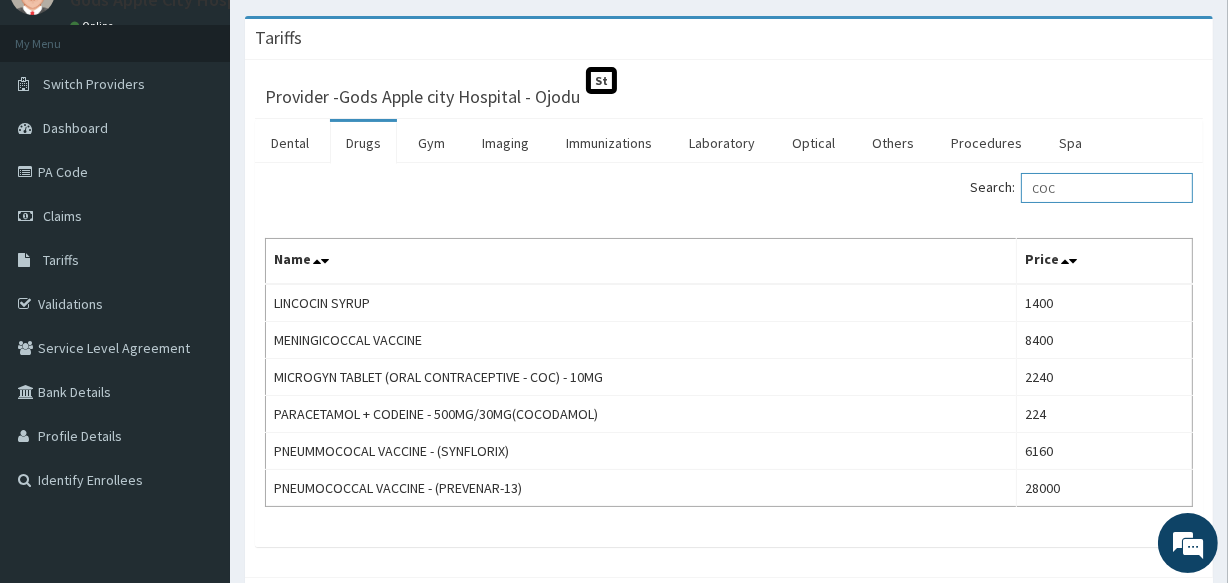click on "COC" at bounding box center (1107, 188) 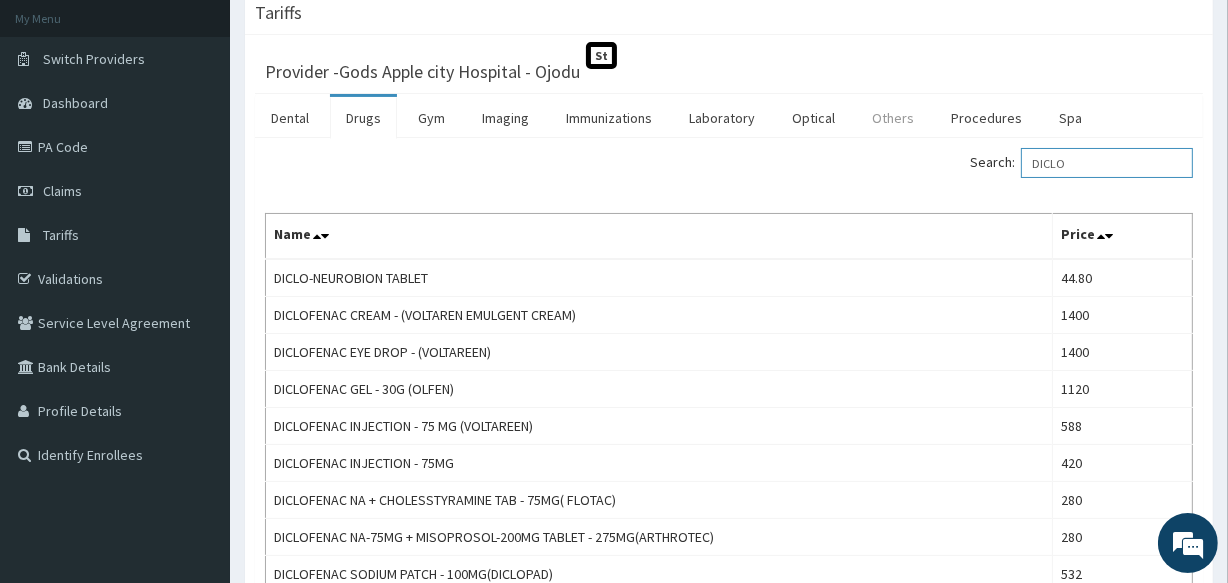 scroll, scrollTop: 181, scrollLeft: 0, axis: vertical 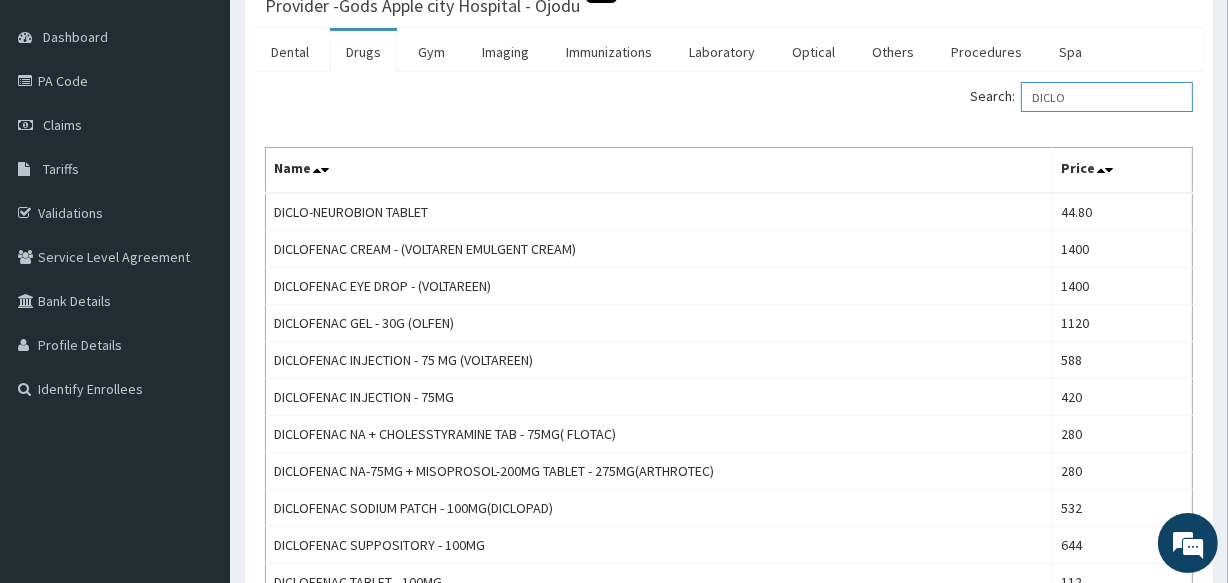 click on "DICLO" at bounding box center (1107, 97) 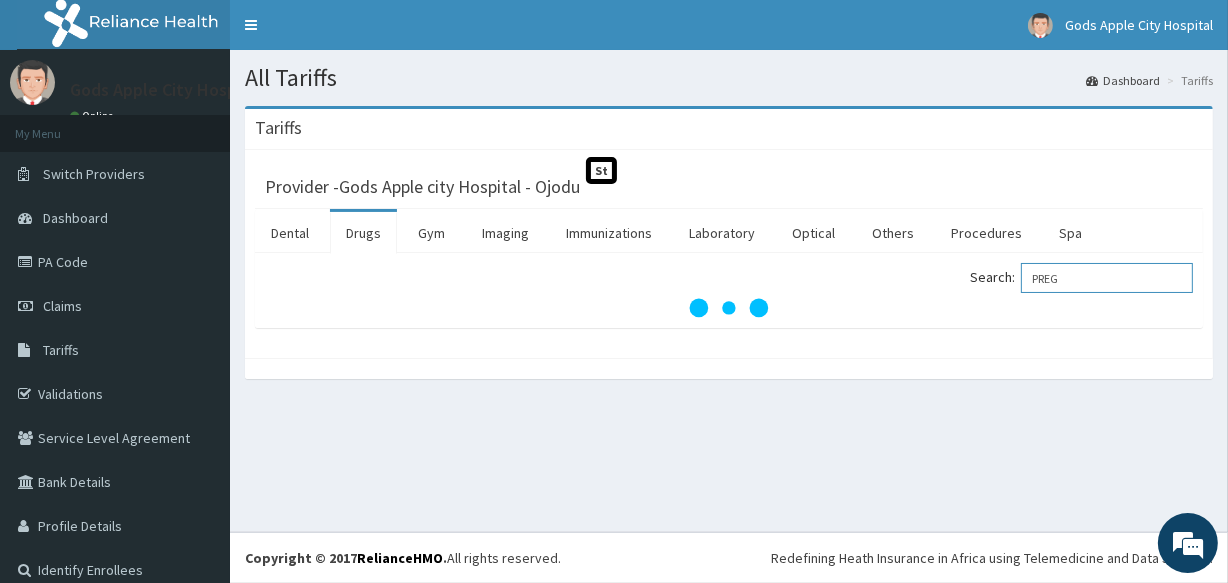 scroll, scrollTop: 0, scrollLeft: 0, axis: both 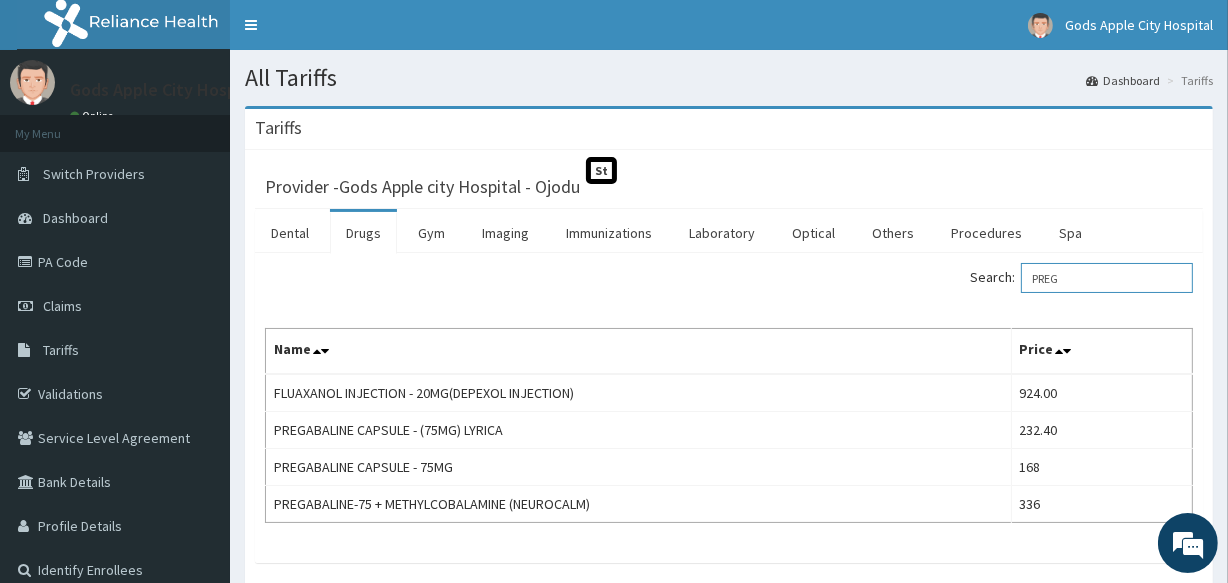 type on "PREG" 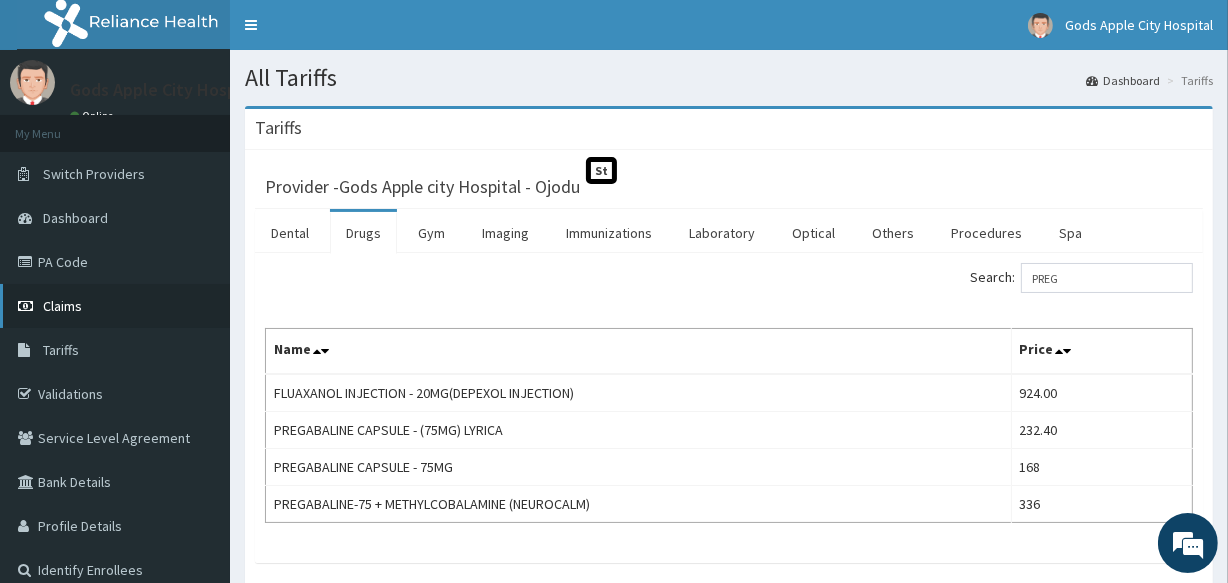 click on "Claims" at bounding box center [62, 306] 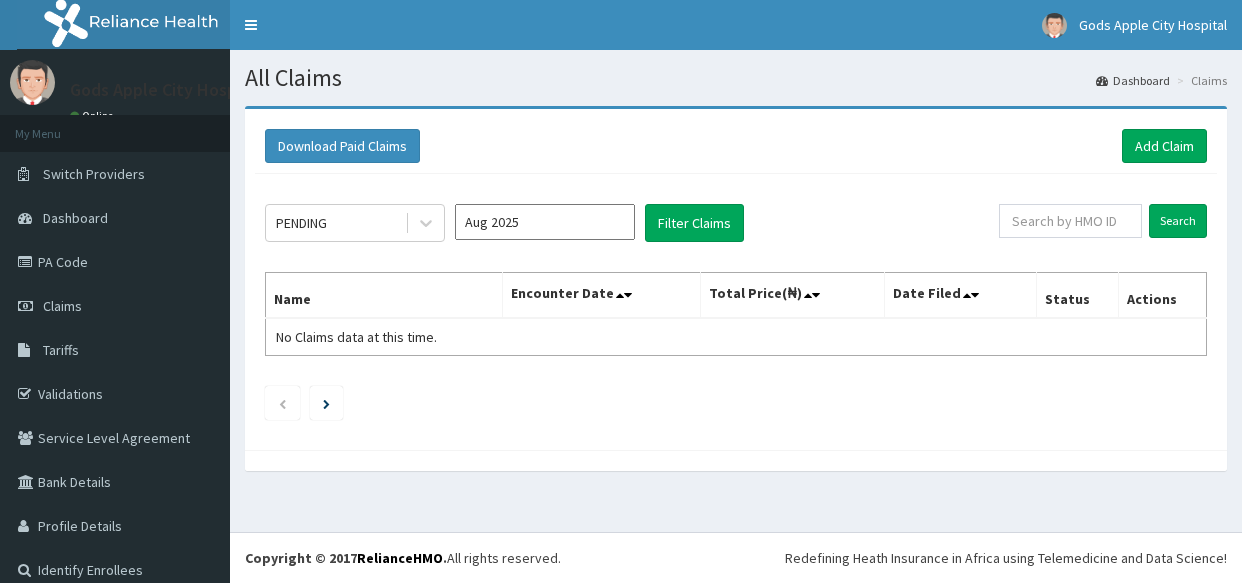 scroll, scrollTop: 0, scrollLeft: 0, axis: both 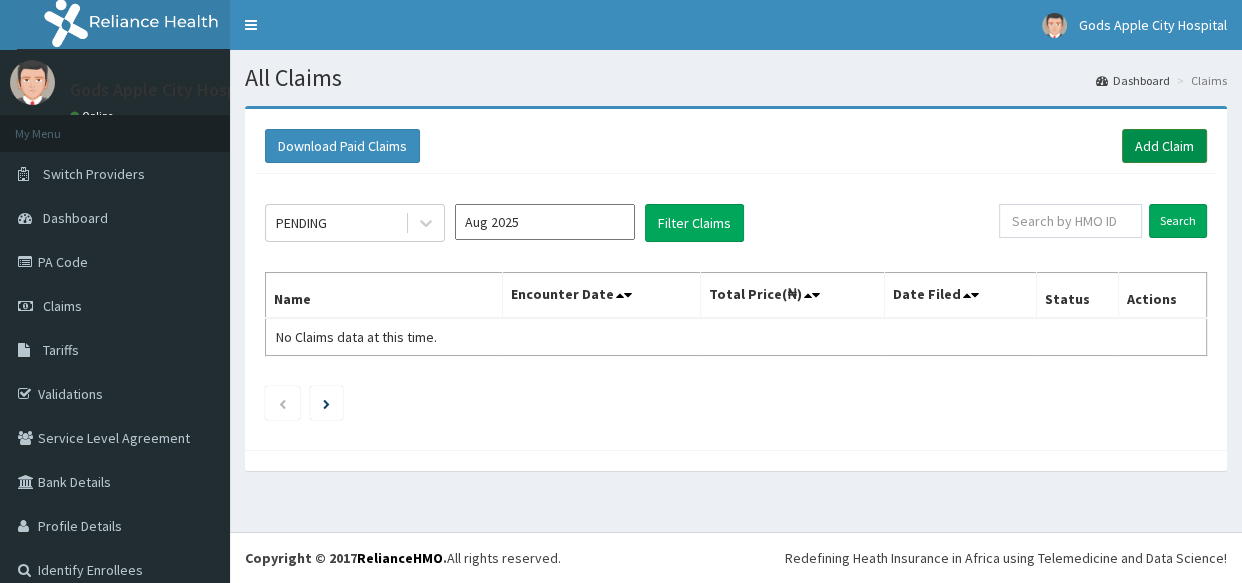 click on "Add Claim" at bounding box center [1164, 146] 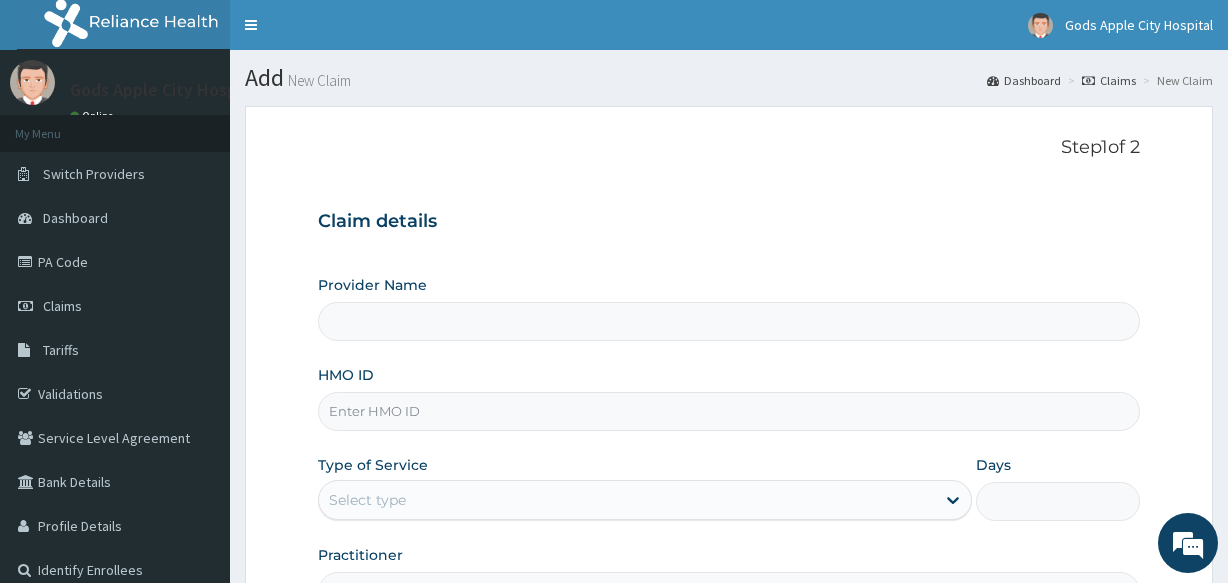 scroll, scrollTop: 0, scrollLeft: 0, axis: both 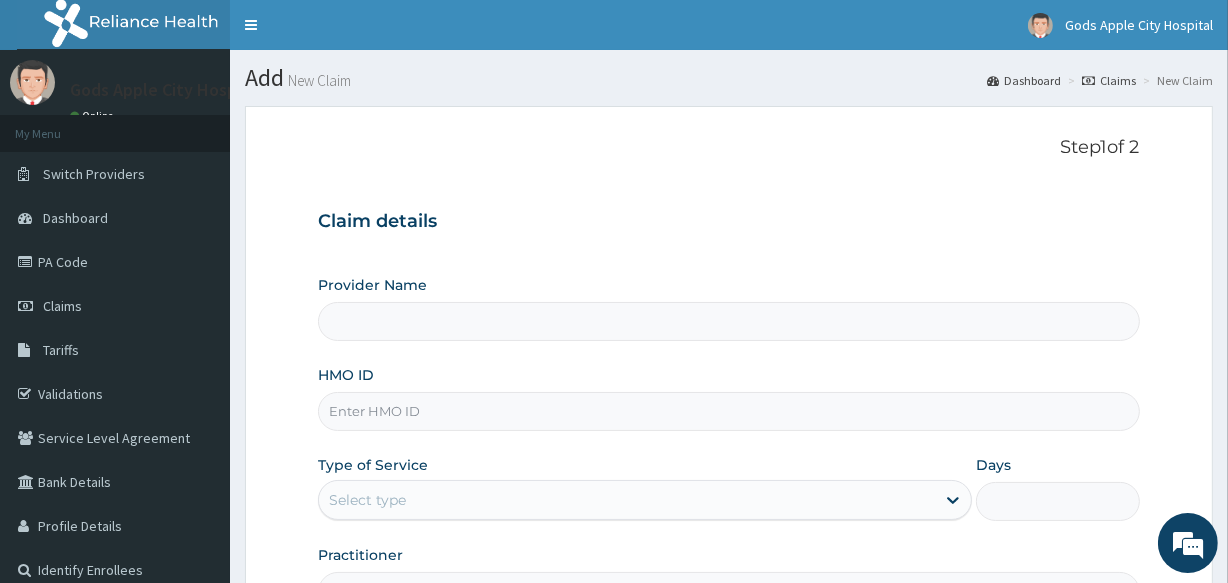 type on "Gods Apple city Hospital - Ojodu" 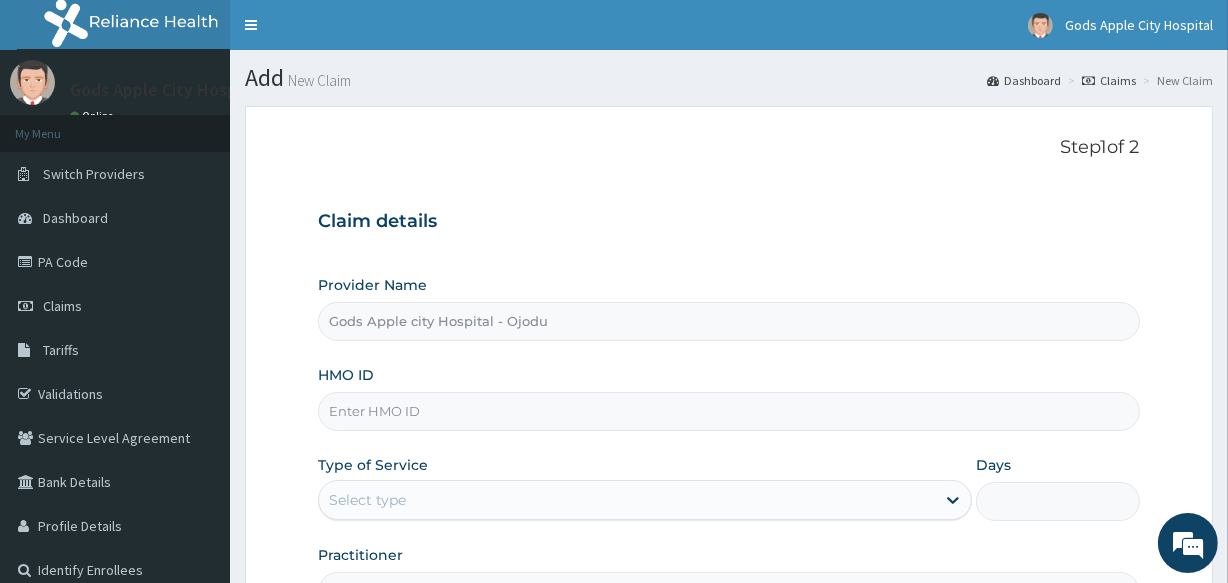 scroll, scrollTop: 0, scrollLeft: 0, axis: both 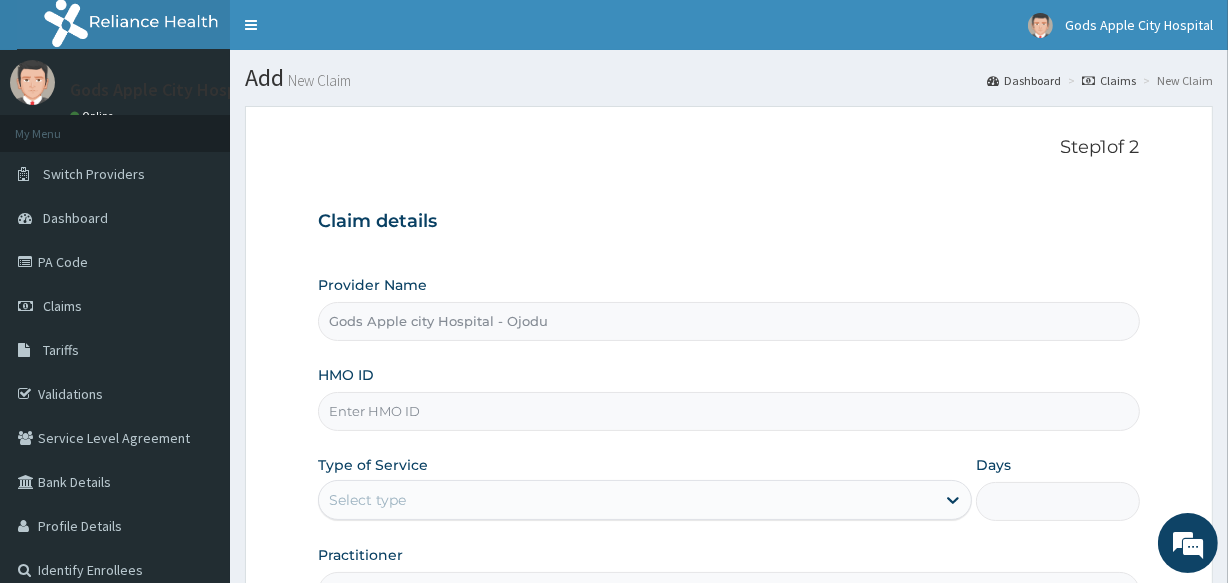 click on "HMO ID" at bounding box center (728, 411) 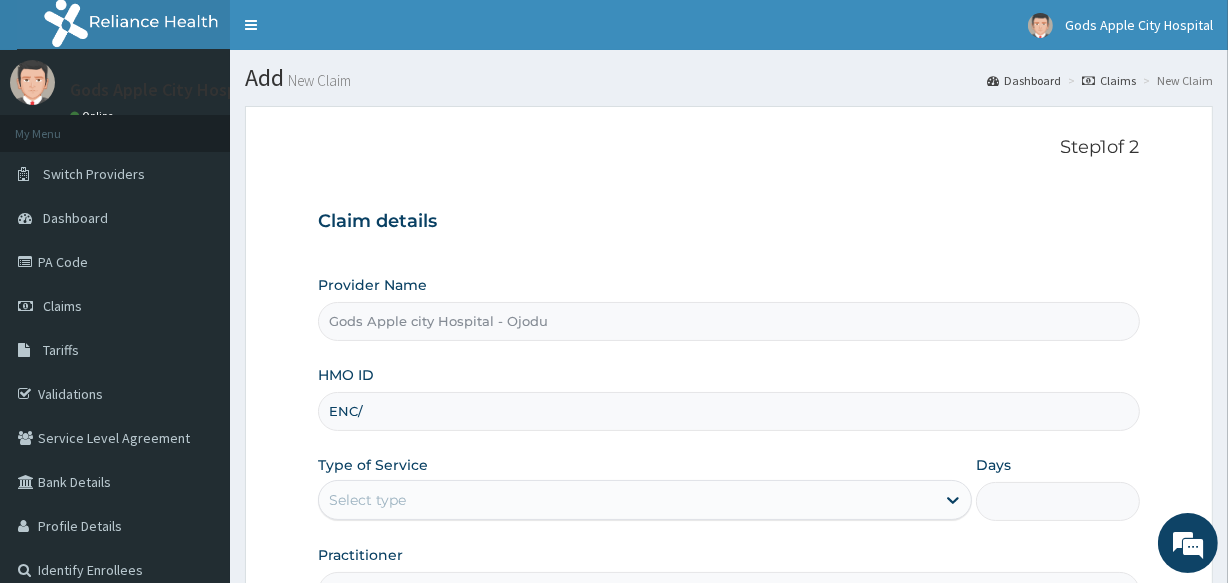 type on "ENC/10020/A" 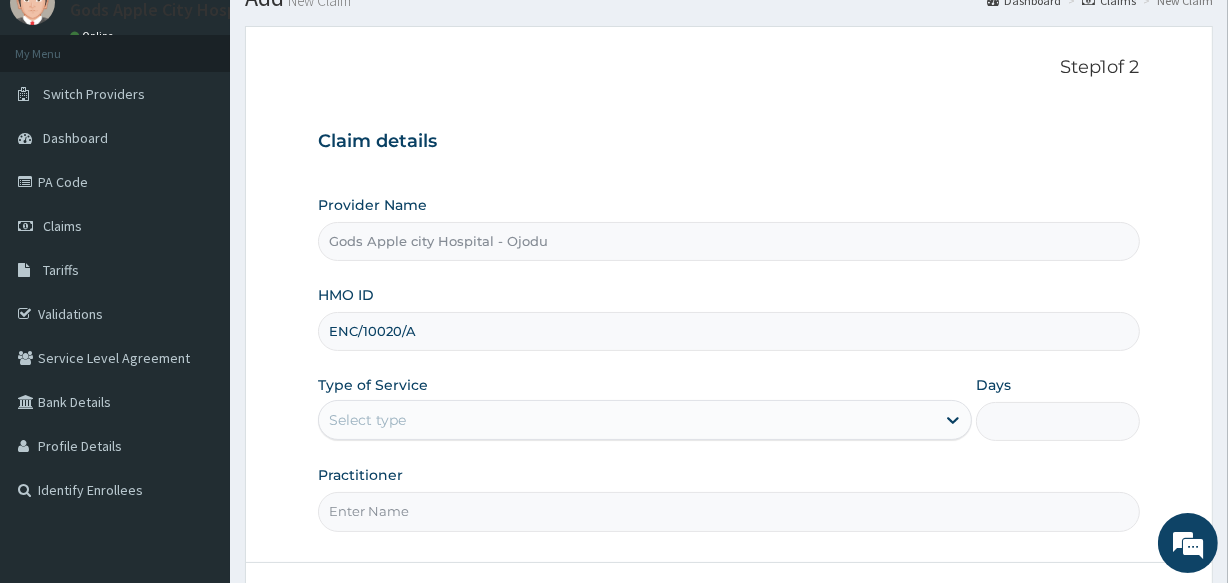 scroll, scrollTop: 90, scrollLeft: 0, axis: vertical 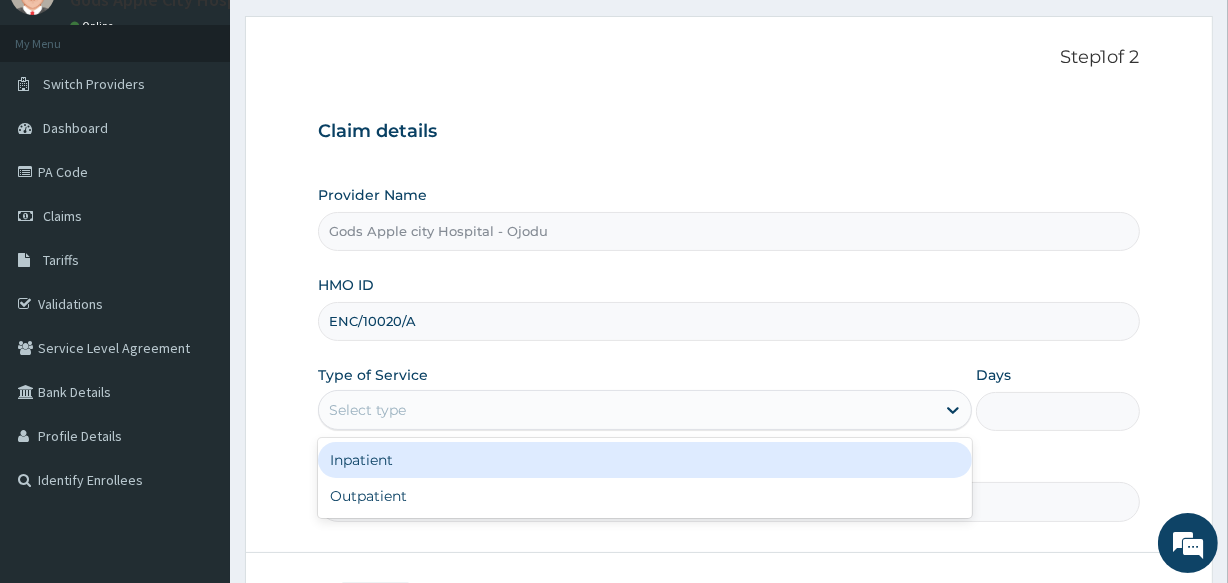 click on "Select type" at bounding box center (367, 410) 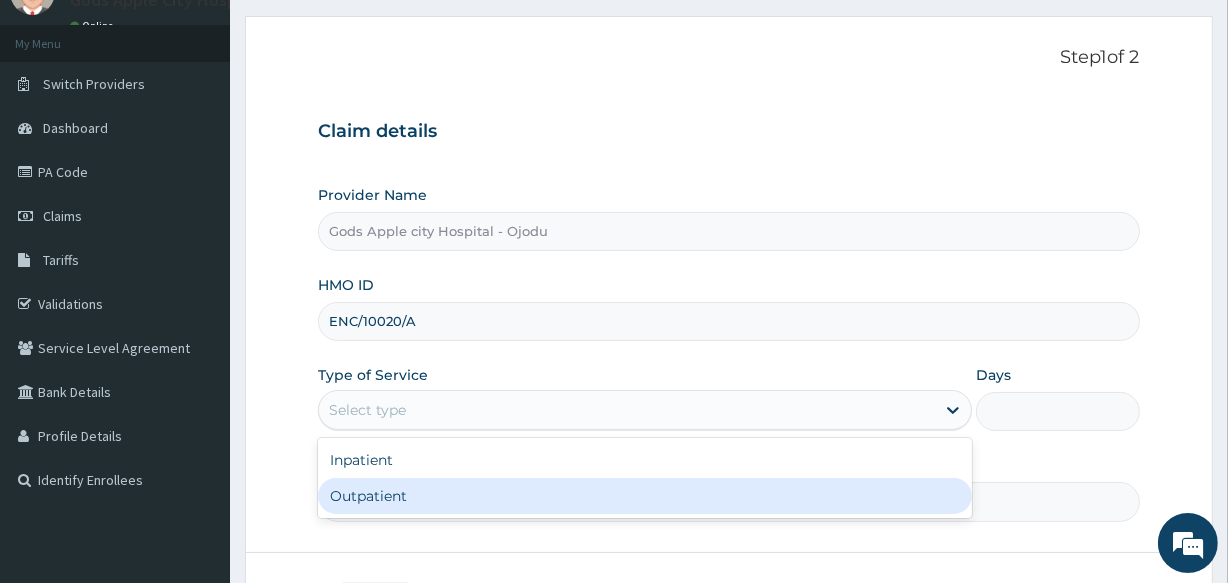 click on "Inpatient Outpatient" at bounding box center (645, 478) 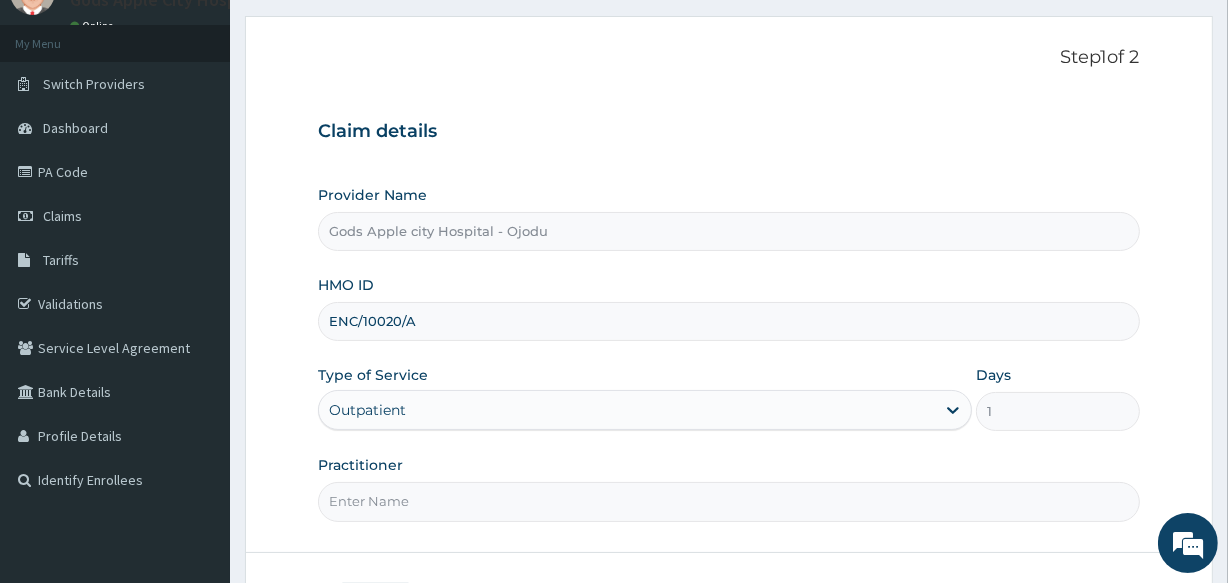 click on "Practitioner" at bounding box center (728, 501) 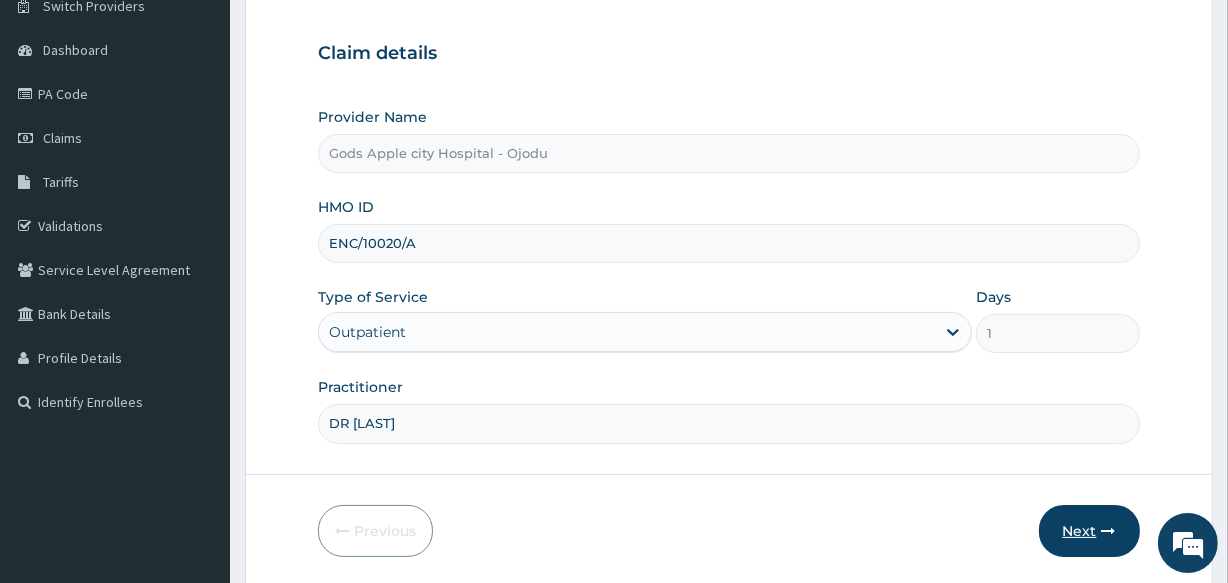 scroll, scrollTop: 237, scrollLeft: 0, axis: vertical 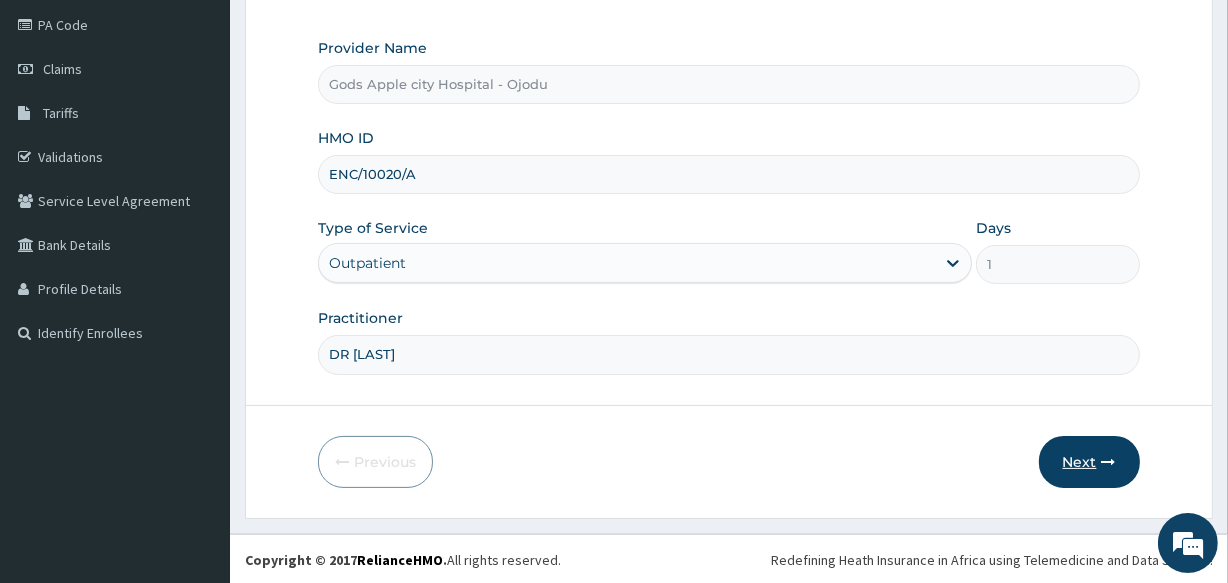 click on "Next" at bounding box center [1089, 462] 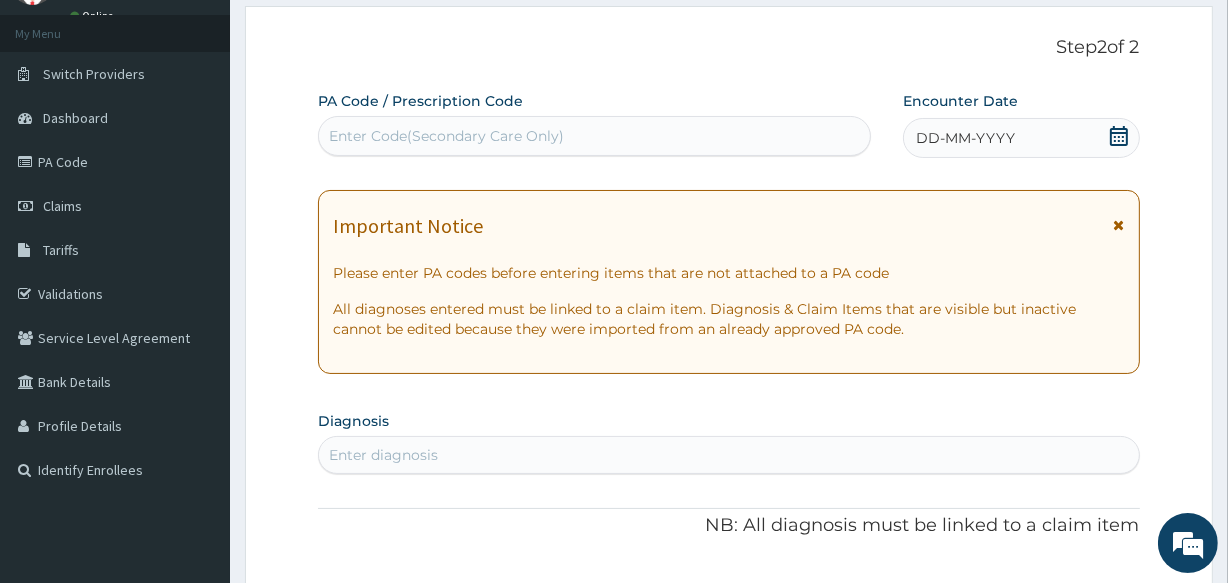 scroll, scrollTop: 0, scrollLeft: 0, axis: both 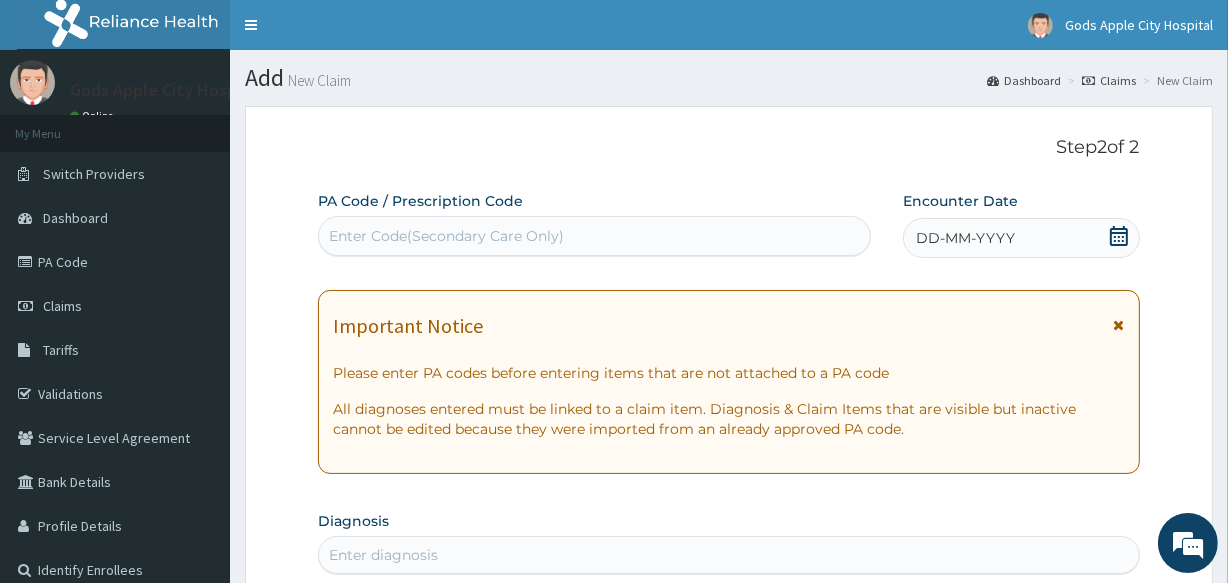 click 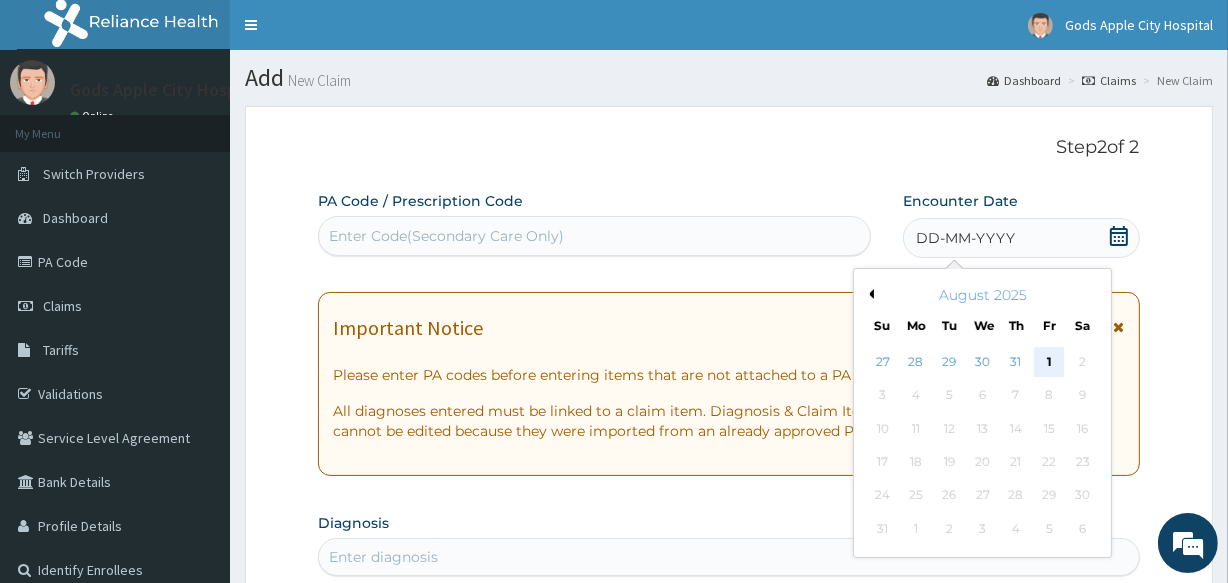 click on "1" at bounding box center (1049, 362) 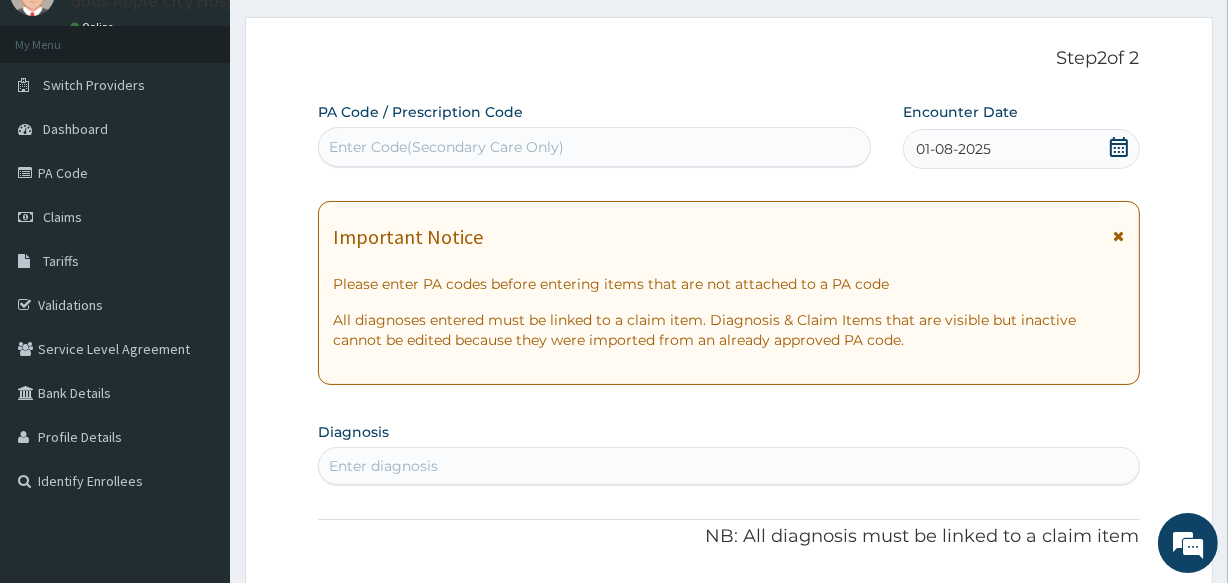 scroll, scrollTop: 272, scrollLeft: 0, axis: vertical 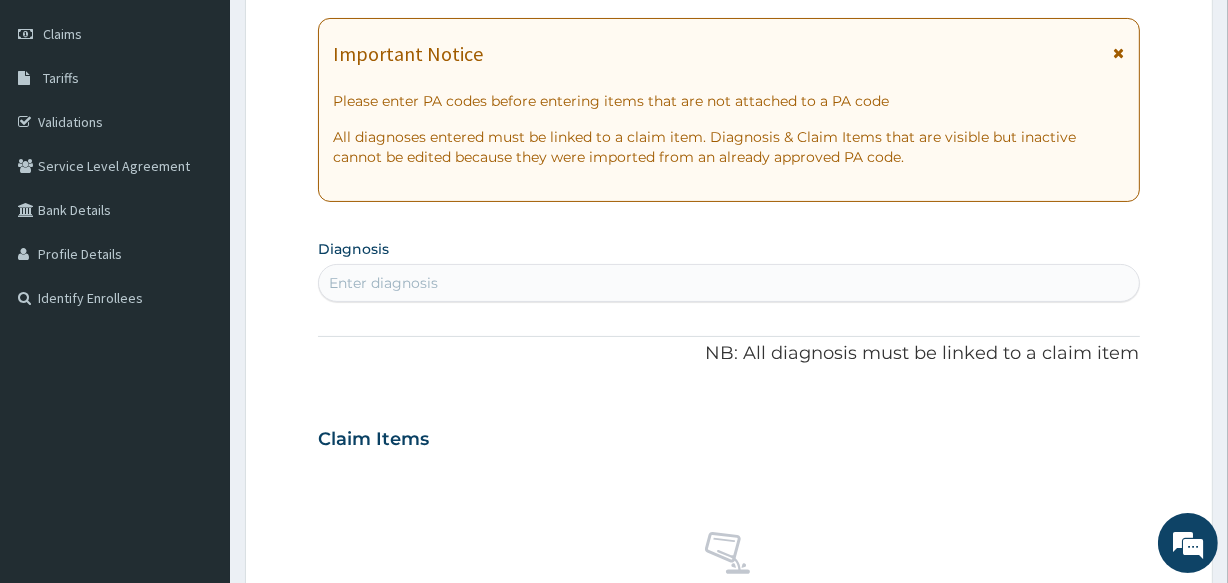 click on "Enter diagnosis" at bounding box center (728, 283) 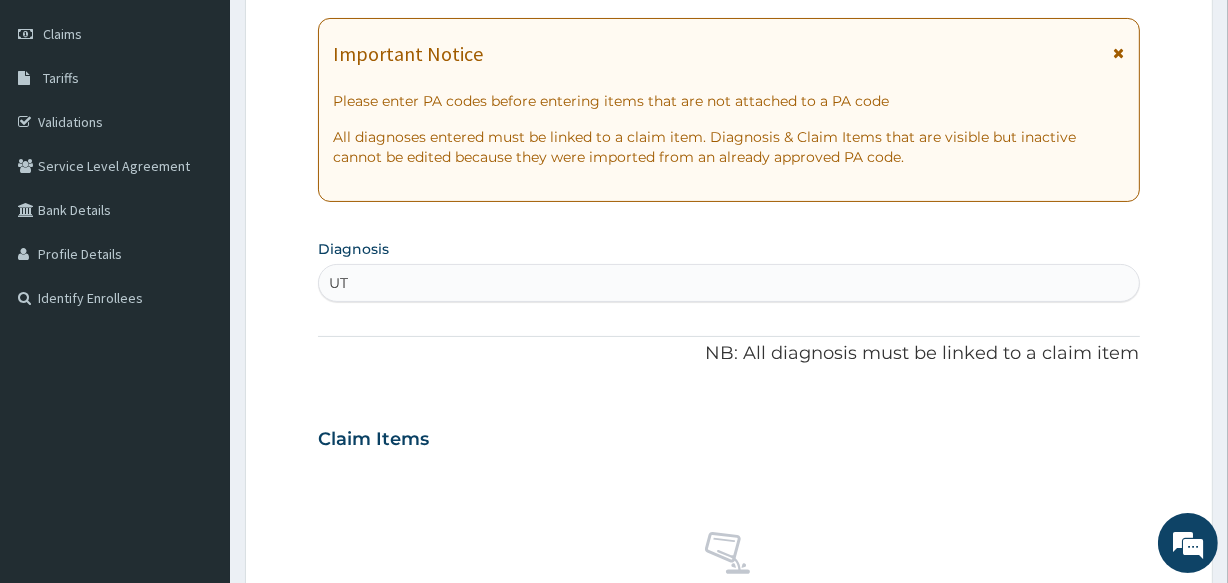 type on "UTI" 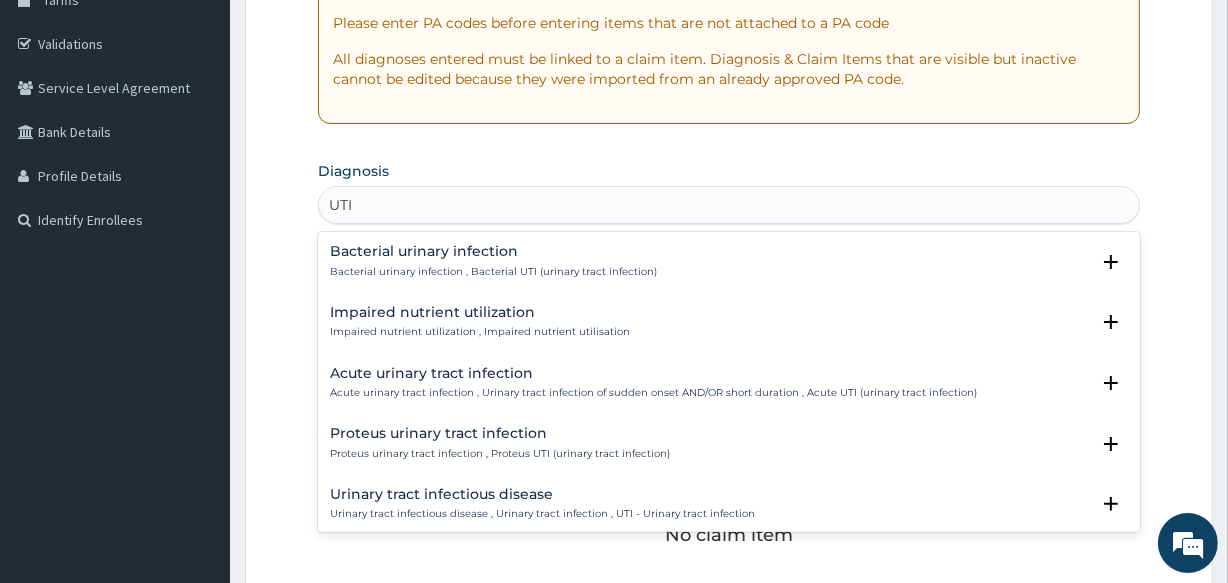 scroll, scrollTop: 454, scrollLeft: 0, axis: vertical 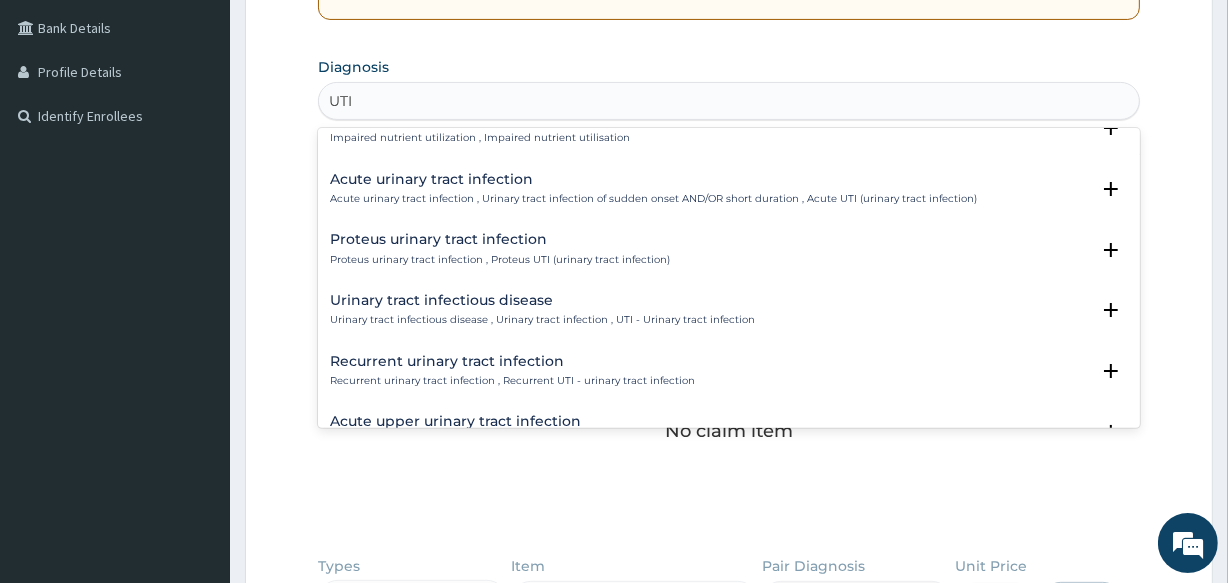 click on "Urinary tract infectious disease" at bounding box center [542, 300] 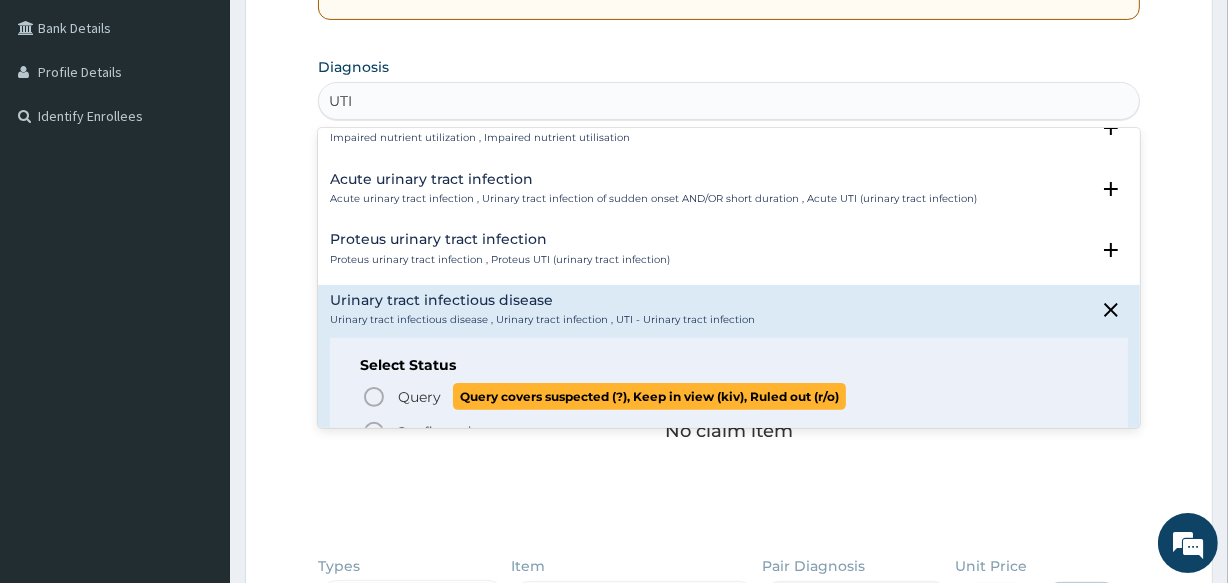 click 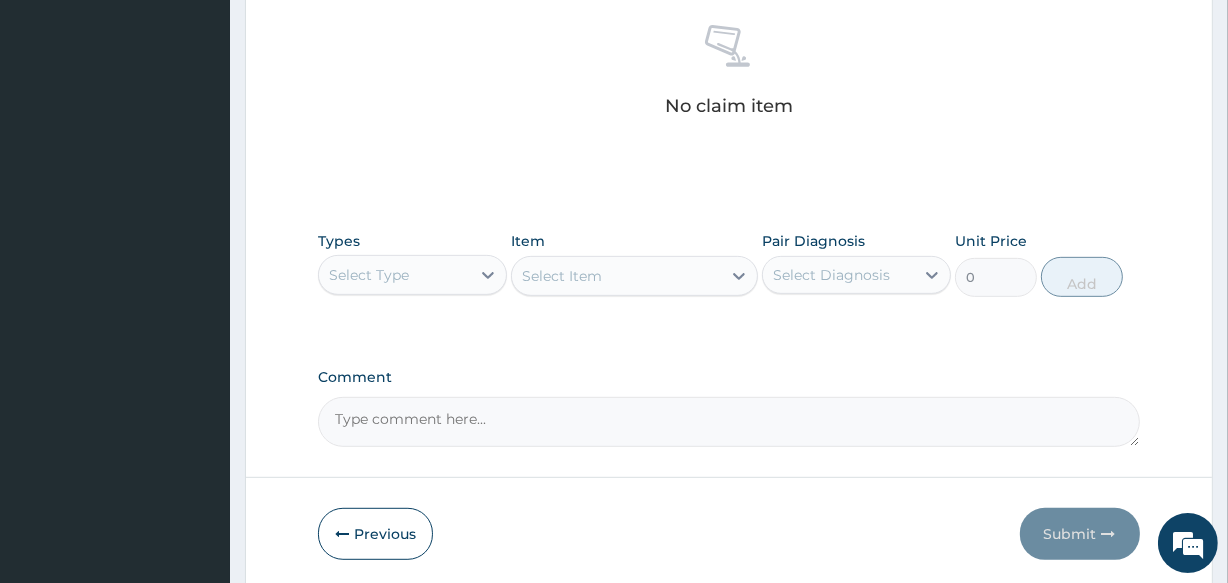 scroll, scrollTop: 818, scrollLeft: 0, axis: vertical 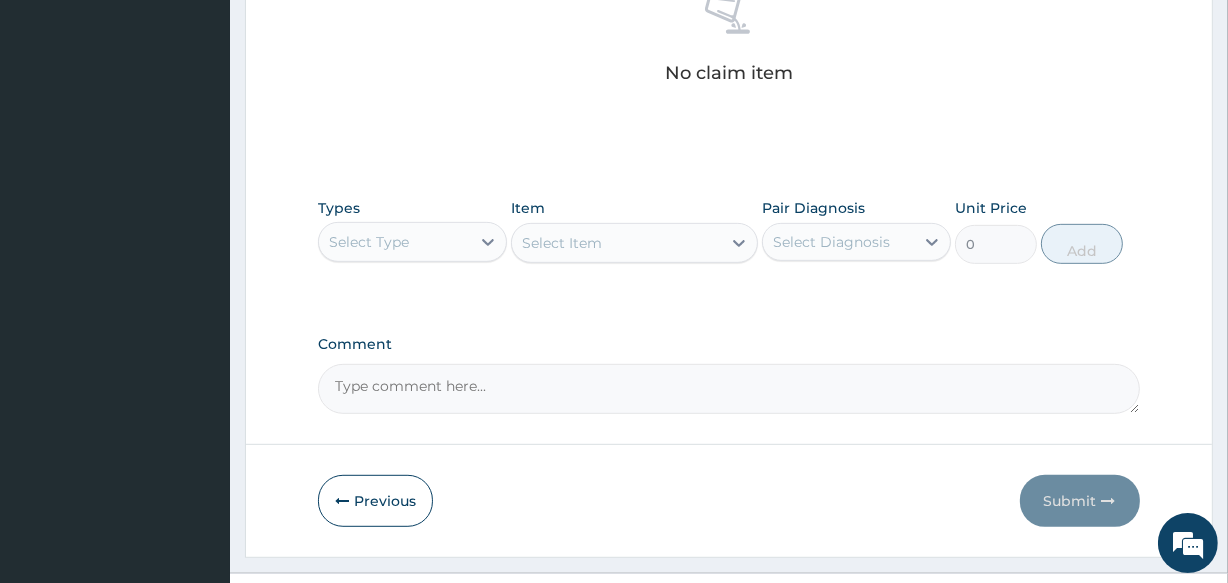 click on "Select Type" at bounding box center [394, 242] 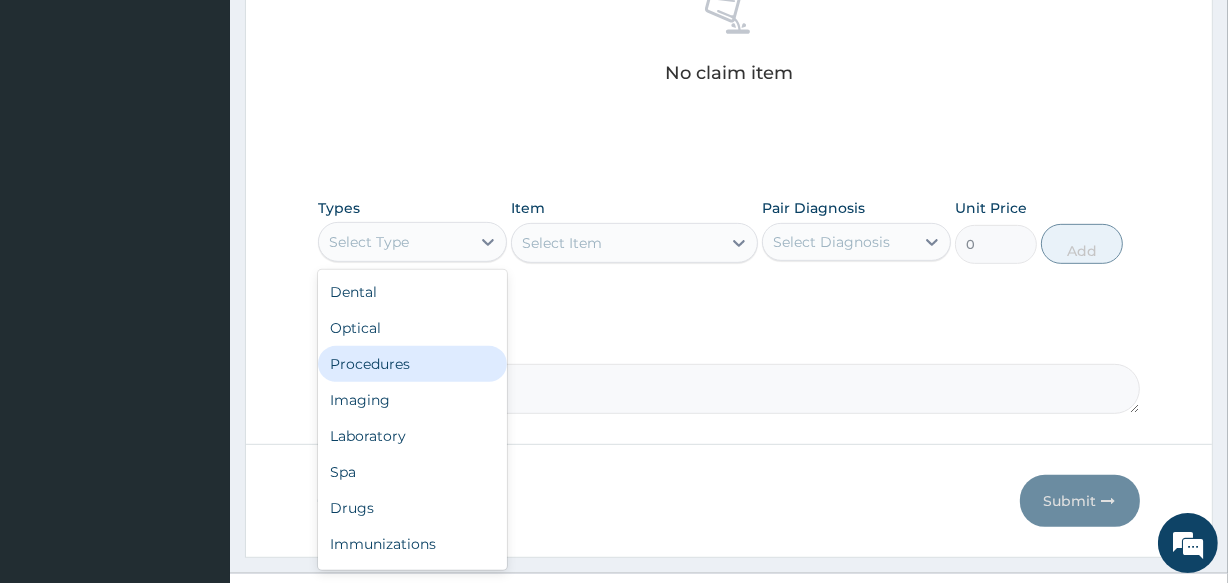 click on "Procedures" at bounding box center (412, 364) 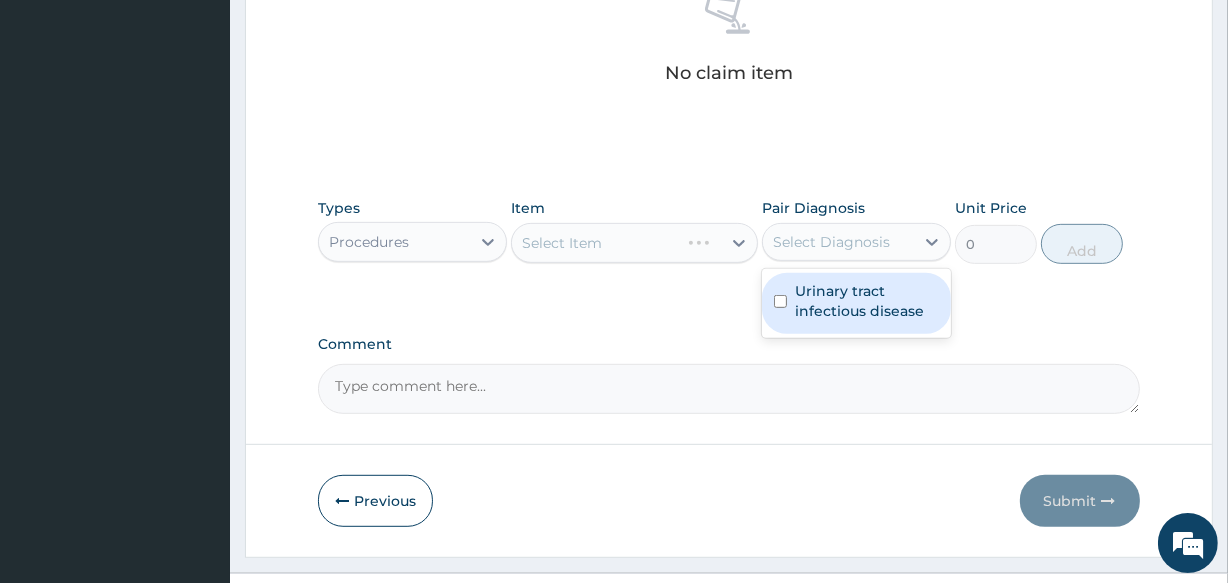 click on "Select Diagnosis" at bounding box center [831, 242] 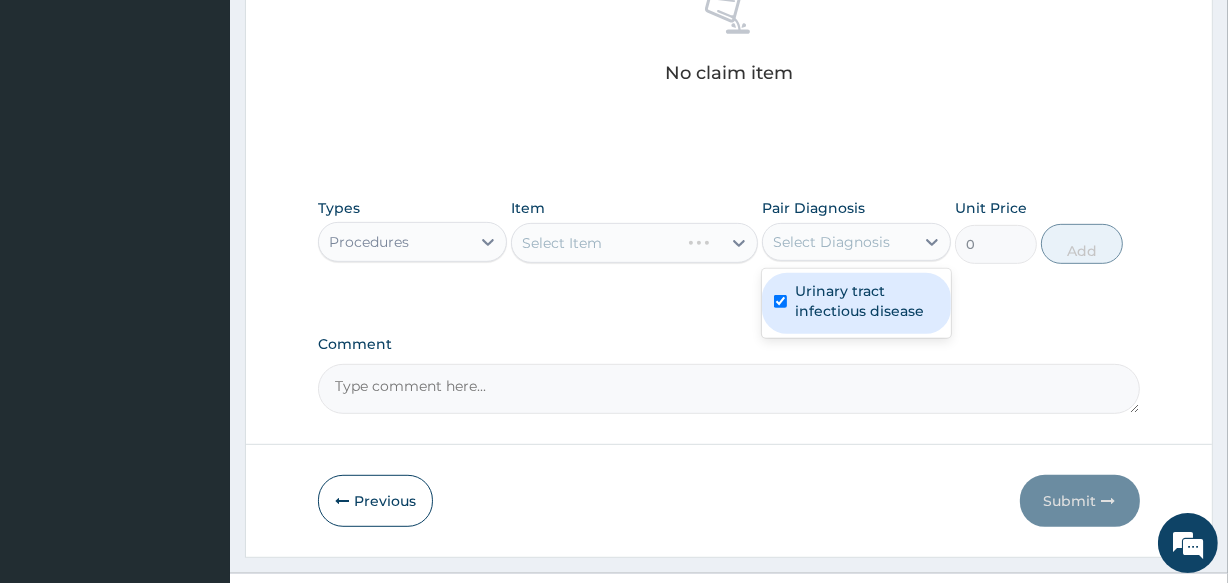 checkbox on "true" 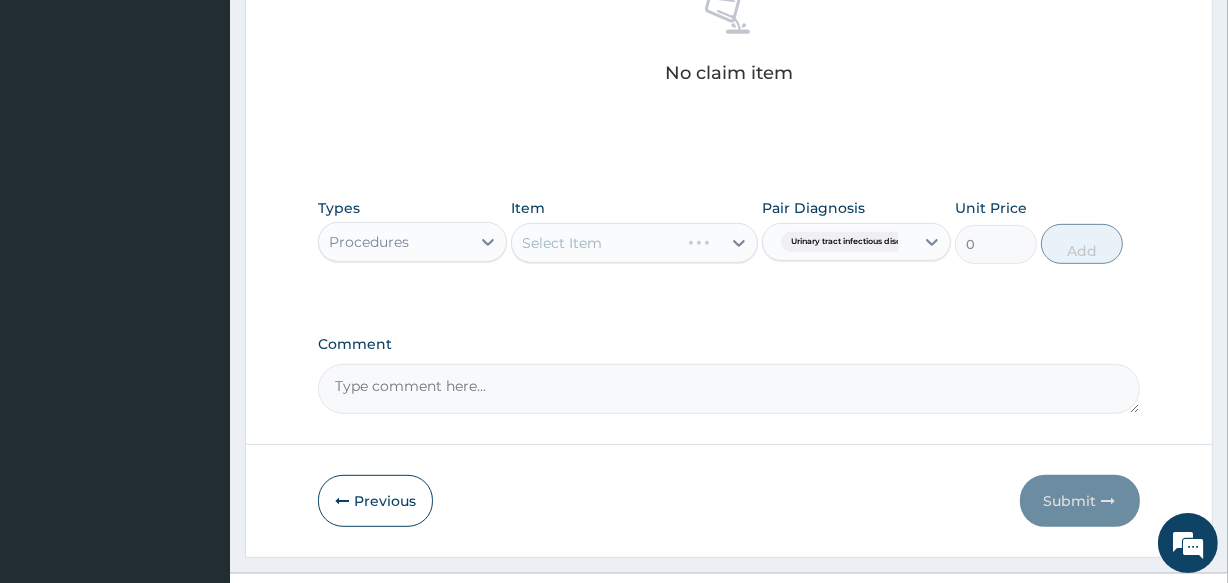 click on "PA Code / Prescription Code Enter Code(Secondary Care Only) Encounter Date 01-08-2025 Important Notice Please enter PA codes before entering items that are not attached to a PA code   All diagnoses entered must be linked to a claim item. Diagnosis & Claim Items that are visible but inactive cannot be edited because they were imported from an already approved PA code. Diagnosis Urinary tract infectious disease Query NB: All diagnosis must be linked to a claim item Claim Items No claim item Types Procedures Item Select Item Pair Diagnosis Urinary tract infectious disea... Unit Price 0 Add Comment" at bounding box center (728, -107) 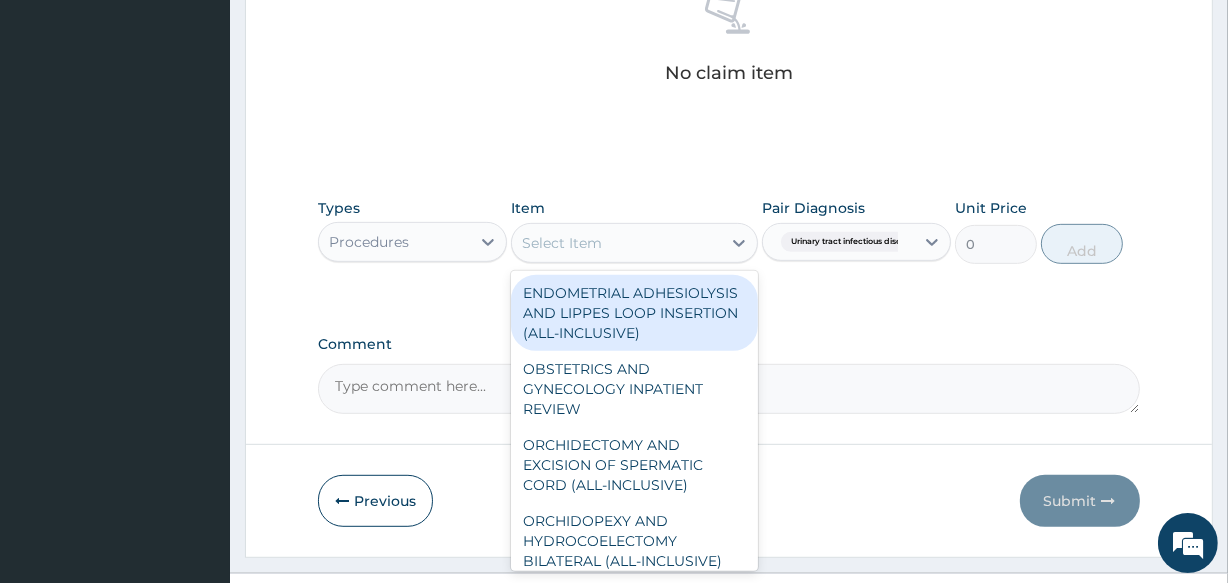 click on "Select Item" at bounding box center (616, 243) 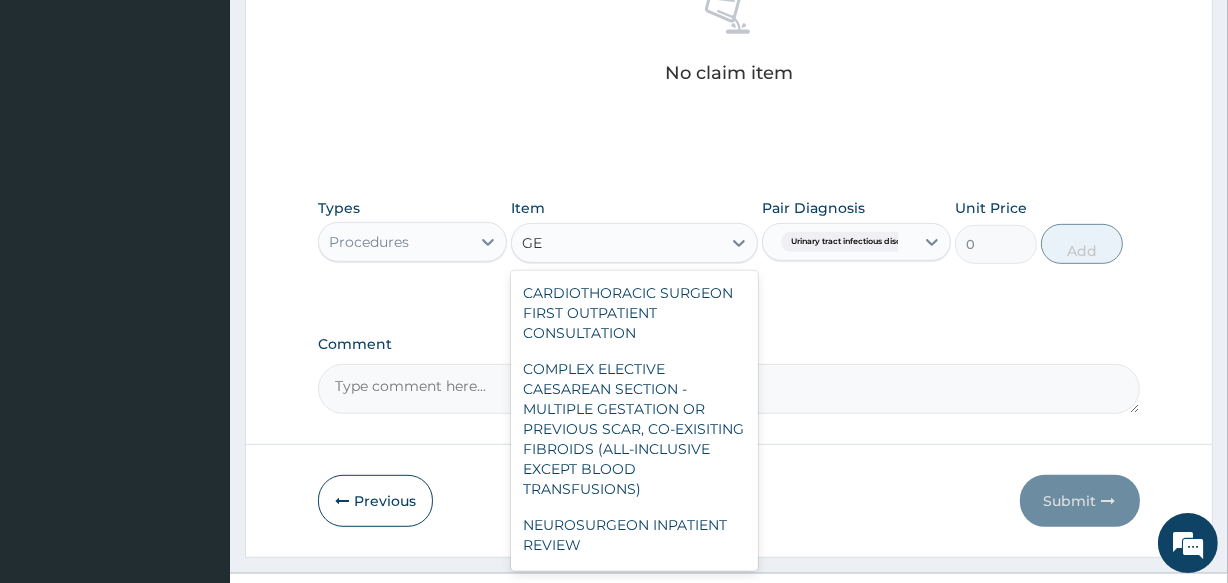 type on "G" 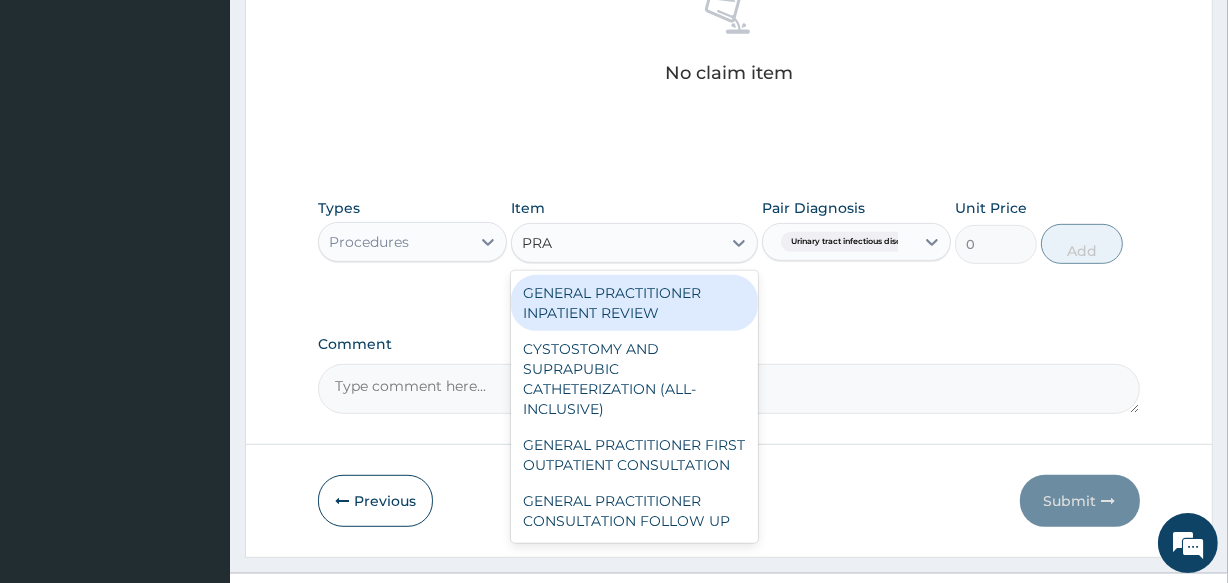 type on "PRAC" 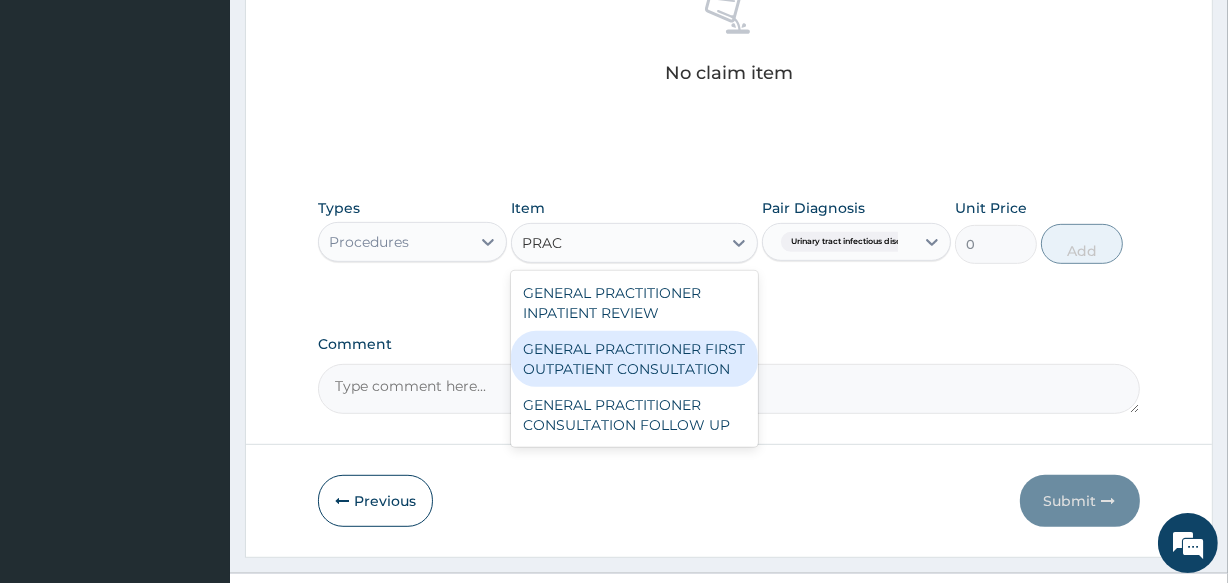 click on "GENERAL PRACTITIONER FIRST OUTPATIENT CONSULTATION" at bounding box center [634, 359] 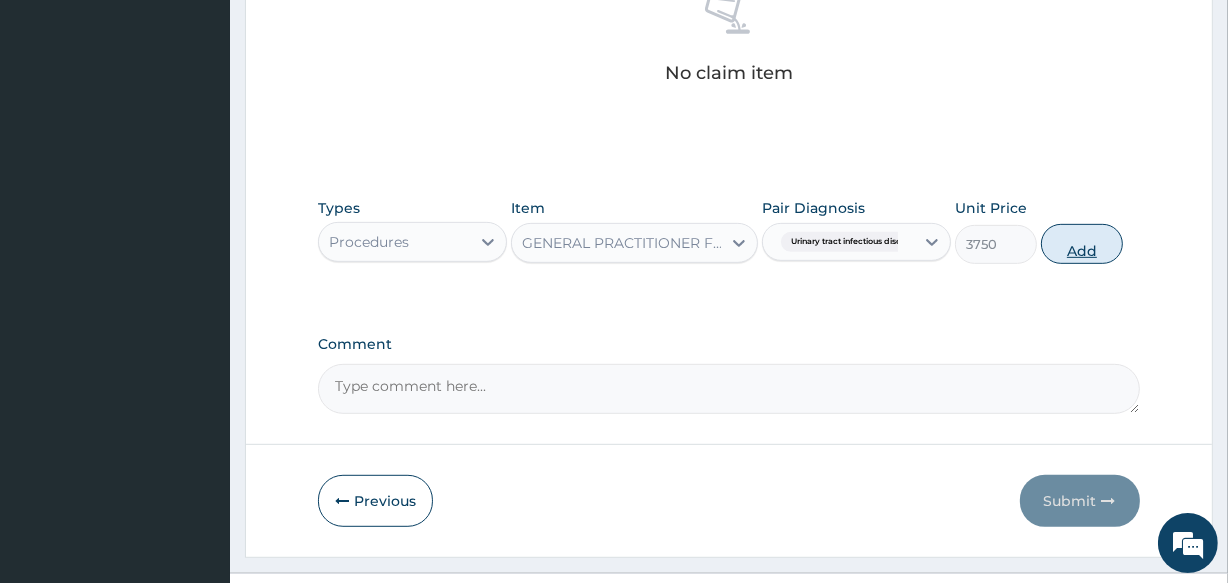 click on "Add" at bounding box center [1082, 244] 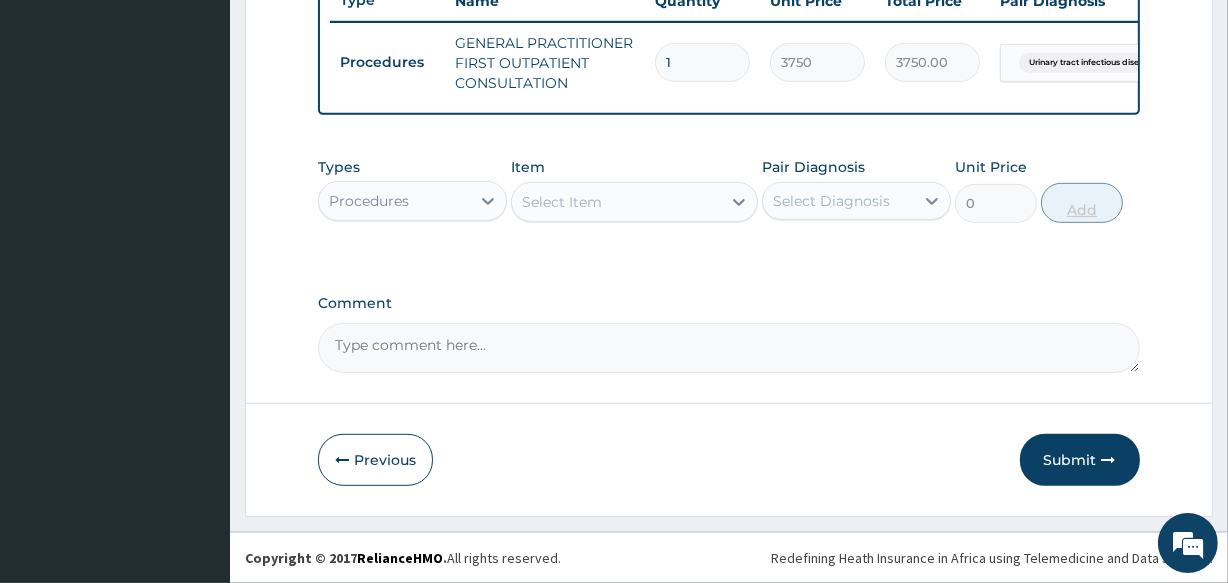 scroll, scrollTop: 787, scrollLeft: 0, axis: vertical 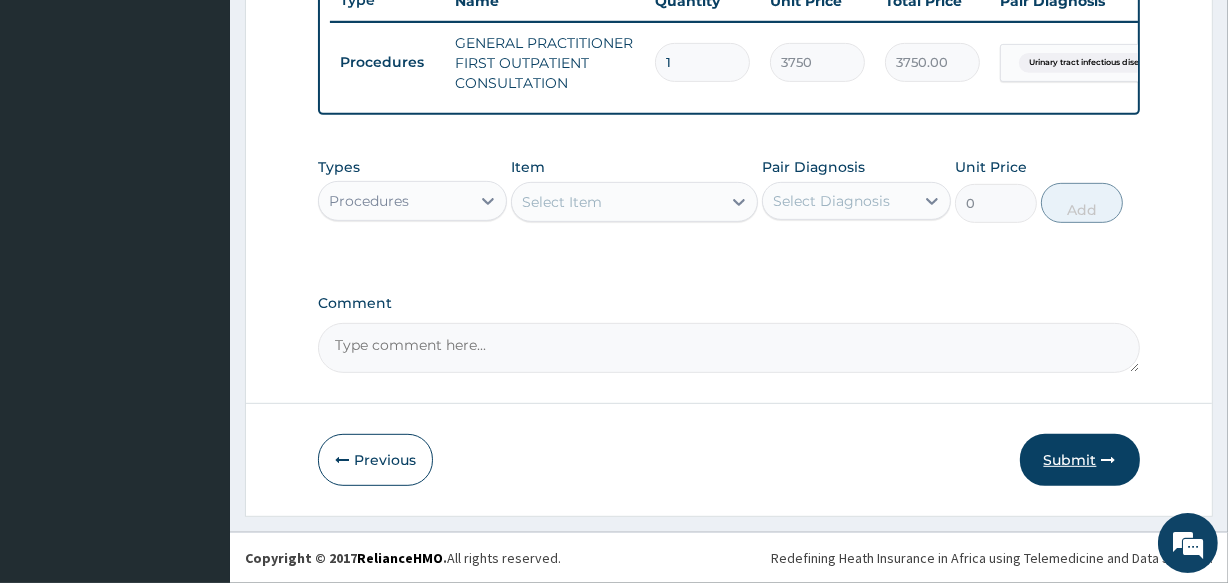 click on "Submit" at bounding box center [1080, 460] 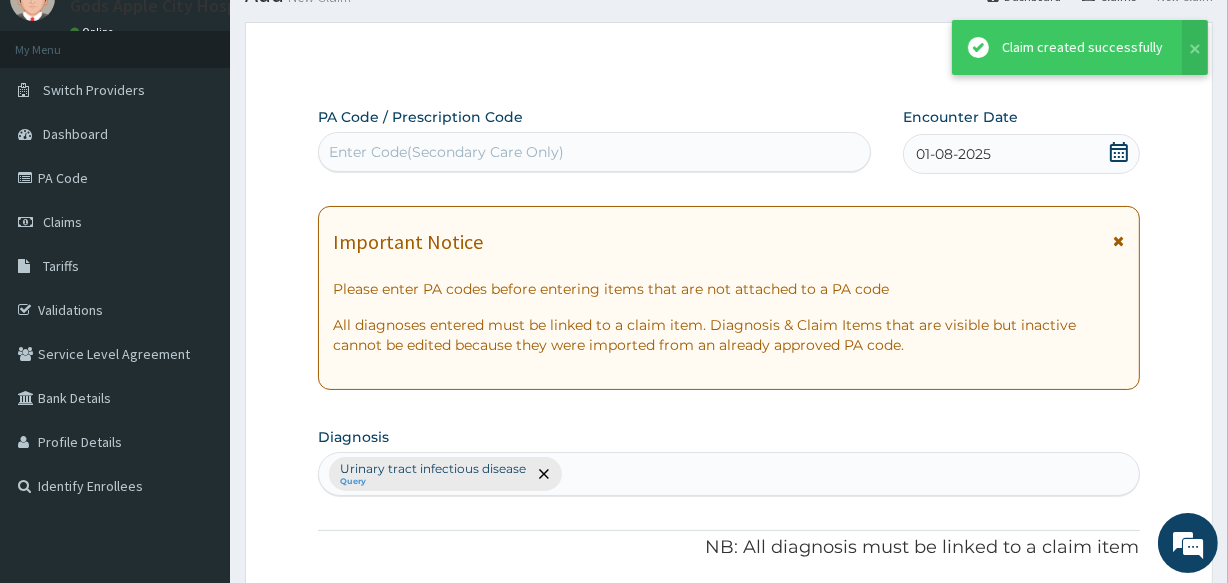 scroll, scrollTop: 787, scrollLeft: 0, axis: vertical 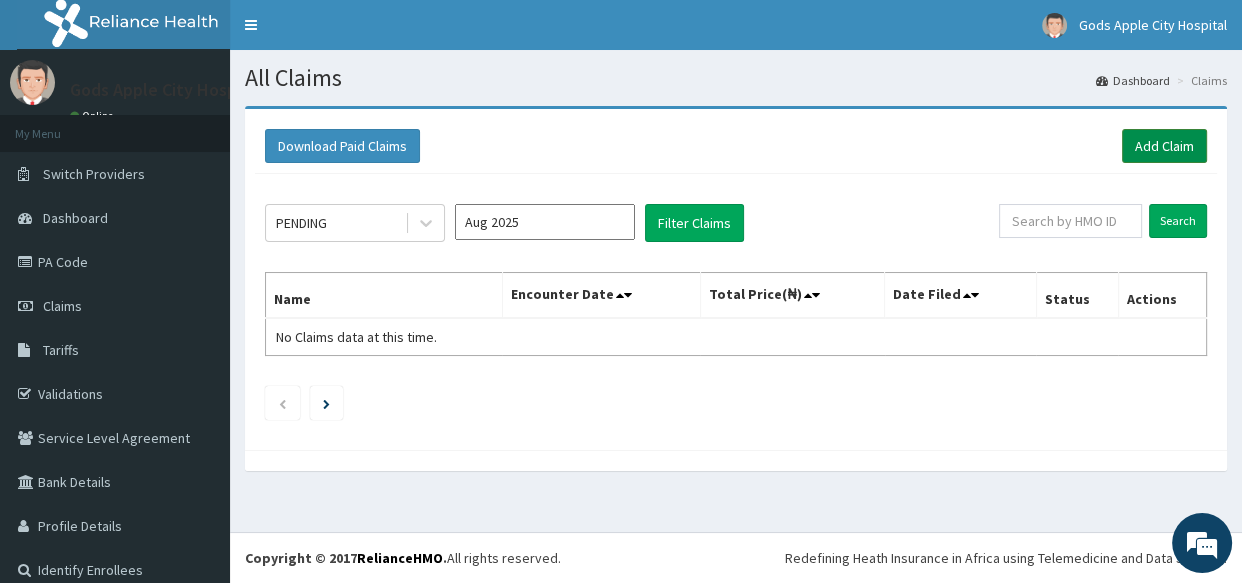 click on "Add Claim" at bounding box center (1164, 146) 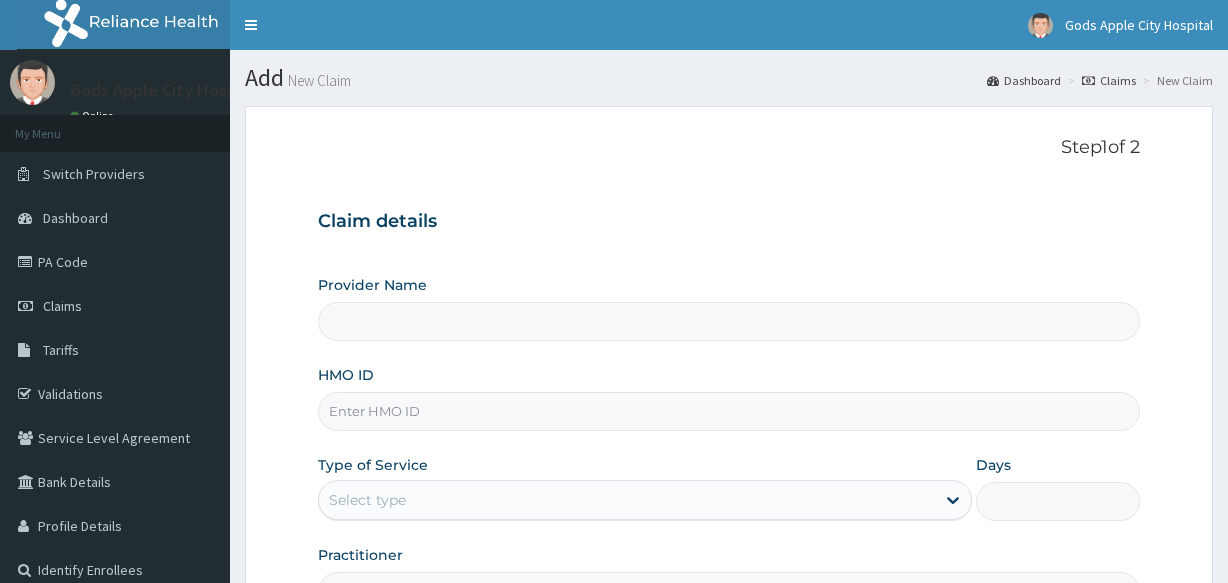 scroll, scrollTop: 0, scrollLeft: 0, axis: both 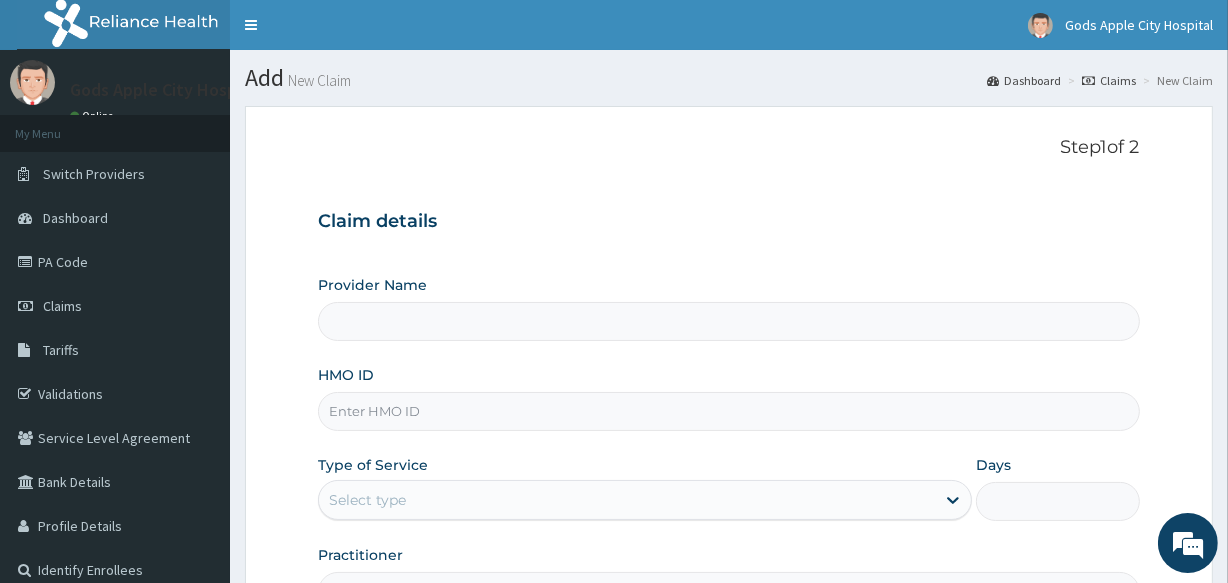 type on "Gods Apple city Hospital - Ojodu" 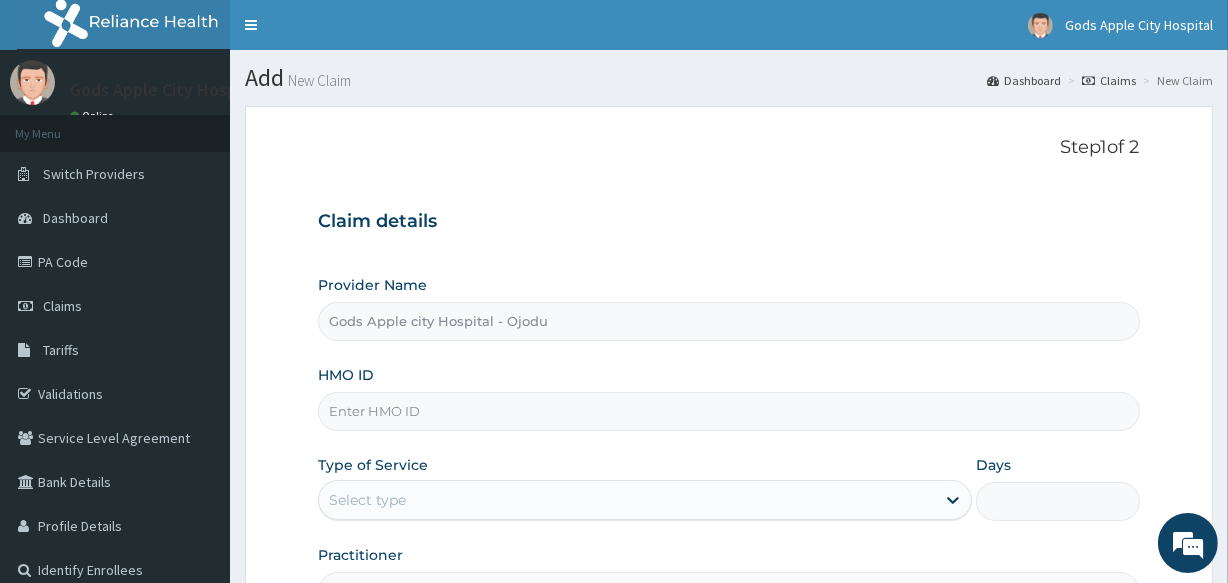 scroll, scrollTop: 0, scrollLeft: 0, axis: both 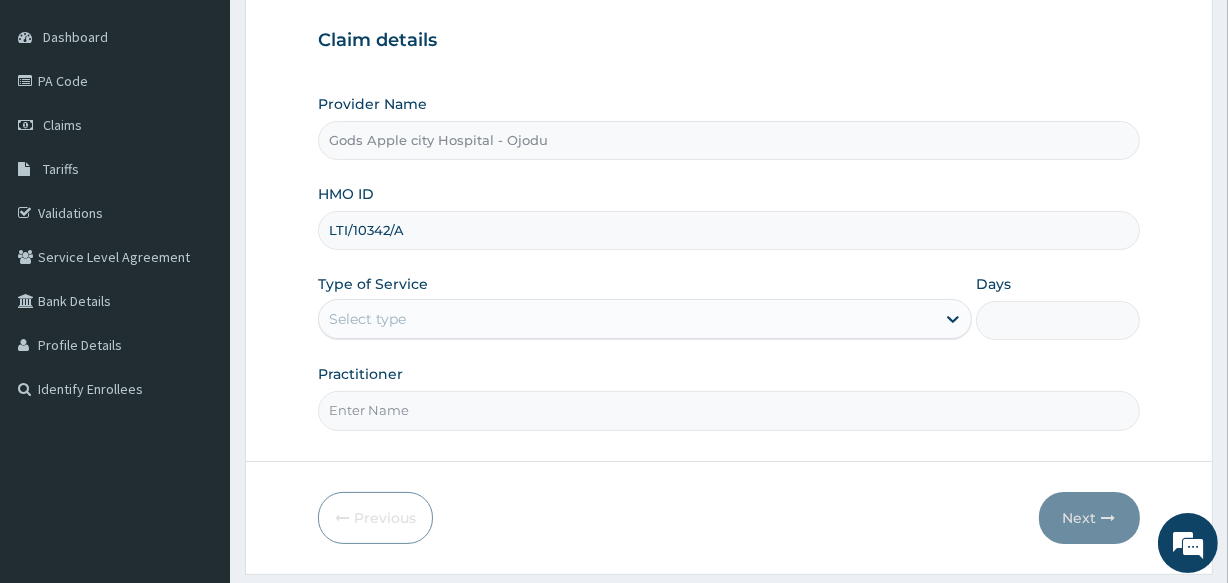 type on "LTI/10342/A" 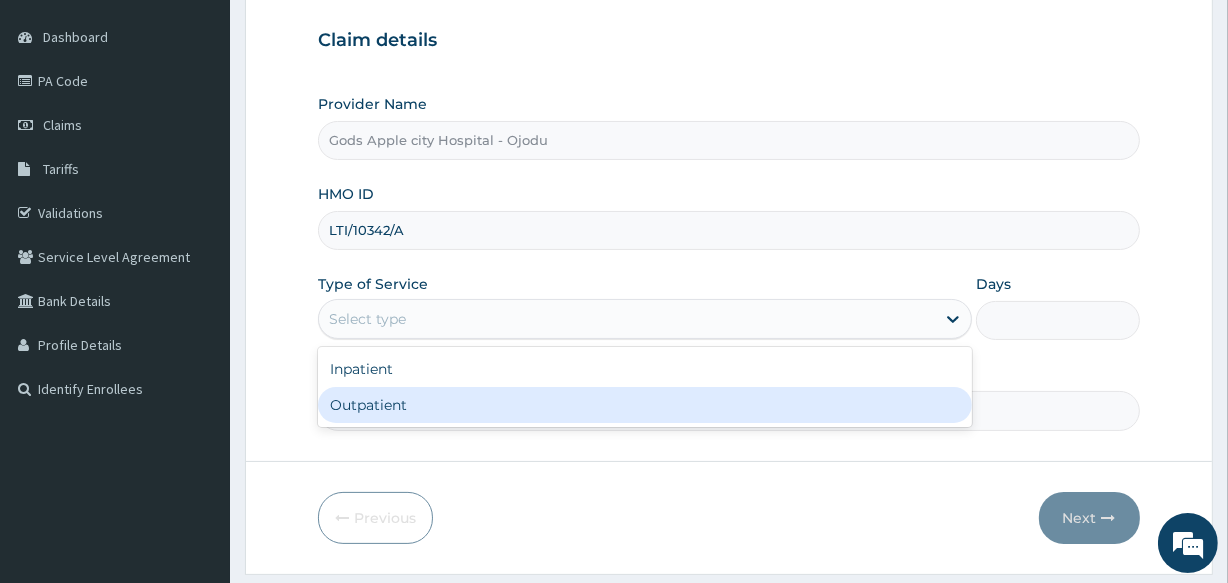 click on "Outpatient" at bounding box center [645, 405] 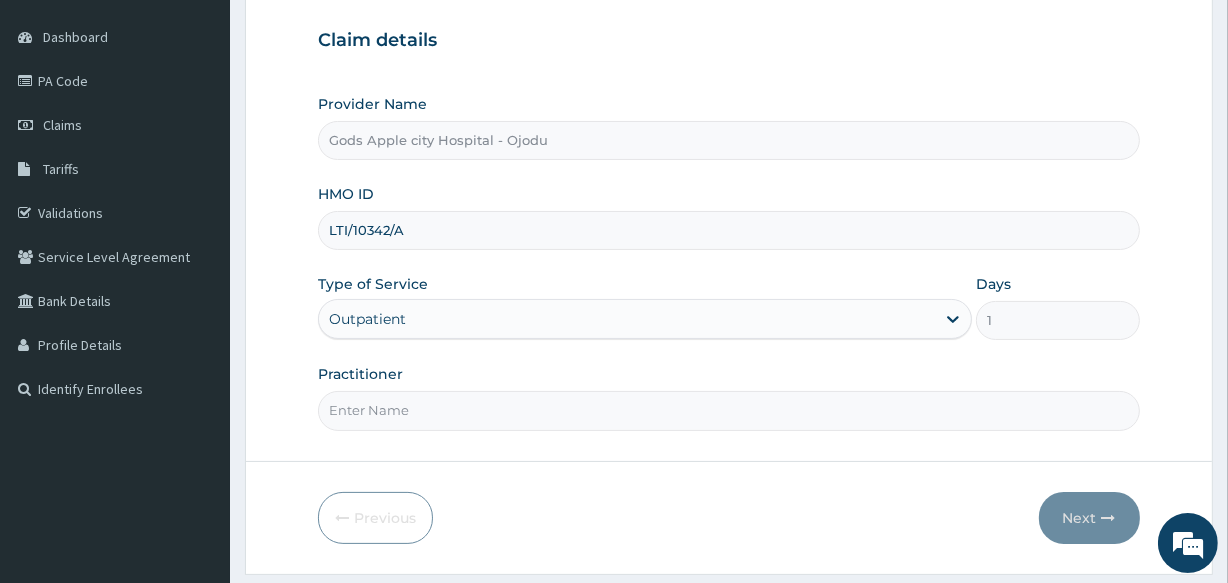 click on "Practitioner" at bounding box center [728, 410] 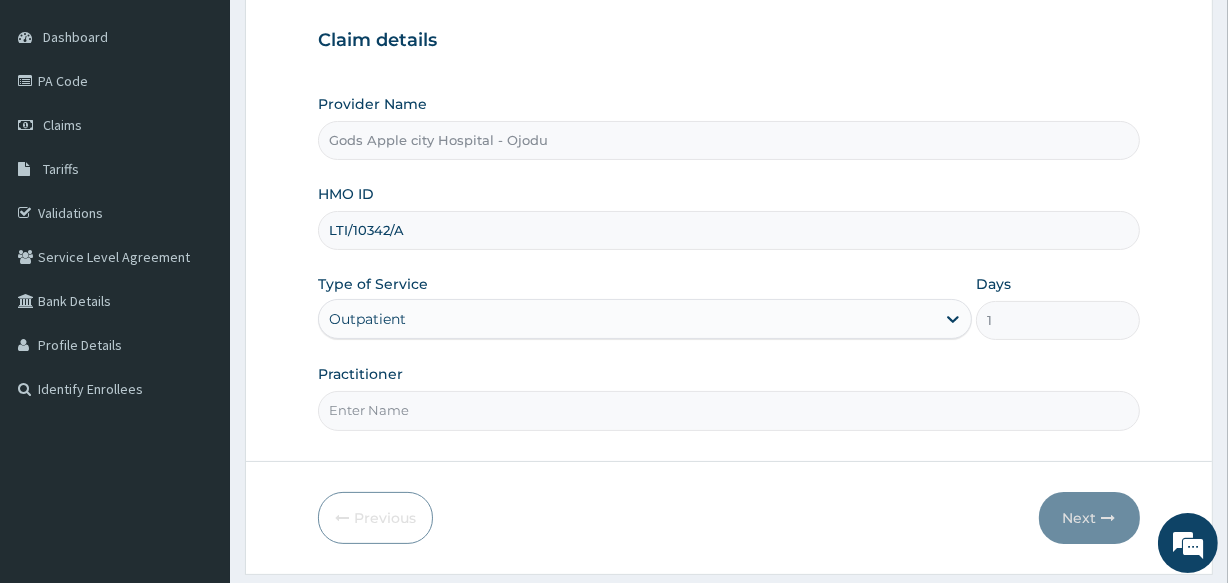 type on "DR [LAST]" 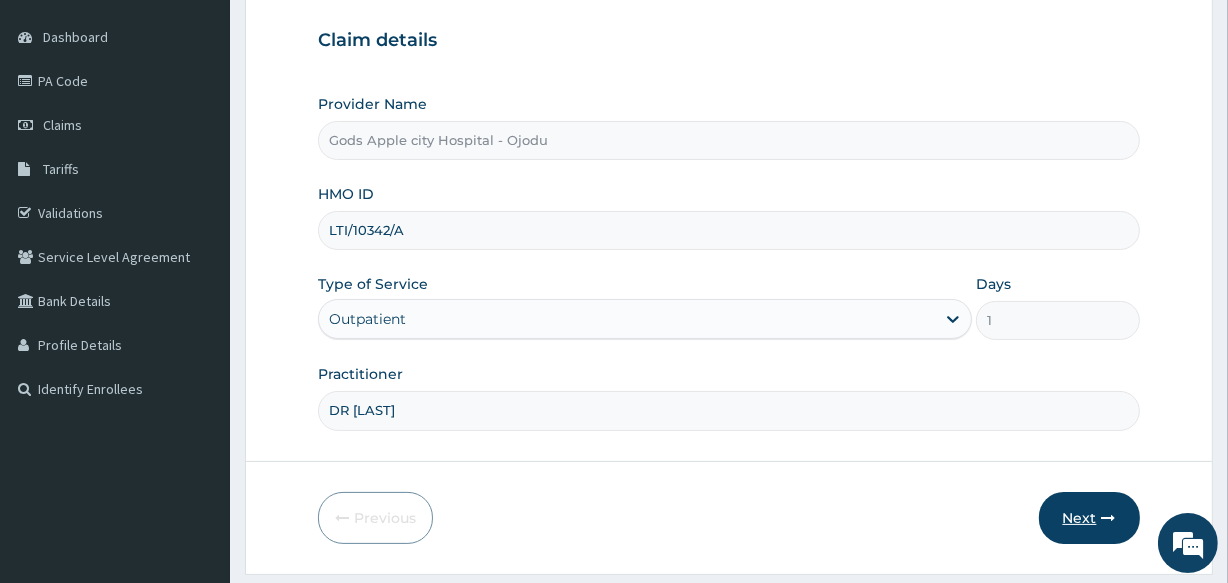 click on "Next" at bounding box center [1089, 518] 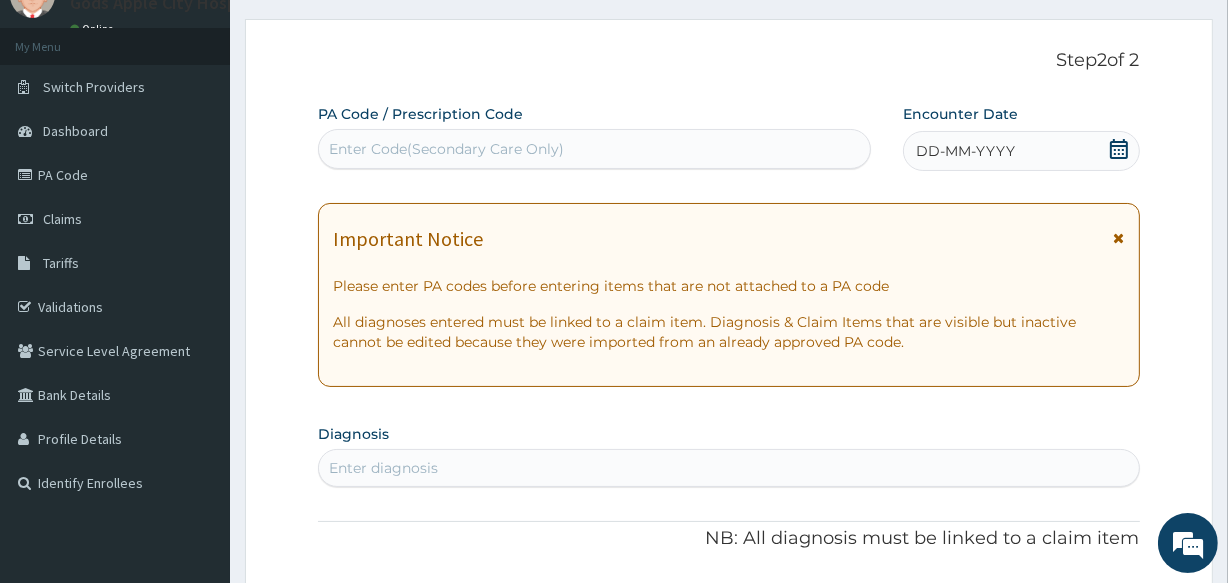 scroll, scrollTop: 0, scrollLeft: 0, axis: both 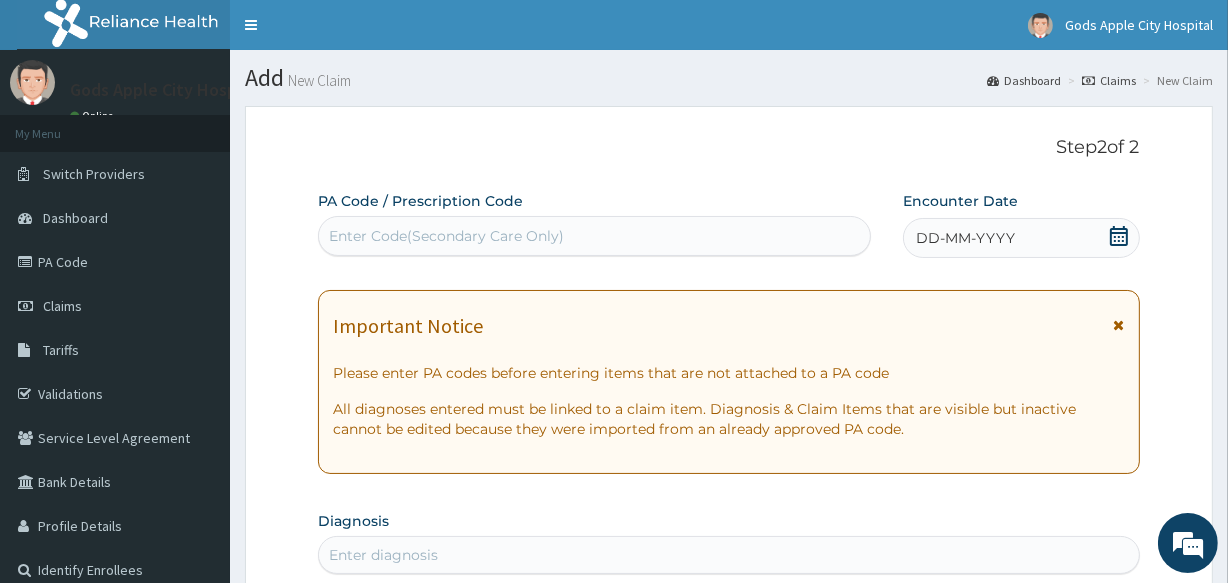 click on "Enter Code(Secondary Care Only)" at bounding box center (446, 236) 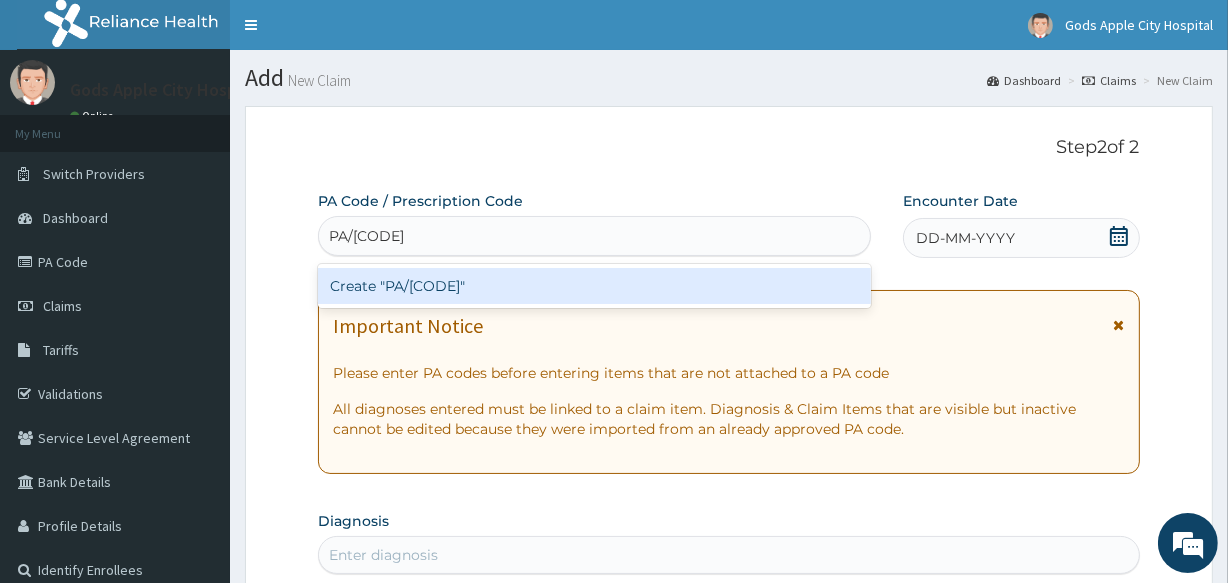 click on "Create "PA/[CODE]"" at bounding box center (594, 286) 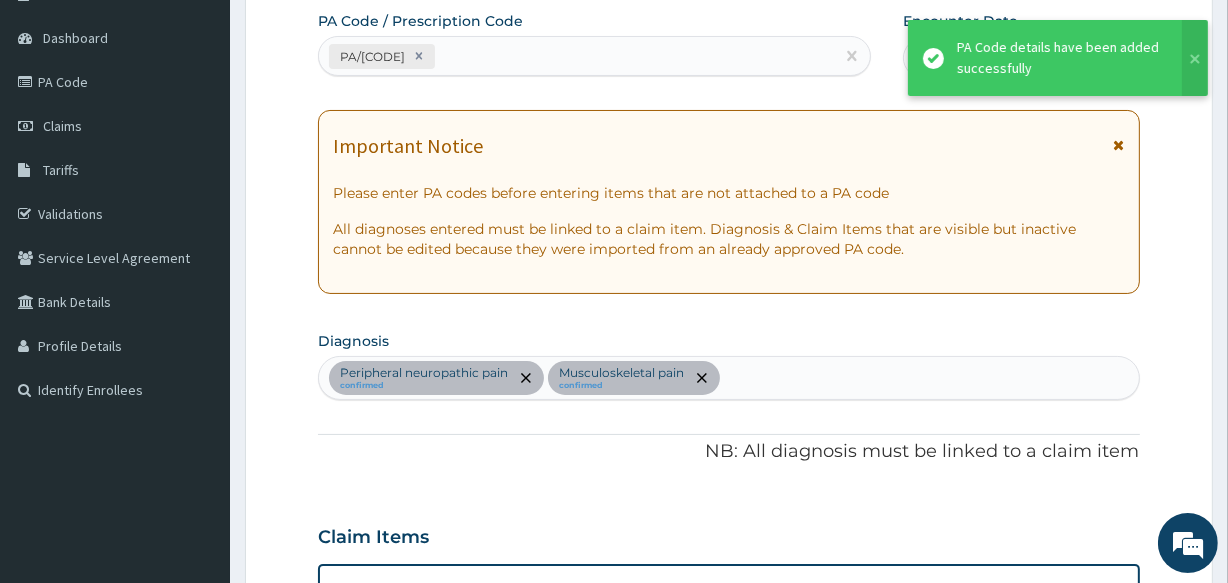 scroll, scrollTop: 615, scrollLeft: 0, axis: vertical 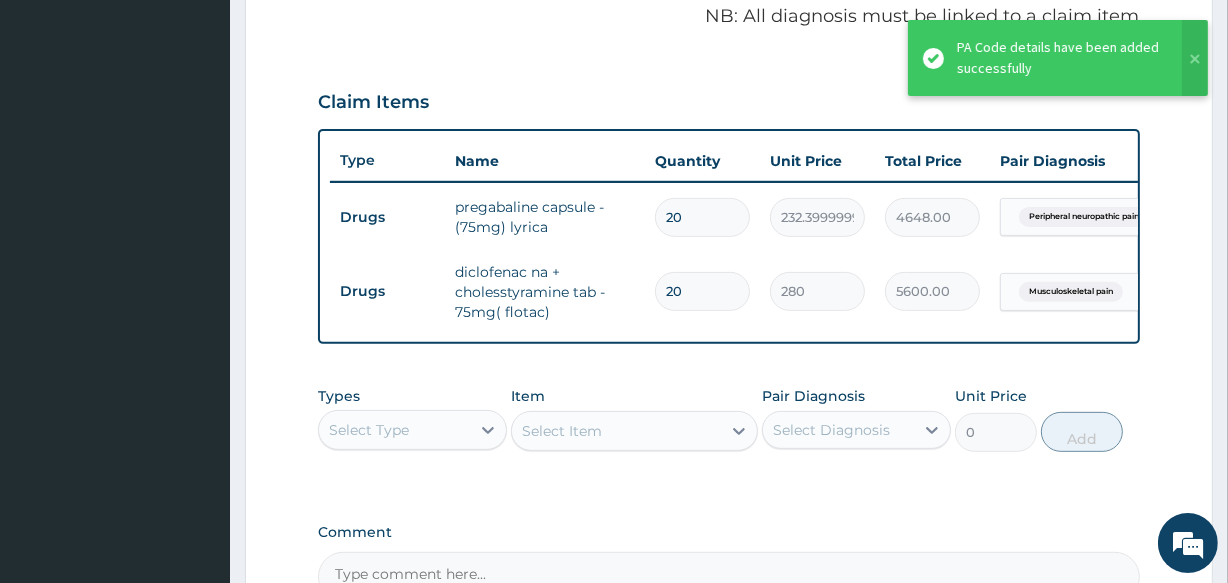 click on "Select Type" at bounding box center [394, 430] 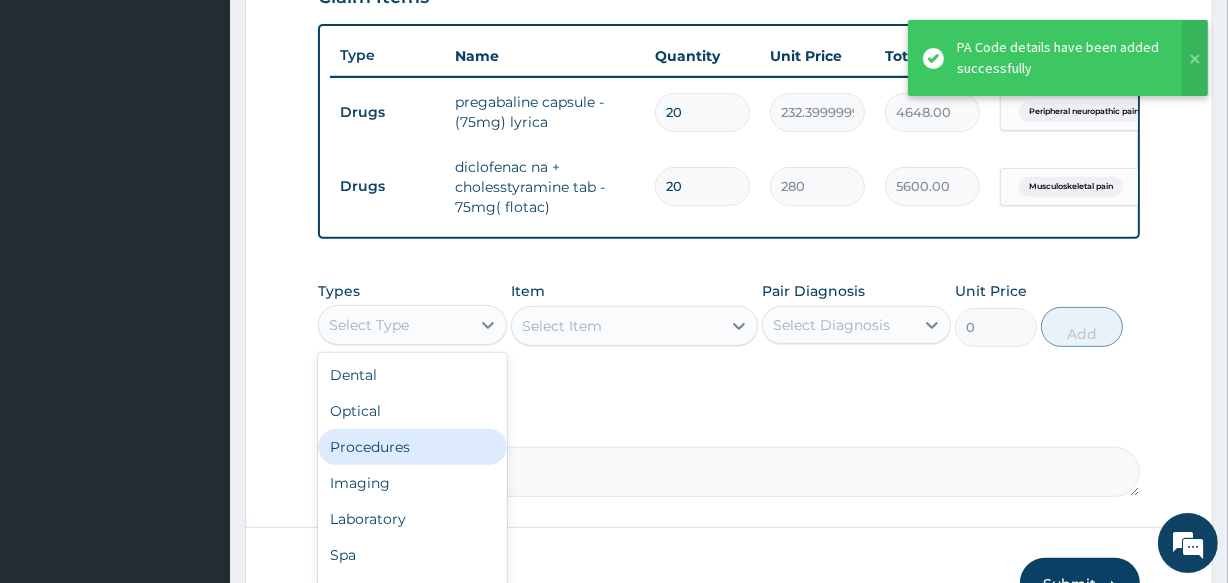 scroll, scrollTop: 797, scrollLeft: 0, axis: vertical 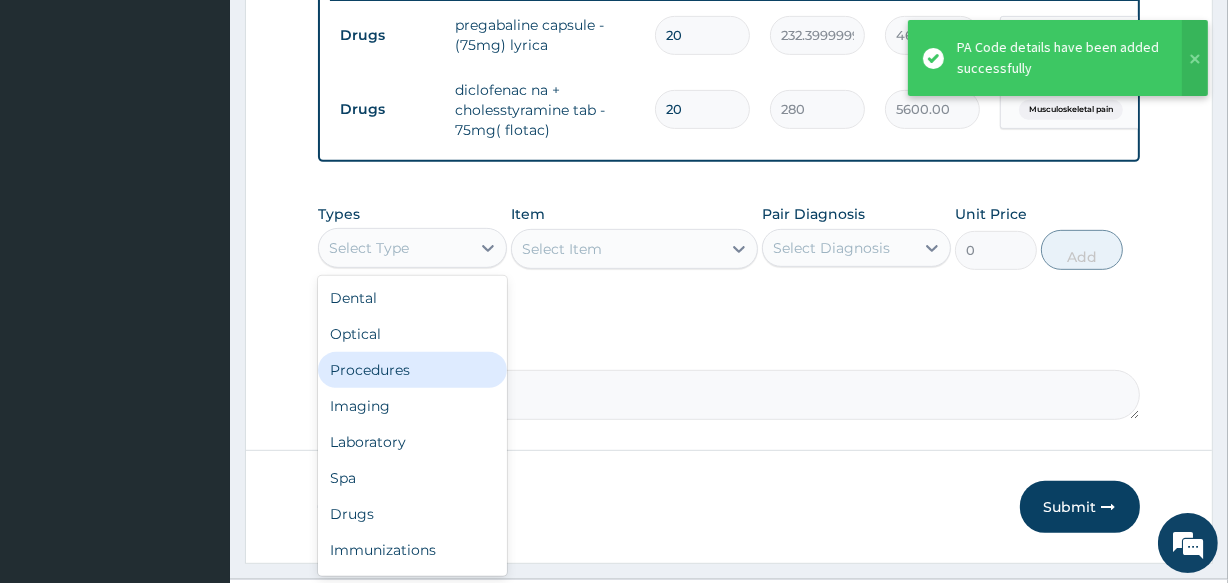 click on "Procedures" at bounding box center (412, 370) 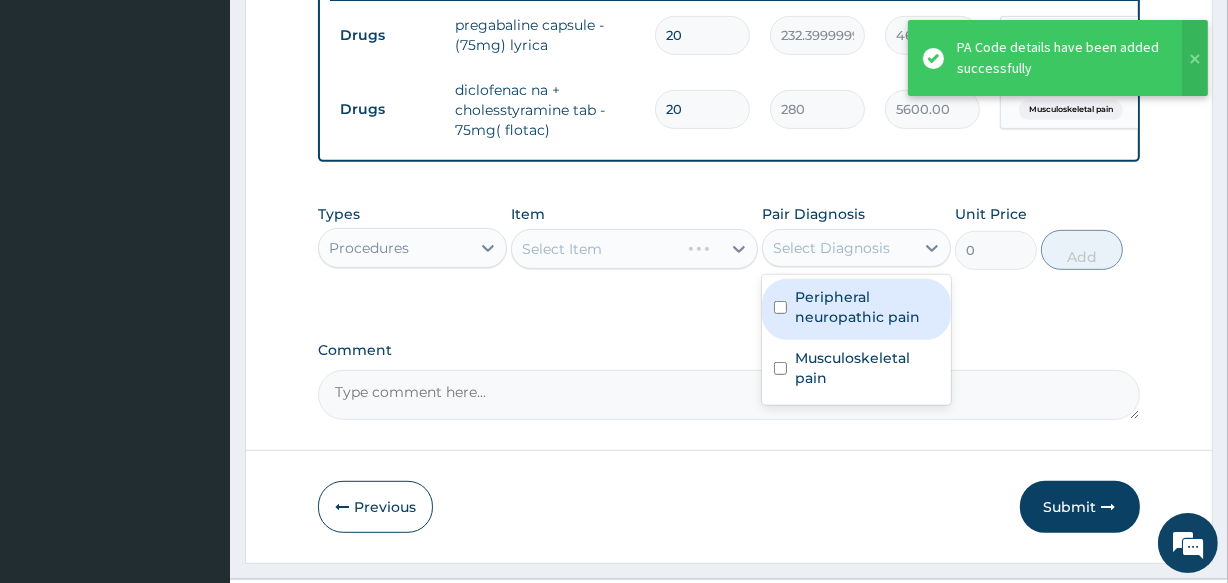 click on "Select Diagnosis" at bounding box center (831, 248) 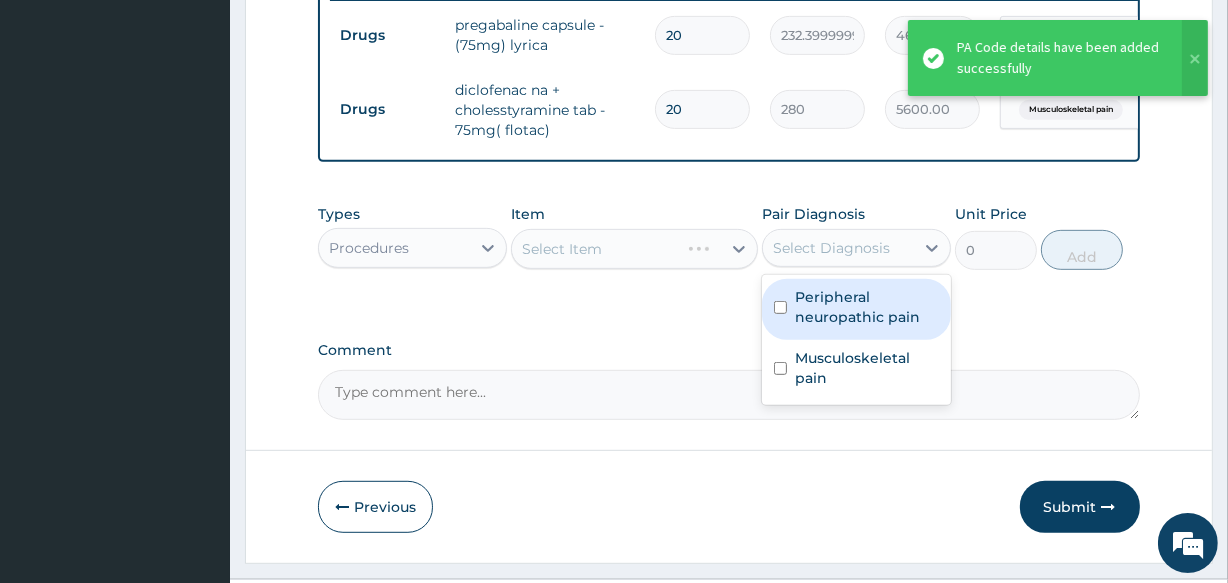 click on "Peripheral neuropathic pain" at bounding box center (867, 307) 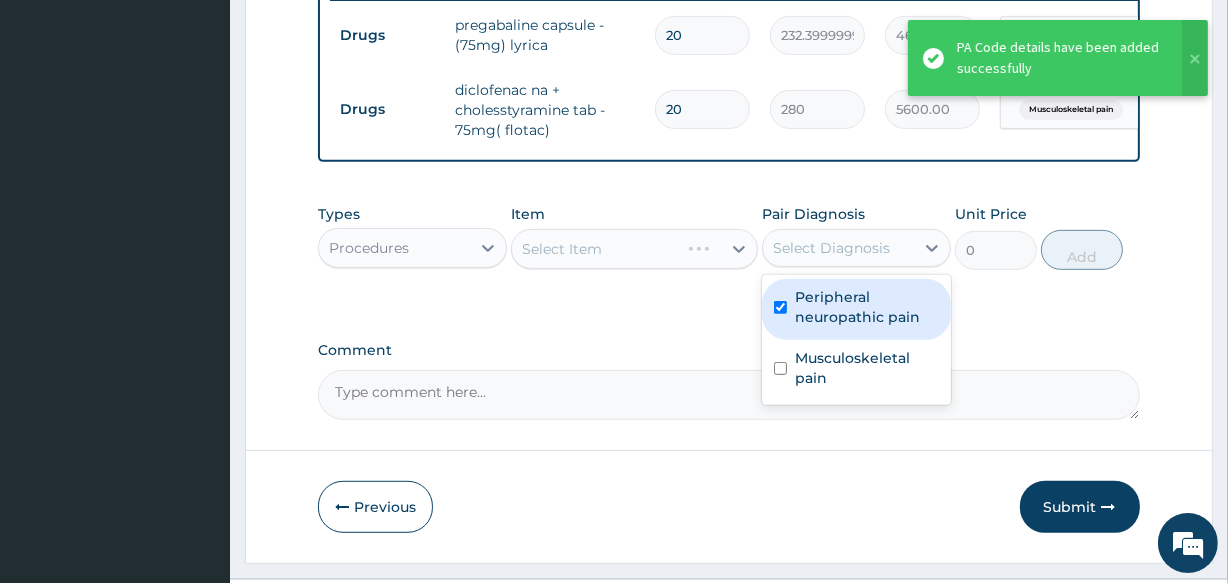checkbox on "true" 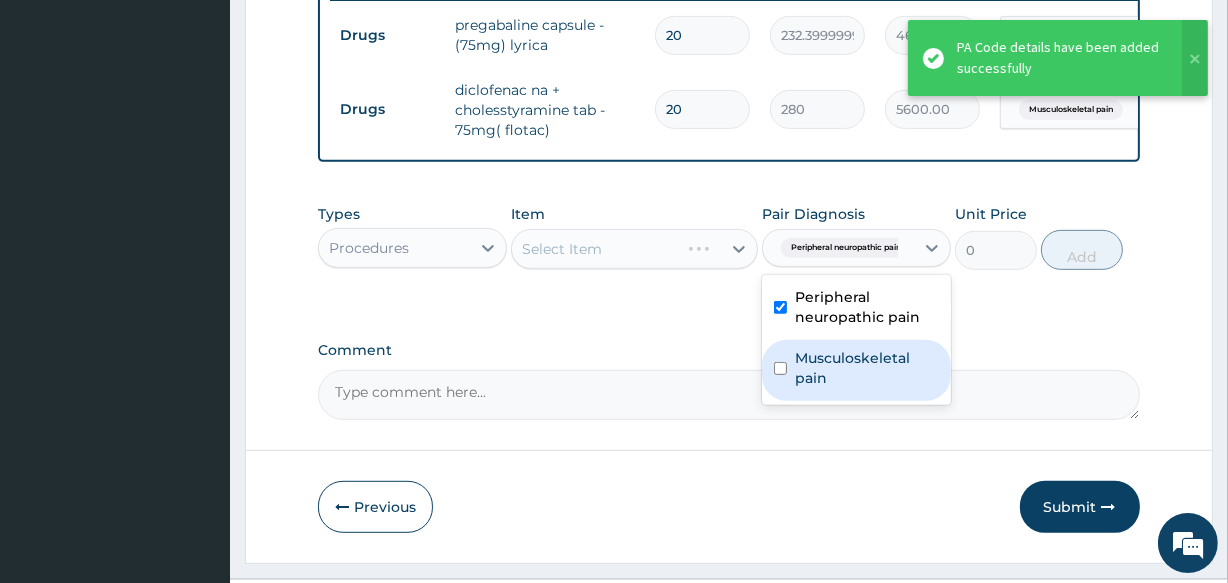 click on "Musculoskeletal pain" at bounding box center (867, 368) 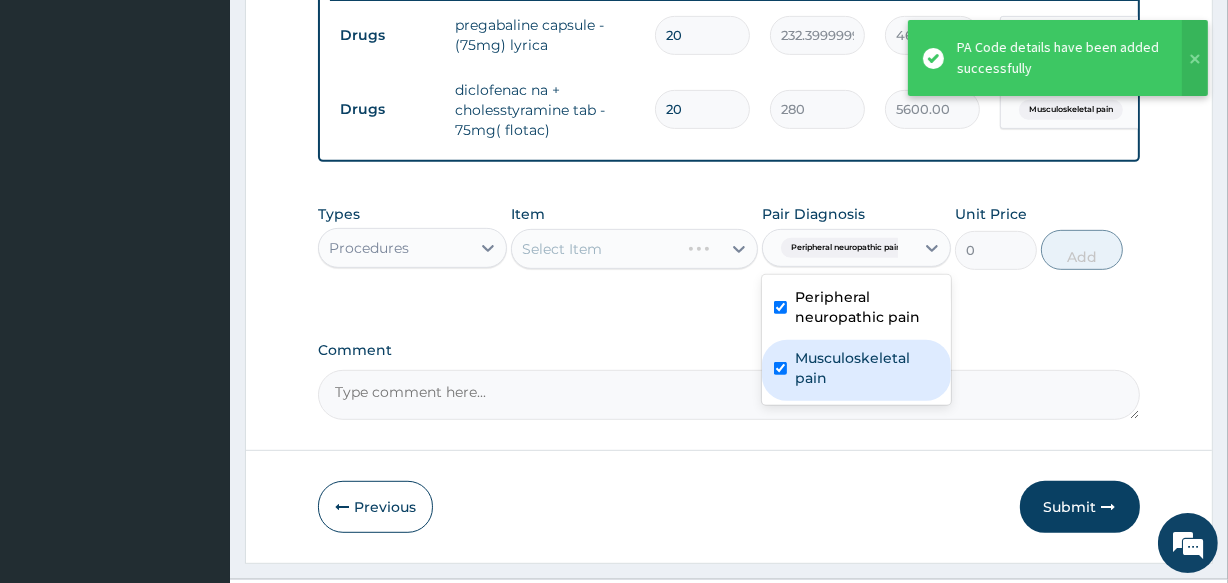 checkbox on "true" 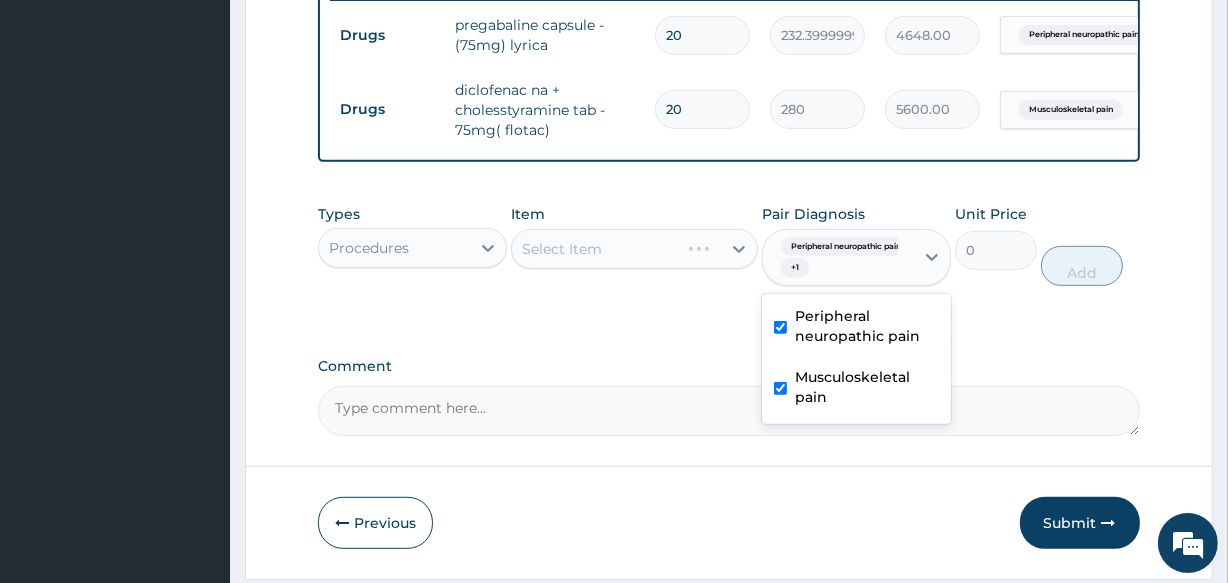click on "Types Procedures Item Select Item Pair Diagnosis option Musculoskeletal pain, selected. option Peripheral neuropathic pain selected, 1 of 2. 2 results available. Use Up and Down to choose options, press Enter to select the currently focused option, press Escape to exit the menu, press Tab to select the option and exit the menu. Peripheral neuropathic pain  + 1 Peripheral neuropathic pain Musculoskeletal pain Unit Price 0 Add" at bounding box center (728, 245) 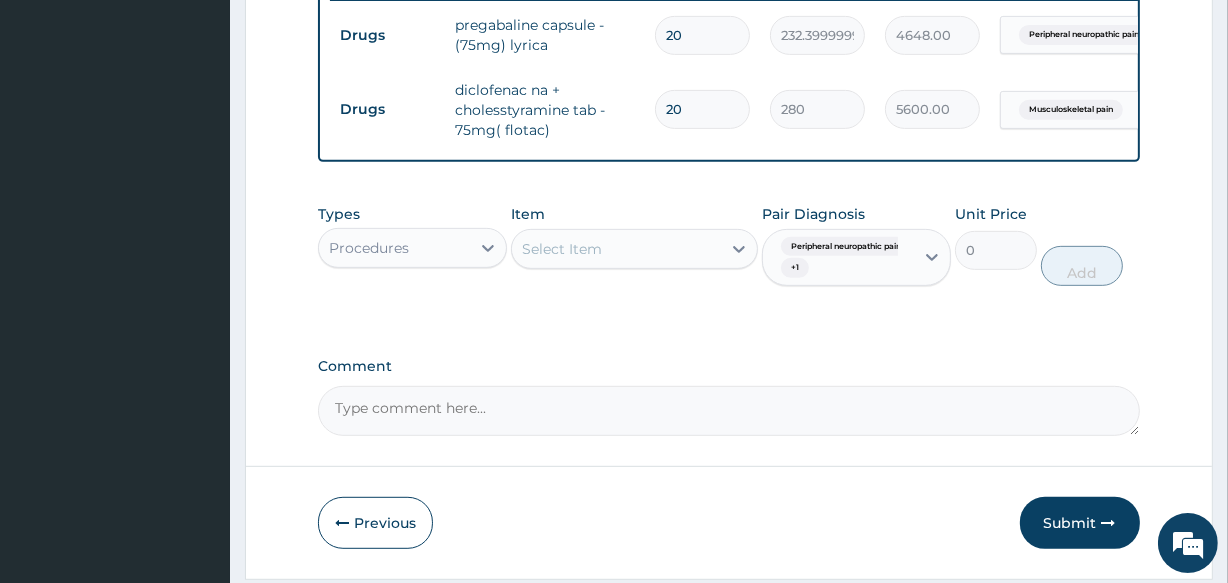 click on "Select Item" at bounding box center (562, 249) 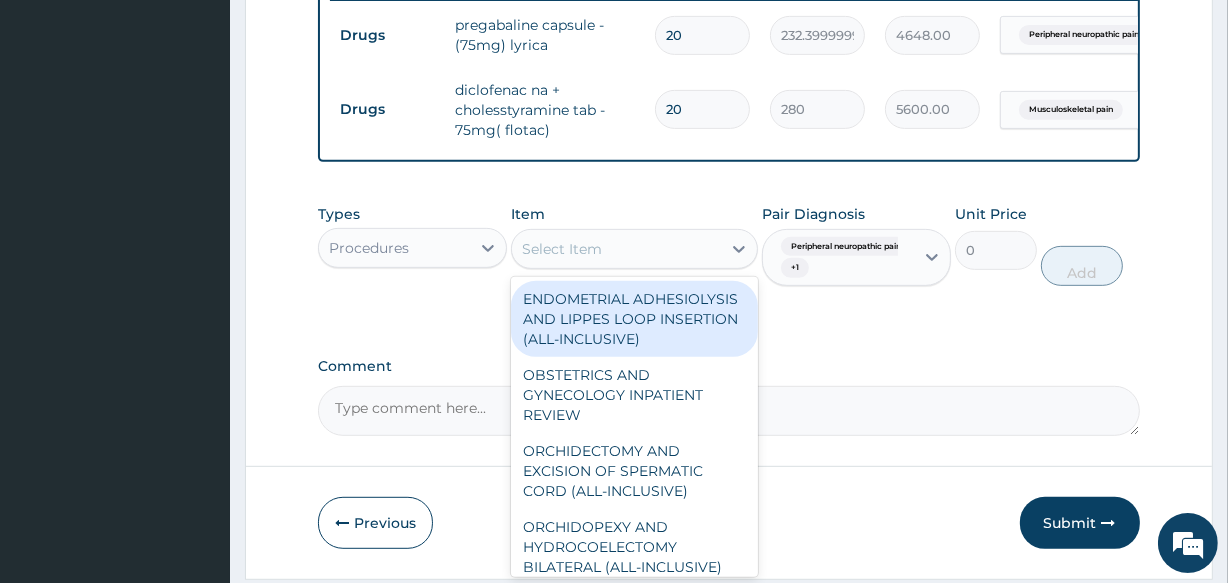 type on "G" 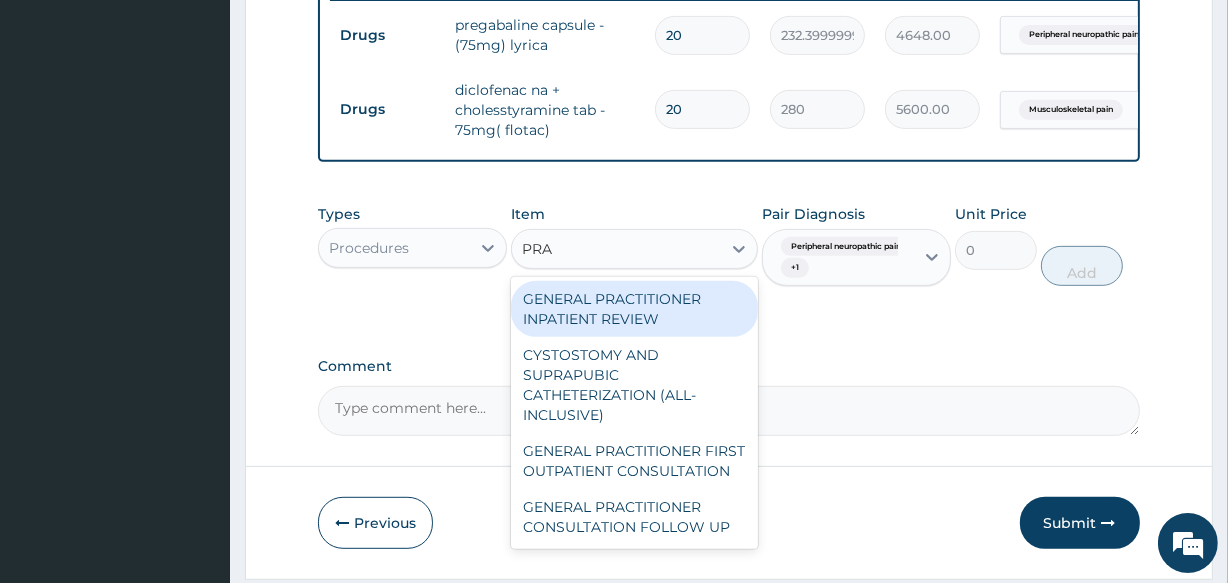 type on "PRAC" 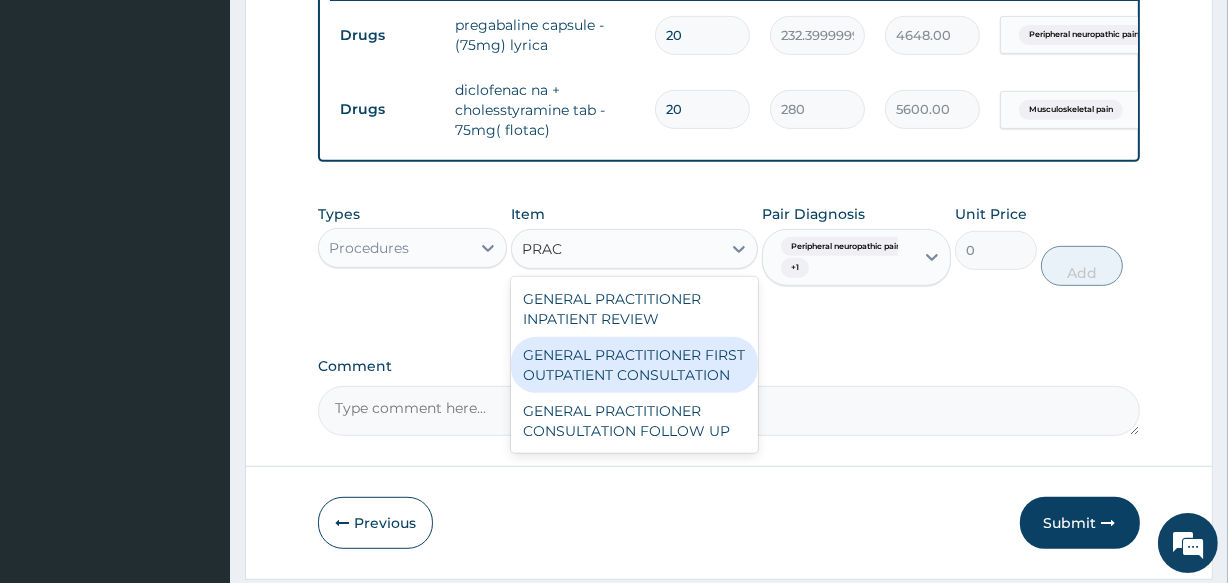 click on "GENERAL PRACTITIONER FIRST OUTPATIENT CONSULTATION" at bounding box center [634, 365] 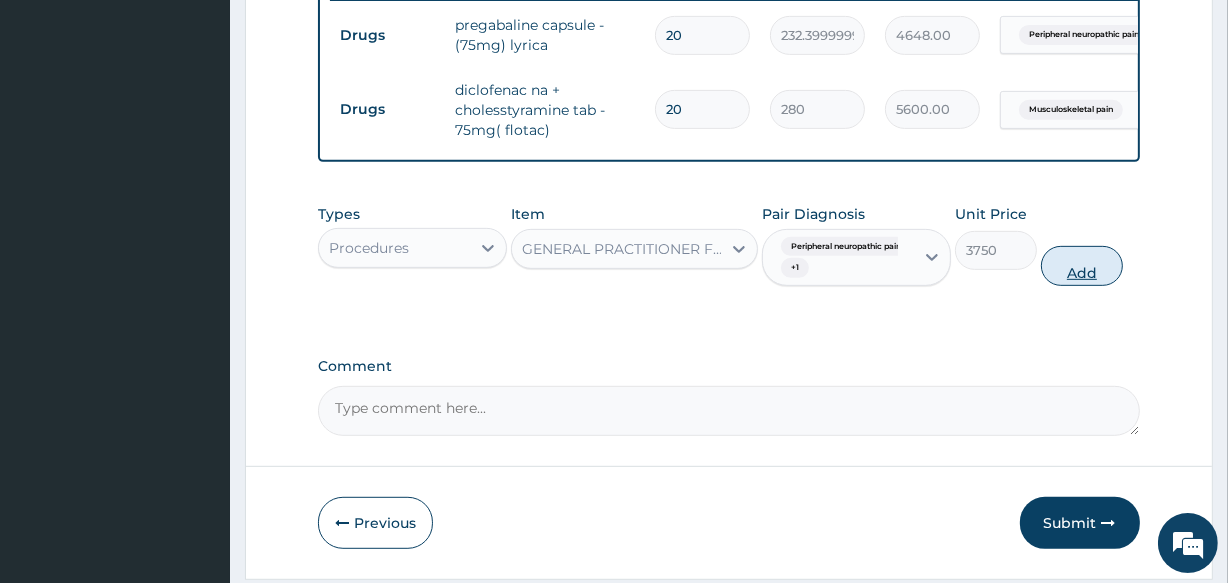 click on "Add" at bounding box center (1082, 266) 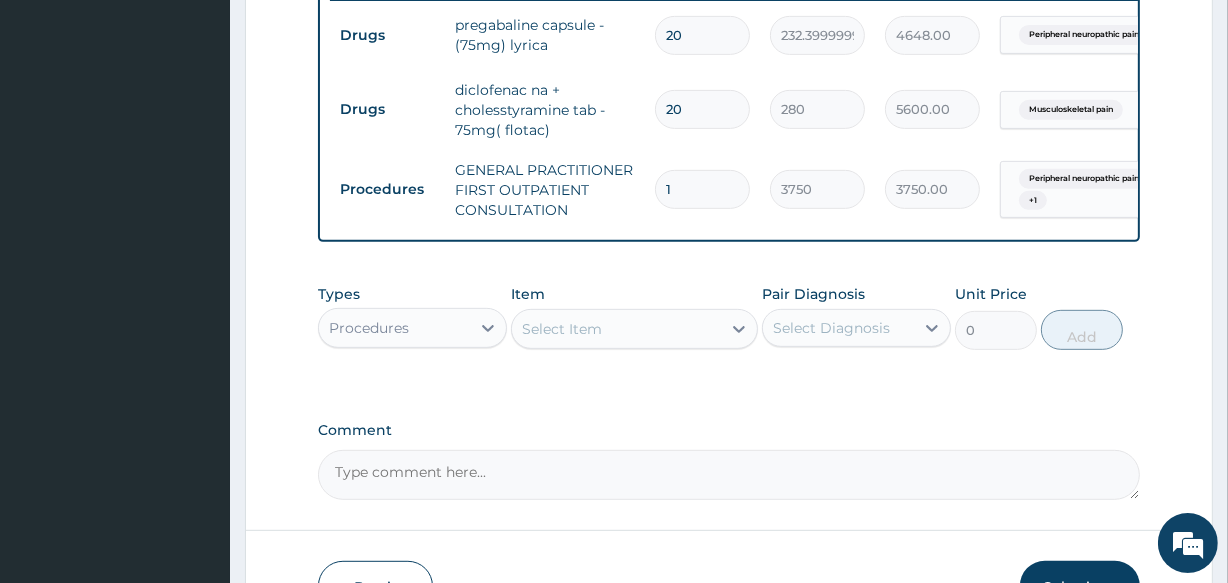click on "PA Code / Prescription Code PA/641C88 Encounter Date 25-07-2025 Important Notice Please enter PA codes before entering items that are not attached to a PA code   All diagnoses entered must be linked to a claim item. Diagnosis & Claim Items that are visible but inactive cannot be edited because they were imported from an already approved PA code. Diagnosis Peripheral neuropathic pain confirmed Musculoskeletal pain confirmed NB: All diagnosis must be linked to a claim item Claim Items Type Name Quantity Unit Price Total Price Pair Diagnosis Actions Drugs pregabaline capsule - (75mg) lyrica 20 232.39999999999998 4648.00 Peripheral neuropathic pain Delete Drugs diclofenac na + cholesstyramine tab - 75mg( flotac) 20 280 5600.00 Musculoskeletal pain Delete Procedures GENERAL PRACTITIONER FIRST OUTPATIENT CONSULTATION 1 3750 3750.00 Peripheral neuropathic pain  + 1 Delete Types Procedures Item Select Item Pair Diagnosis Select Diagnosis Unit Price 0 Add Comment" at bounding box center [728, -53] 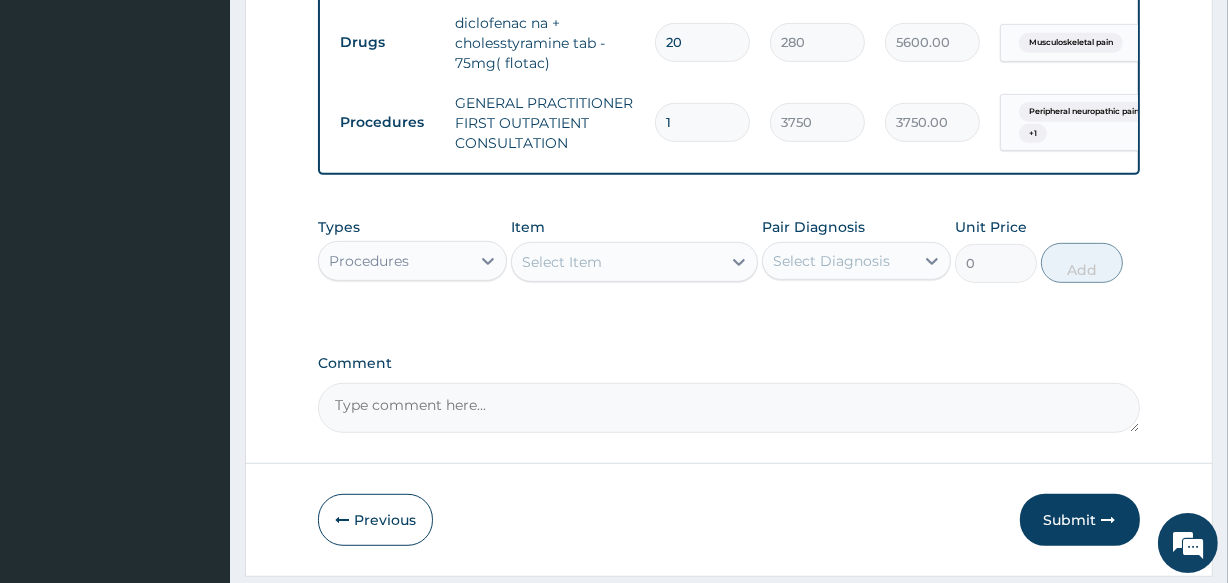 scroll, scrollTop: 936, scrollLeft: 0, axis: vertical 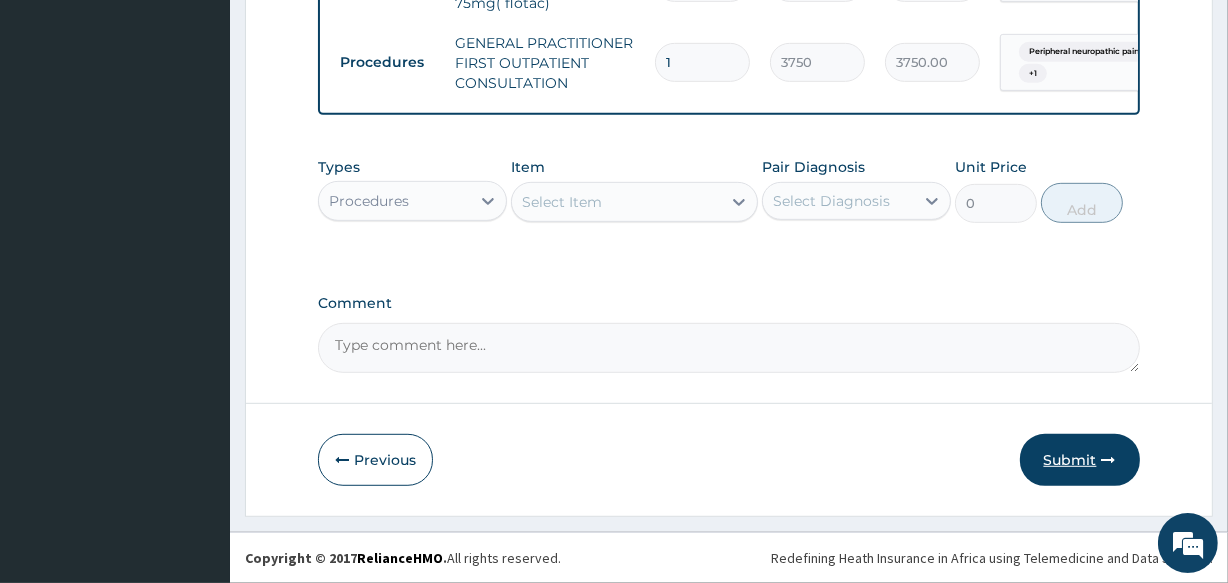 click on "Submit" at bounding box center (1080, 460) 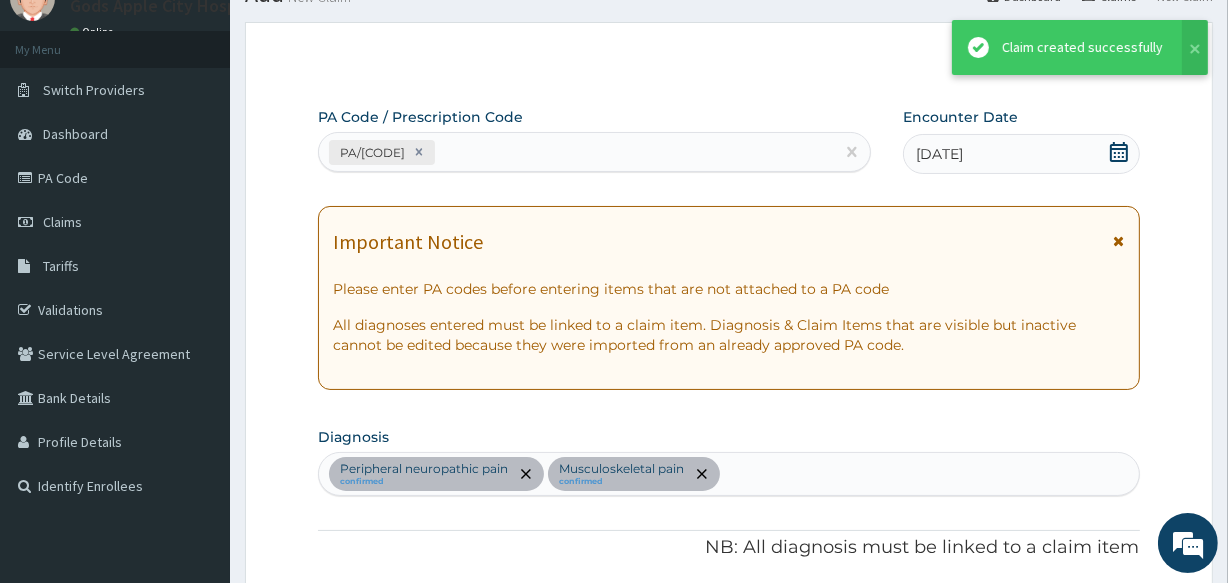 scroll, scrollTop: 936, scrollLeft: 0, axis: vertical 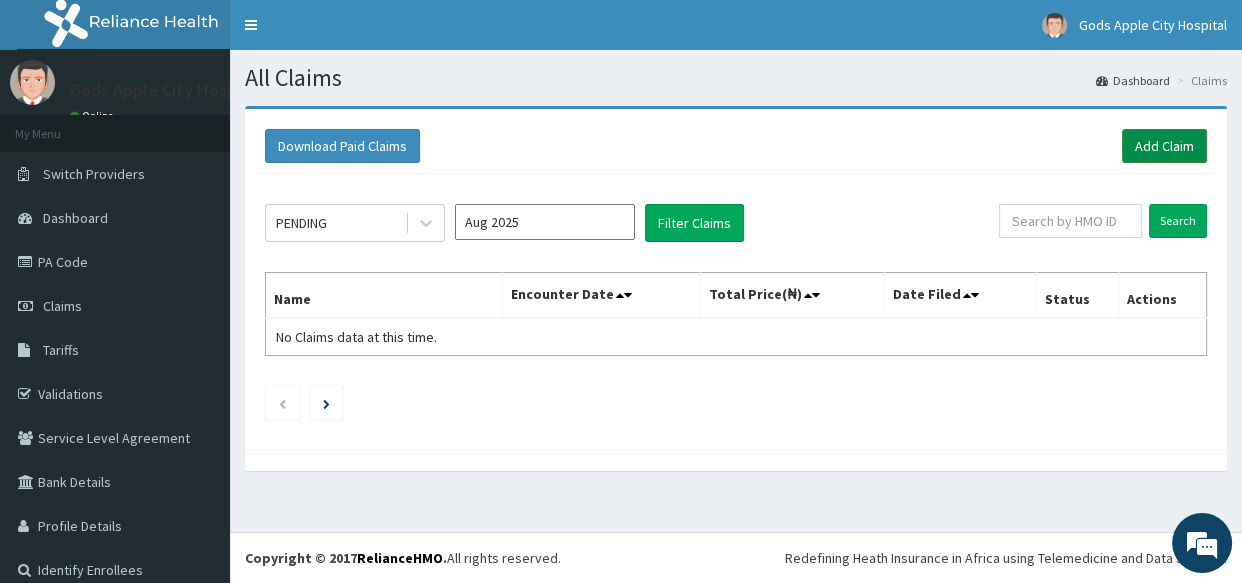 click on "Add Claim" at bounding box center [1164, 146] 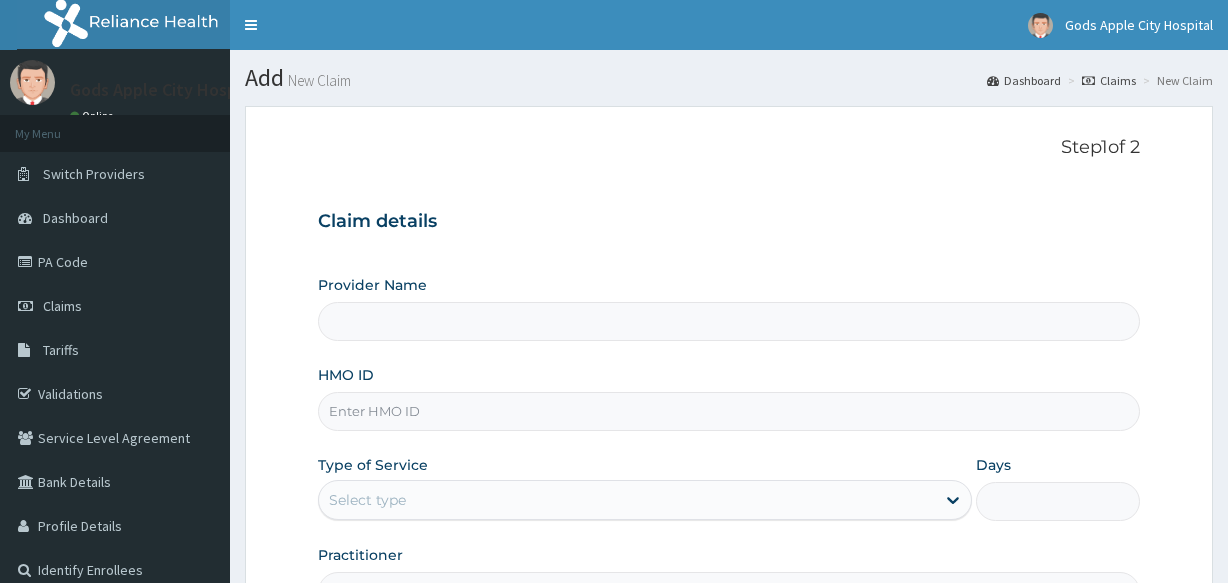 scroll, scrollTop: 0, scrollLeft: 0, axis: both 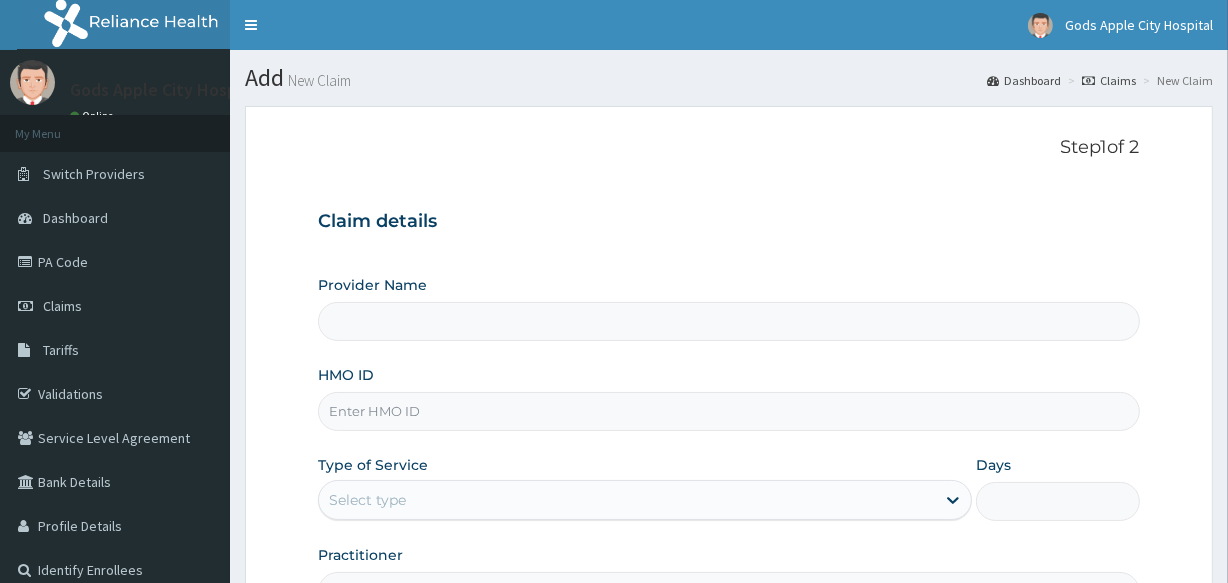 type on "Gods Apple city Hospital - Ojodu" 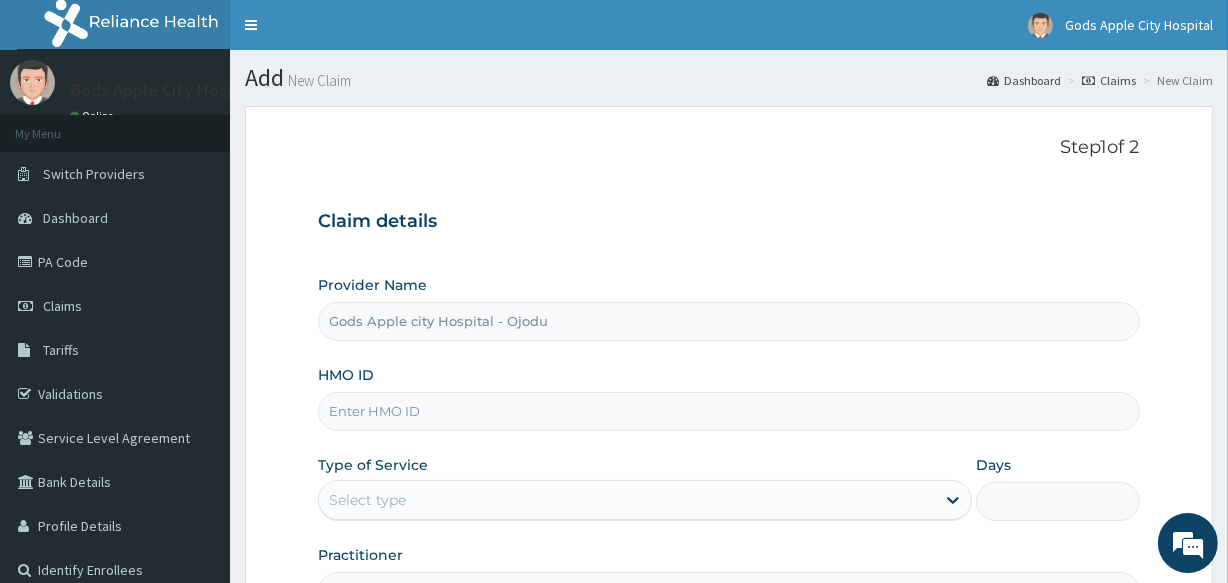 paste on "PA/641C88" 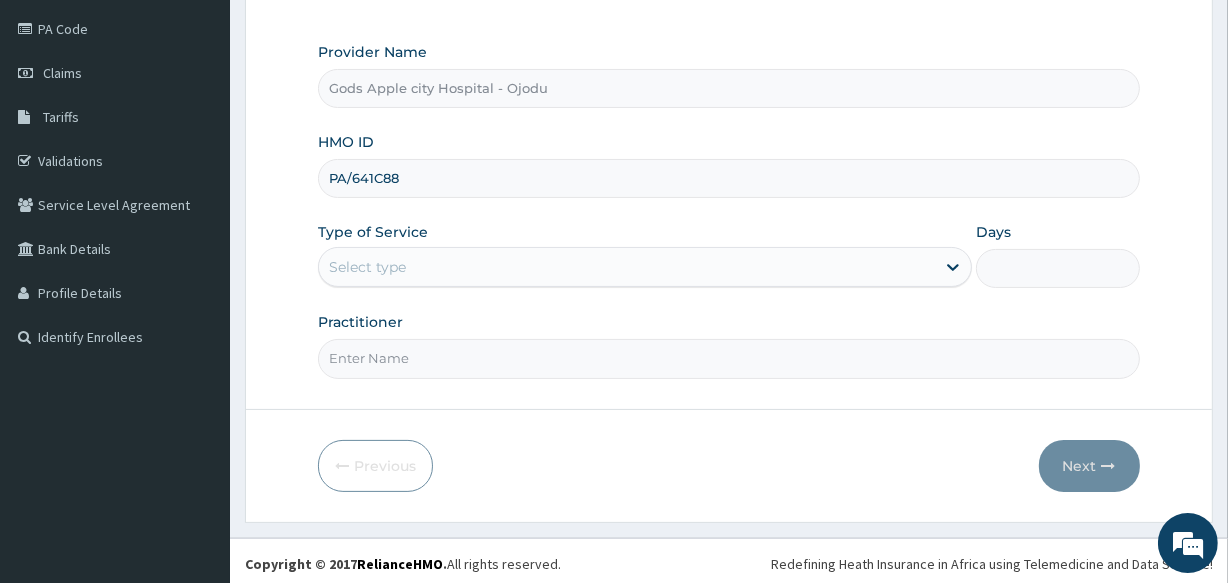 scroll, scrollTop: 237, scrollLeft: 0, axis: vertical 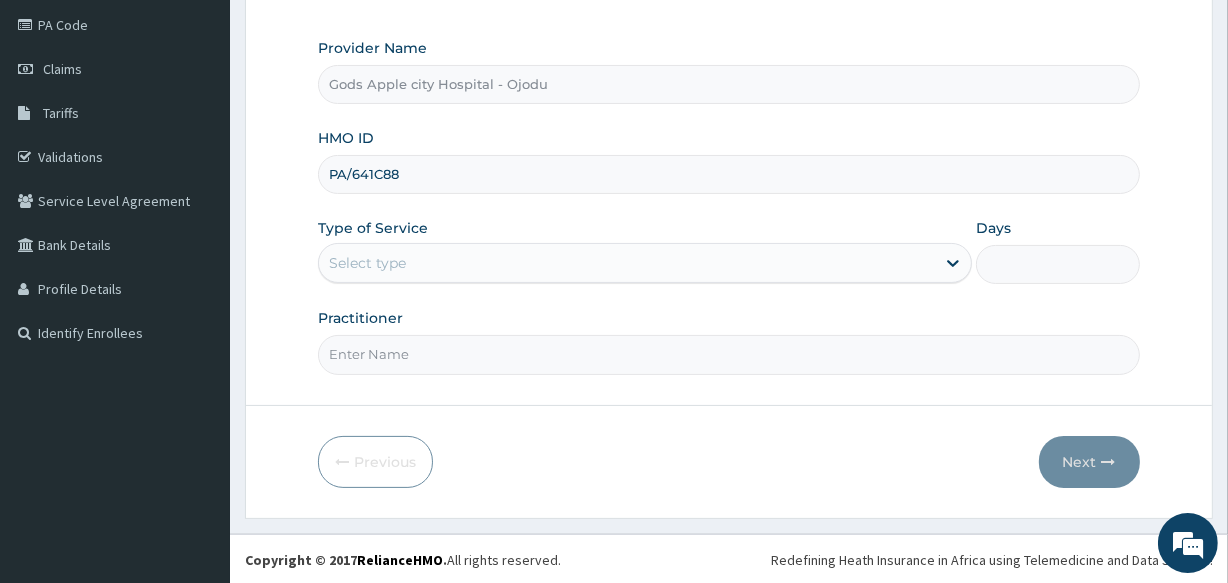 click on "PA/641C88" at bounding box center [728, 174] 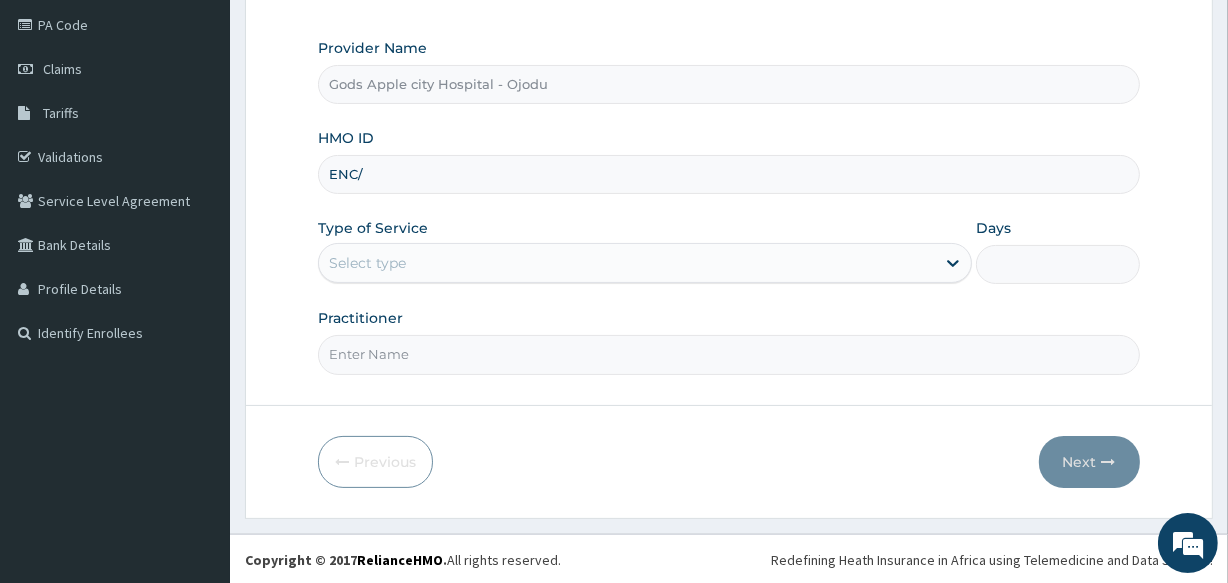 scroll, scrollTop: 0, scrollLeft: 0, axis: both 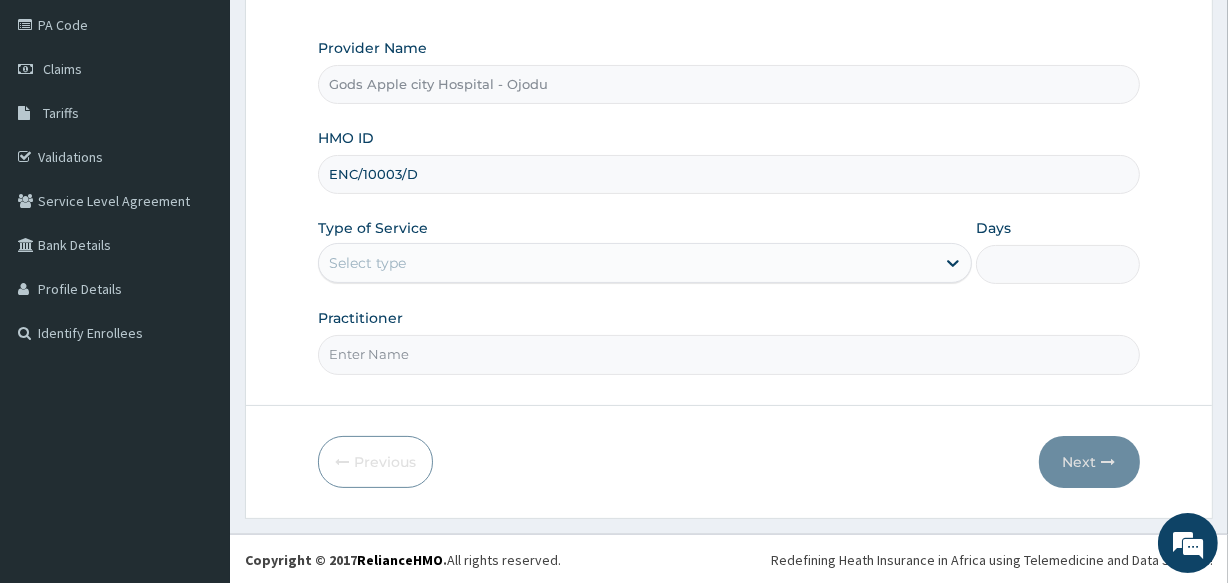 type on "ENC/10003/D" 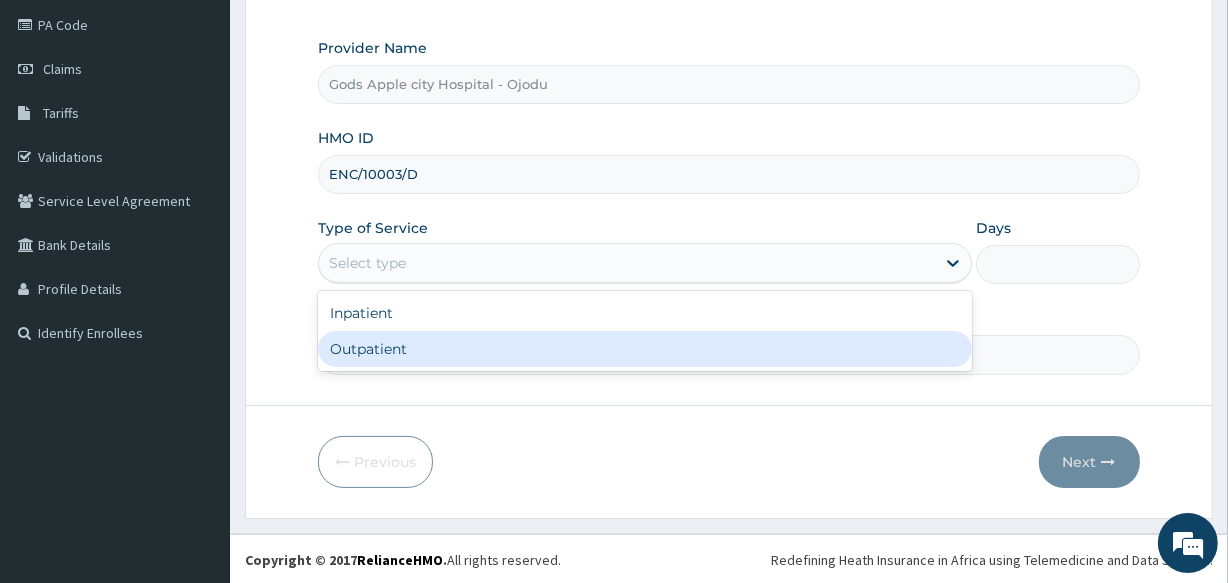 click on "Outpatient" at bounding box center (645, 349) 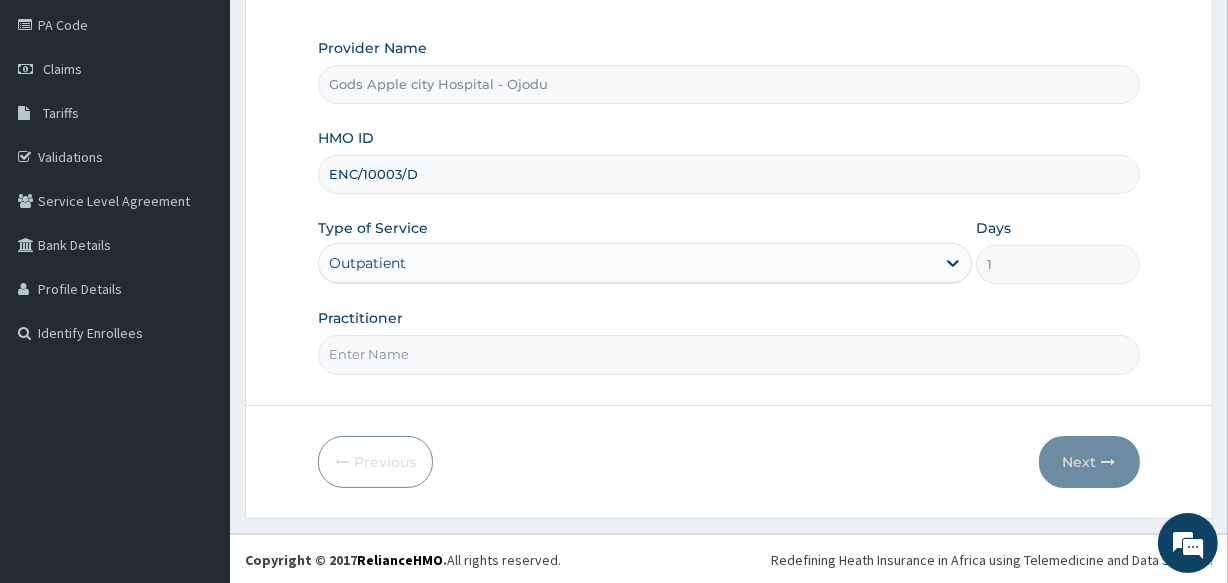 click on "Practitioner" at bounding box center (728, 354) 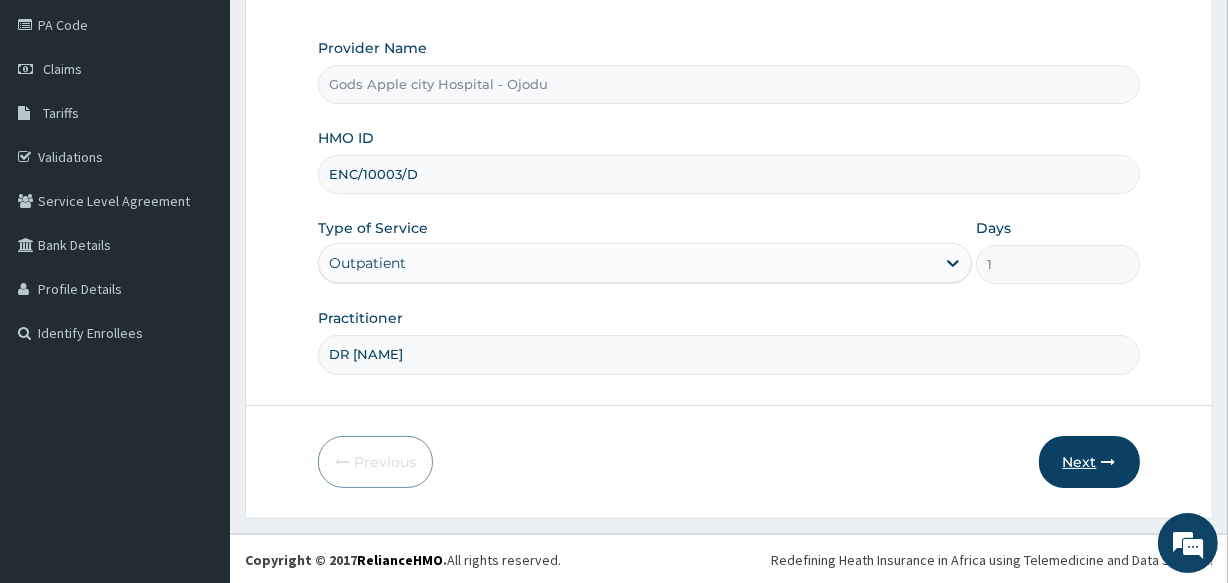 click on "Next" at bounding box center [1089, 462] 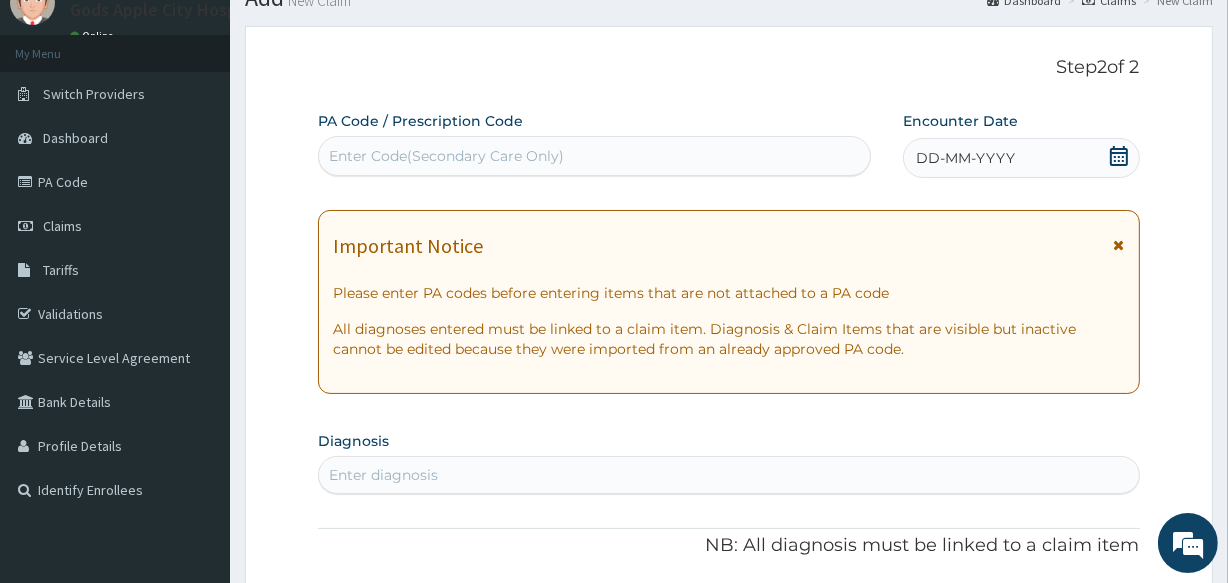 scroll, scrollTop: 0, scrollLeft: 0, axis: both 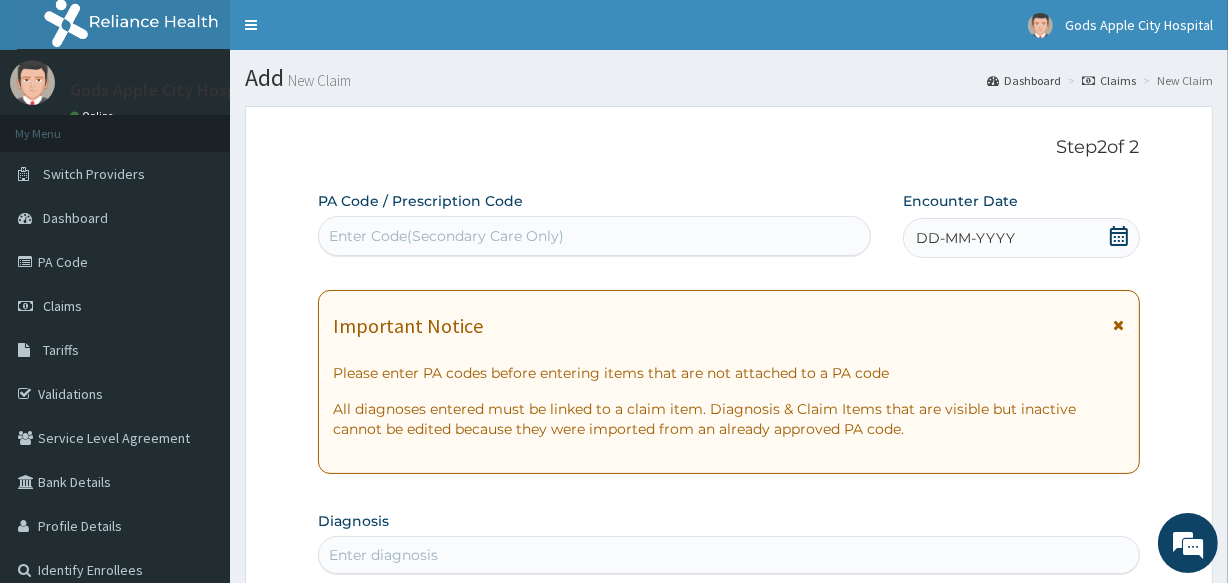 click 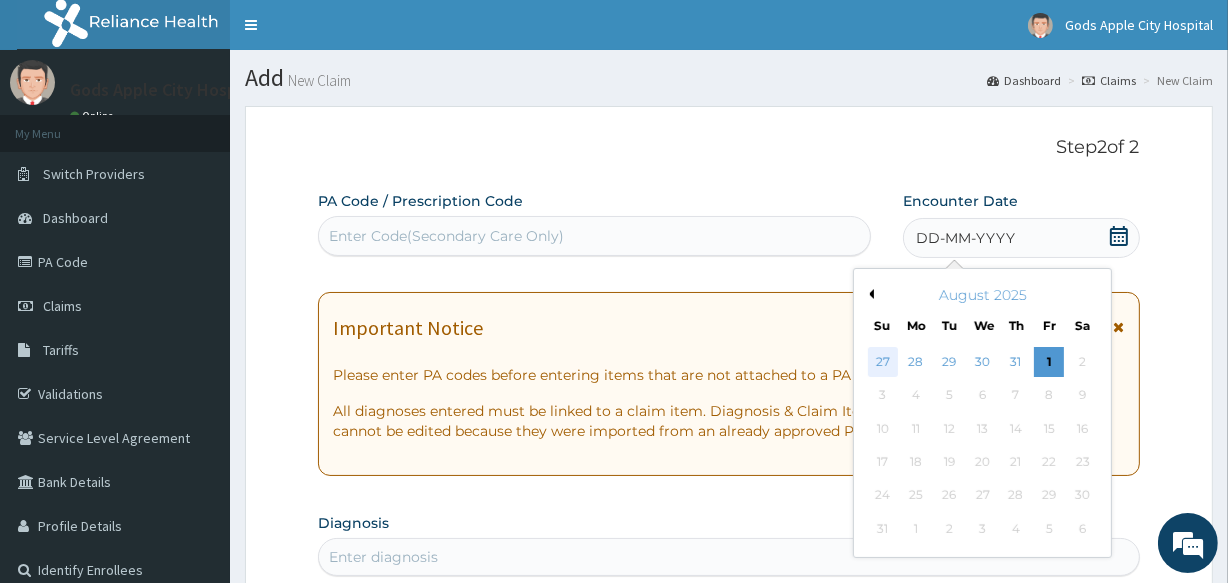 click on "27" at bounding box center [882, 362] 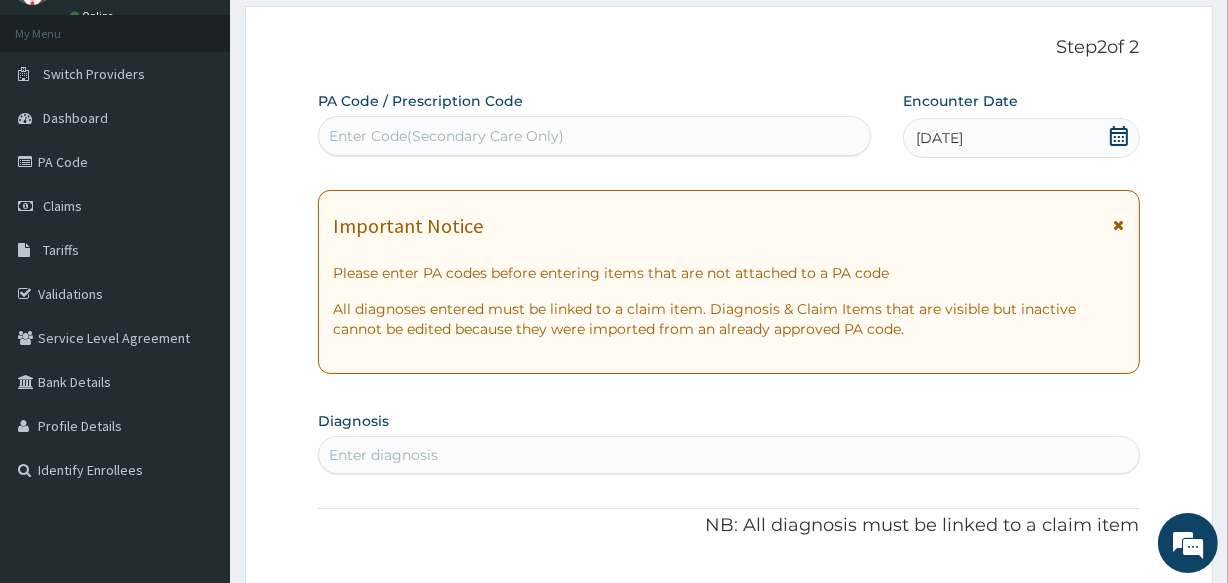 scroll, scrollTop: 181, scrollLeft: 0, axis: vertical 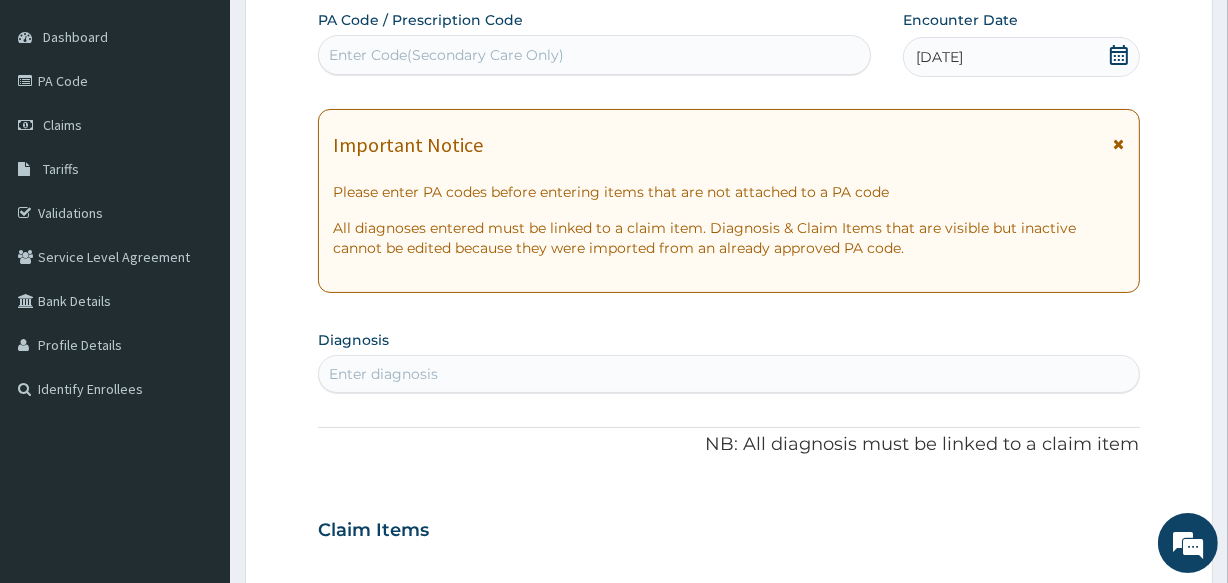 click on "Enter diagnosis" at bounding box center (383, 374) 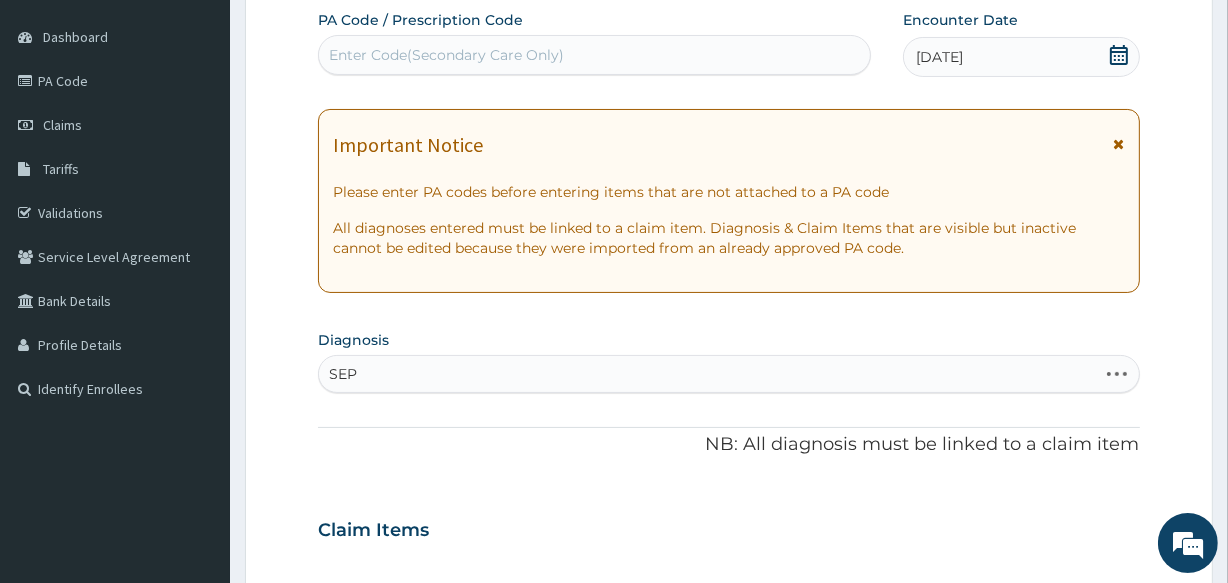 type on "SEPS" 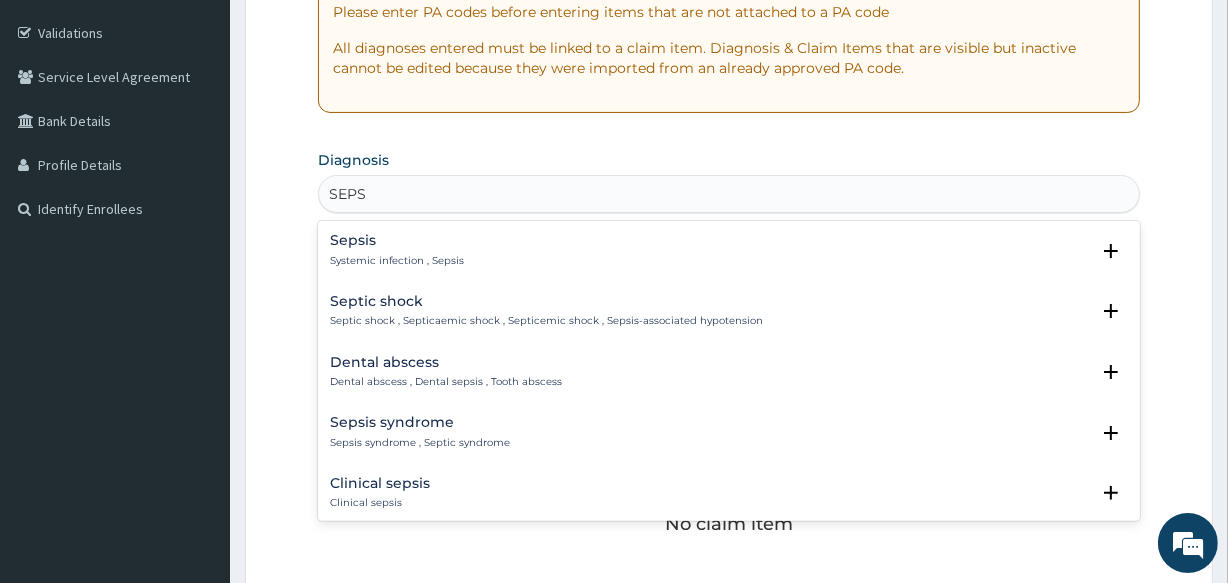 scroll, scrollTop: 363, scrollLeft: 0, axis: vertical 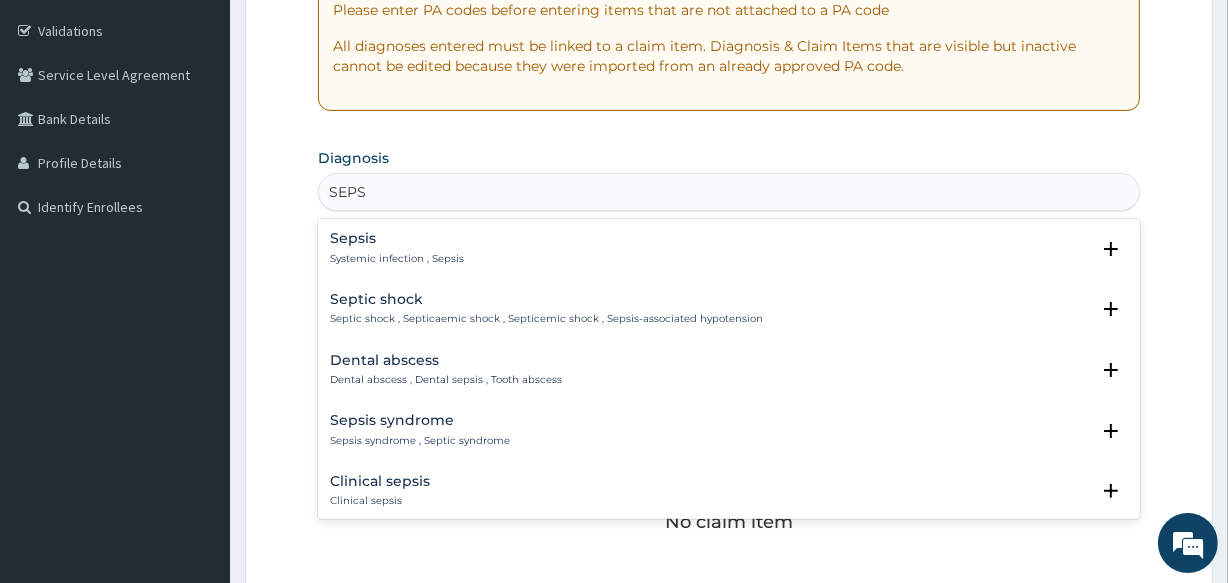 click on "Sepsis Systemic infection , Sepsis" at bounding box center (397, 248) 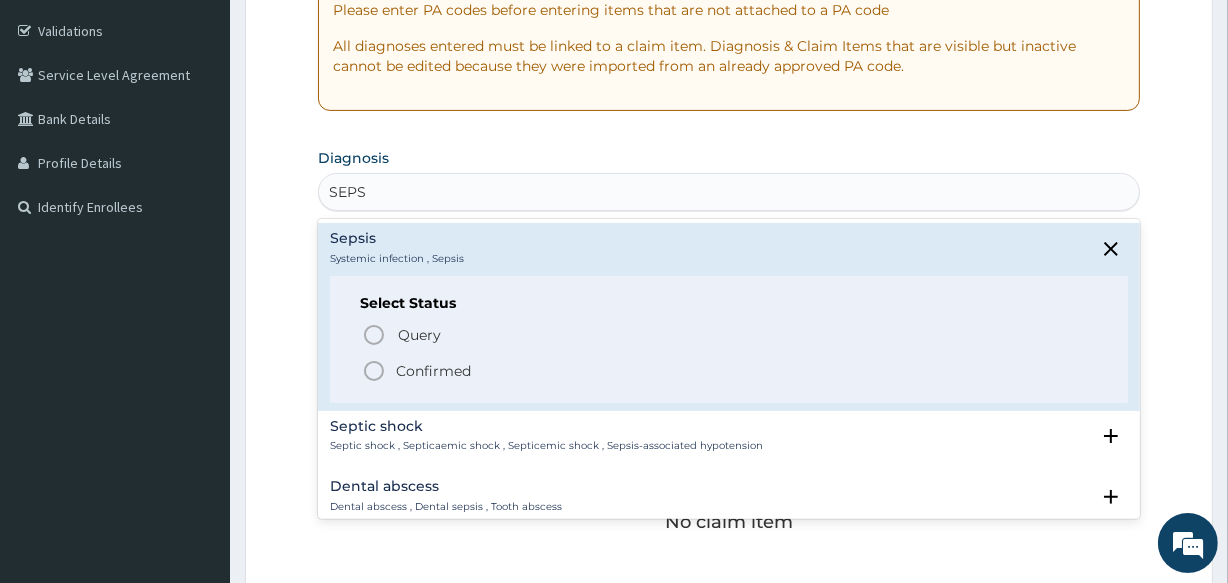 click 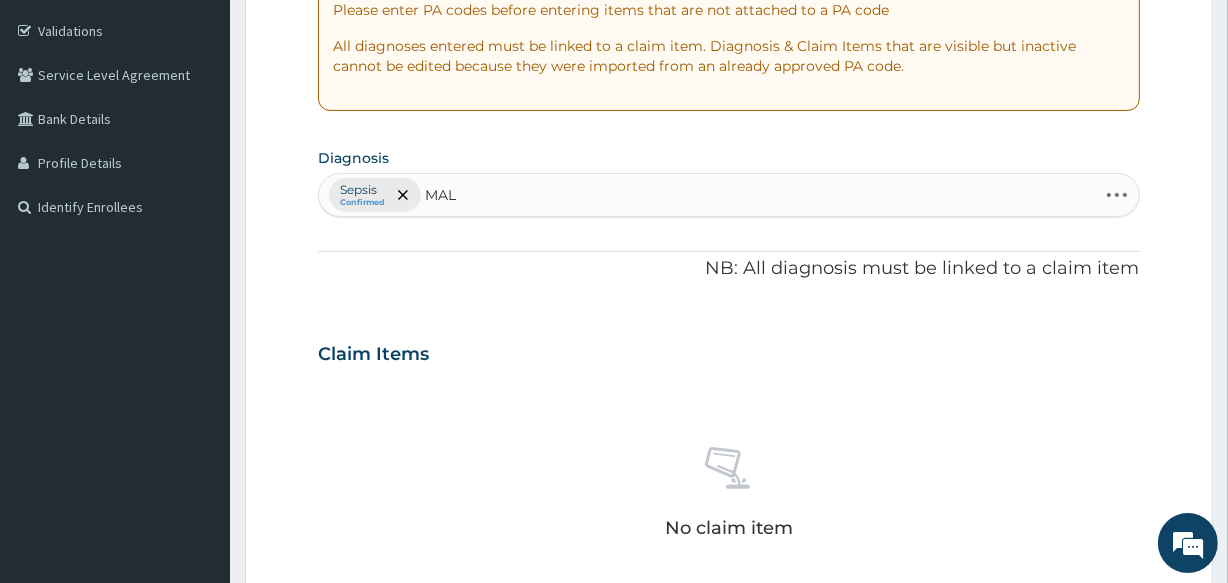 type on "MALA" 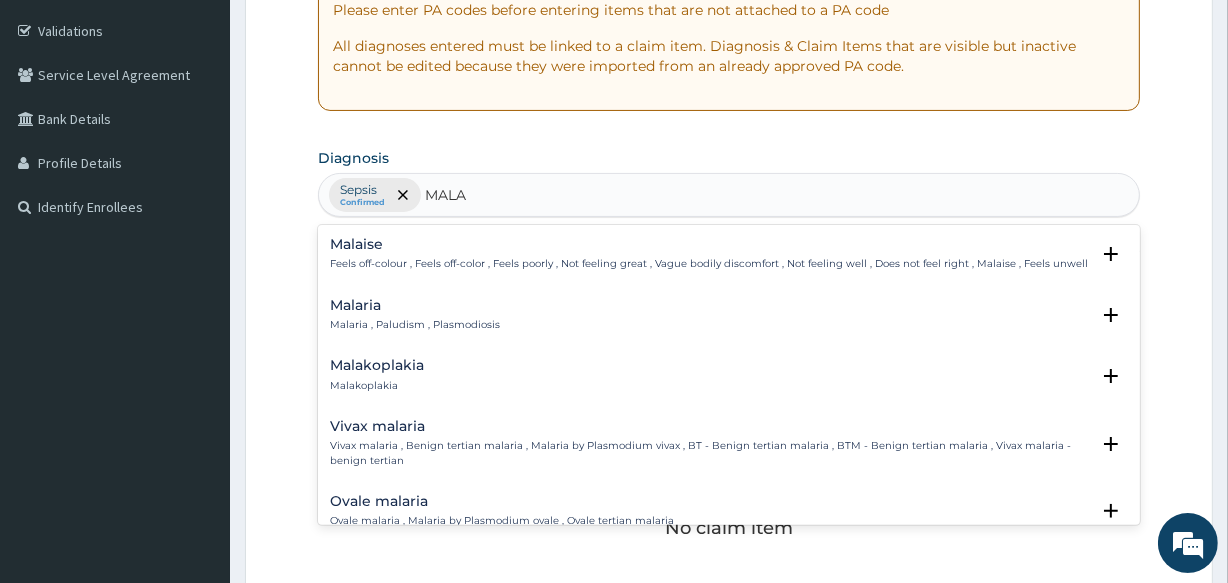 click on "Malaria , Paludism , Plasmodiosis" at bounding box center [415, 325] 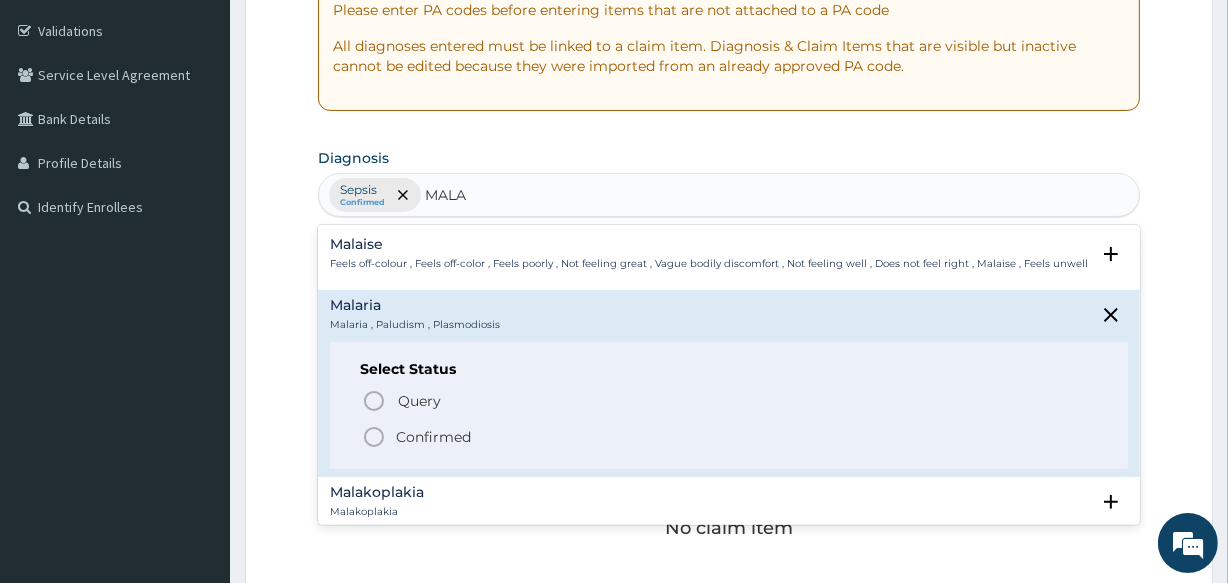 click 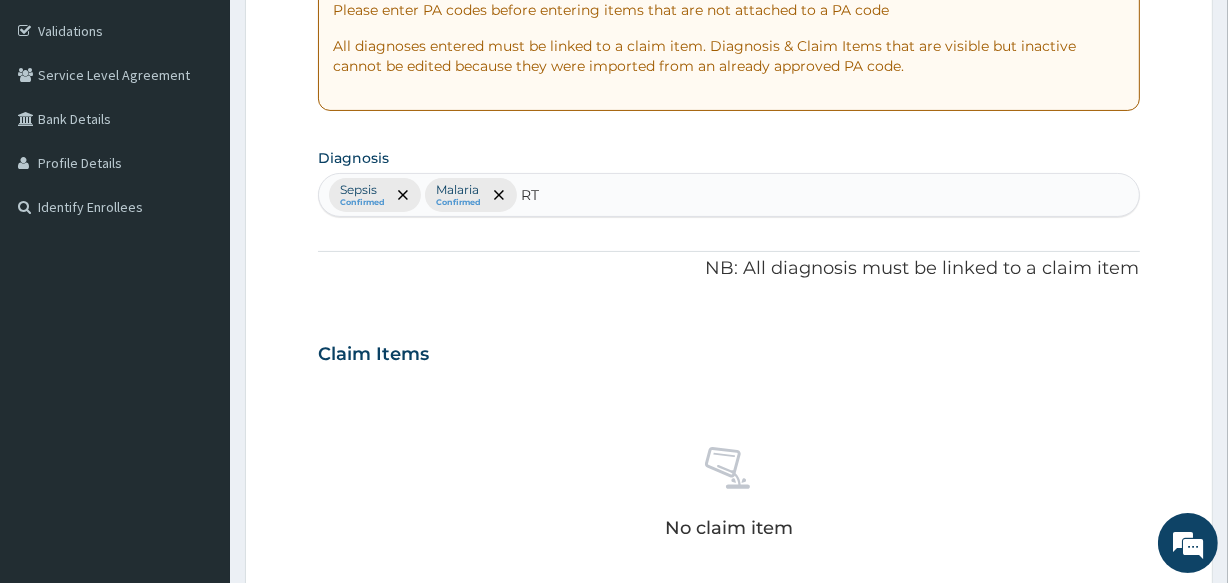 type on "RTI" 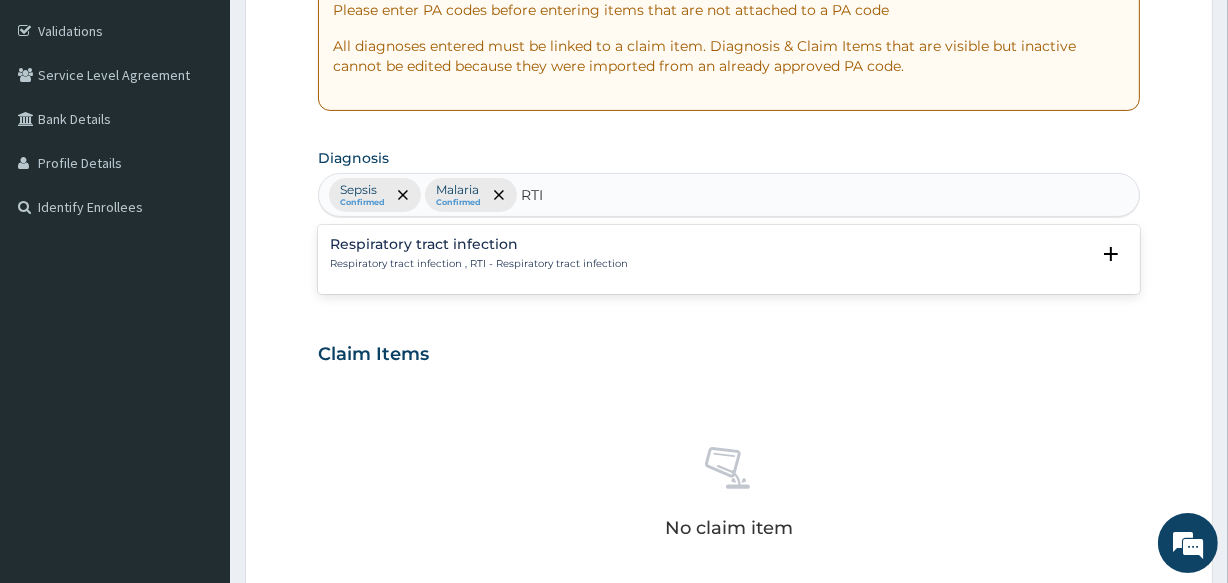click on "Respiratory tract infection" at bounding box center (479, 244) 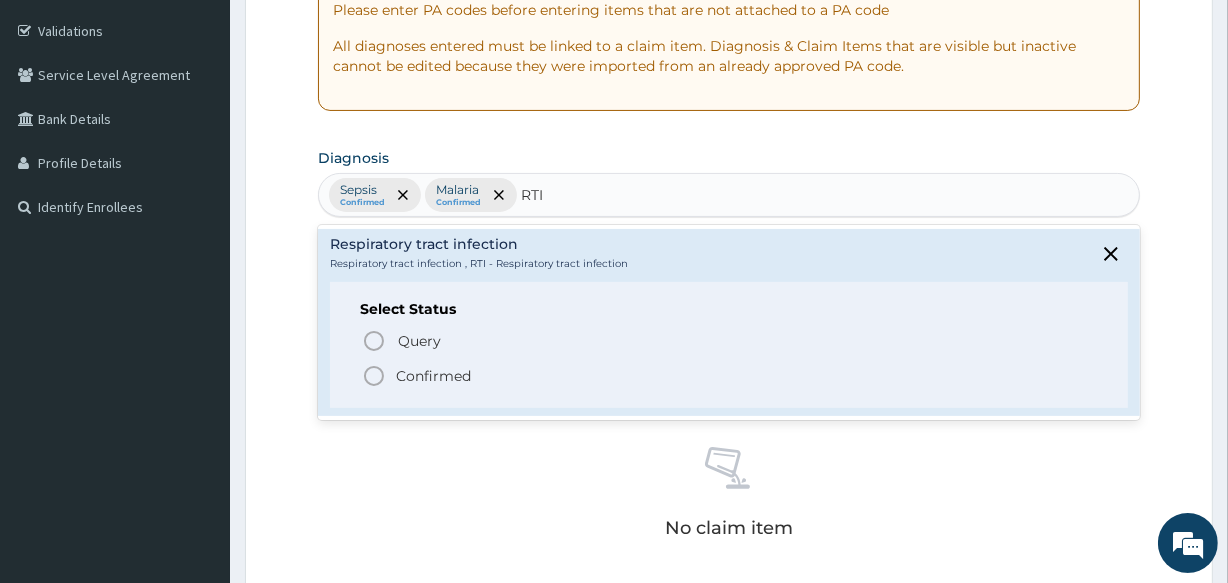 drag, startPoint x: 396, startPoint y: 372, endPoint x: 432, endPoint y: 332, distance: 53.814495 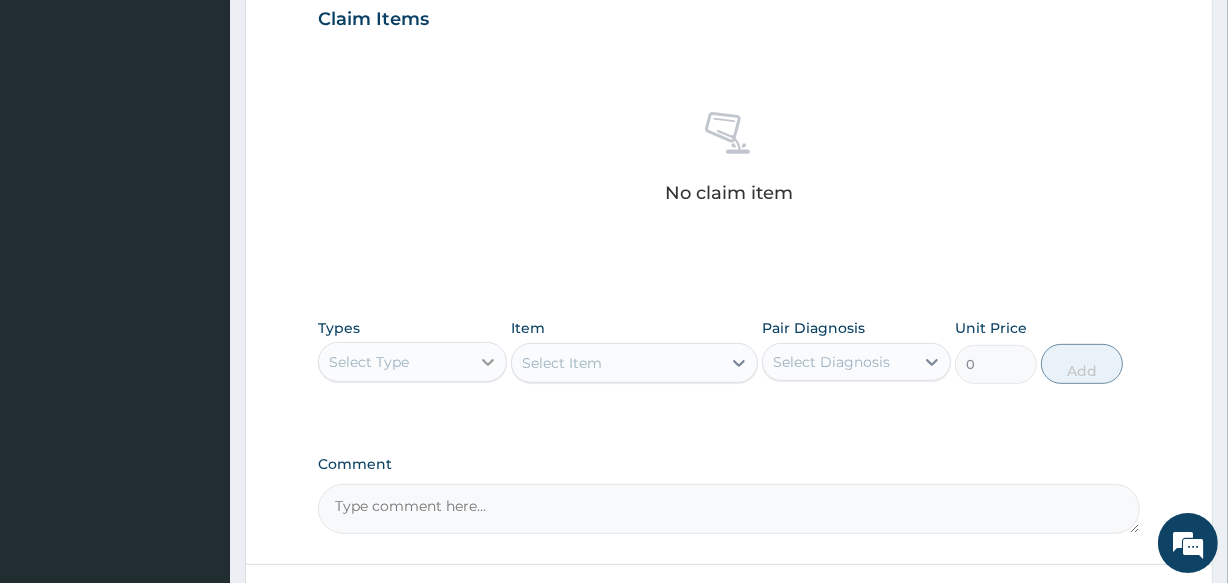 scroll, scrollTop: 727, scrollLeft: 0, axis: vertical 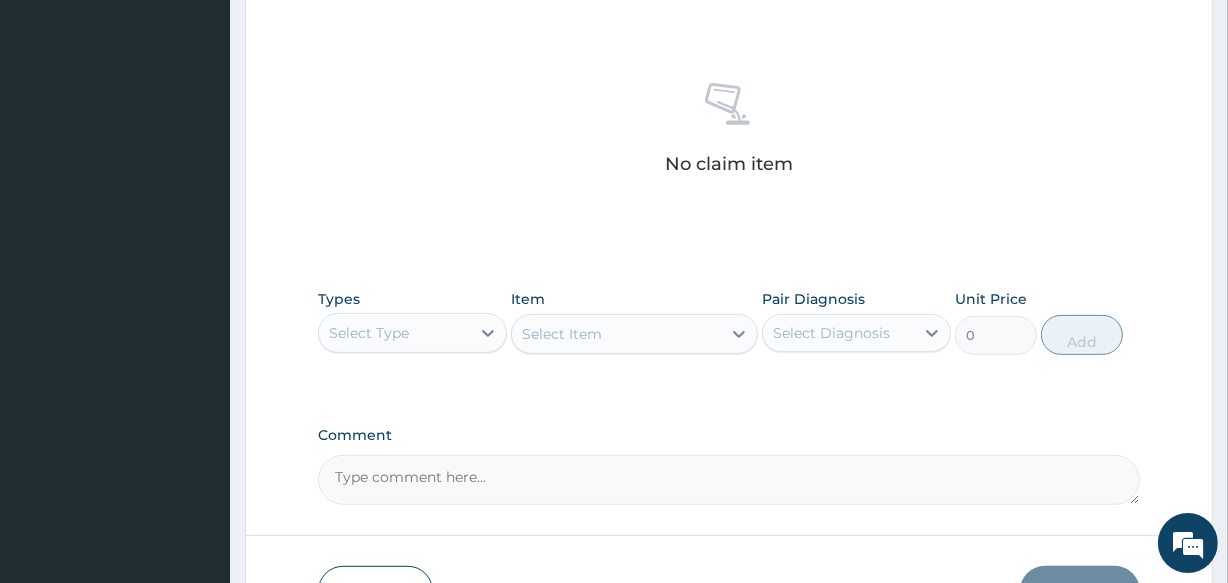 click on "Select Type" at bounding box center [394, 333] 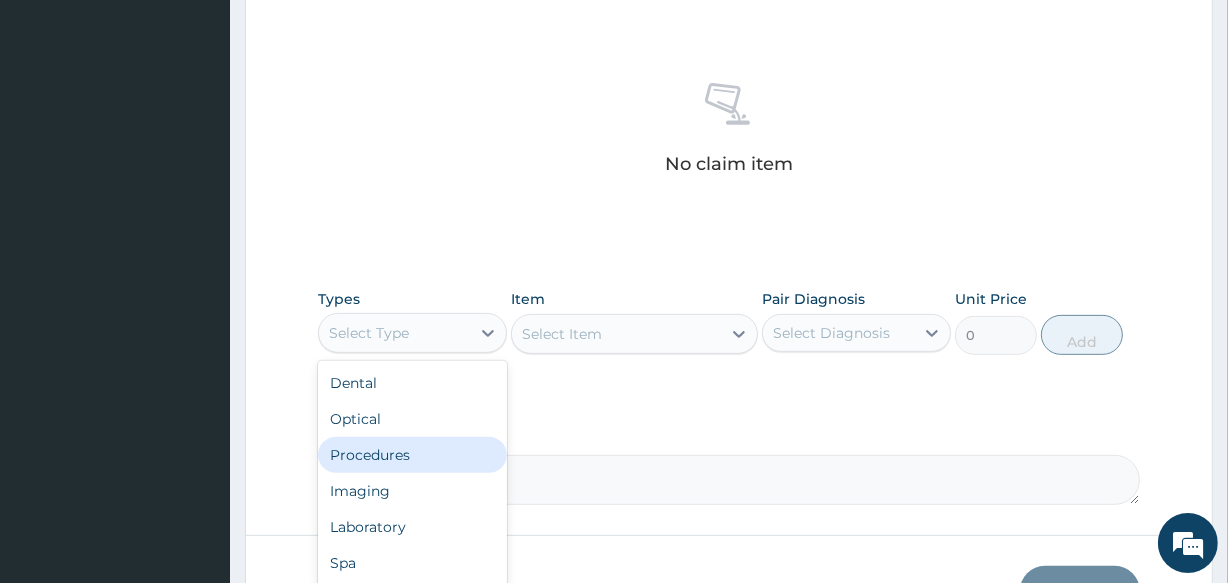 click on "Procedures" at bounding box center (412, 455) 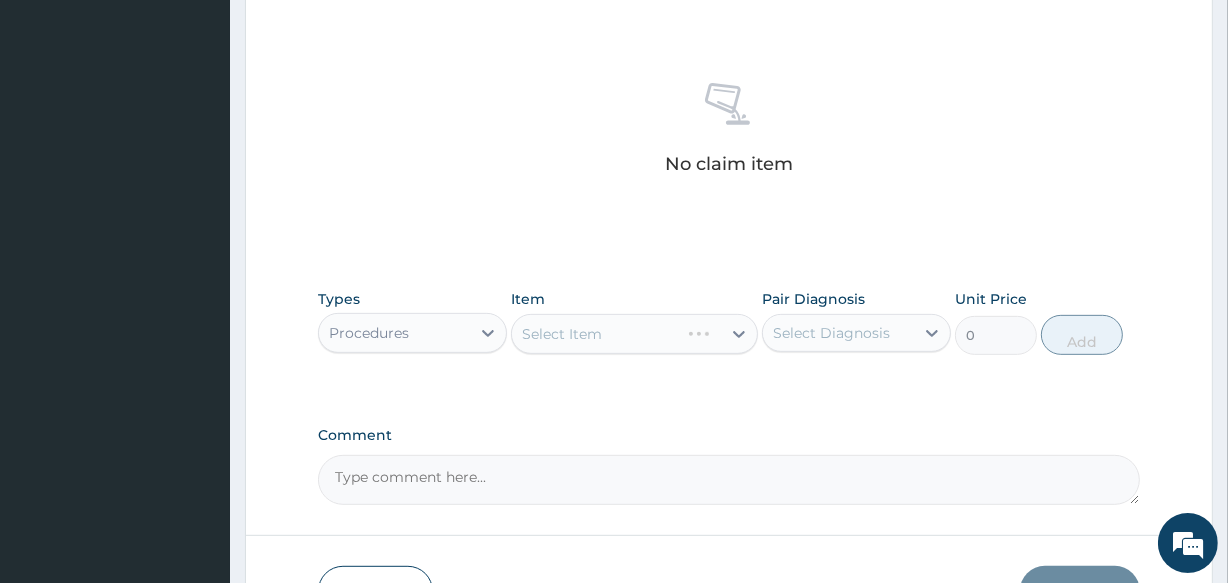 click on "Select Diagnosis" at bounding box center (831, 333) 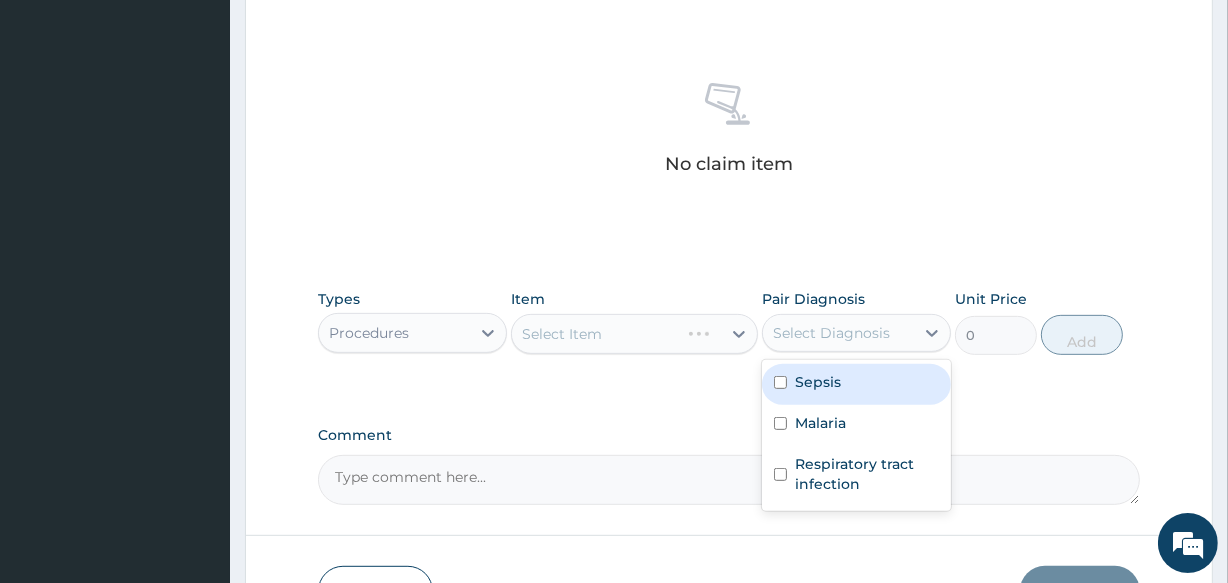 click on "Sepsis" at bounding box center [856, 384] 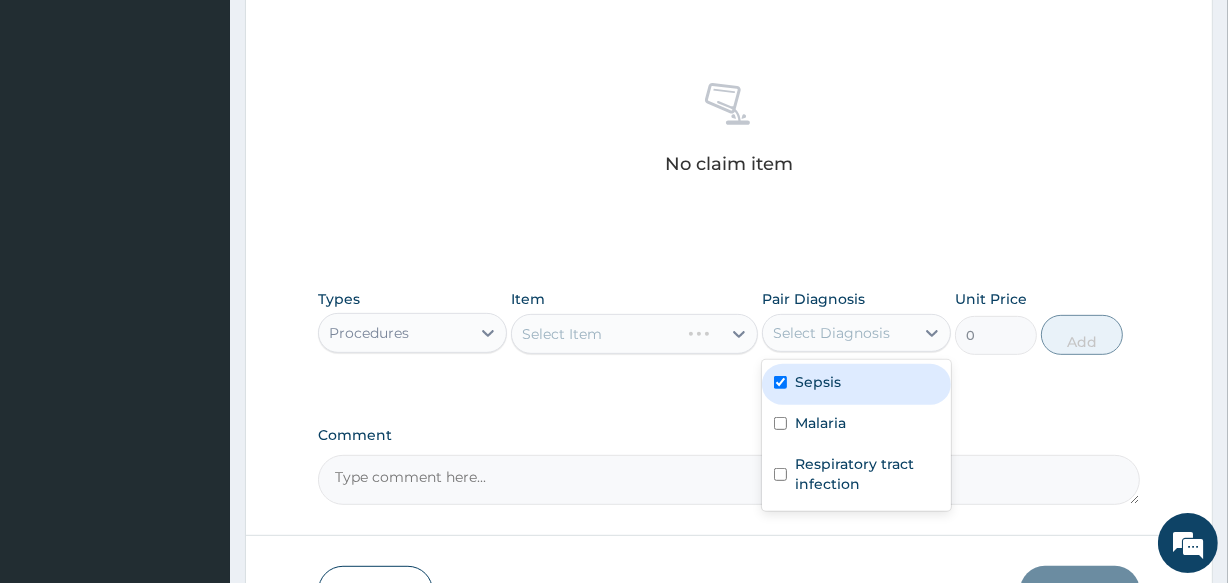 checkbox on "true" 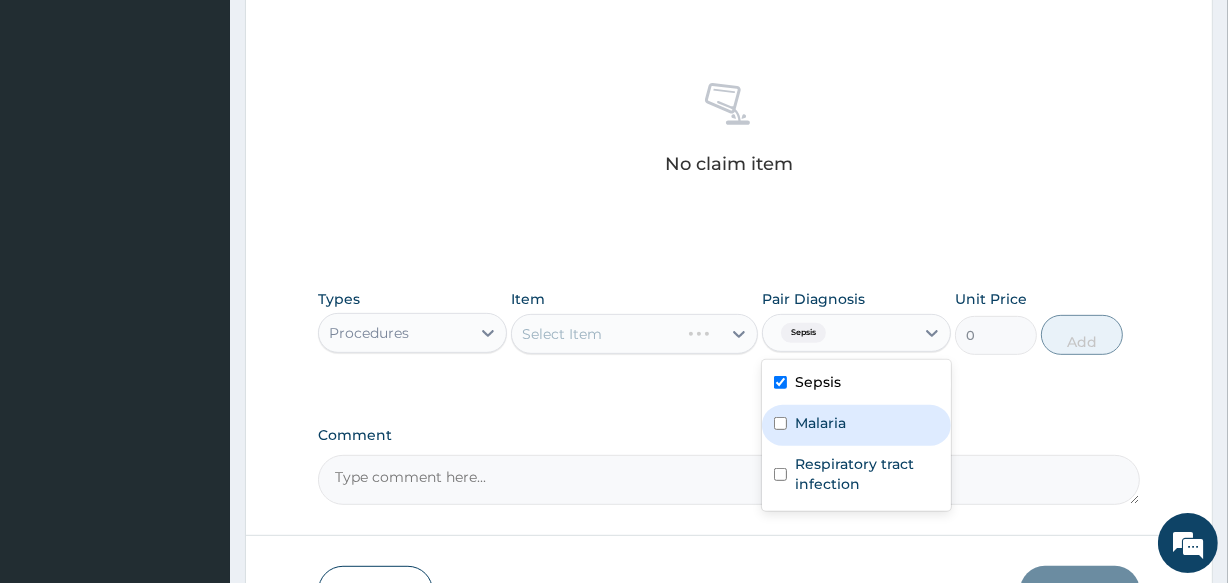 drag, startPoint x: 867, startPoint y: 411, endPoint x: 862, endPoint y: 474, distance: 63.1981 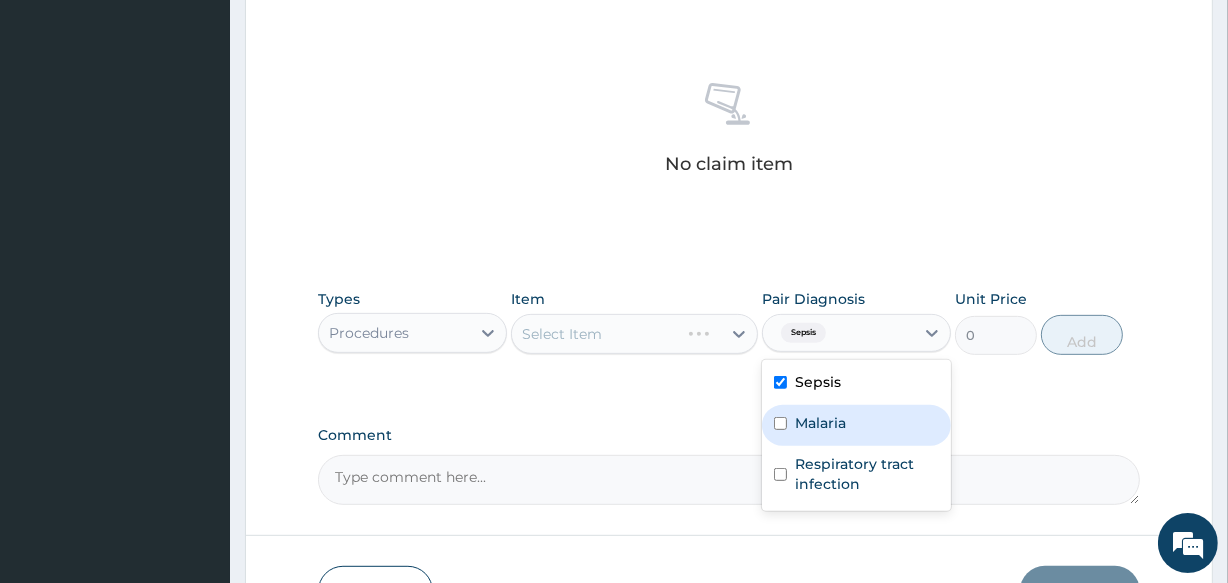 click on "Malaria" at bounding box center (856, 425) 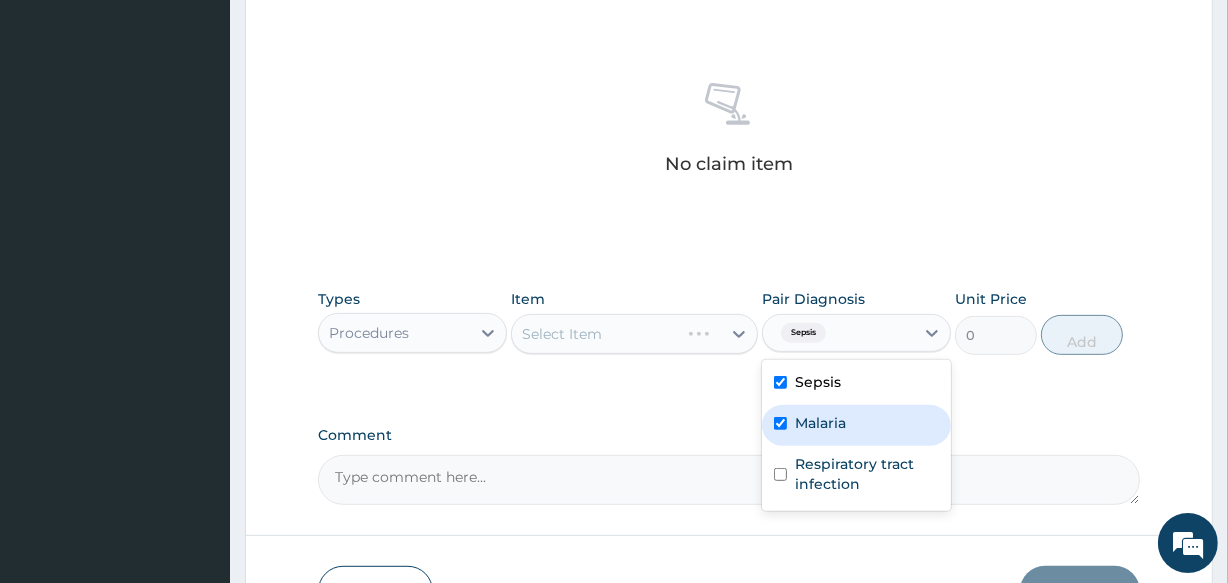 checkbox on "true" 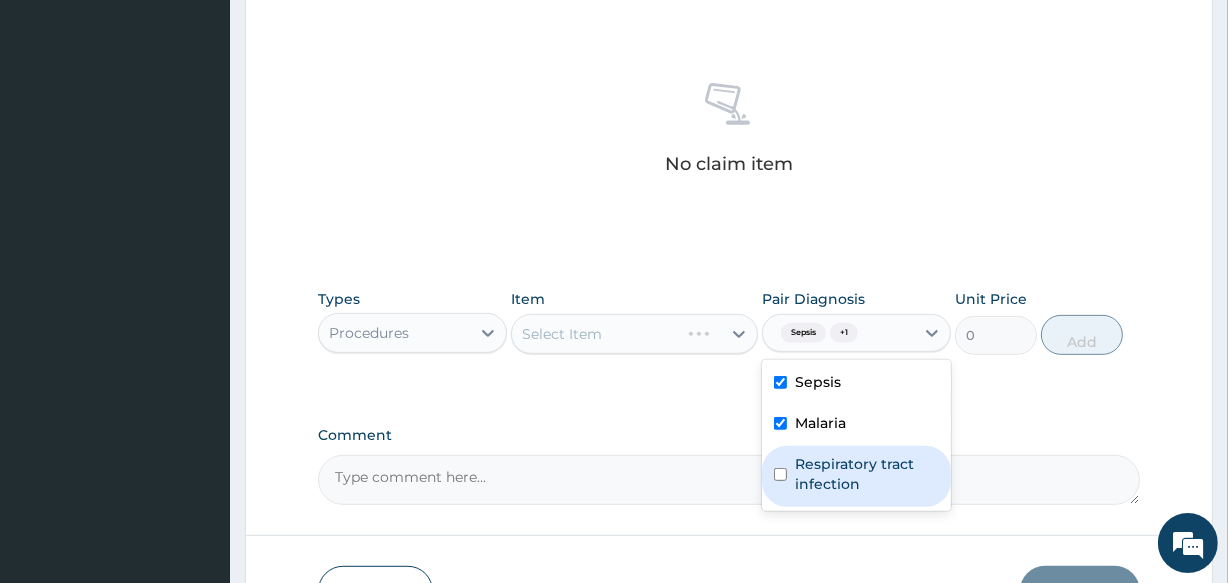 click on "Respiratory tract infection" at bounding box center (867, 474) 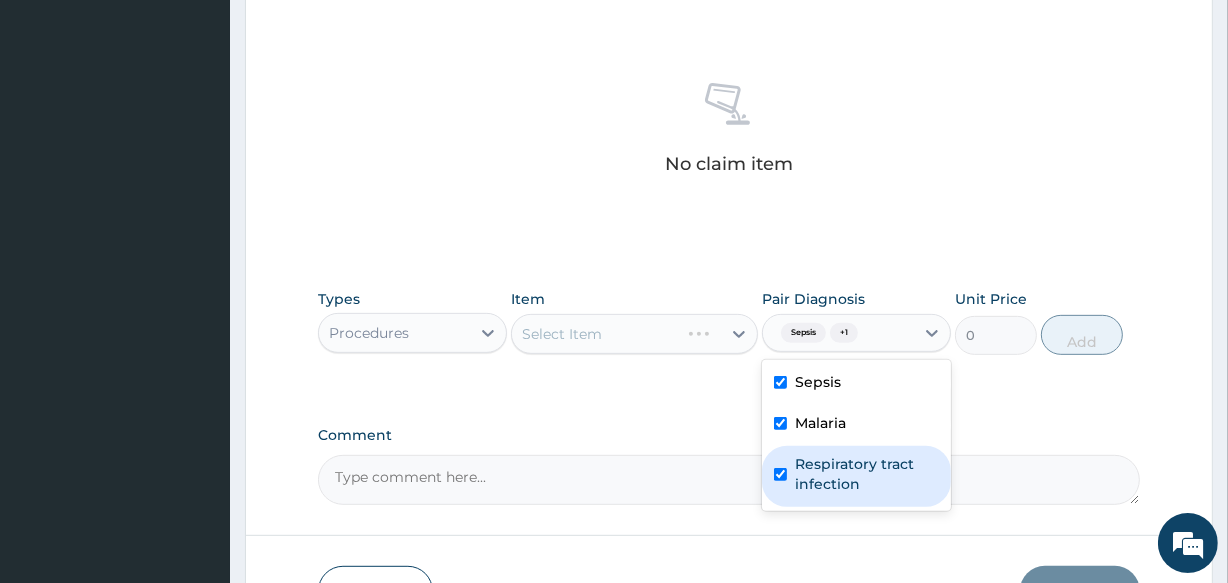 checkbox on "true" 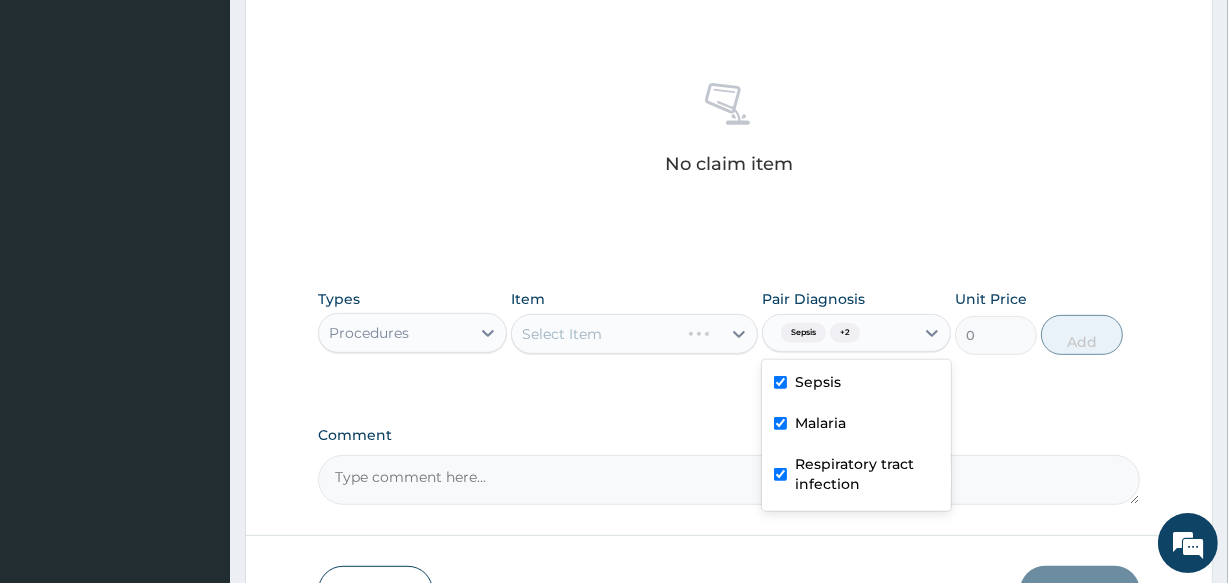 click on "Select Item" at bounding box center [634, 334] 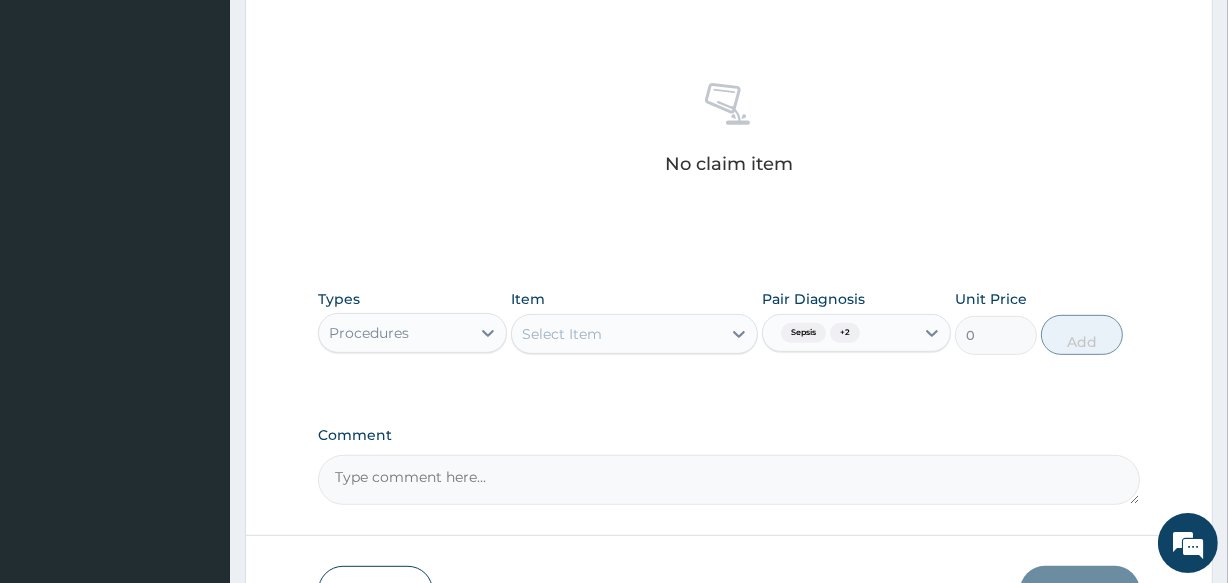 click on "Types Procedures Item Select Item Pair Diagnosis Sepsis  + 2 Unit Price 0 Add" at bounding box center (728, 322) 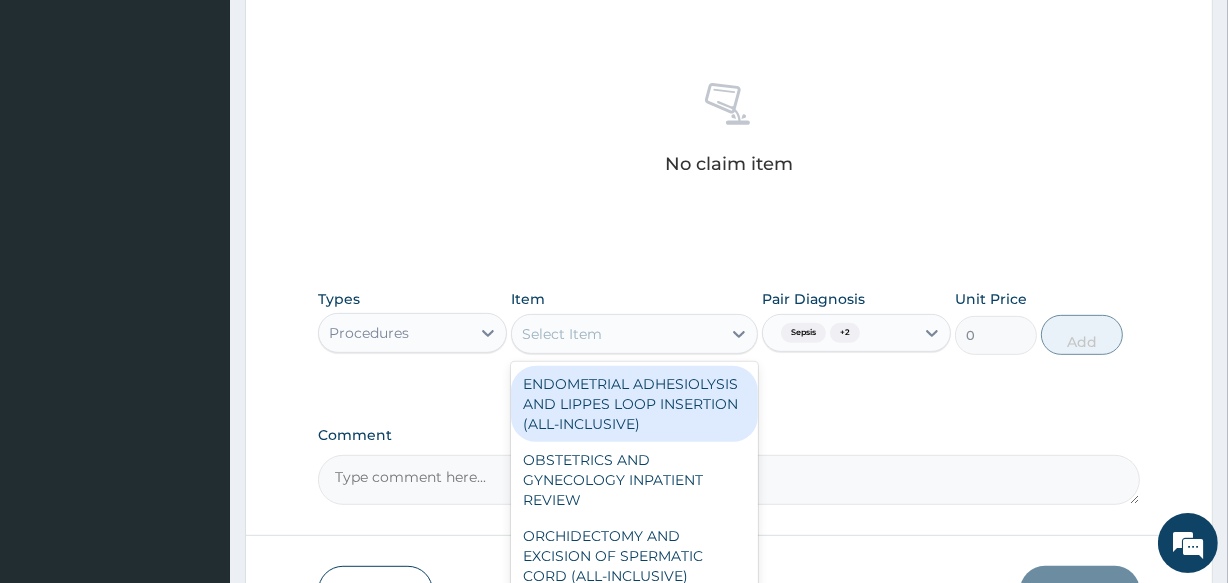click on "Select Item" at bounding box center [616, 334] 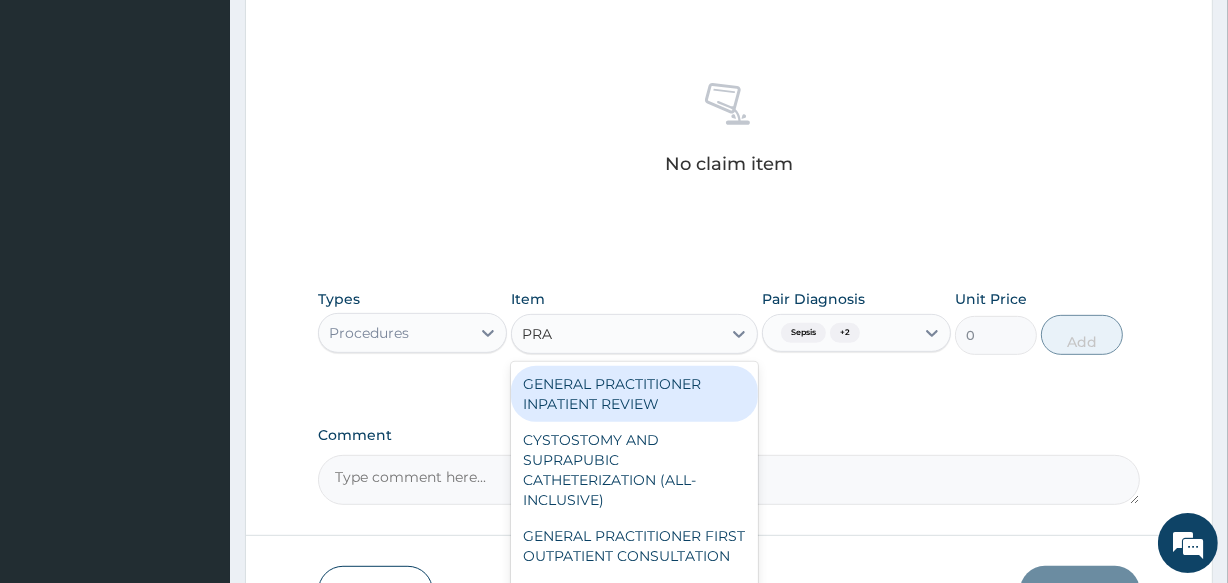 type on "PRAC" 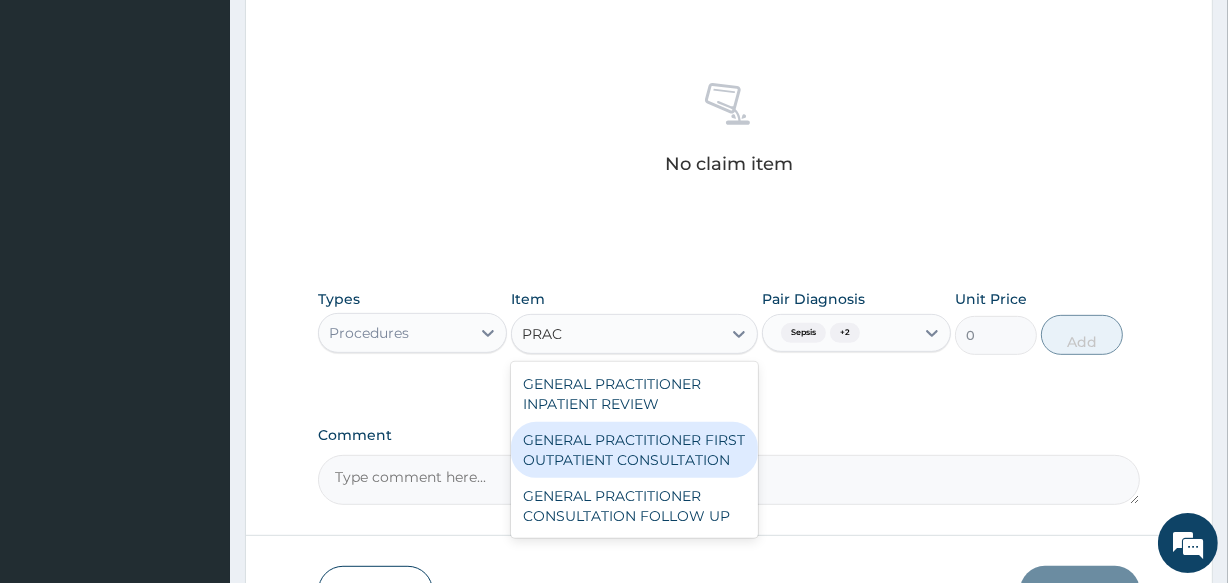 click on "GENERAL PRACTITIONER FIRST OUTPATIENT CONSULTATION" at bounding box center (634, 450) 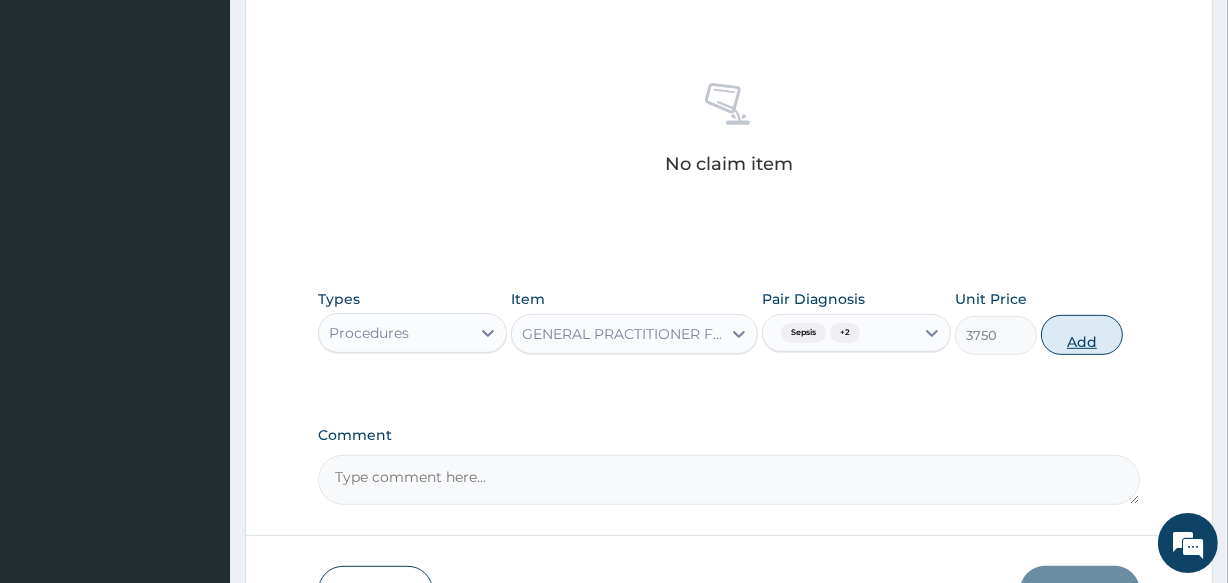 click on "Add" at bounding box center (1082, 335) 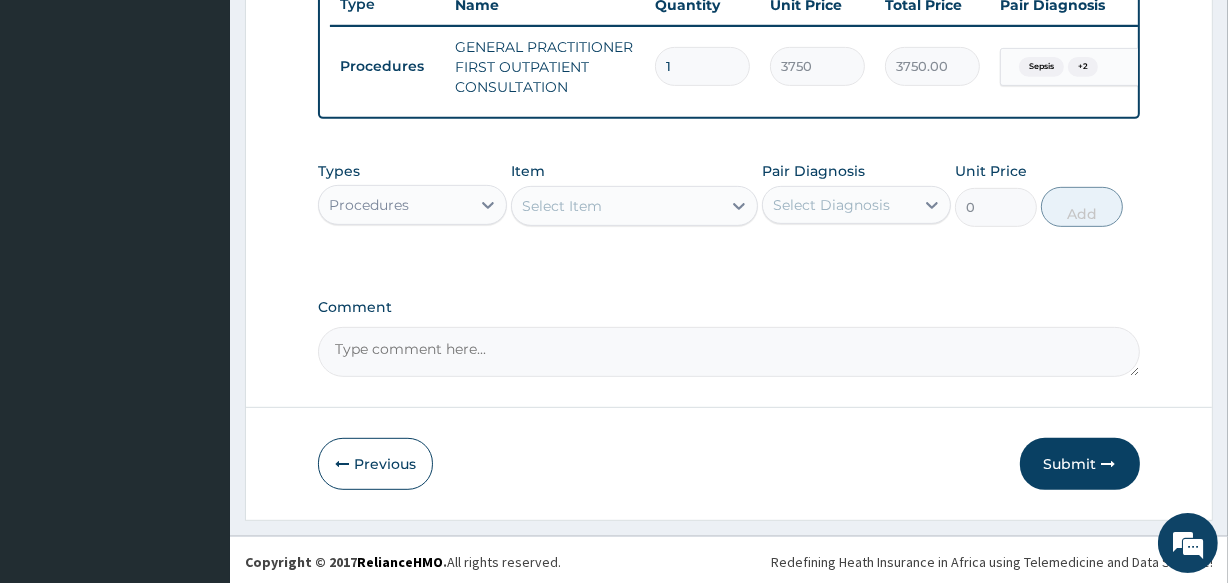 scroll, scrollTop: 787, scrollLeft: 0, axis: vertical 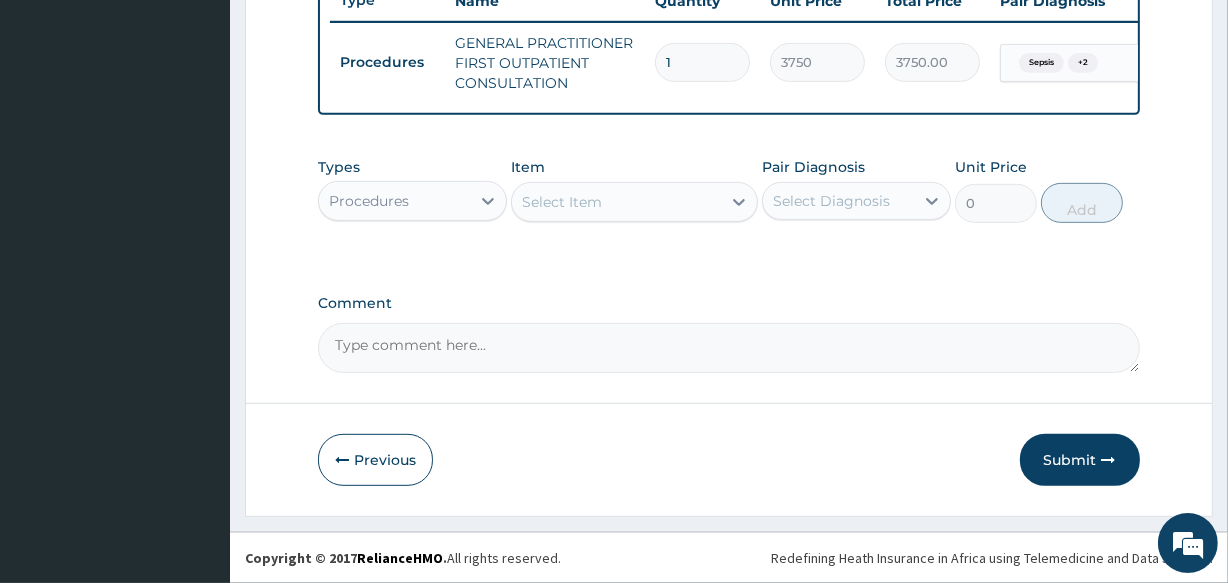 click on "Procedures" at bounding box center [394, 201] 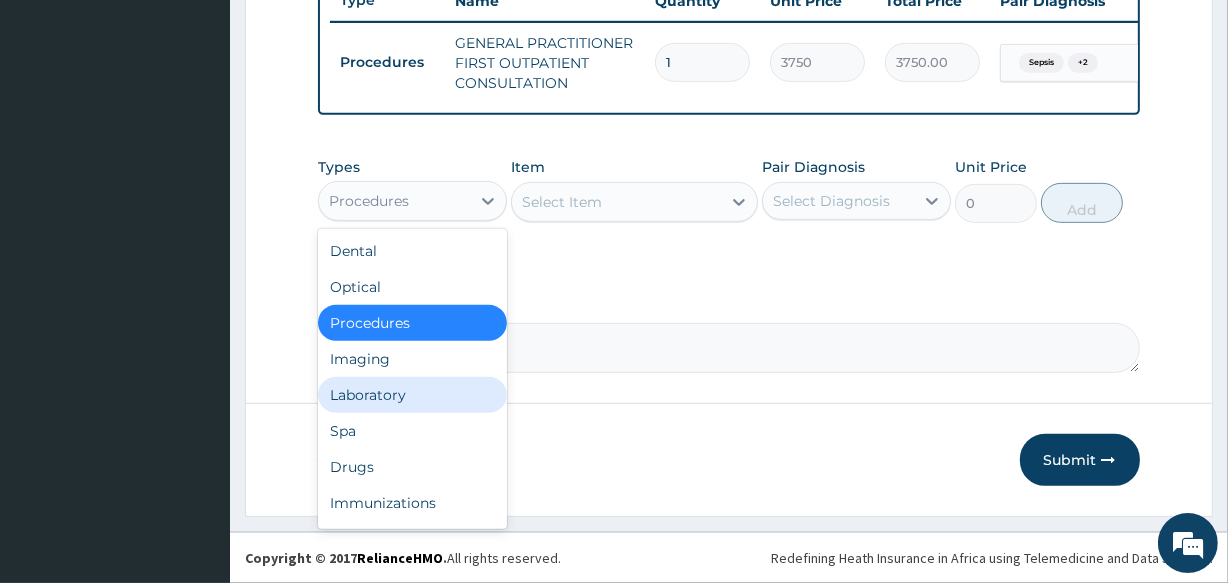 drag, startPoint x: 396, startPoint y: 397, endPoint x: 773, endPoint y: 288, distance: 392.44107 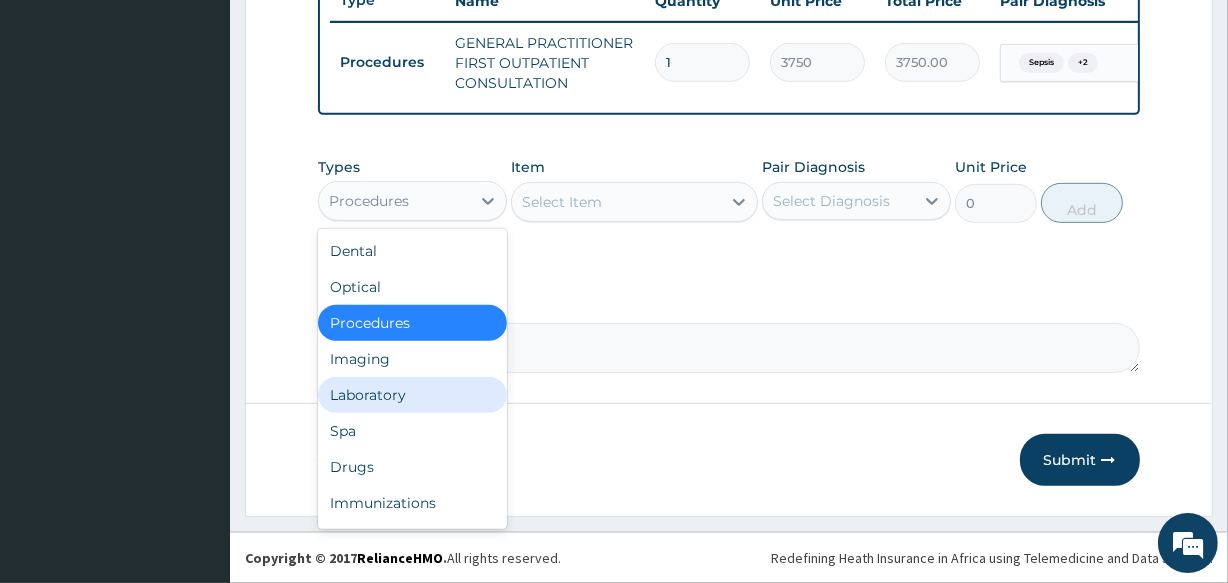click on "Laboratory" at bounding box center [412, 395] 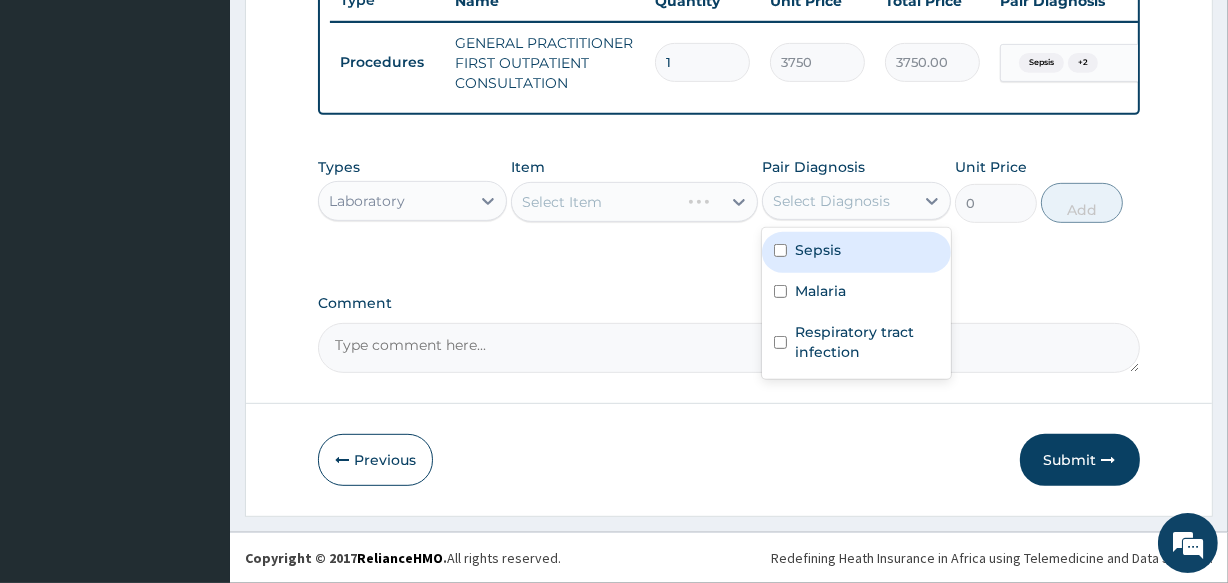 click on "Select Diagnosis" at bounding box center [838, 201] 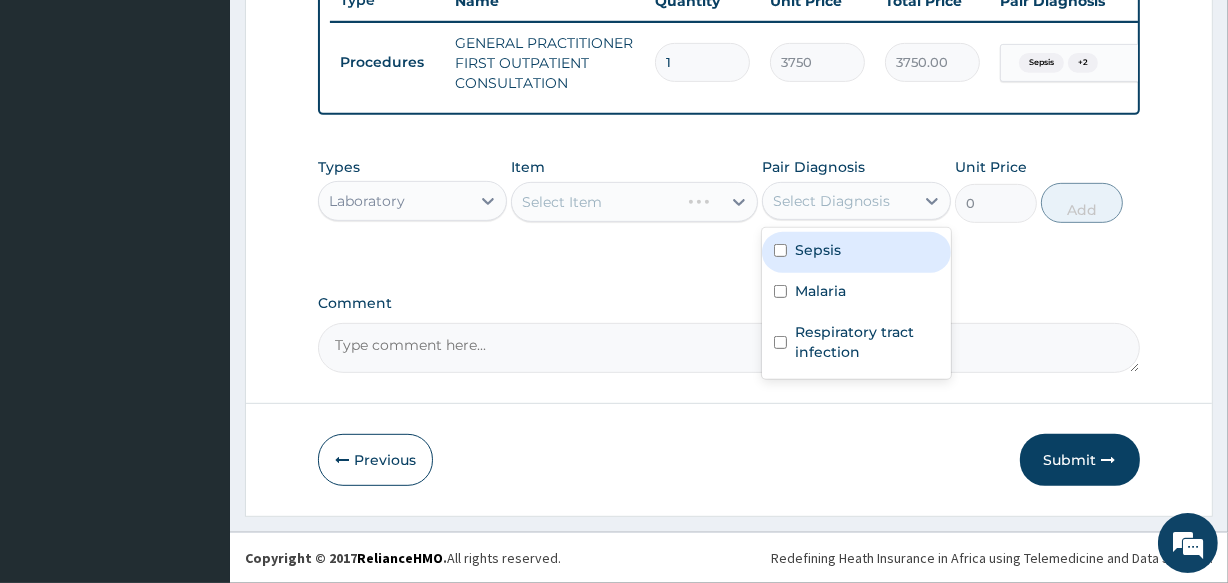click on "Sepsis" at bounding box center [856, 252] 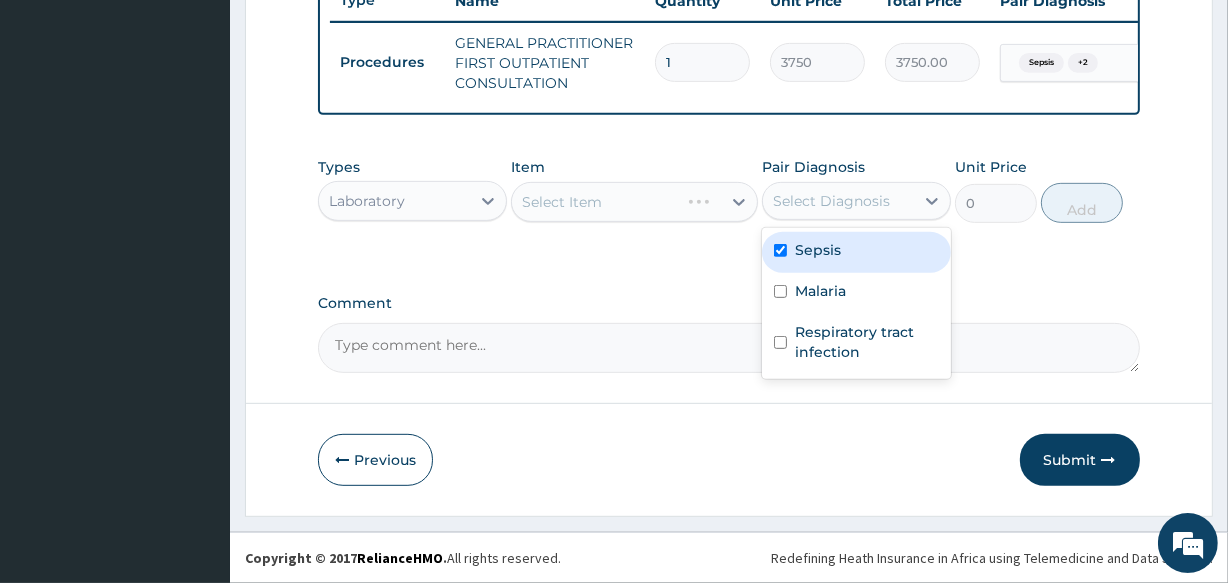 checkbox on "true" 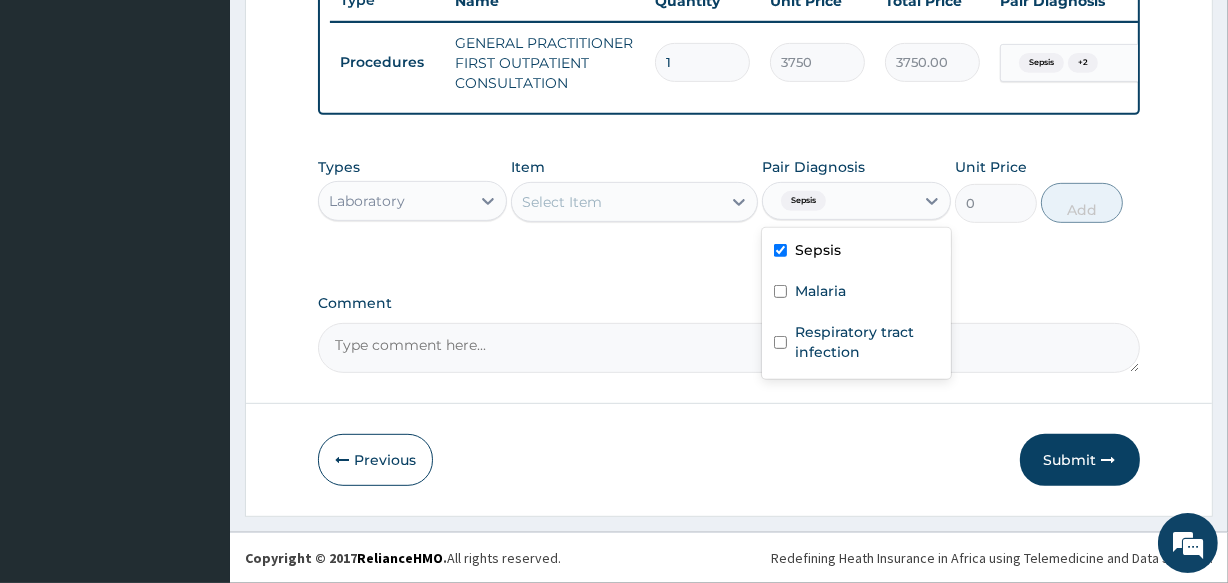 click on "PA Code / Prescription Code Enter Code(Secondary Care Only) Encounter Date 27-07-2025 Important Notice Please enter PA codes before entering items that are not attached to a PA code   All diagnoses entered must be linked to a claim item. Diagnosis & Claim Items that are visible but inactive cannot be edited because they were imported from an already approved PA code. Diagnosis Sepsis Confirmed Malaria Confirmed Respiratory tract infection Confirmed NB: All diagnosis must be linked to a claim item Claim Items Type Name Quantity Unit Price Total Price Pair Diagnosis Actions Procedures GENERAL PRACTITIONER FIRST OUTPATIENT CONSULTATION 1 3750 3750.00 Sepsis  + 2 Delete Types Laboratory Item Select Item Pair Diagnosis option Sepsis, selected. option Sepsis selected, 1 of 3. 3 results available. Use Up and Down to choose options, press Enter to select the currently focused option, press Escape to exit the menu, press Tab to select the option and exit the menu. Sepsis Sepsis Malaria Respiratory tract infection 0" at bounding box center (728, -106) 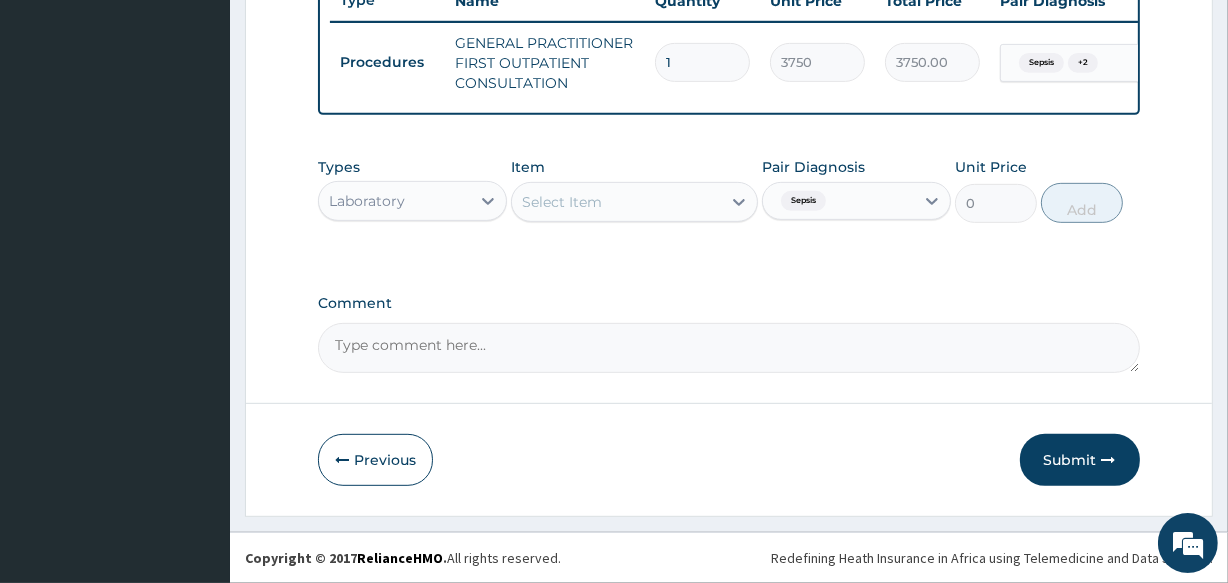 click on "Select Item" at bounding box center (616, 202) 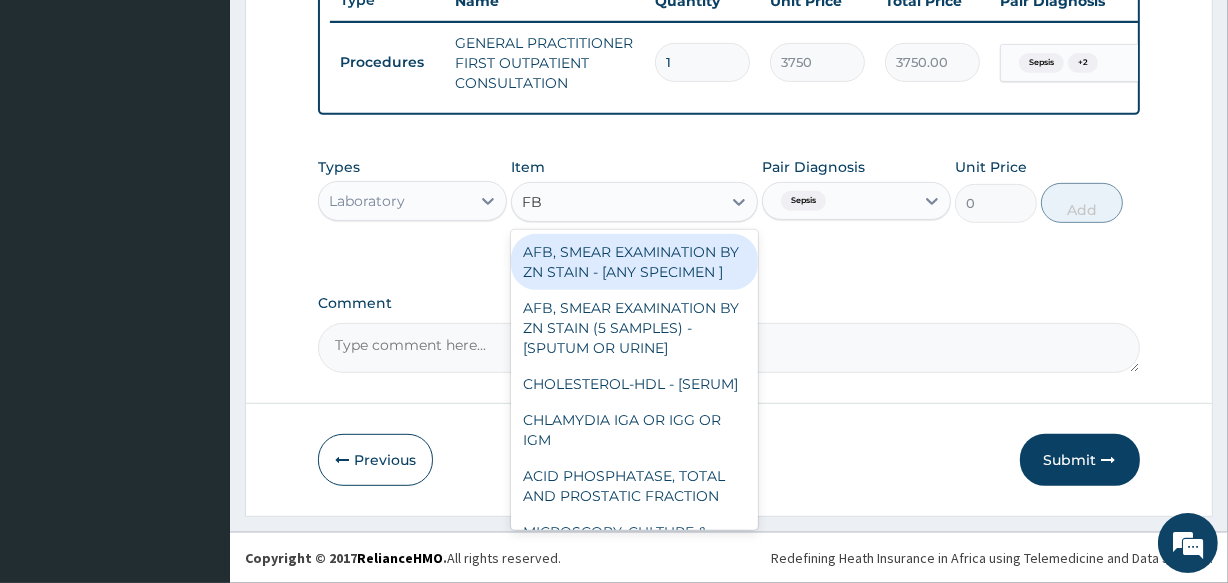 type on "FBC" 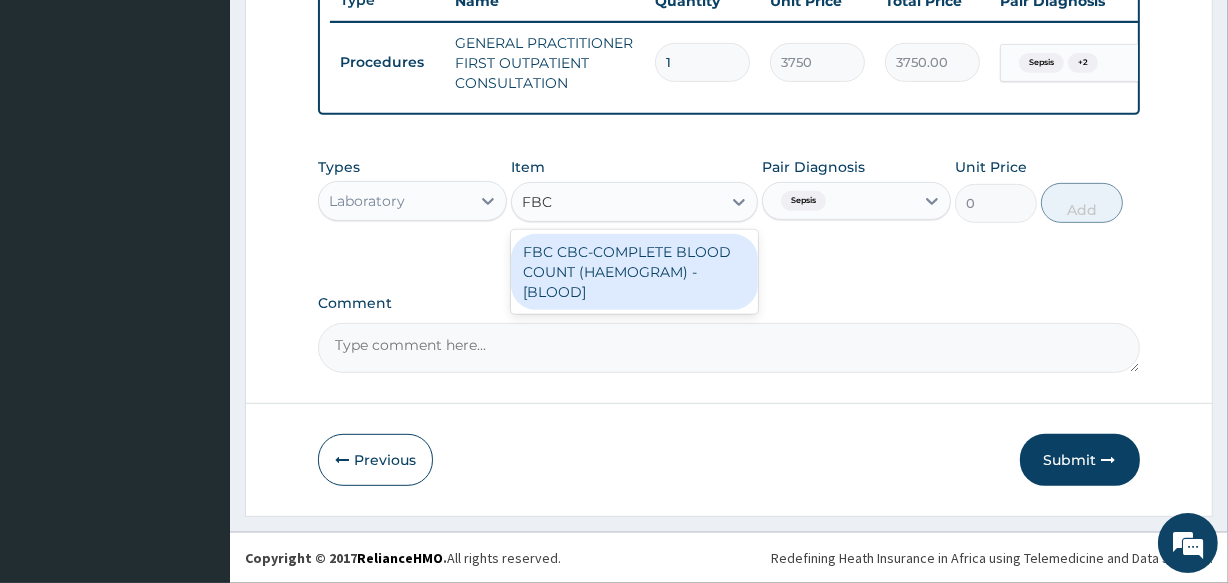 click on "FBC CBC-COMPLETE BLOOD COUNT (HAEMOGRAM) - [BLOOD]" at bounding box center (634, 272) 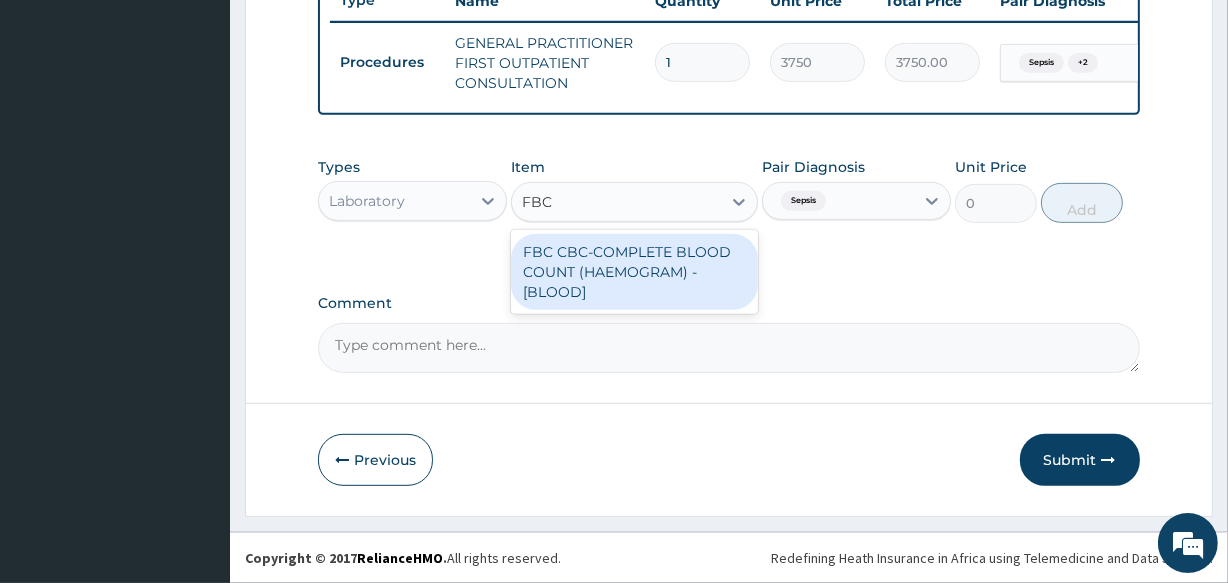 type 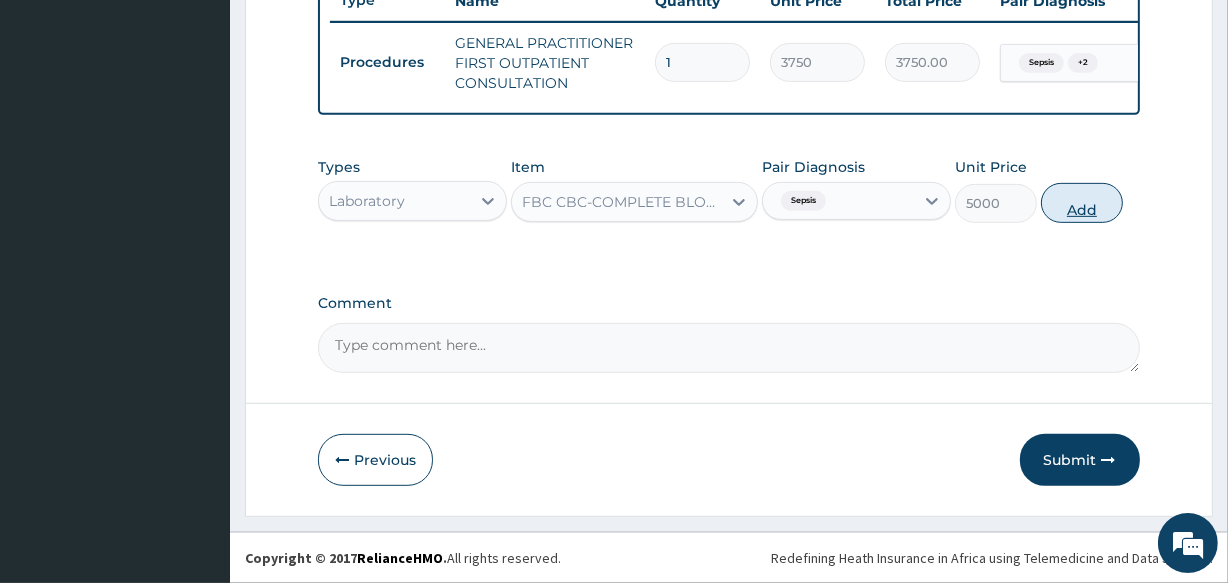 click on "Add" at bounding box center (1082, 203) 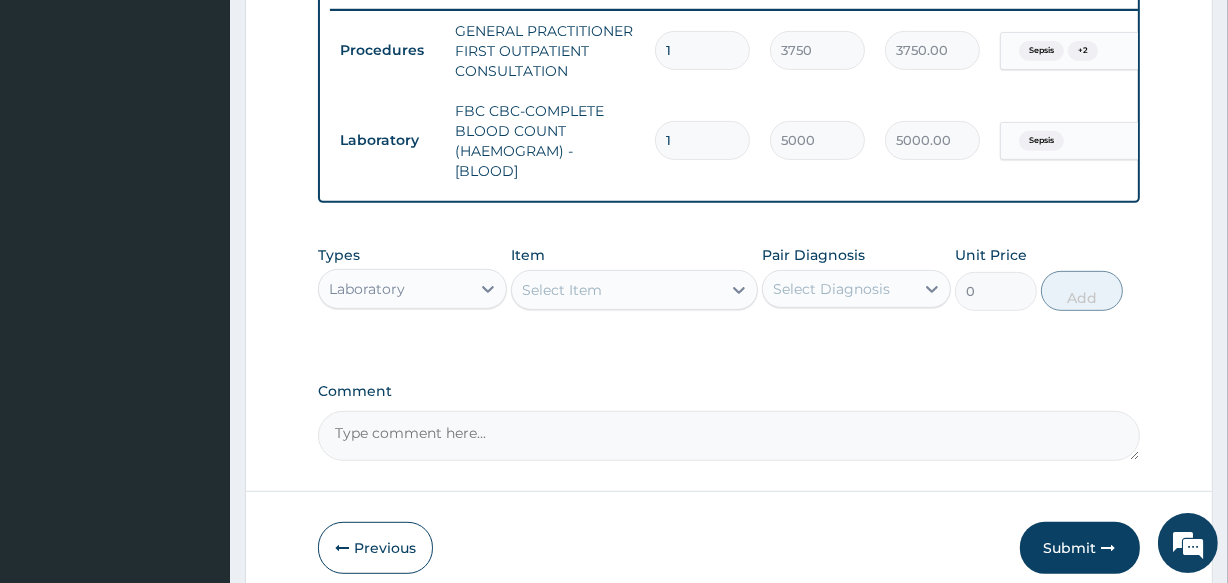 click on "Pair Diagnosis" at bounding box center [813, 255] 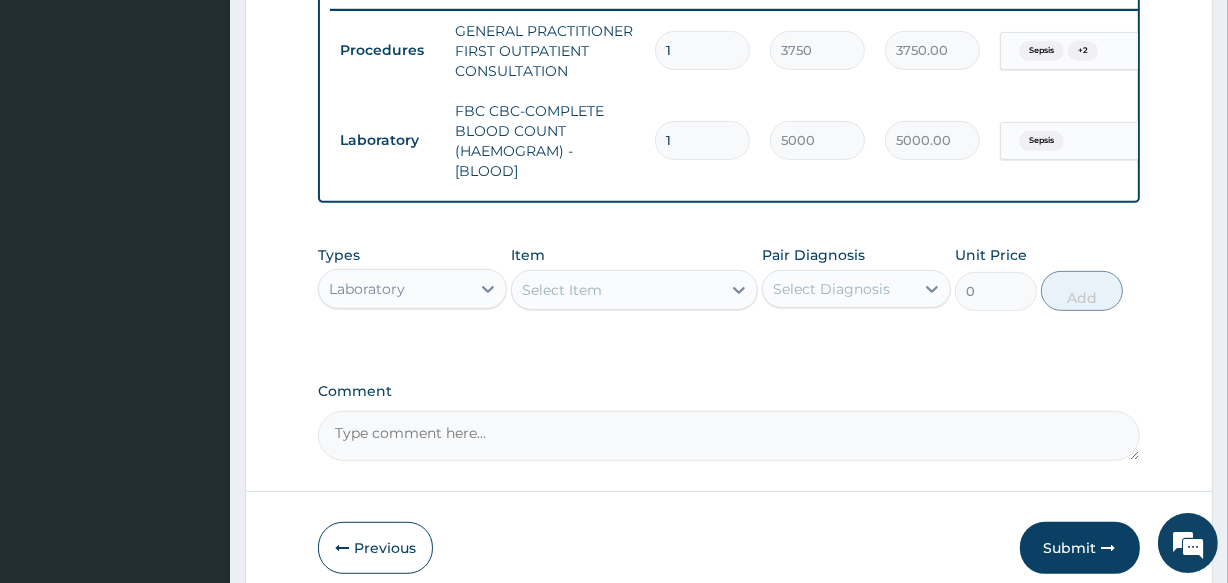 click on "Select Diagnosis" at bounding box center [831, 289] 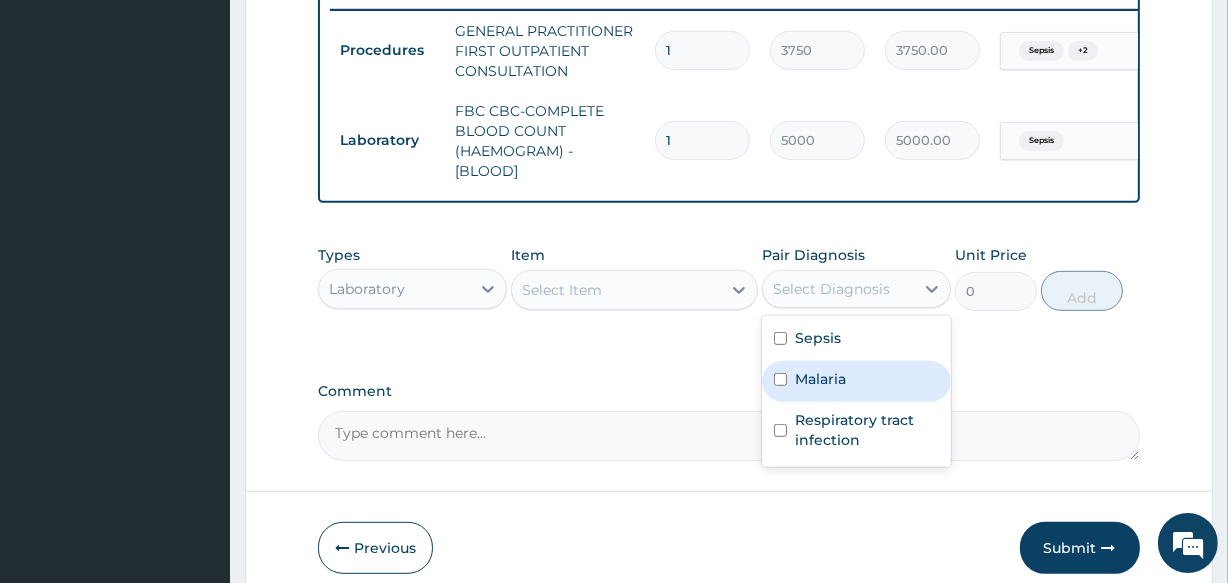click on "Malaria" at bounding box center [820, 379] 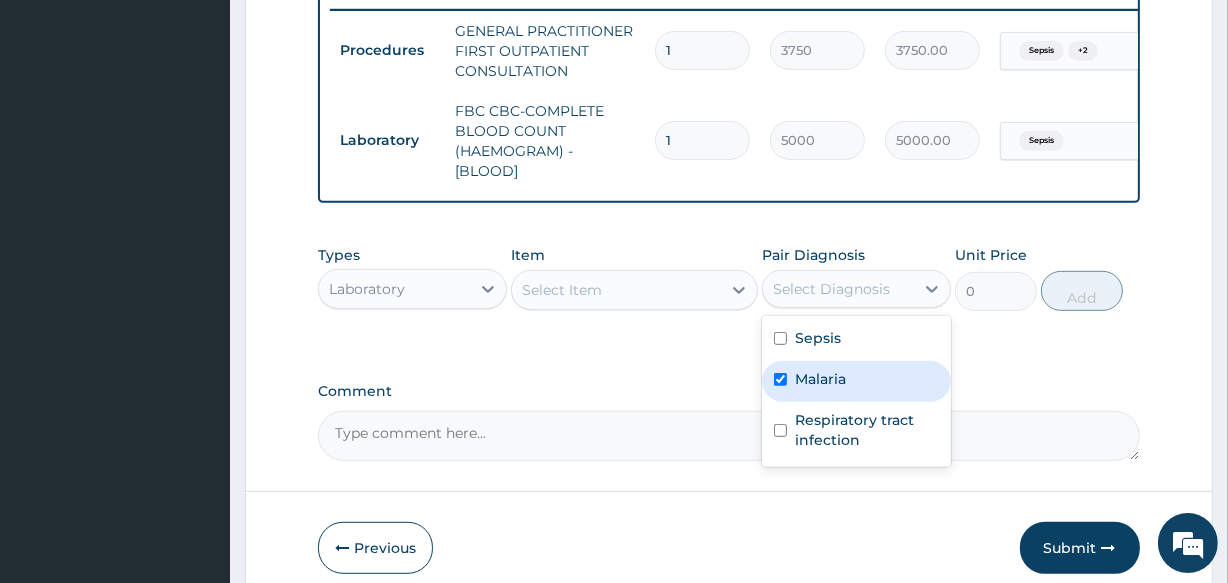 checkbox on "true" 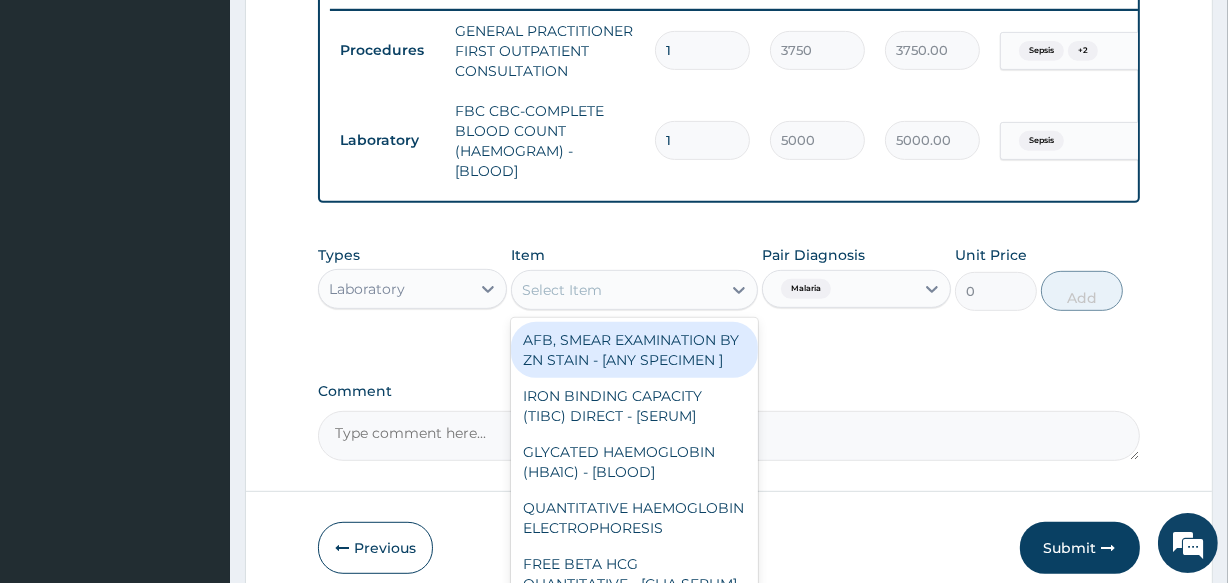click on "Select Item" at bounding box center [616, 290] 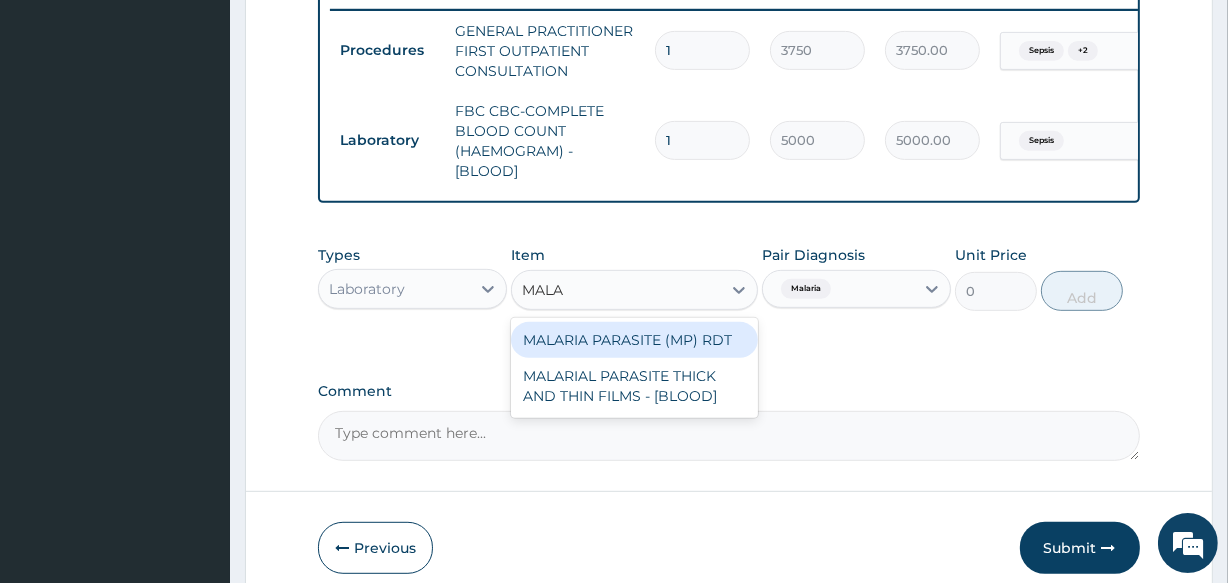 type on "MALAR" 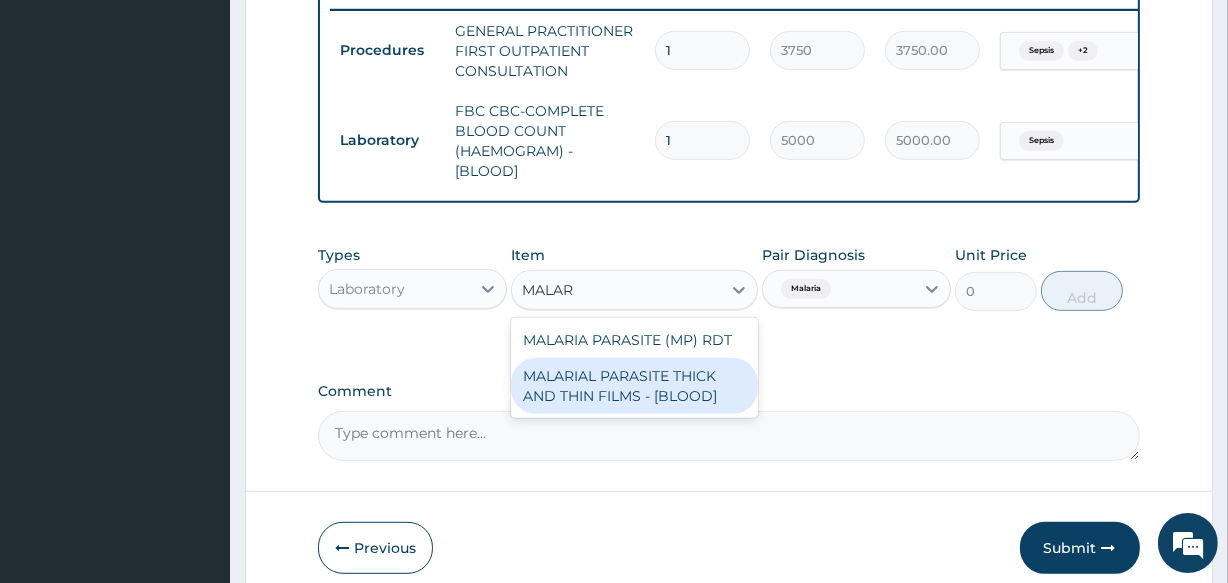 click on "MALARIAL PARASITE THICK AND THIN FILMS - [BLOOD]" at bounding box center [634, 386] 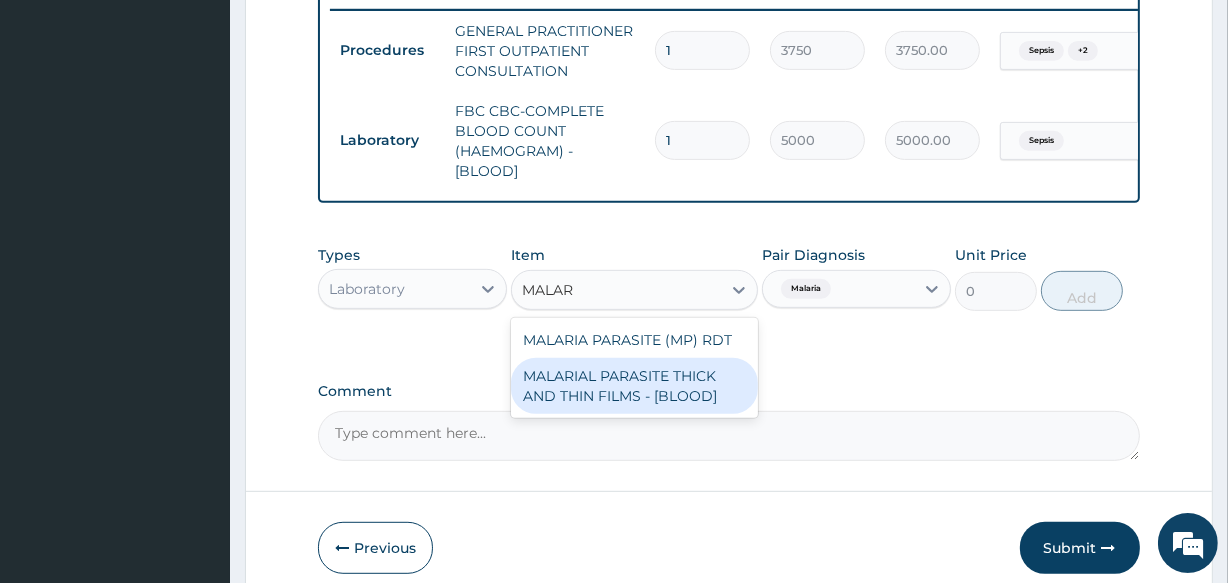 type 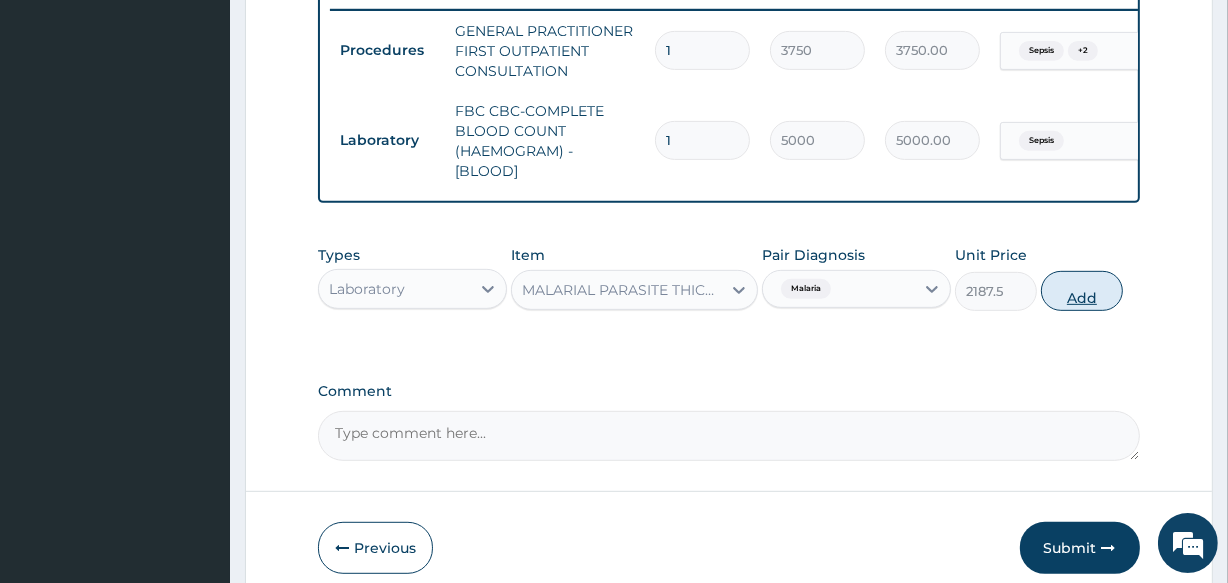 click on "Add" at bounding box center [1082, 291] 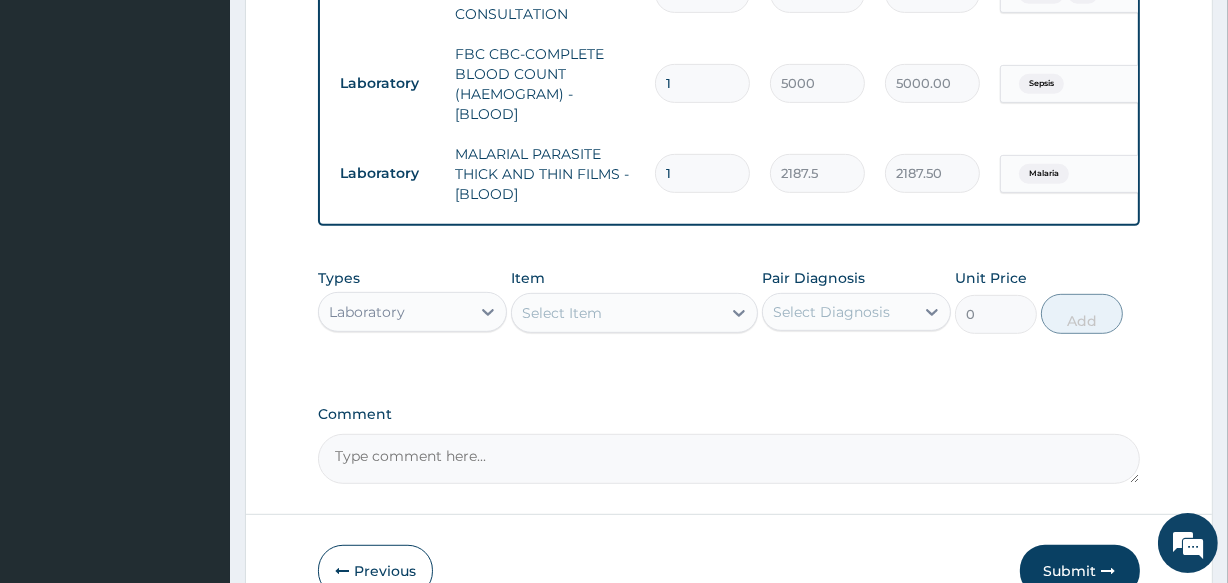 scroll, scrollTop: 967, scrollLeft: 0, axis: vertical 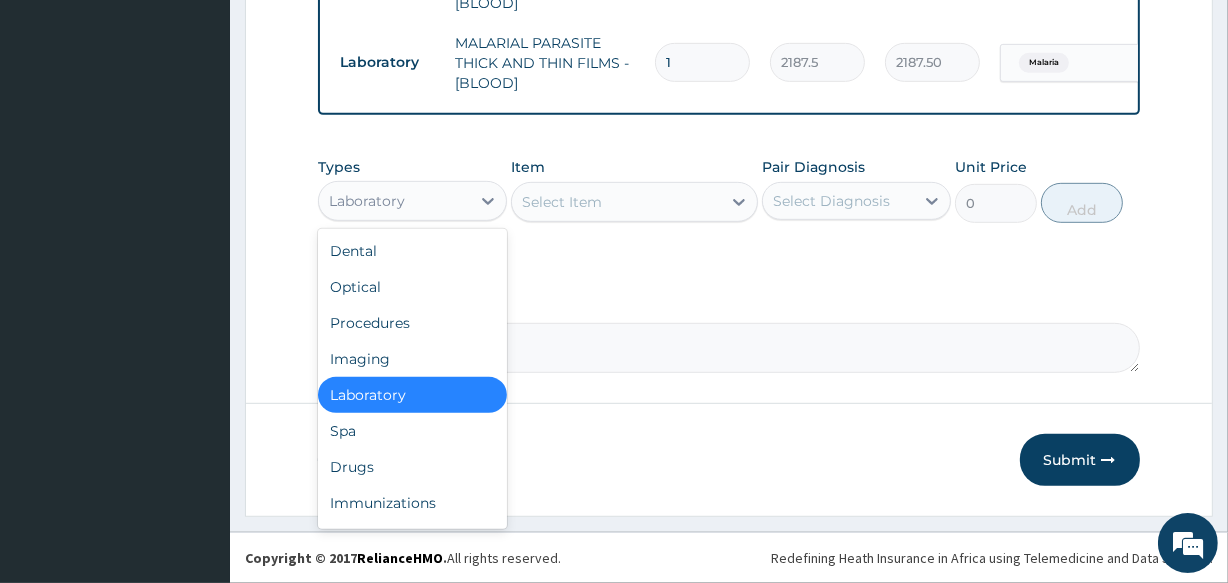 click on "Laboratory" at bounding box center (394, 201) 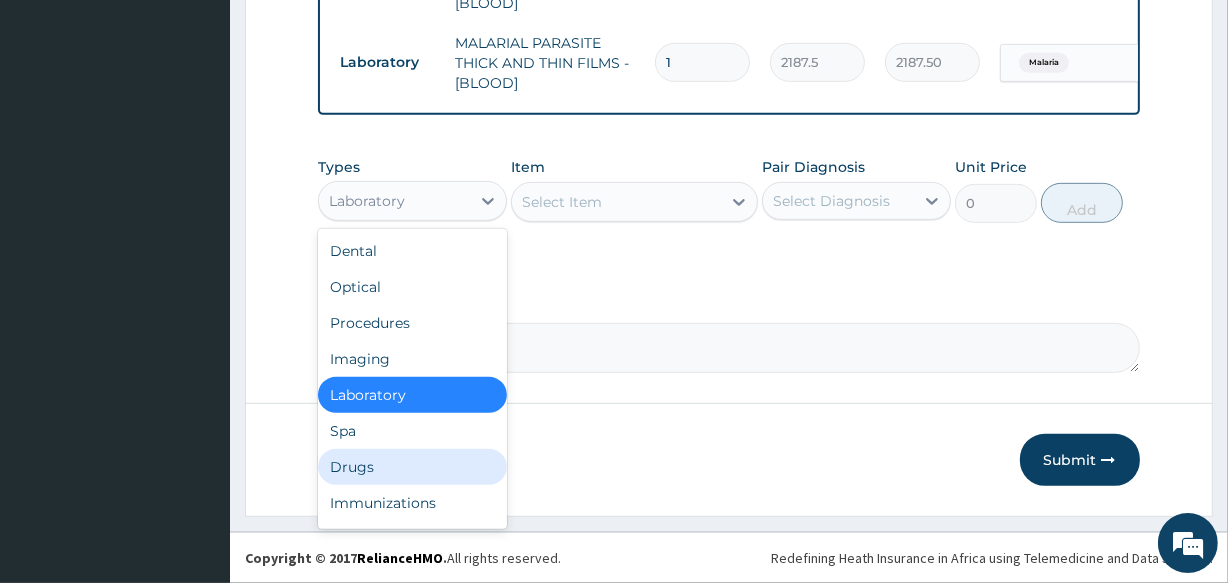 click on "Drugs" at bounding box center (412, 467) 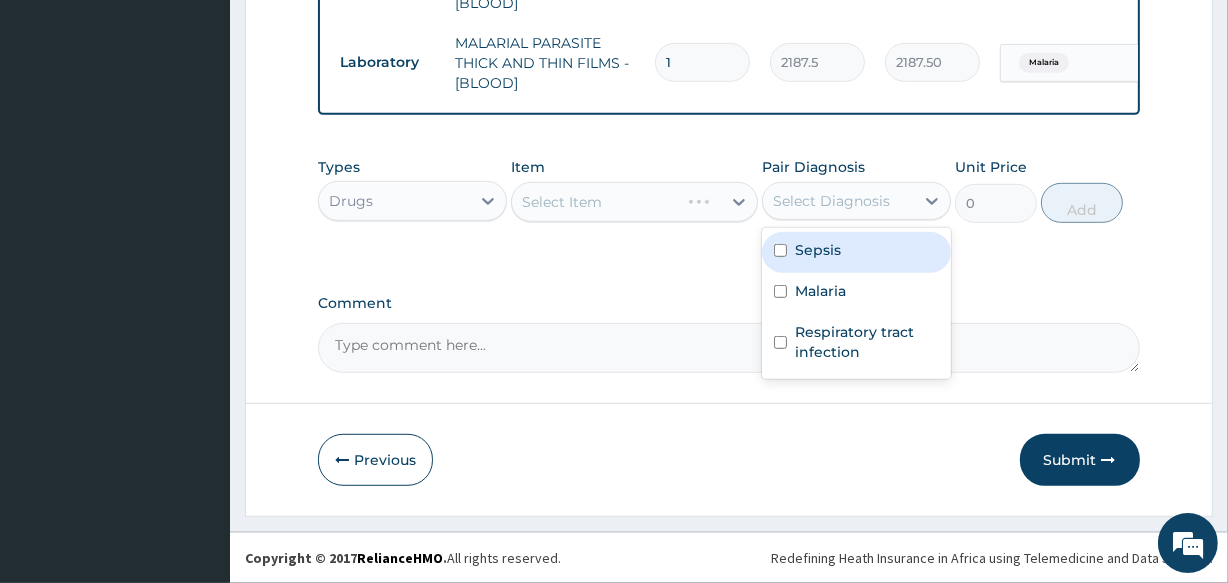click on "Select Diagnosis" at bounding box center [831, 201] 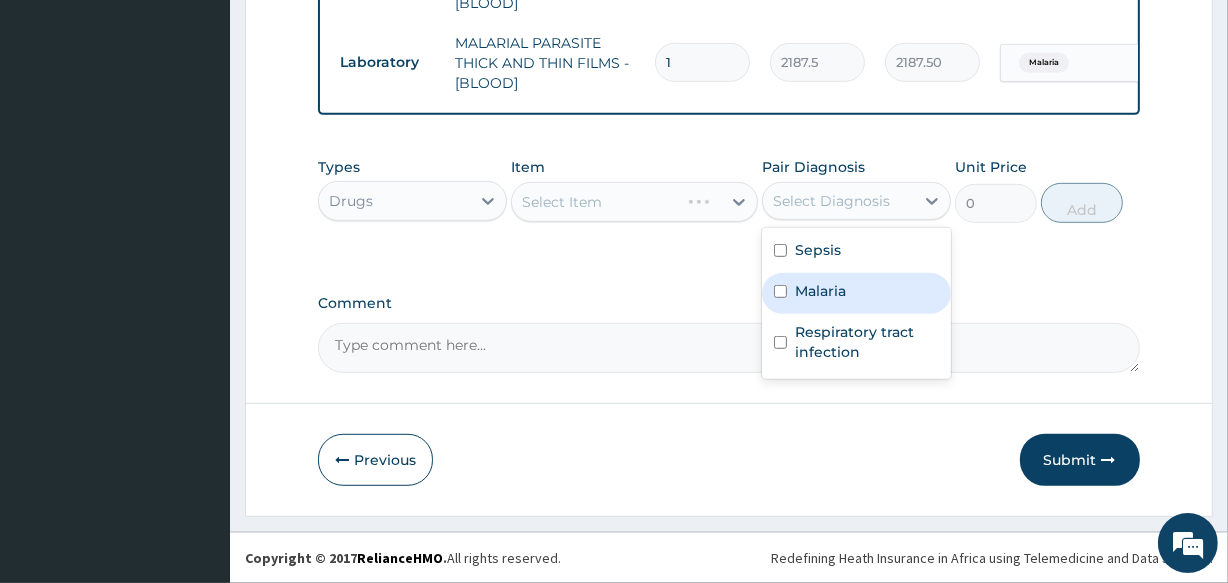 click on "Malaria" at bounding box center [820, 291] 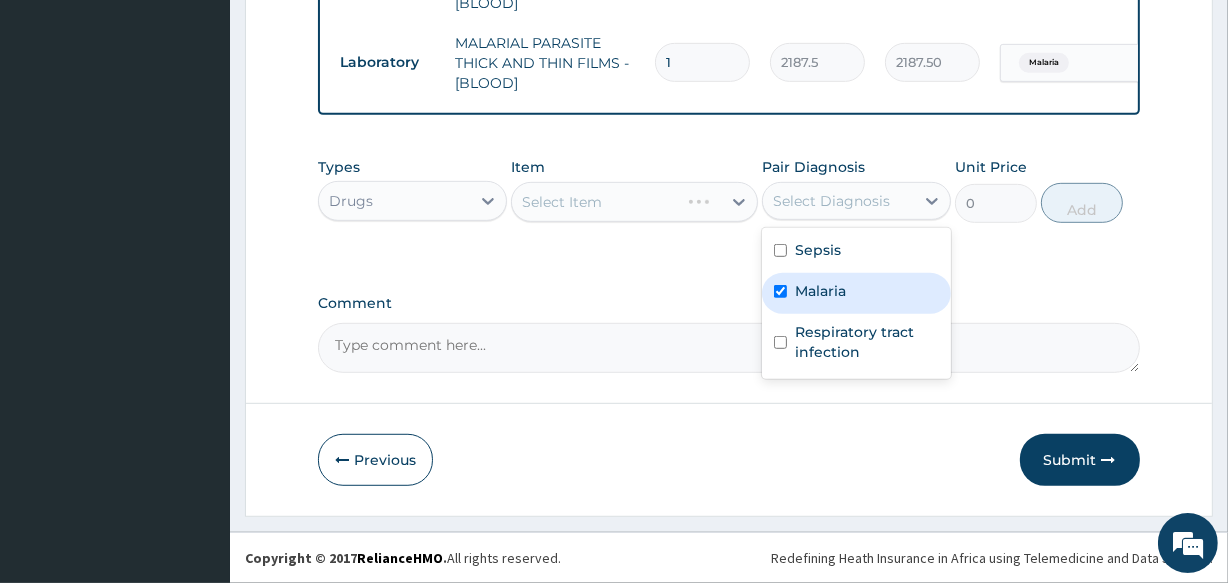 checkbox on "true" 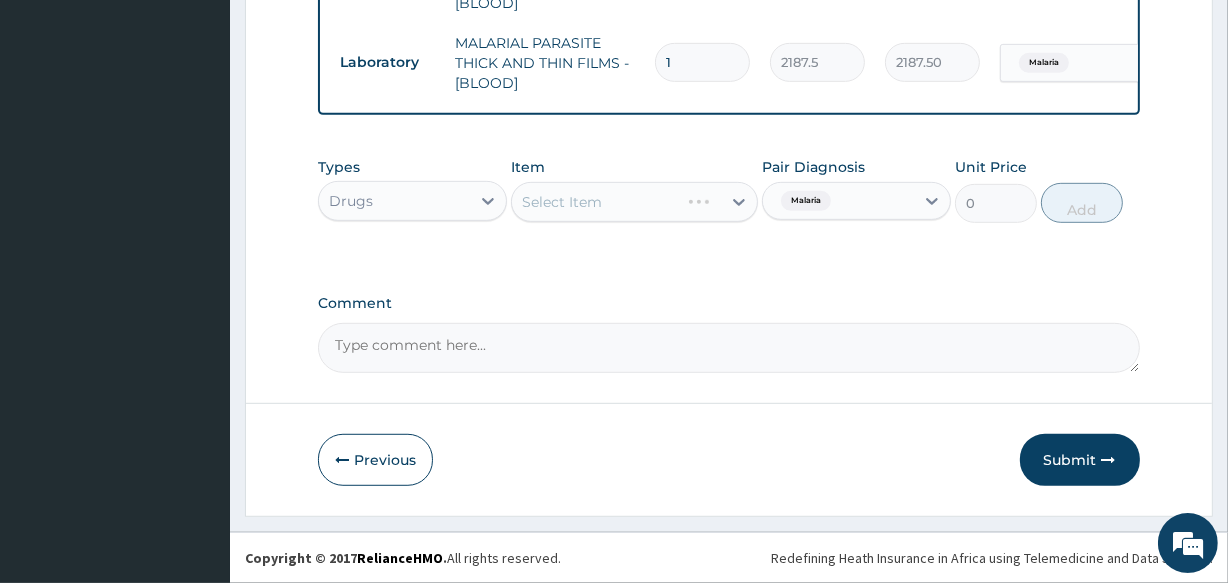 click on "Select Item" at bounding box center [634, 202] 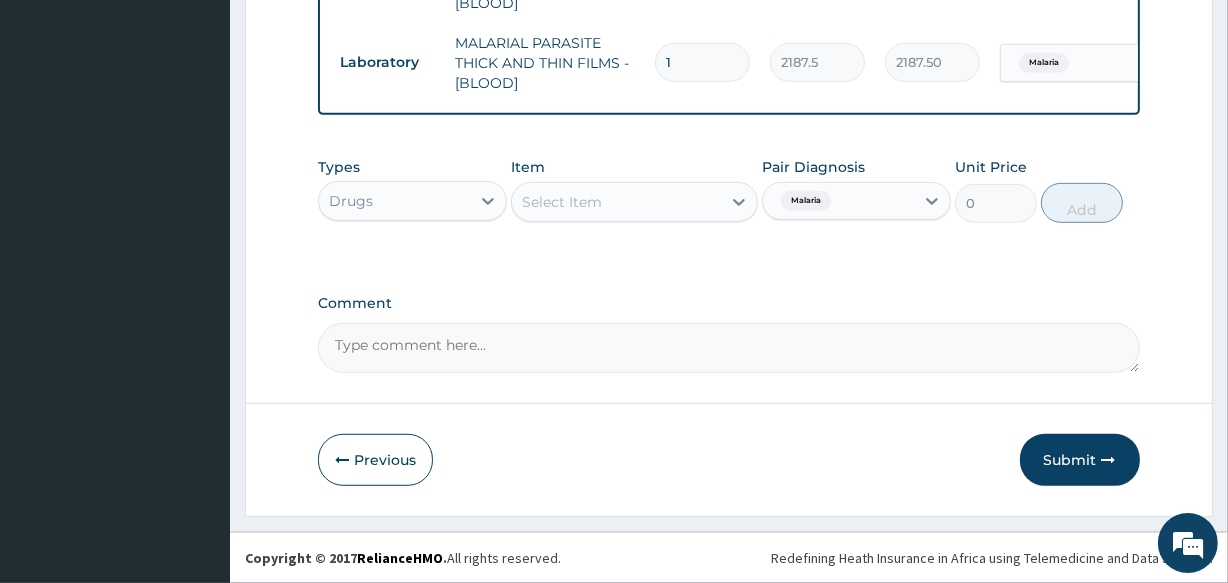 click on "Select Item" at bounding box center [562, 202] 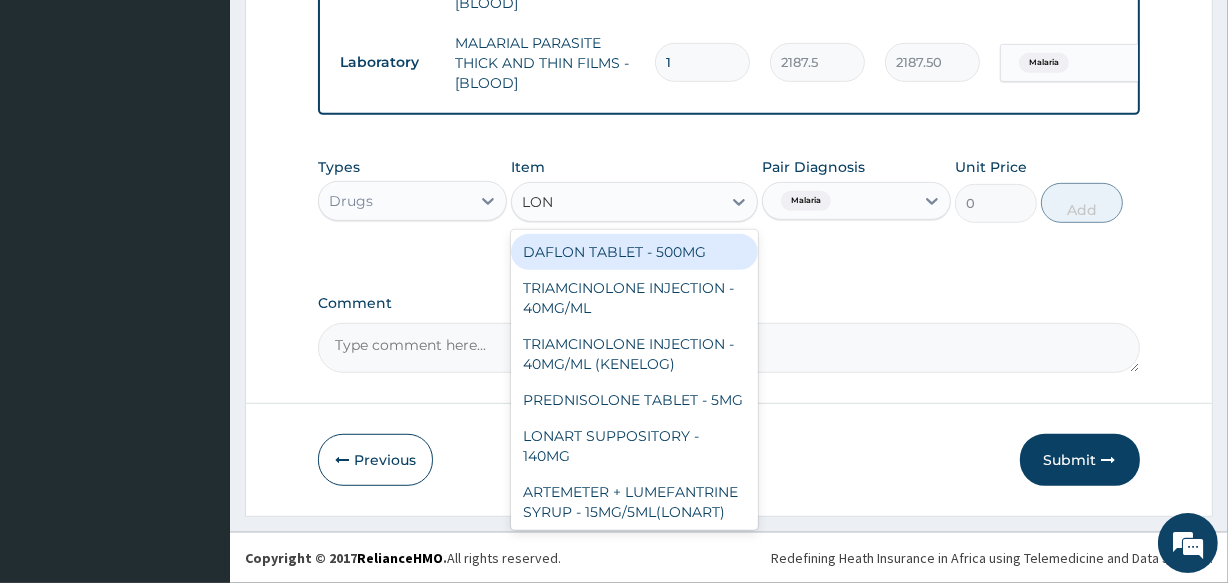 type on "LONA" 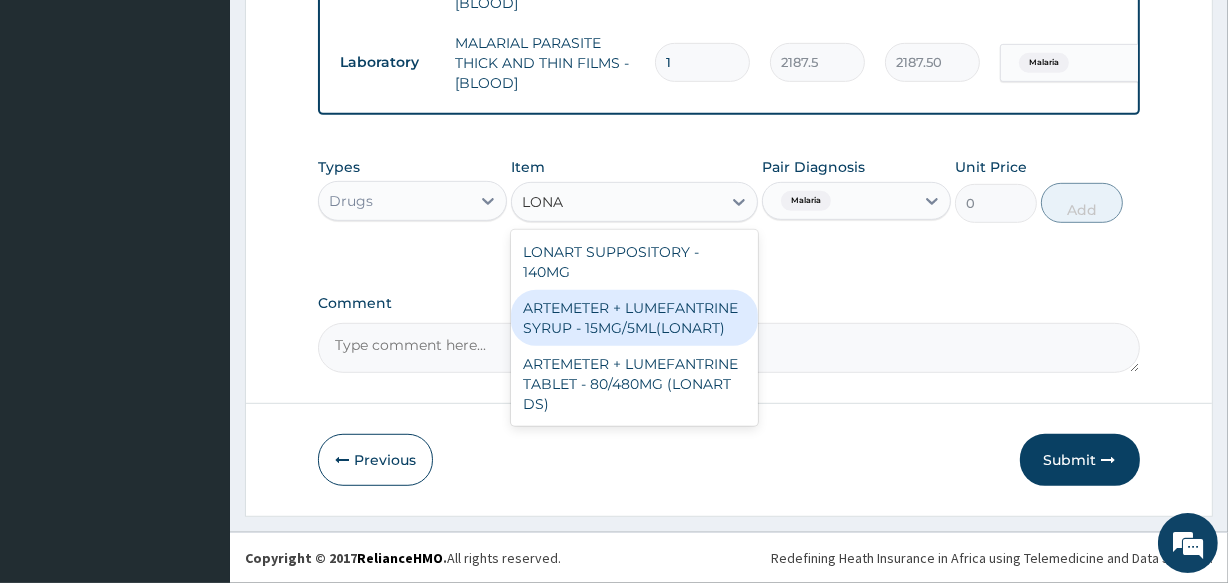 click on "ARTEMETER + LUMEFANTRINE SYRUP - 15MG/5ML(LONART)" at bounding box center [634, 318] 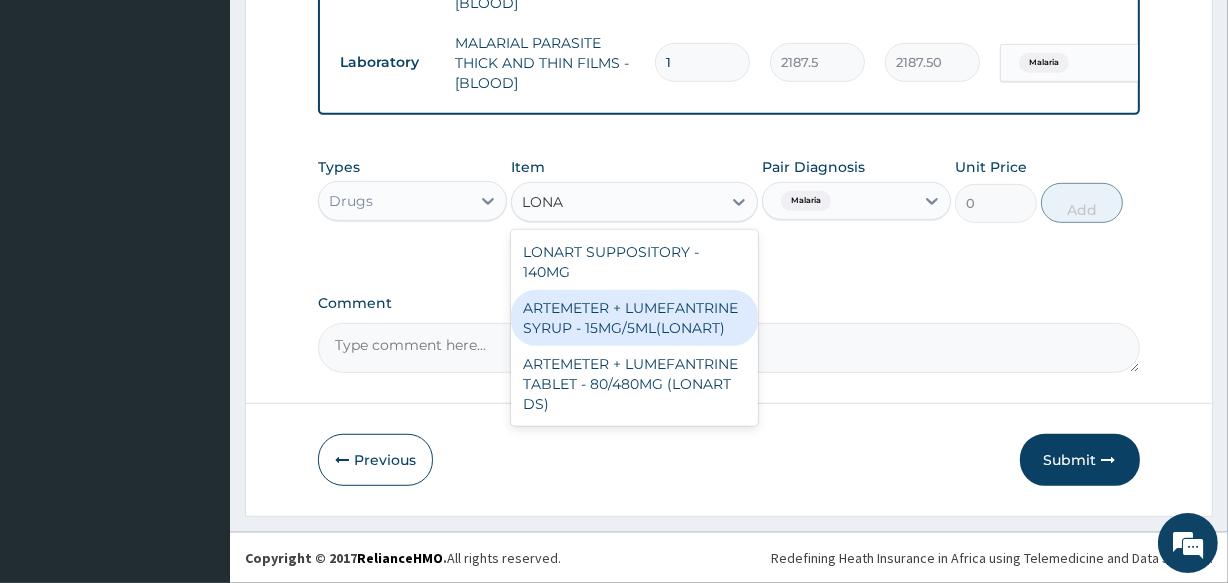 type 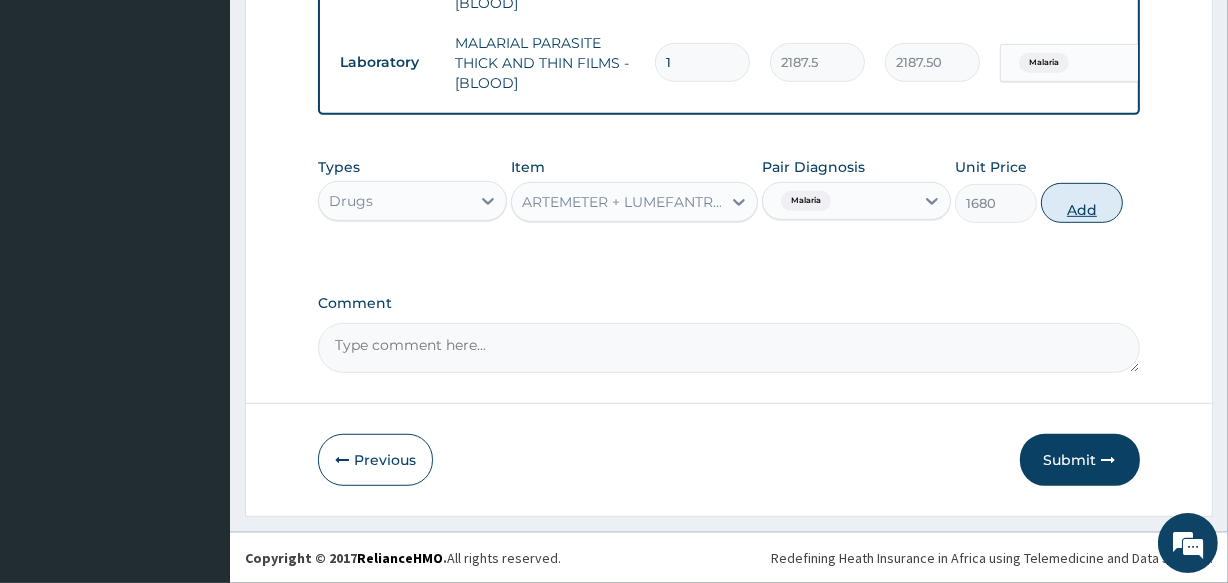 click on "Add" at bounding box center (1082, 203) 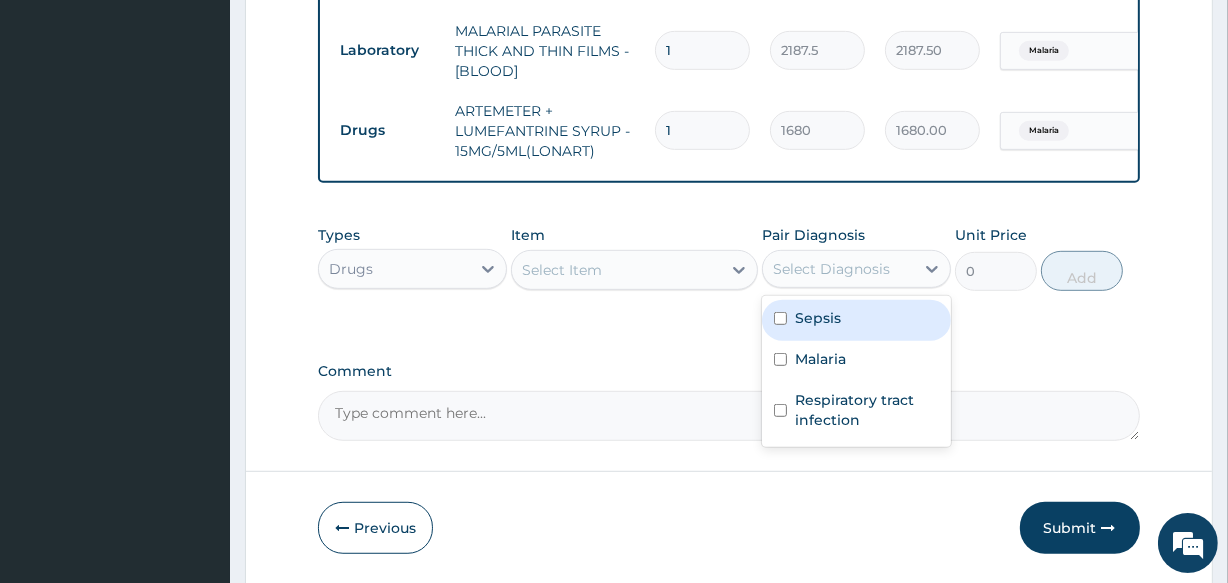 click on "Select Diagnosis" at bounding box center (831, 269) 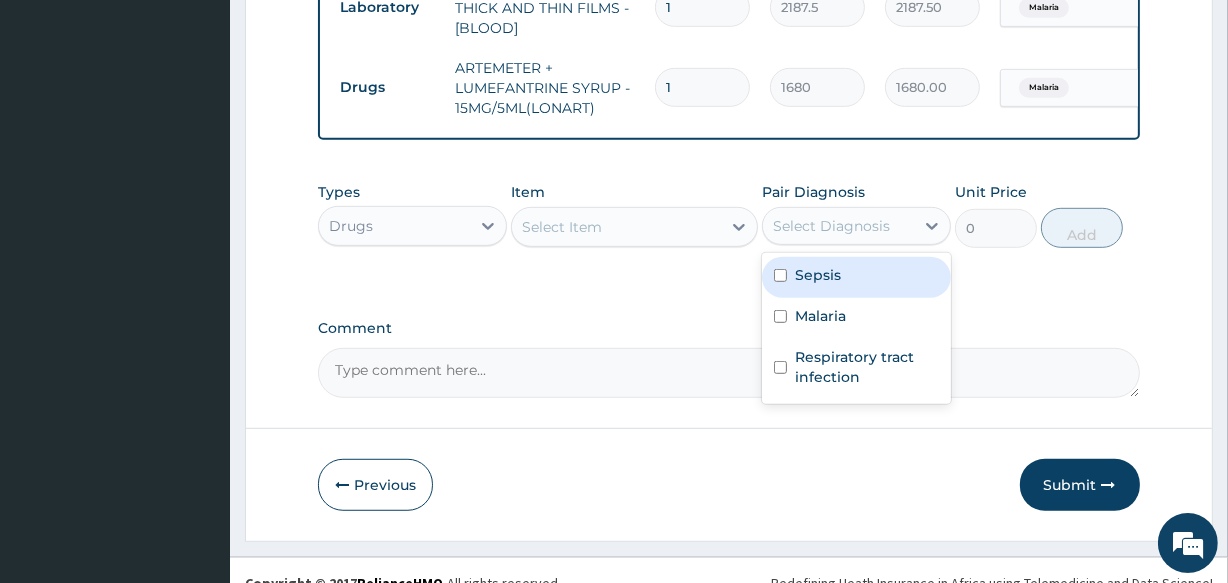 scroll, scrollTop: 1047, scrollLeft: 0, axis: vertical 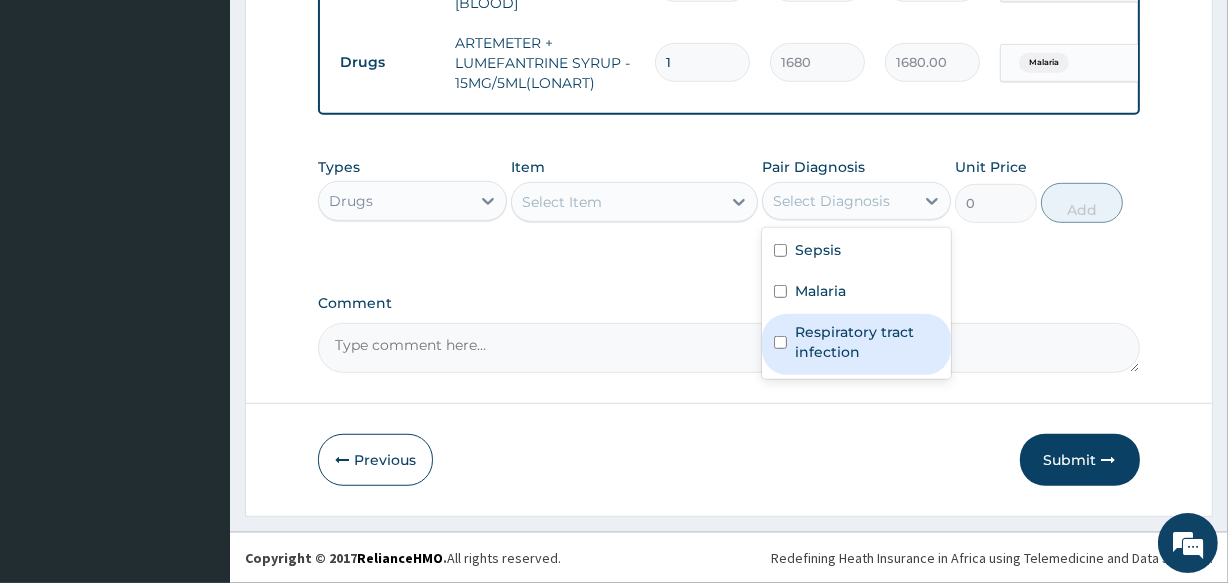click on "Respiratory tract infection" at bounding box center (867, 342) 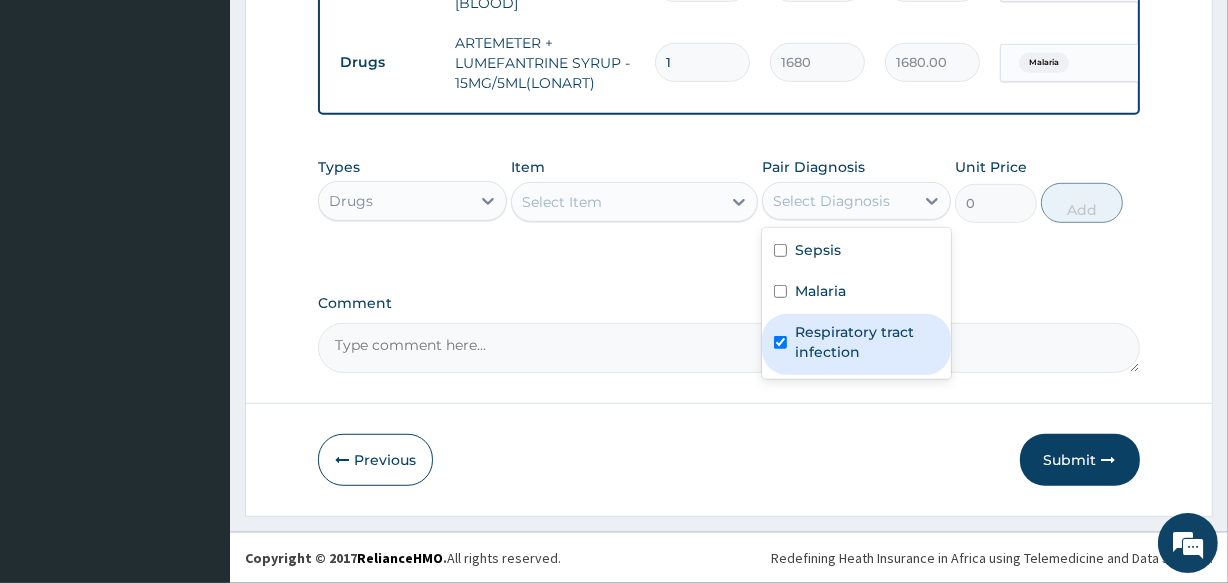 checkbox on "true" 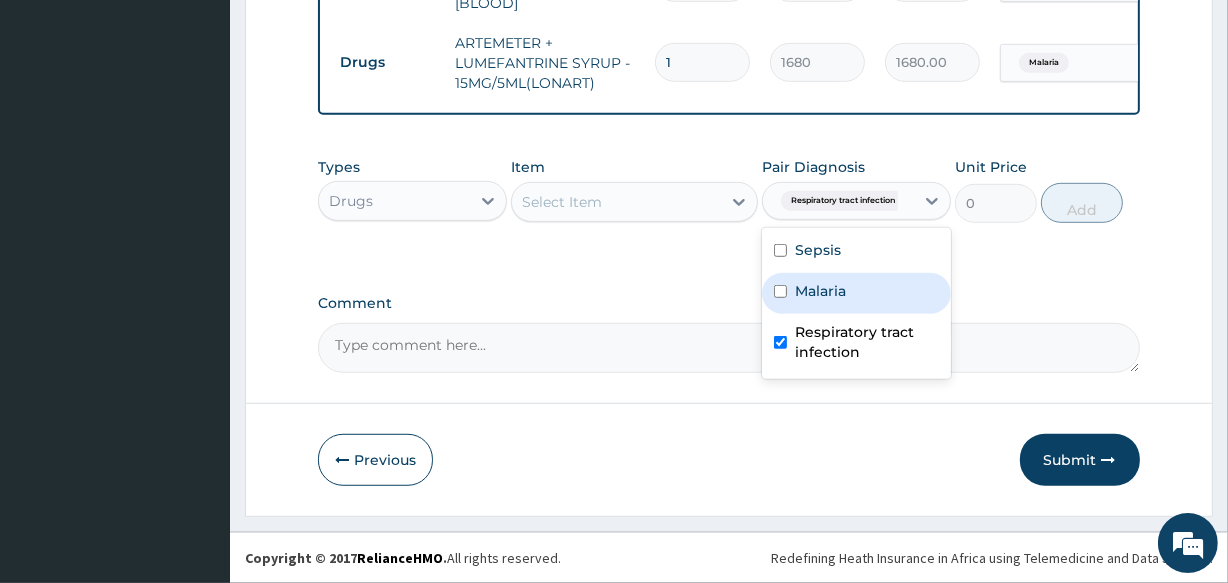 click on "Select Item" at bounding box center (616, 202) 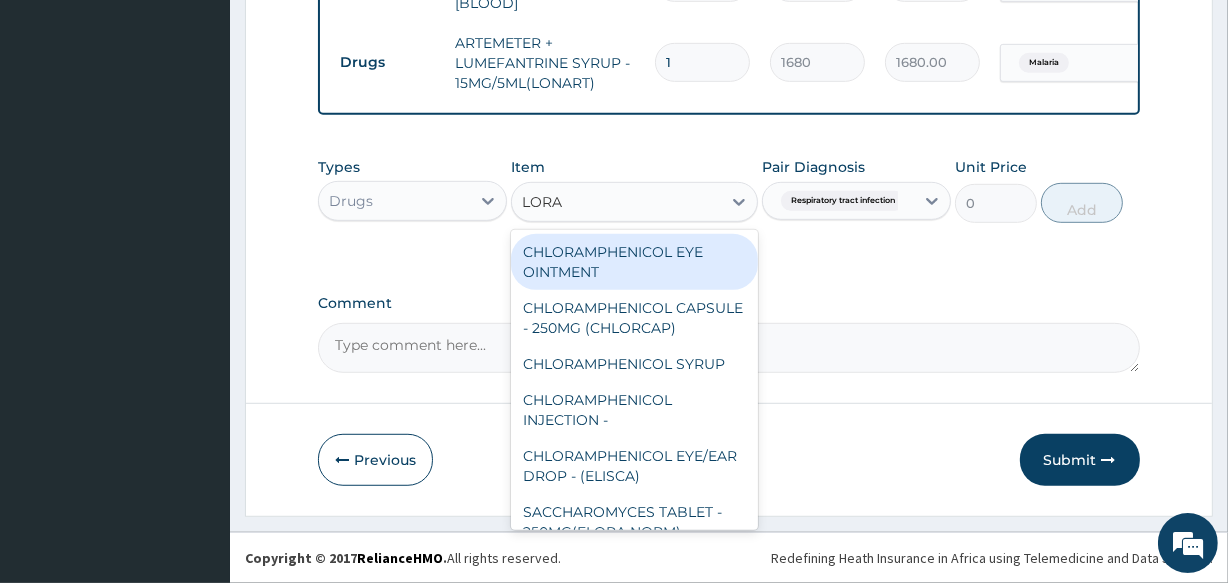 type on "LORAT" 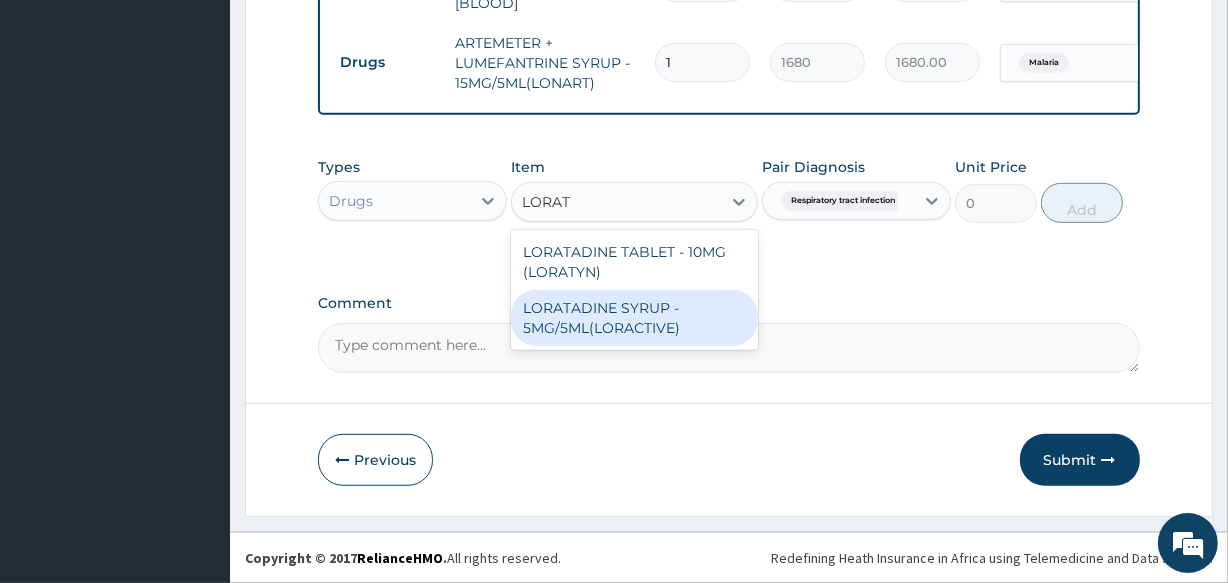 click on "LORATADINE SYRUP - 5MG/5ML(LORACTIVE)" at bounding box center (634, 318) 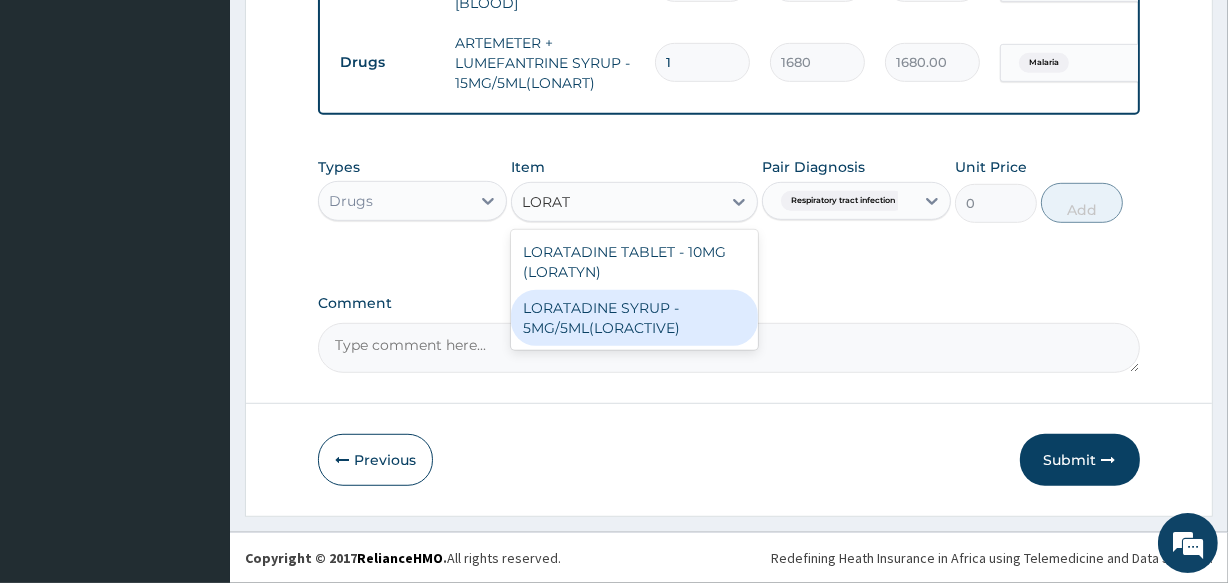 type 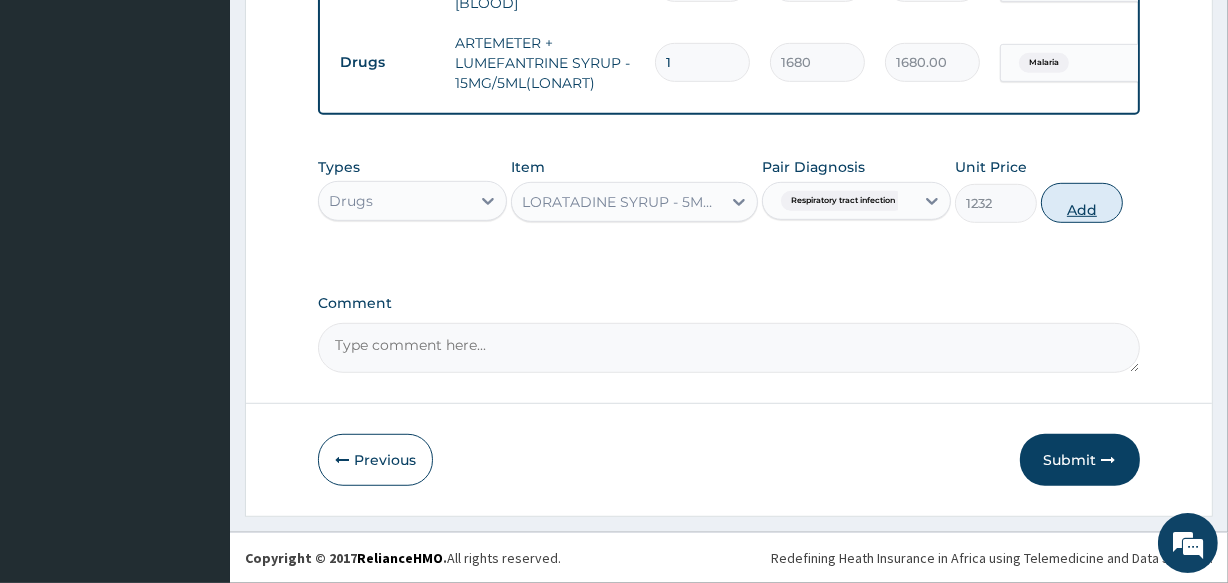 click on "Add" at bounding box center (1082, 203) 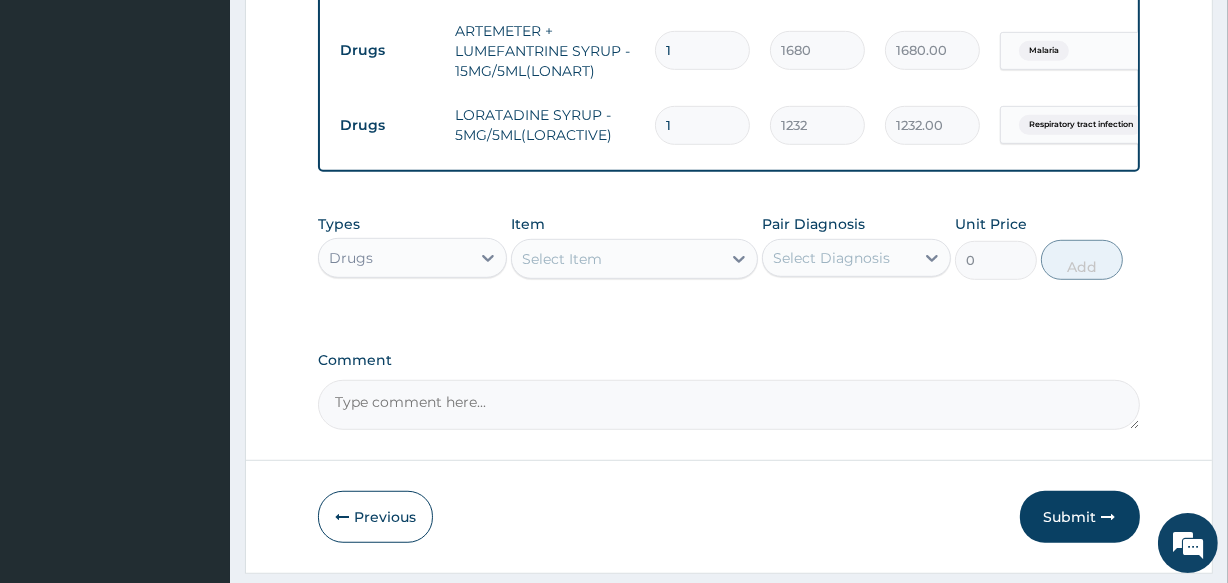 click on "Select Diagnosis" at bounding box center (831, 258) 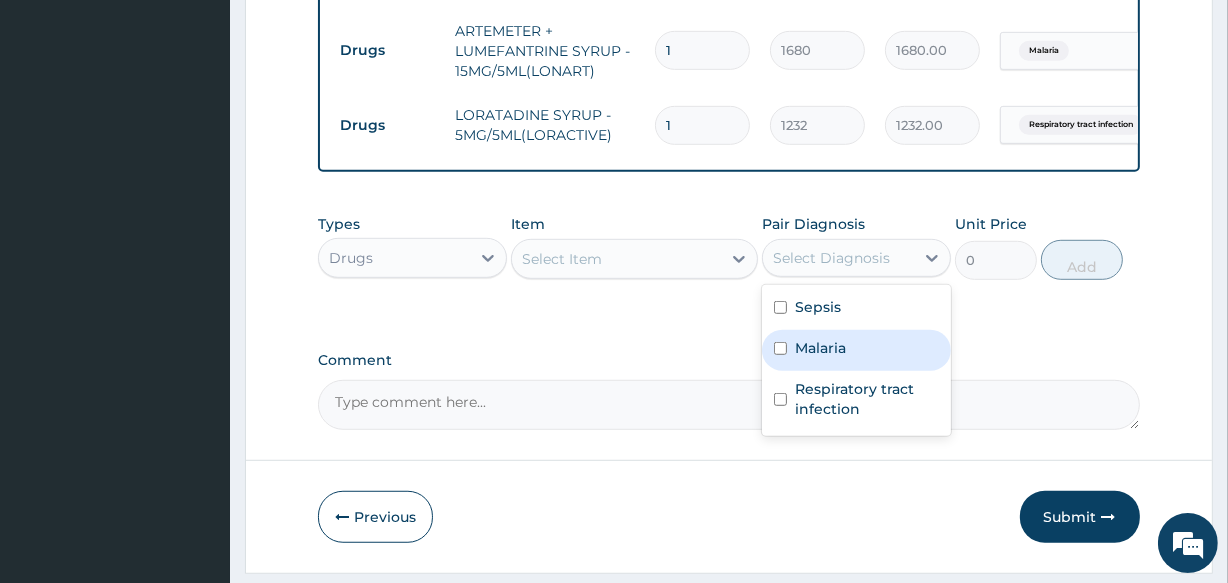 click on "Malaria" at bounding box center (820, 348) 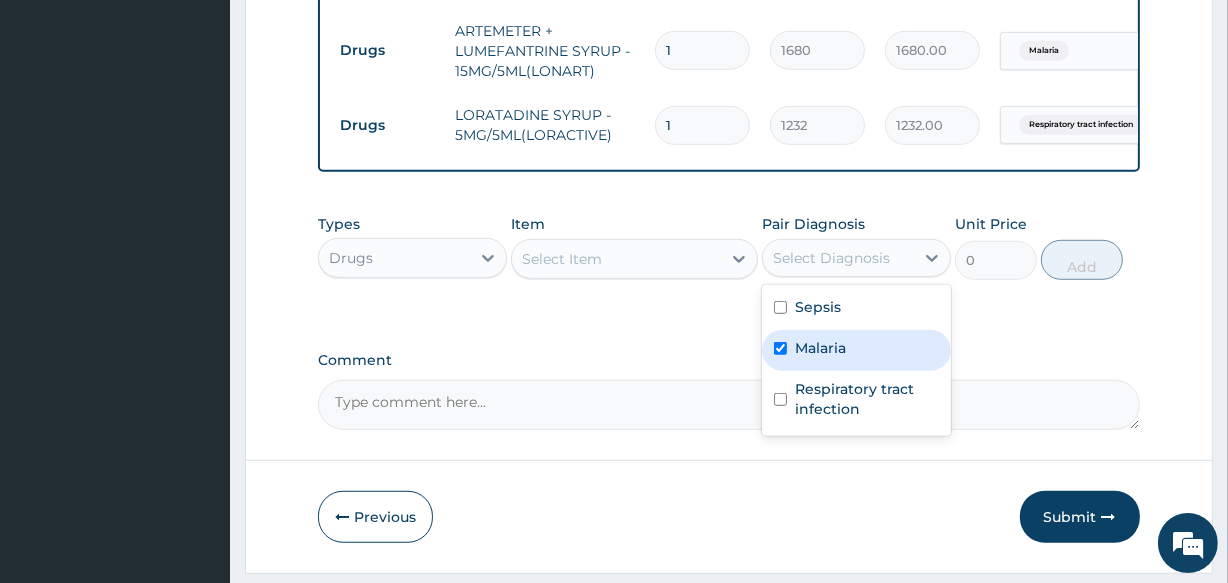 checkbox on "true" 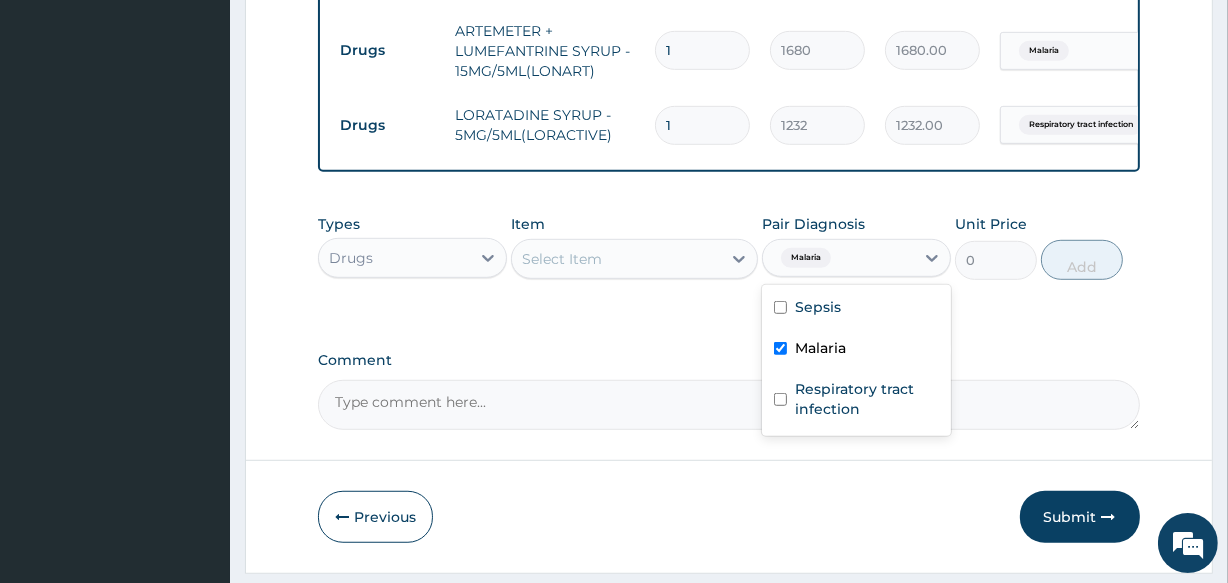 click on "Select Item" at bounding box center [616, 259] 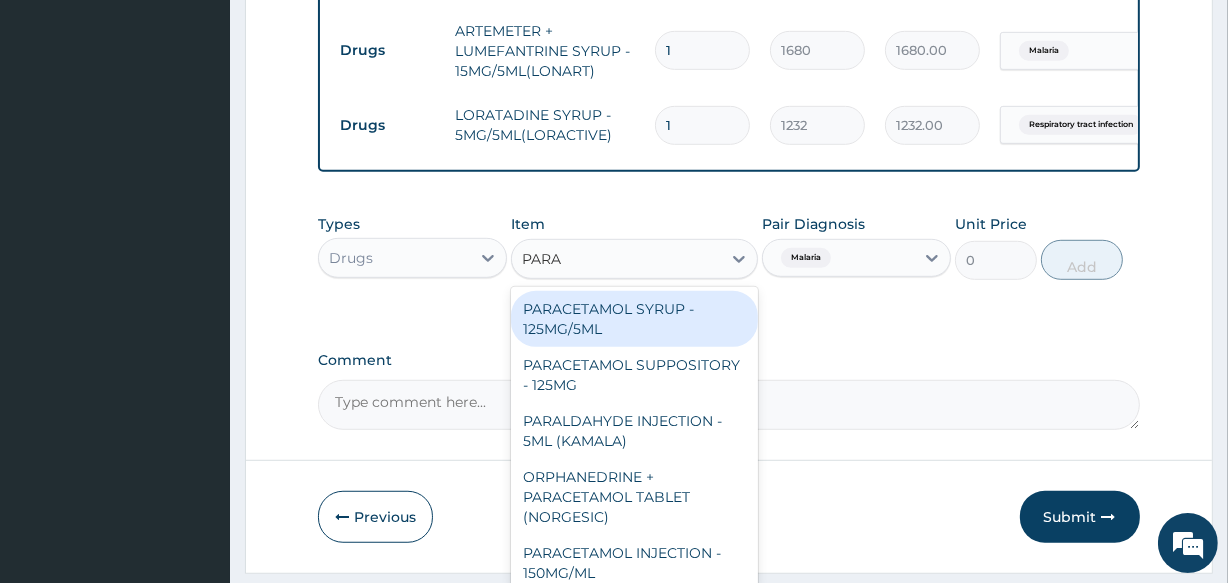 type on "PARAC" 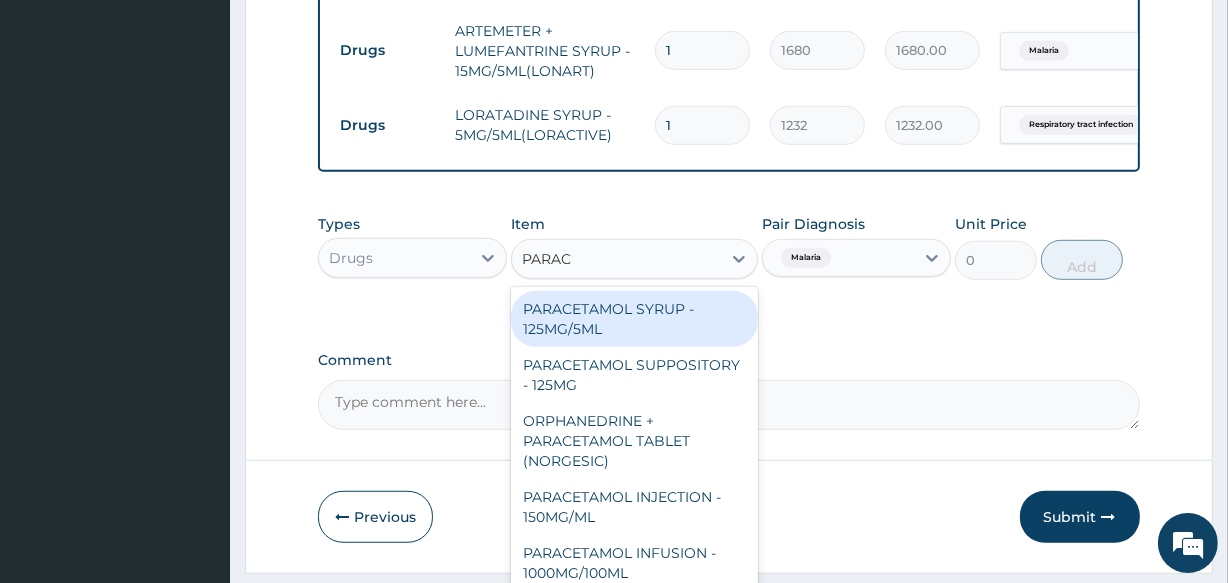 click on "PARACETAMOL SYRUP - 125MG/5ML" at bounding box center (634, 319) 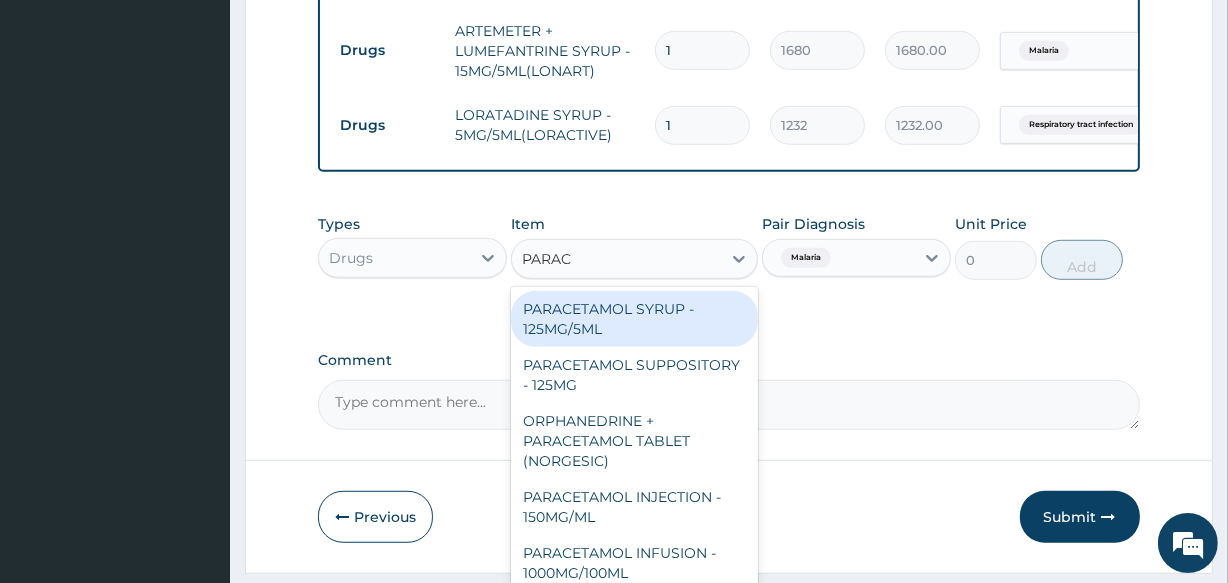 type 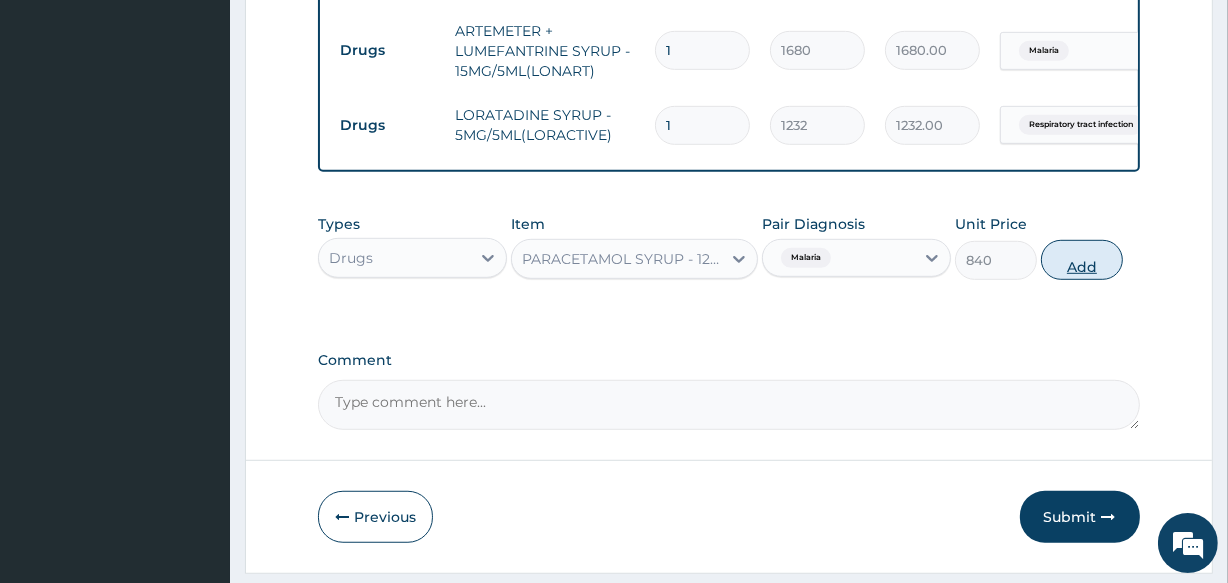 click on "Add" at bounding box center [1082, 260] 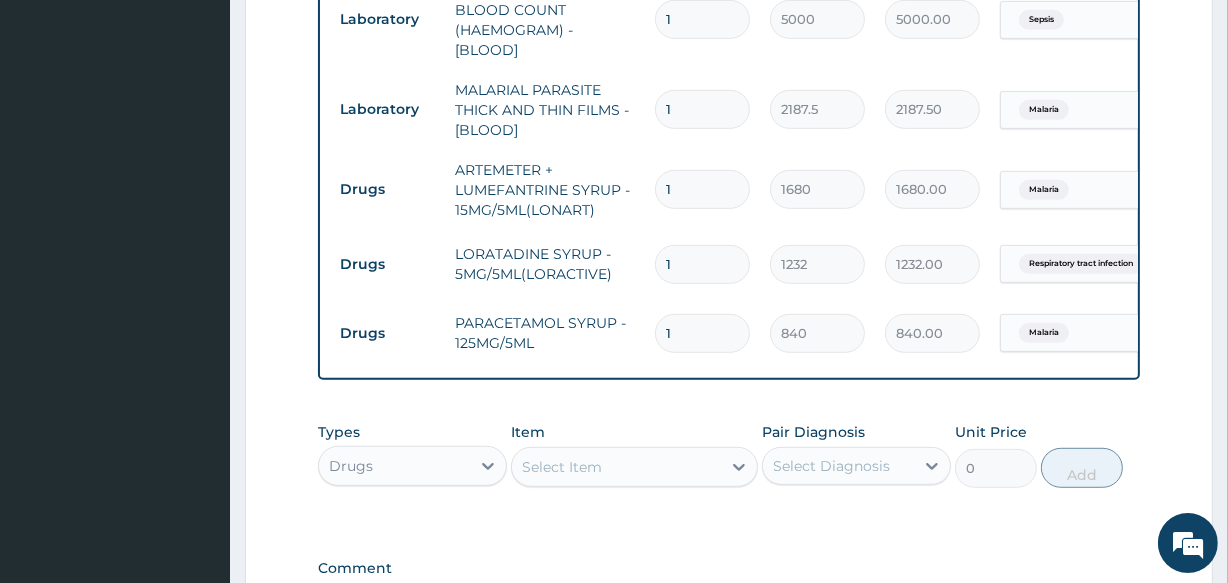 scroll, scrollTop: 865, scrollLeft: 0, axis: vertical 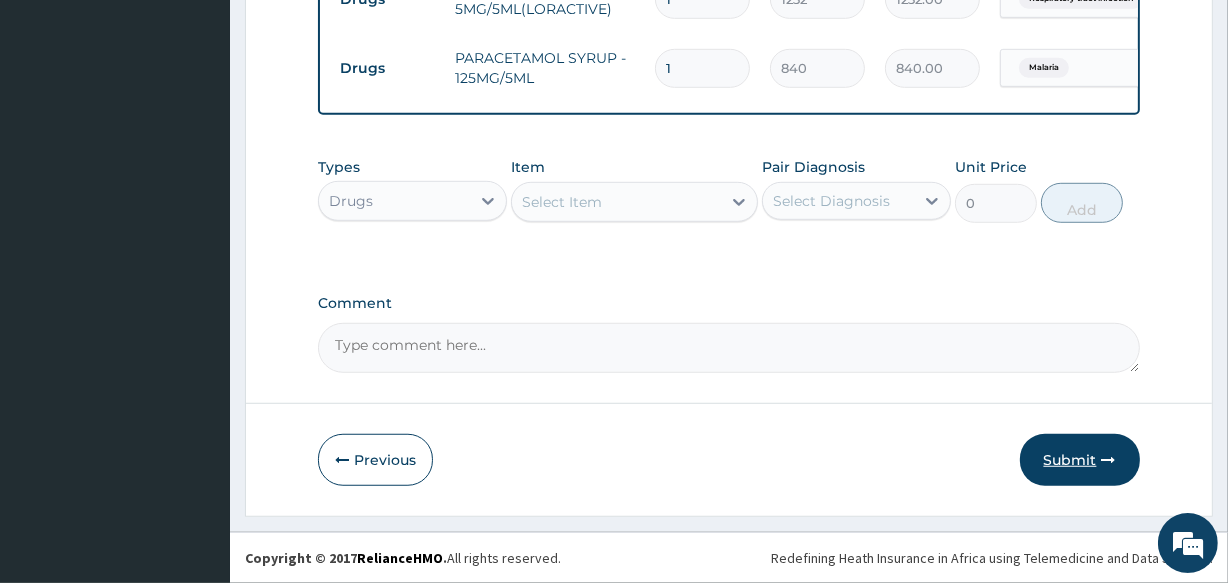 click on "Submit" at bounding box center (1080, 460) 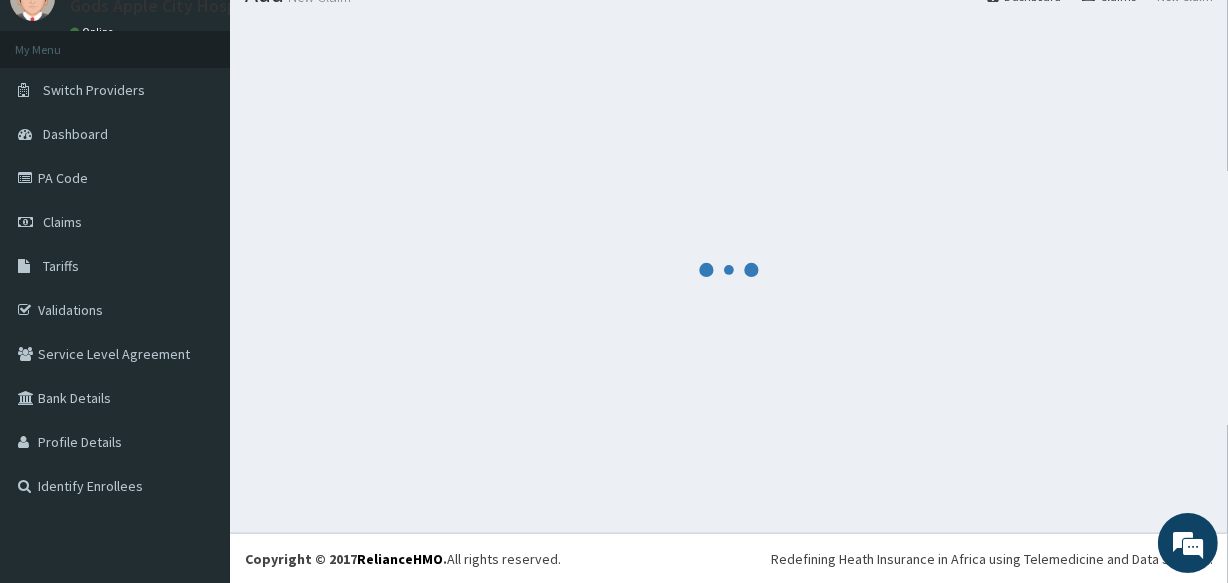 scroll, scrollTop: 1186, scrollLeft: 0, axis: vertical 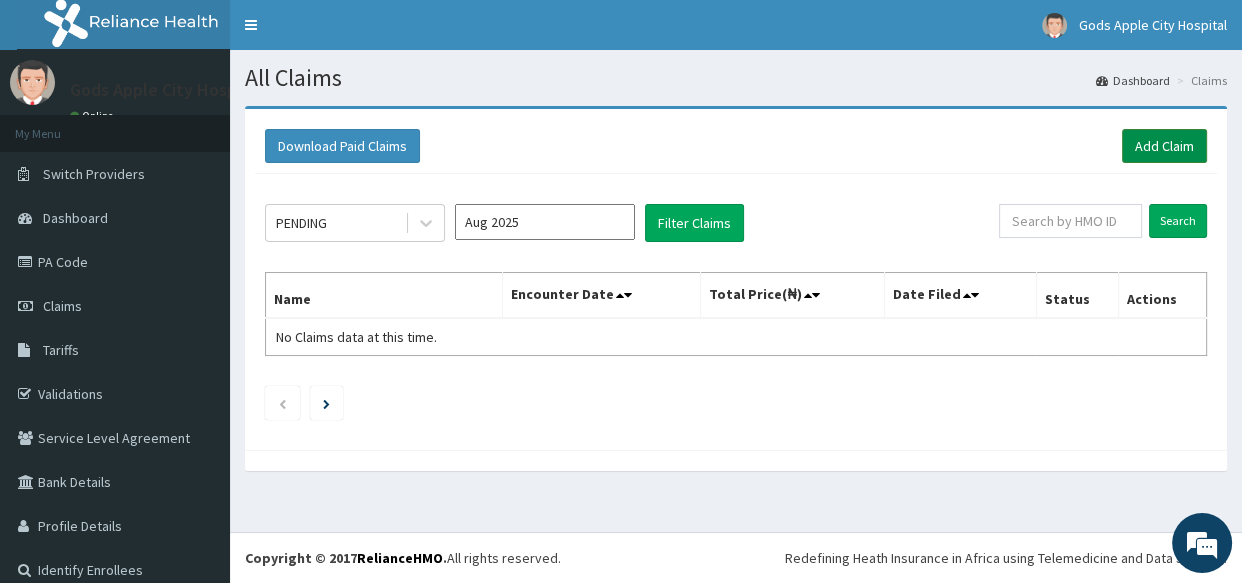 click on "Add Claim" at bounding box center (1164, 146) 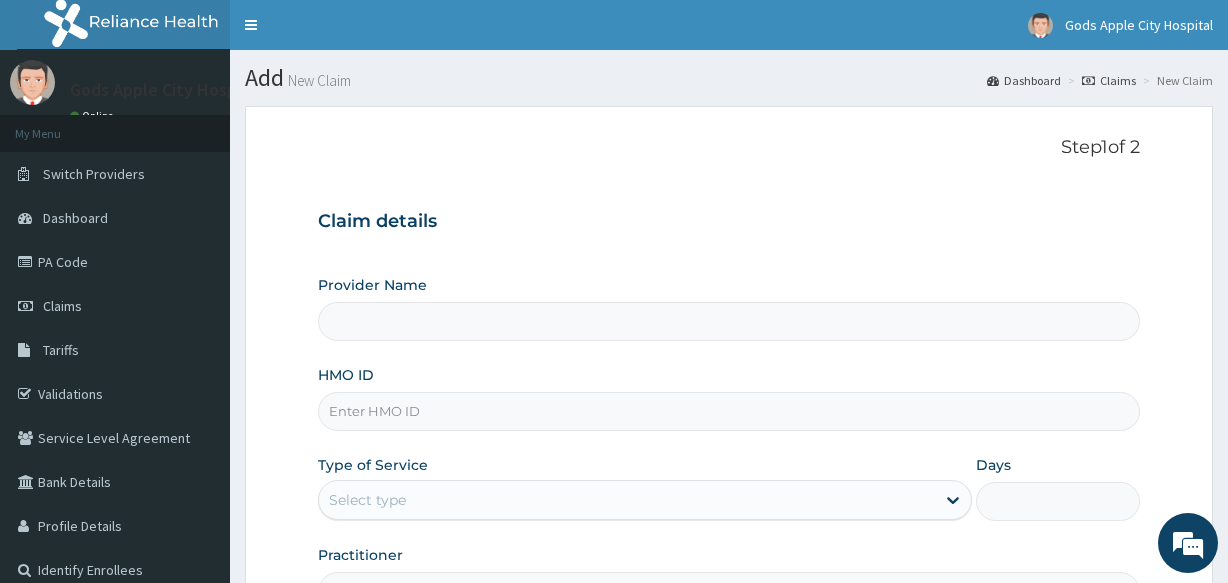 scroll, scrollTop: 0, scrollLeft: 0, axis: both 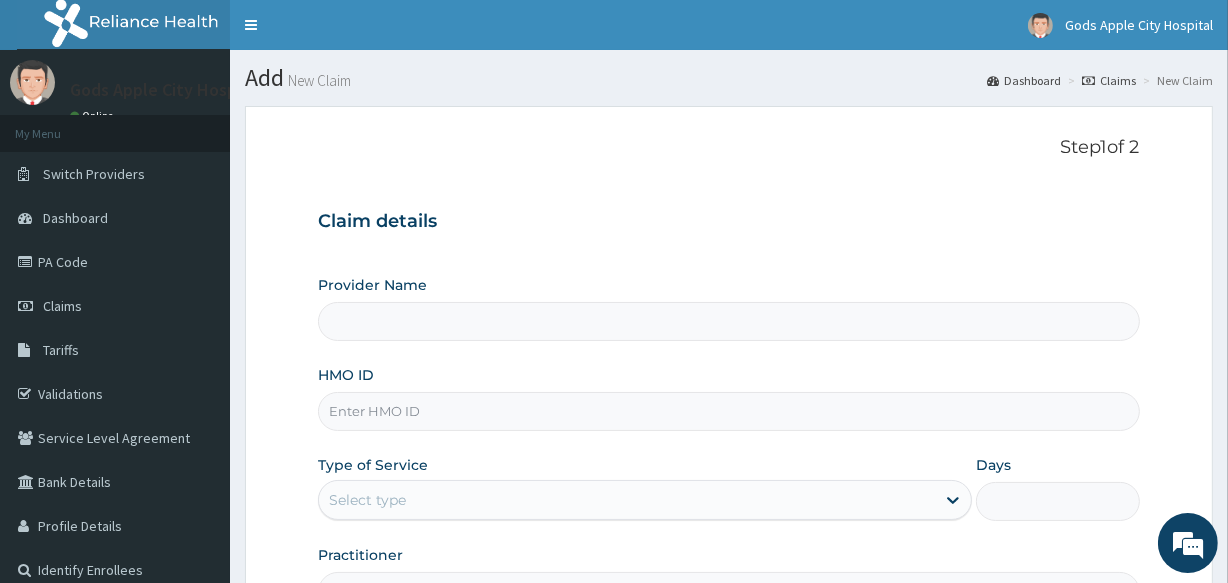drag, startPoint x: 0, startPoint y: 0, endPoint x: 446, endPoint y: 417, distance: 610.5776 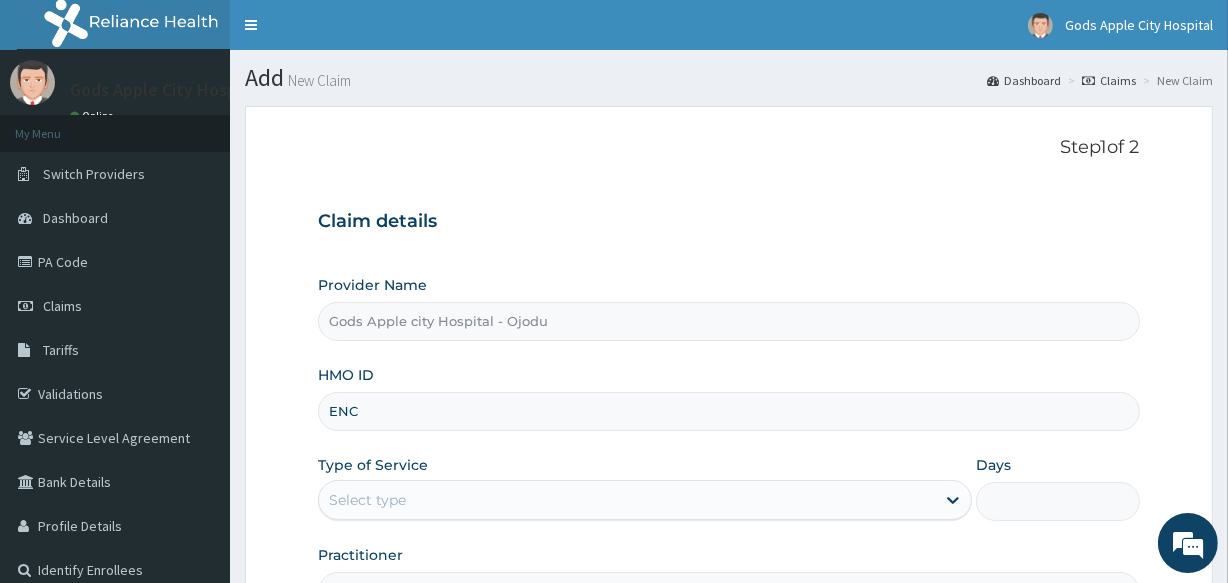 type on "ENC/10003/D" 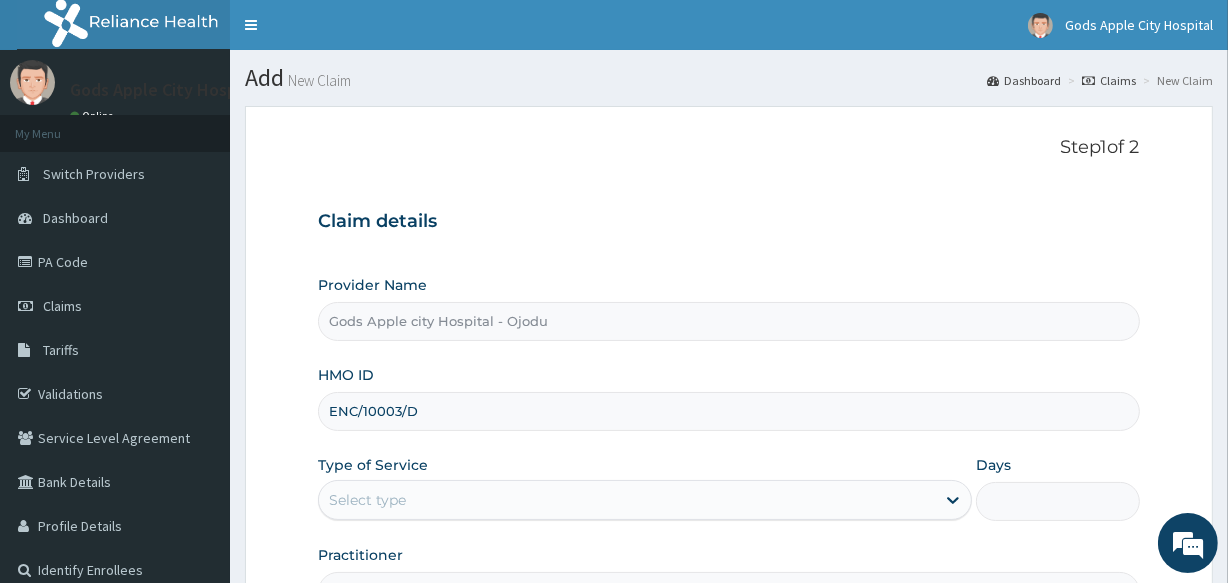 scroll, scrollTop: 0, scrollLeft: 0, axis: both 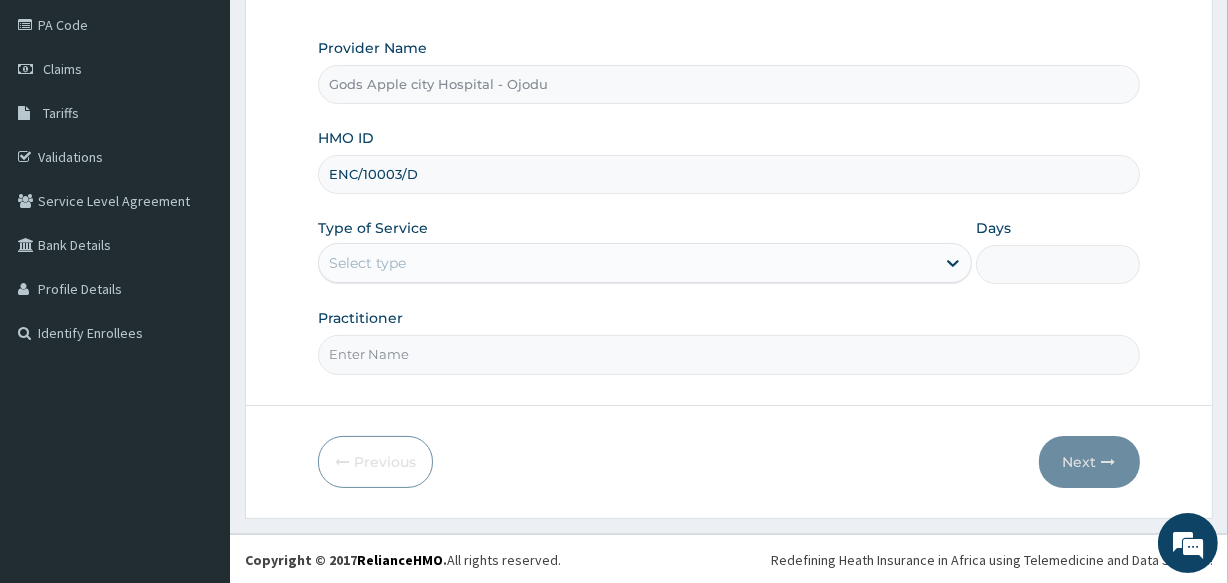 click on "Select type" at bounding box center (627, 263) 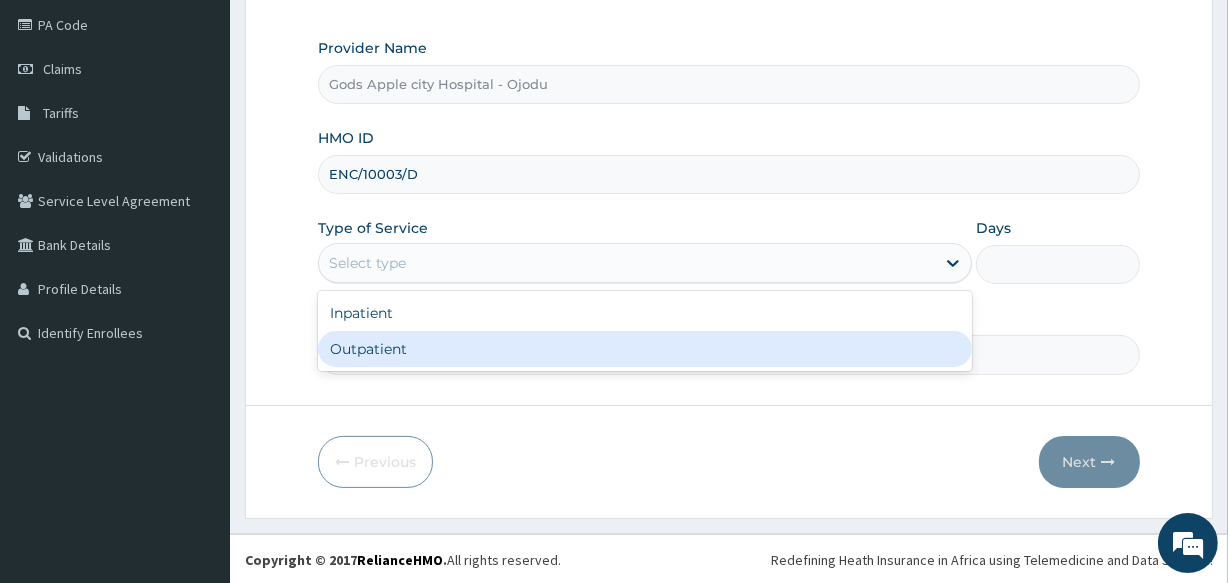 click on "Outpatient" at bounding box center (645, 349) 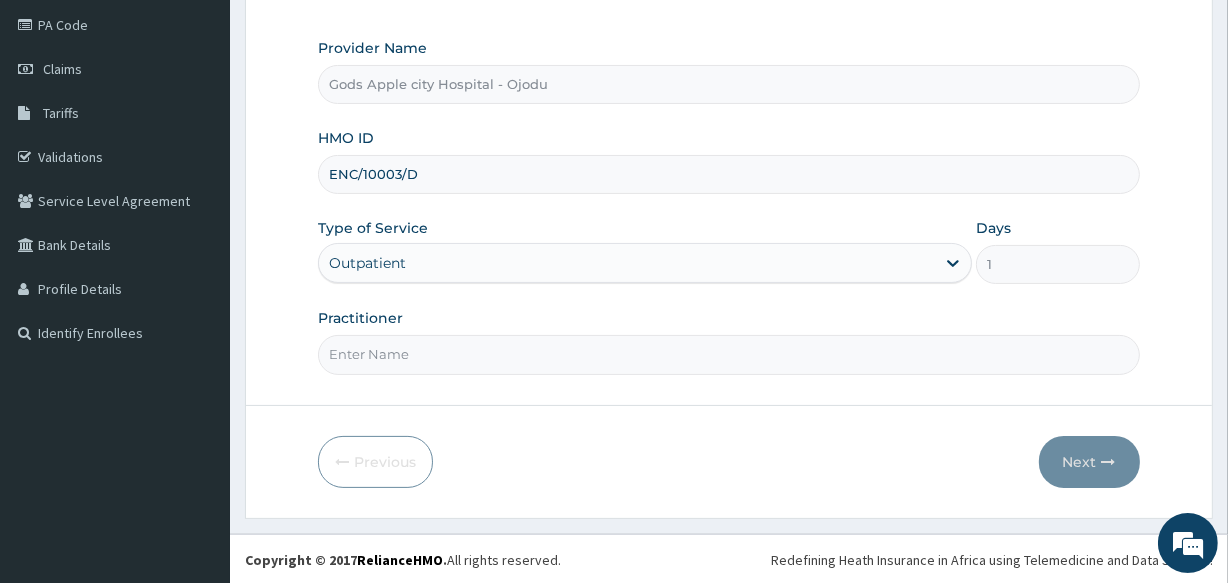 click on "Practitioner" at bounding box center [728, 354] 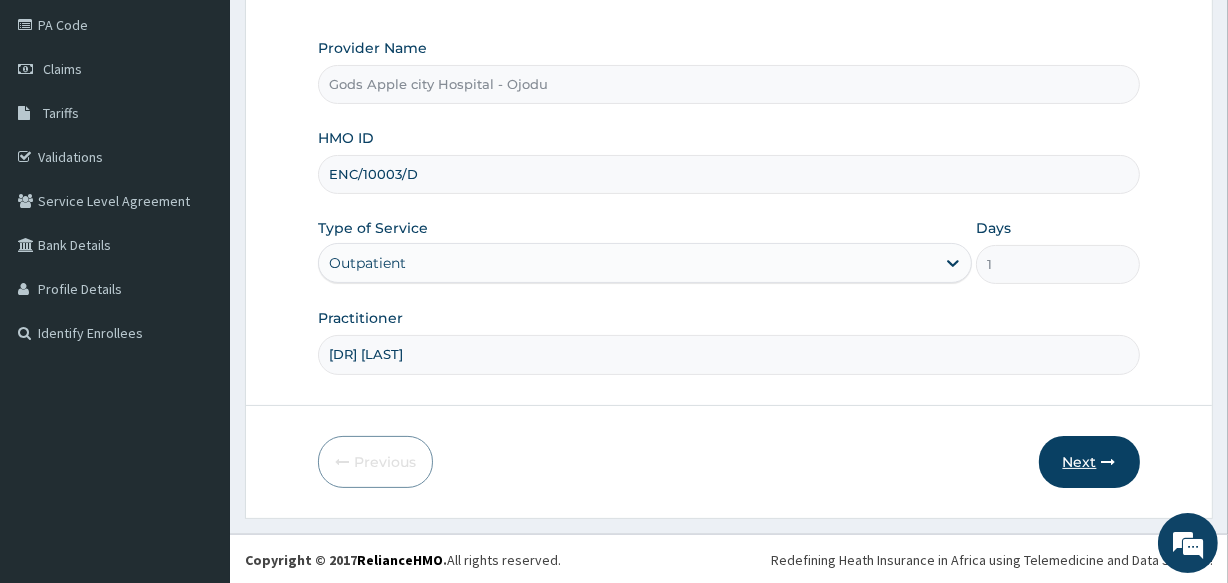 click on "Next" at bounding box center (1089, 462) 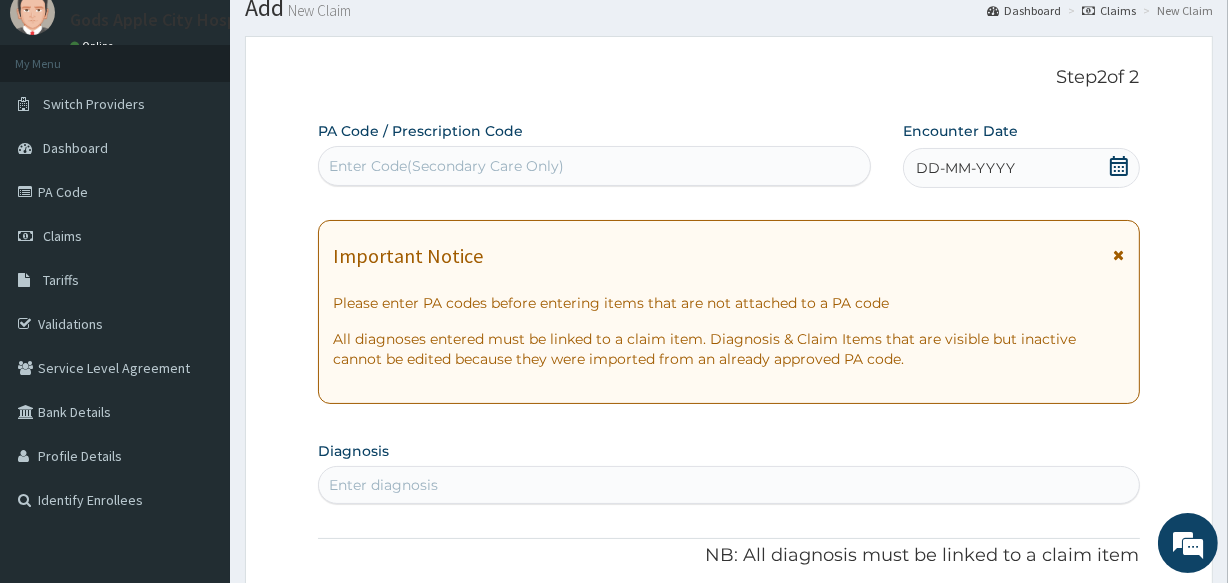scroll, scrollTop: 0, scrollLeft: 0, axis: both 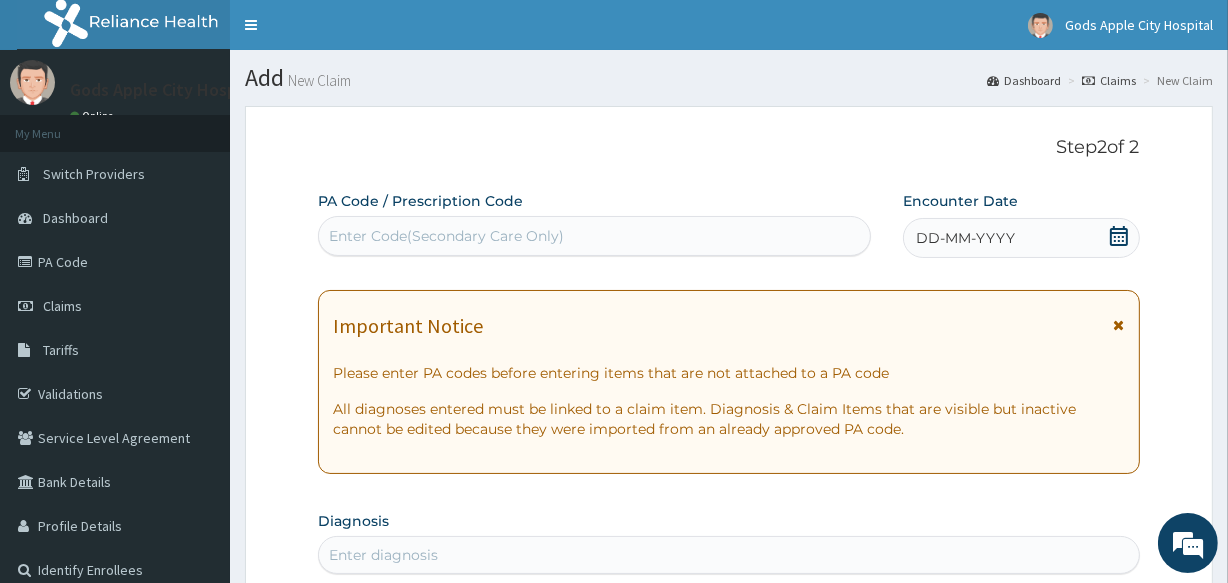 click 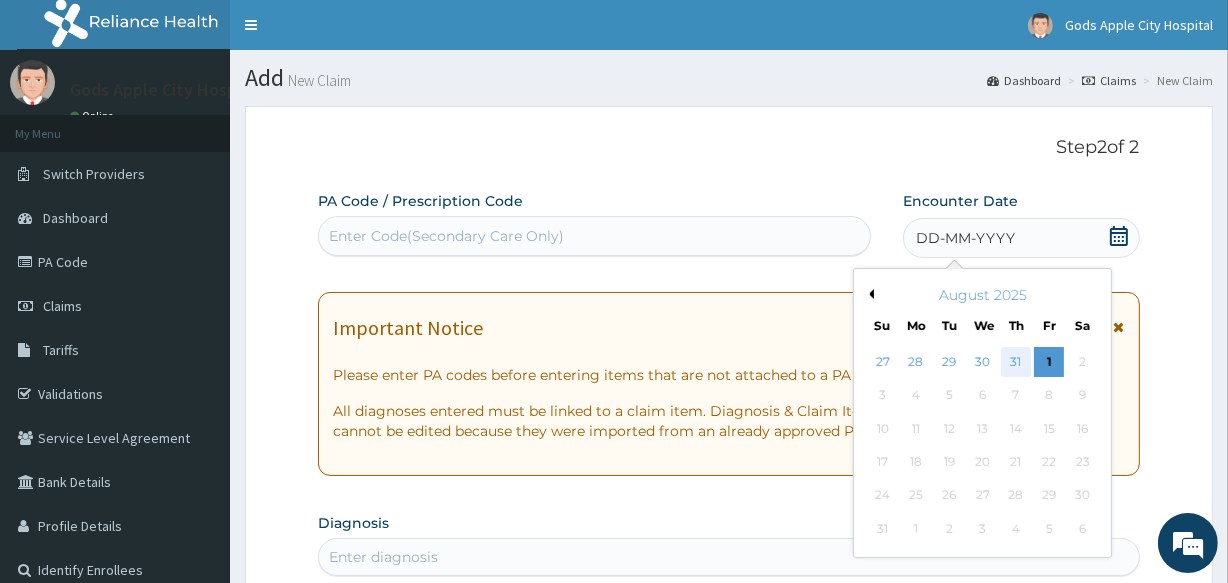 click on "31" at bounding box center [1016, 362] 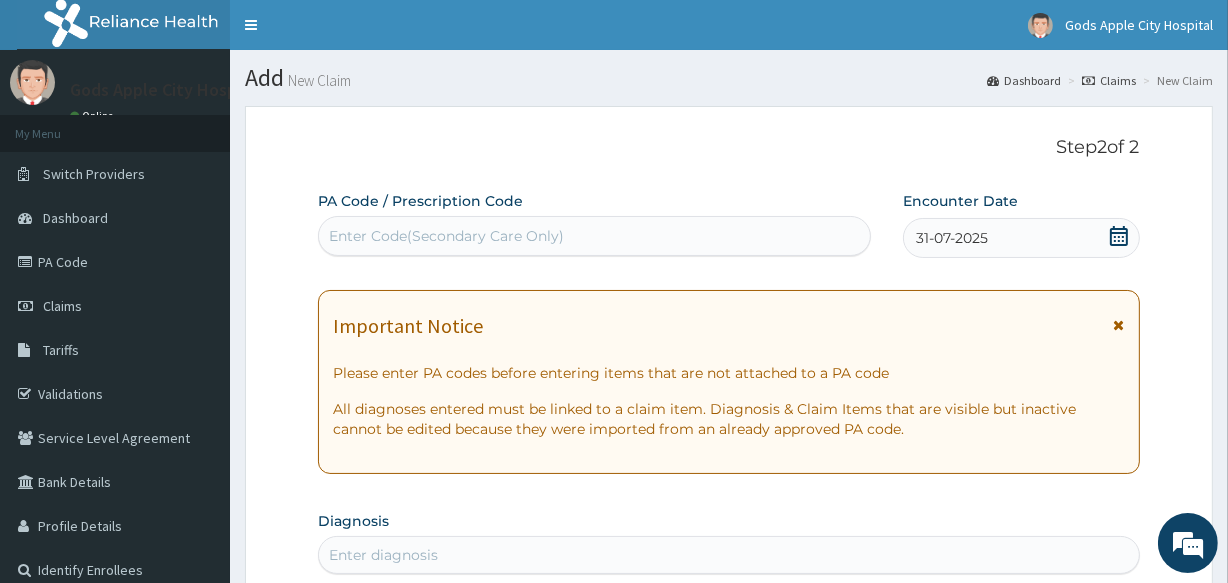 click on "Step  2  of 2" at bounding box center [728, 148] 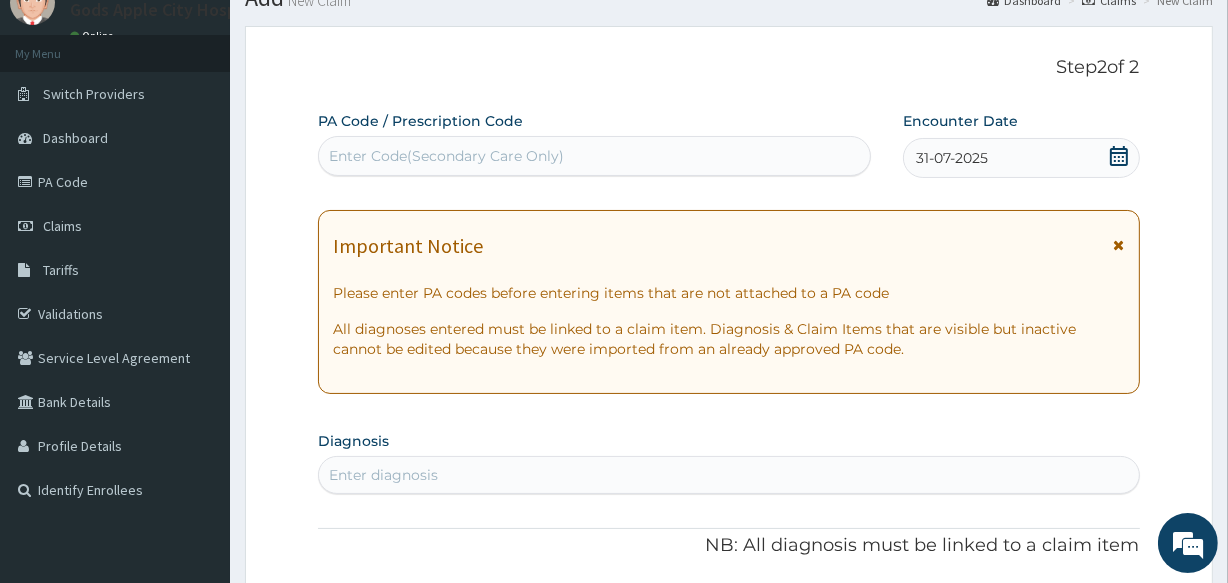 scroll, scrollTop: 181, scrollLeft: 0, axis: vertical 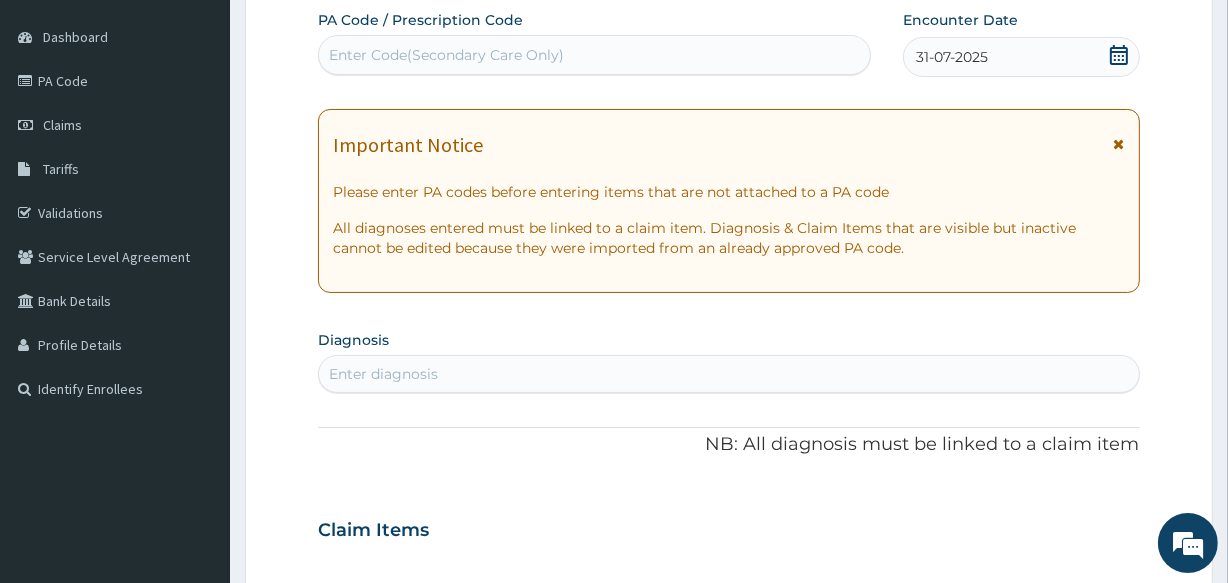 click on "Enter diagnosis" at bounding box center (383, 374) 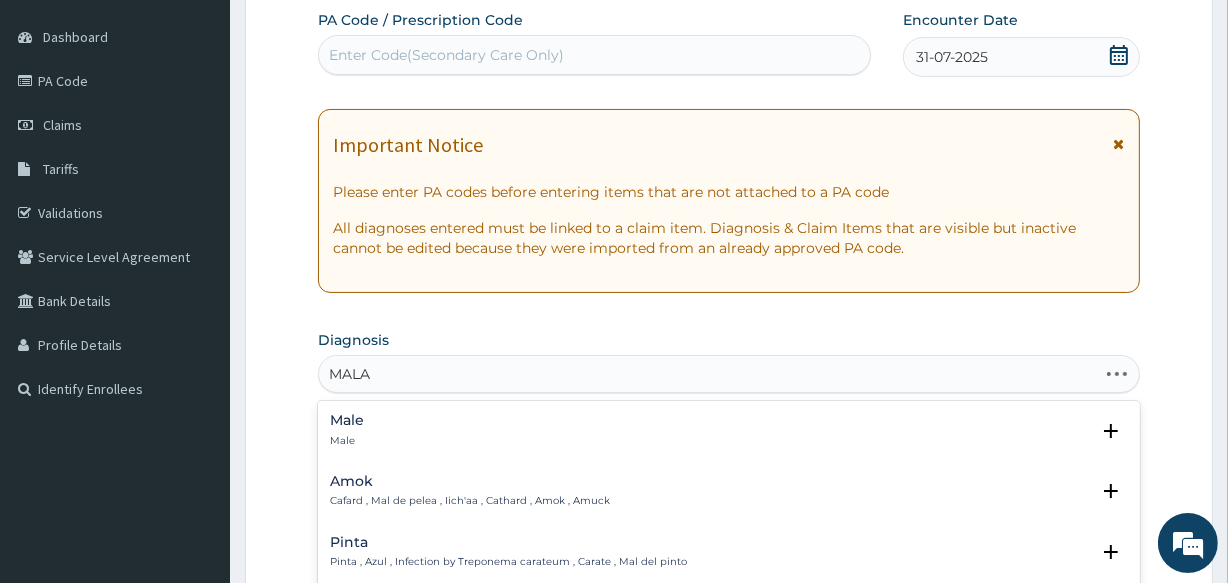 type on "MALAR" 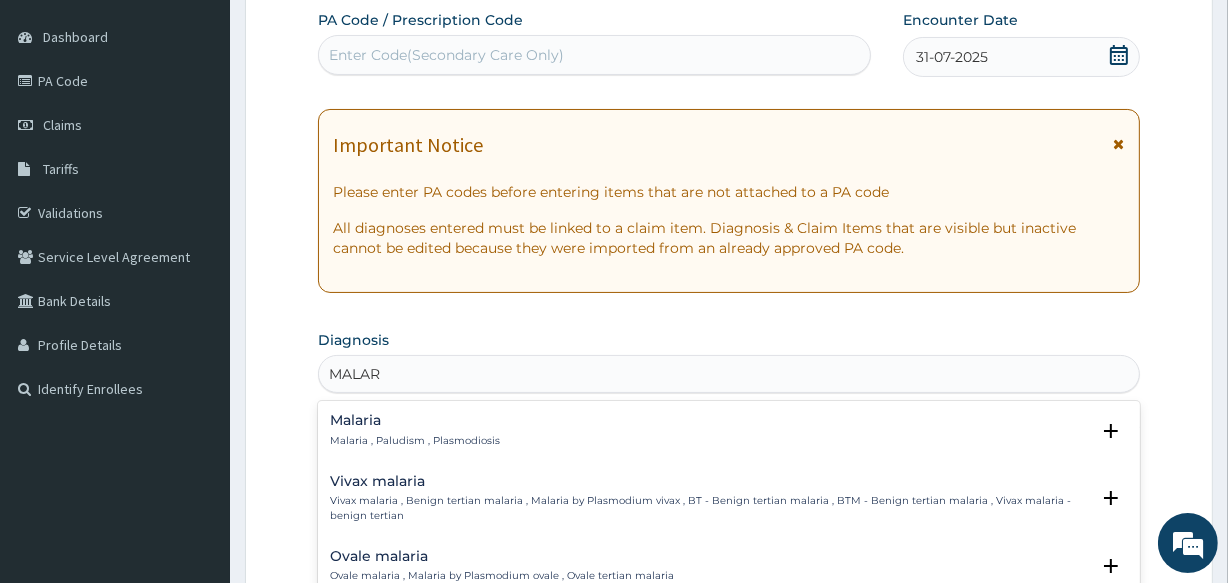click on "Malaria" at bounding box center [415, 420] 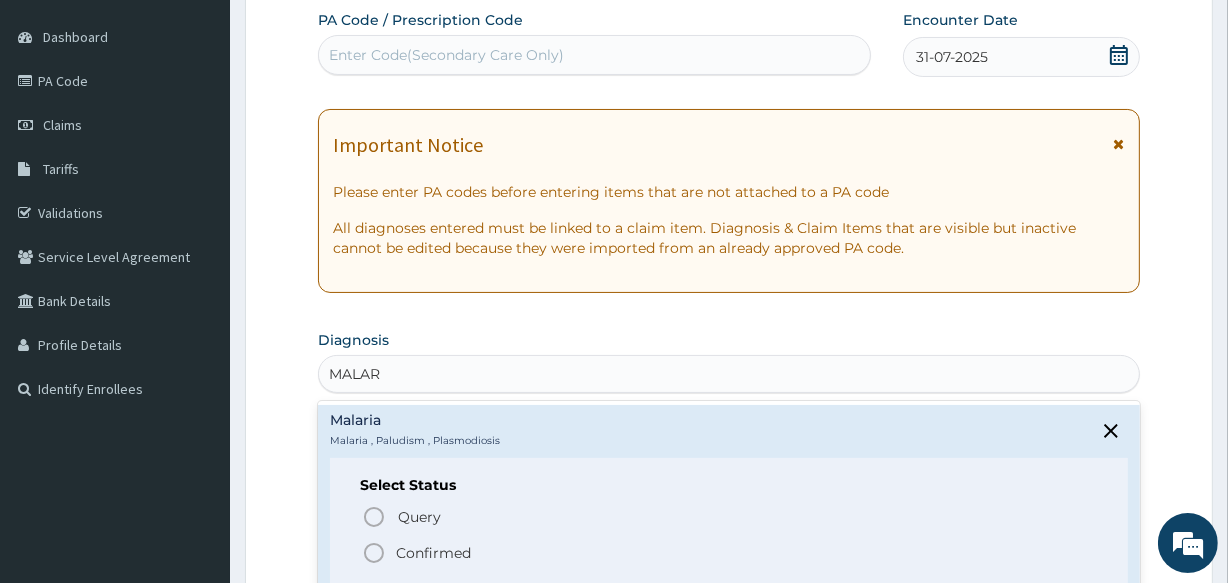 click on "Confirmed" at bounding box center (729, 553) 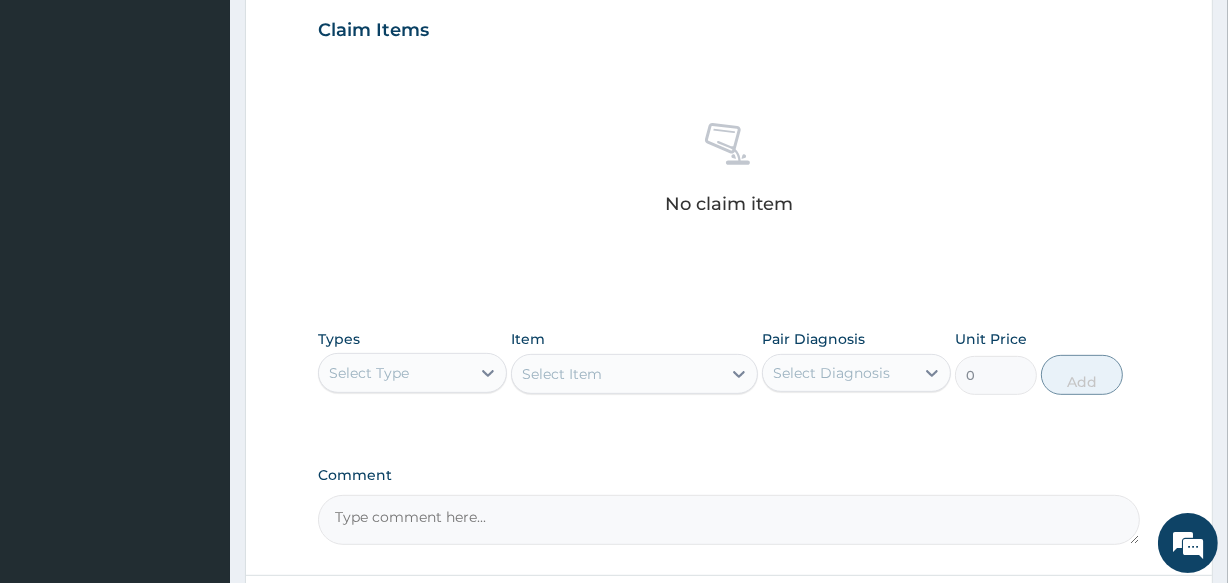 scroll, scrollTop: 818, scrollLeft: 0, axis: vertical 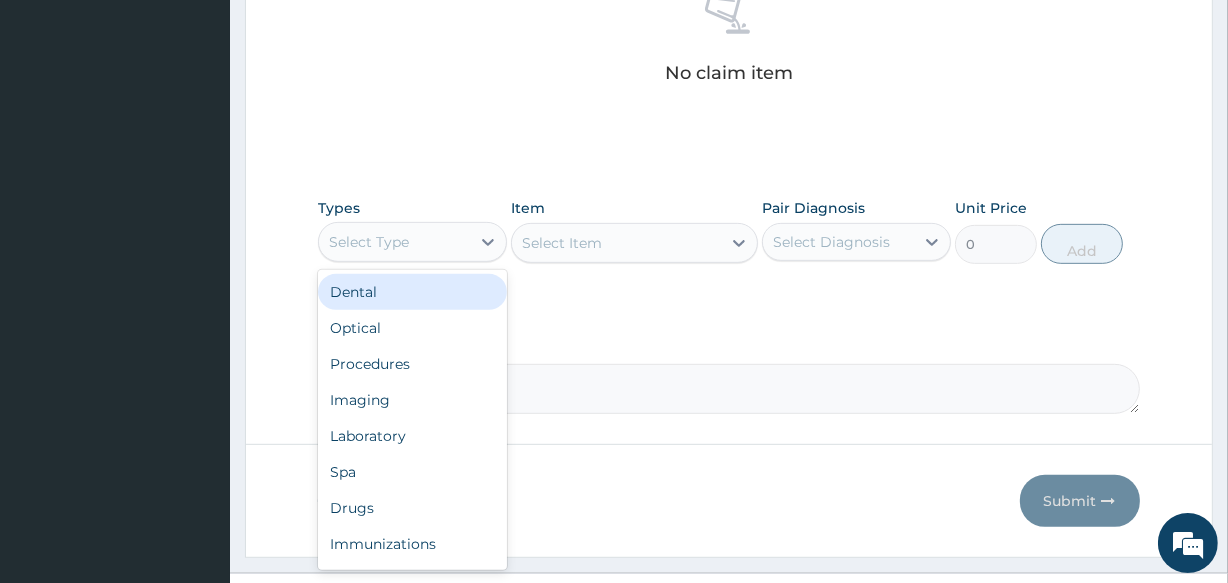click on "Select Type" at bounding box center (369, 242) 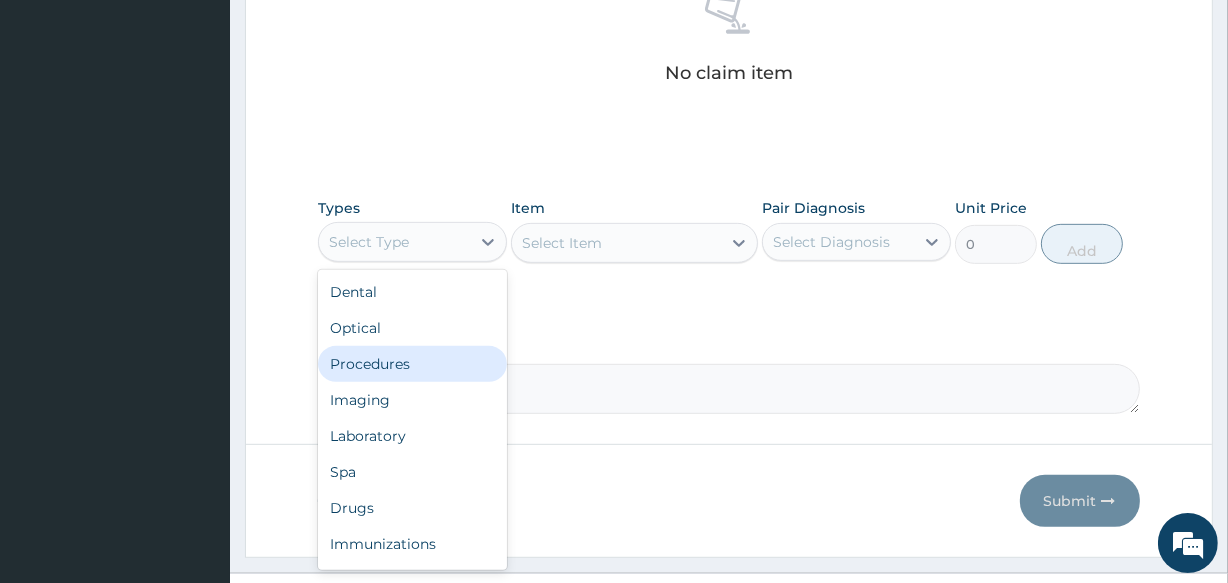 click on "Procedures" at bounding box center [412, 364] 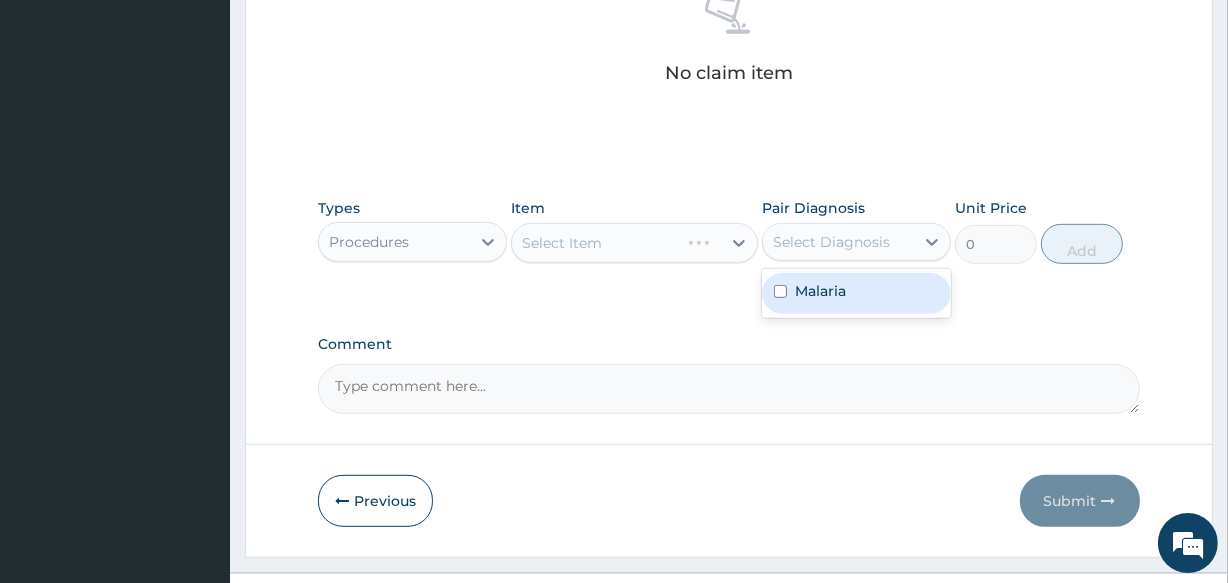 click on "Select Diagnosis" at bounding box center (831, 242) 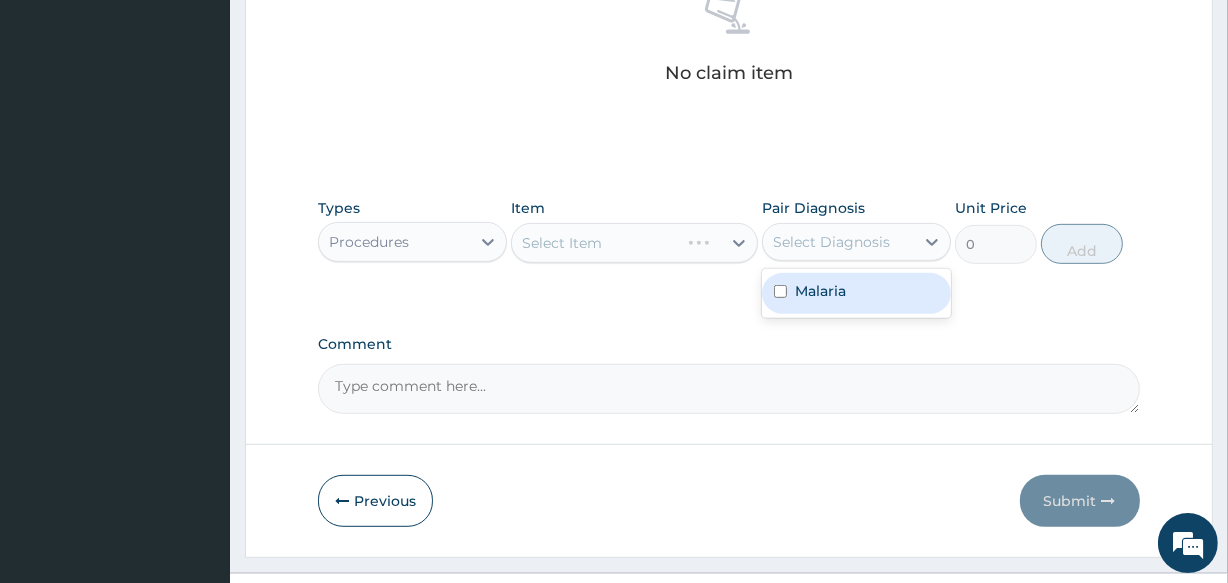 click on "Malaria" at bounding box center (856, 293) 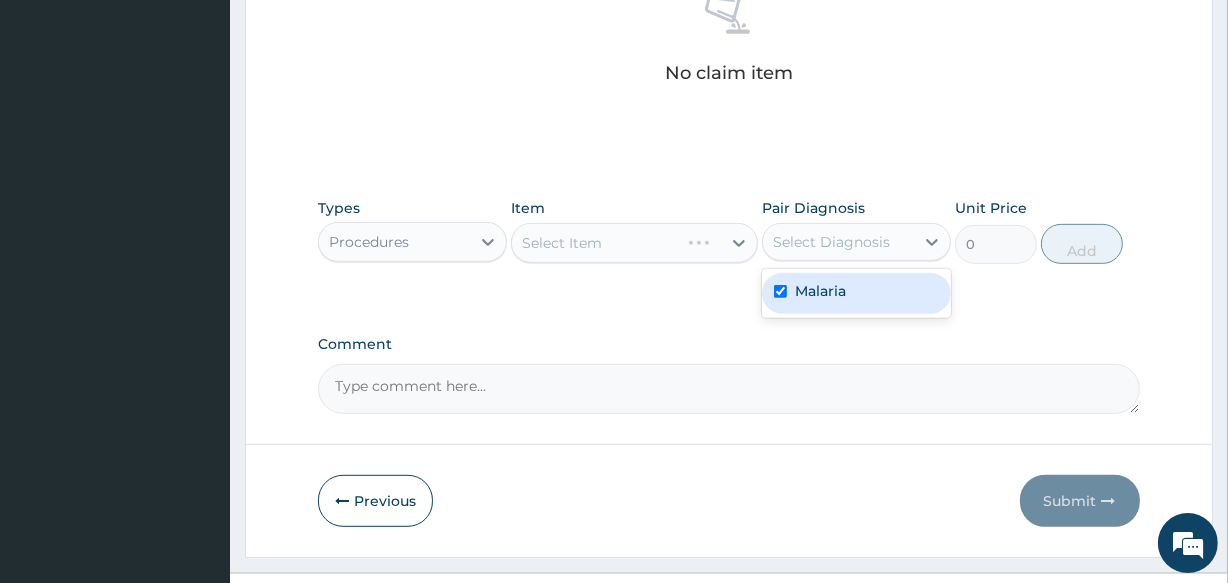 checkbox on "true" 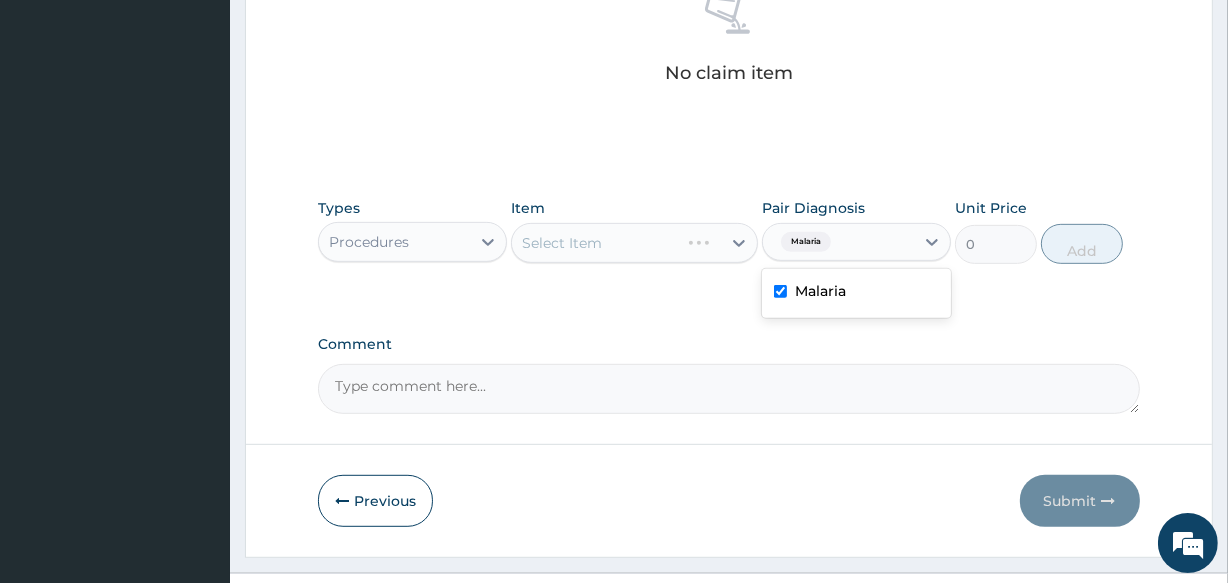 click on "PA Code / Prescription Code Enter Code(Secondary Care Only) Encounter Date 31-07-2025 Important Notice Please enter PA codes before entering items that are not attached to a PA code   All diagnoses entered must be linked to a claim item. Diagnosis & Claim Items that are visible but inactive cannot be edited because they were imported from an already approved PA code. Diagnosis Malaria Confirmed NB: All diagnosis must be linked to a claim item Claim Items No claim item Types Procedures Item Select Item Pair Diagnosis option Malaria, selected. option Malaria selected, 1 of 1. 1 result available. Use Up and Down to choose options, press Enter to select the currently focused option, press Escape to exit the menu, press Tab to select the option and exit the menu. Malaria Malaria Unit Price 0 Add Comment" at bounding box center [728, -107] 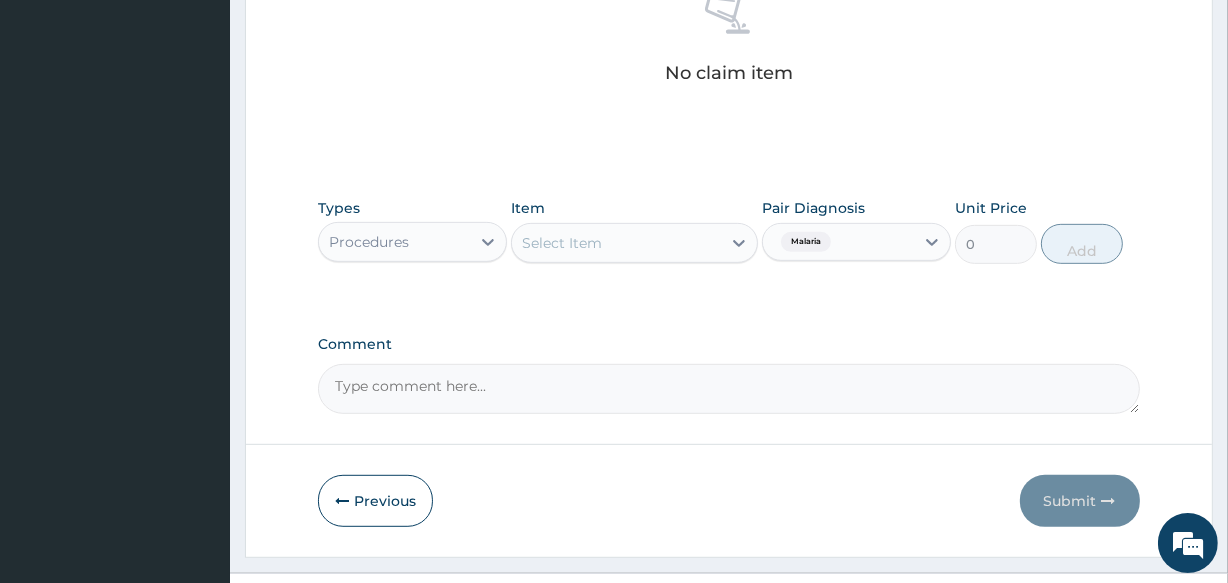 click on "Select Item" at bounding box center (616, 243) 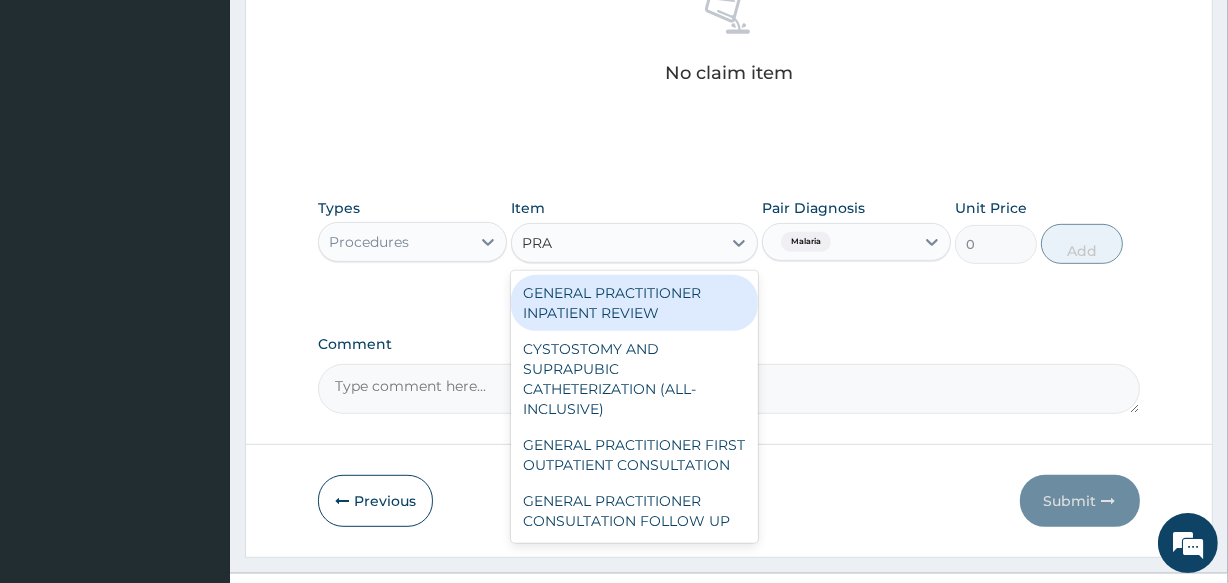 type on "PRAC" 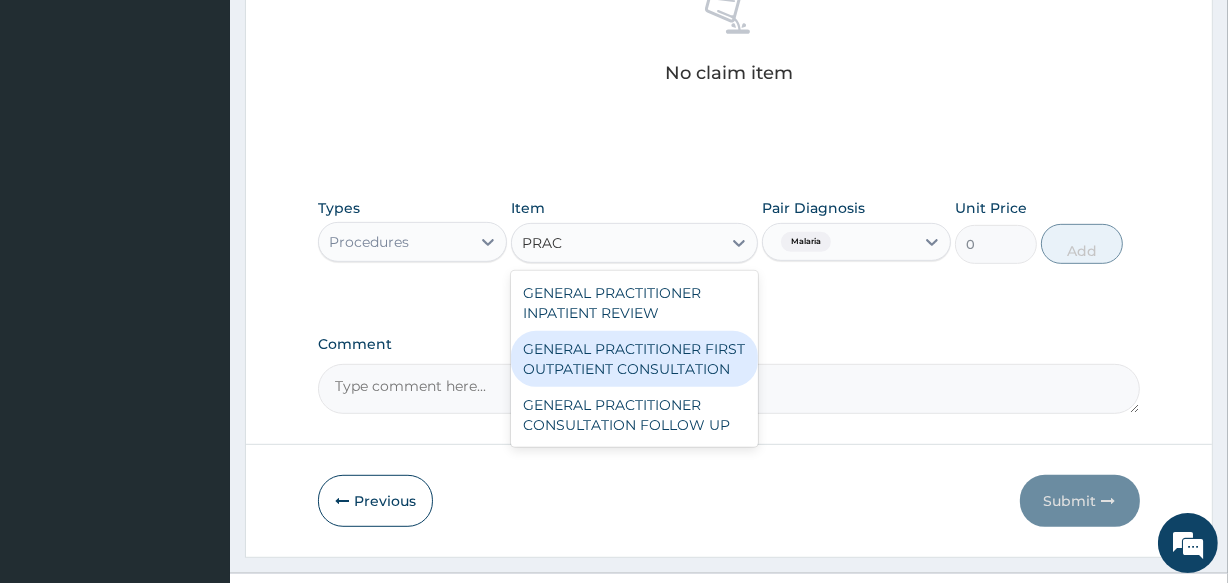 click on "GENERAL PRACTITIONER FIRST OUTPATIENT CONSULTATION" at bounding box center (634, 359) 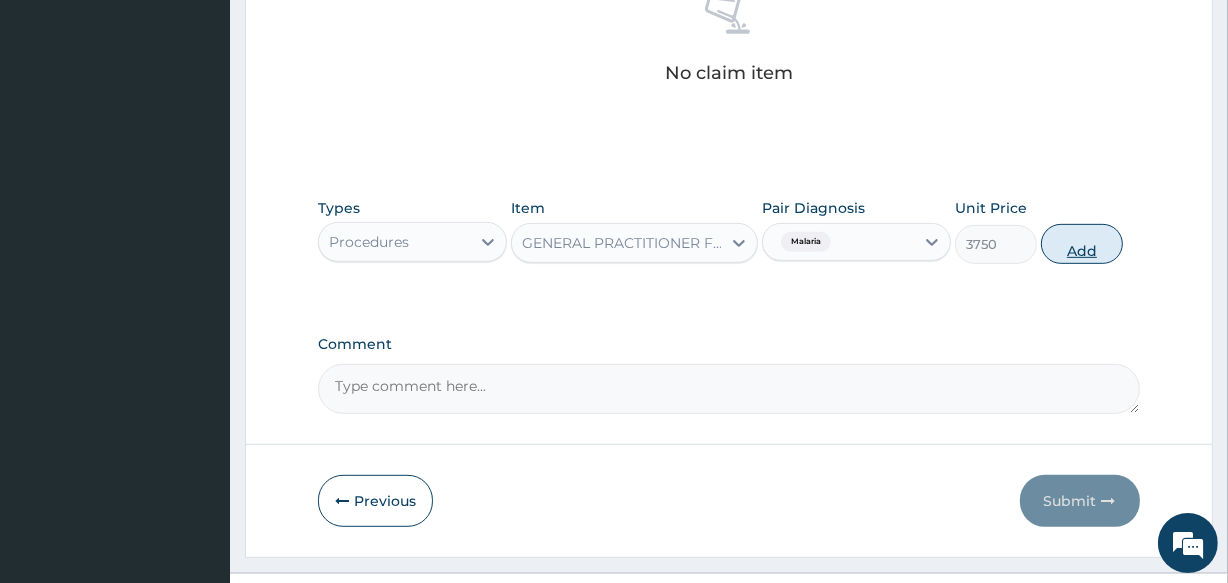 click on "Add" at bounding box center [1082, 244] 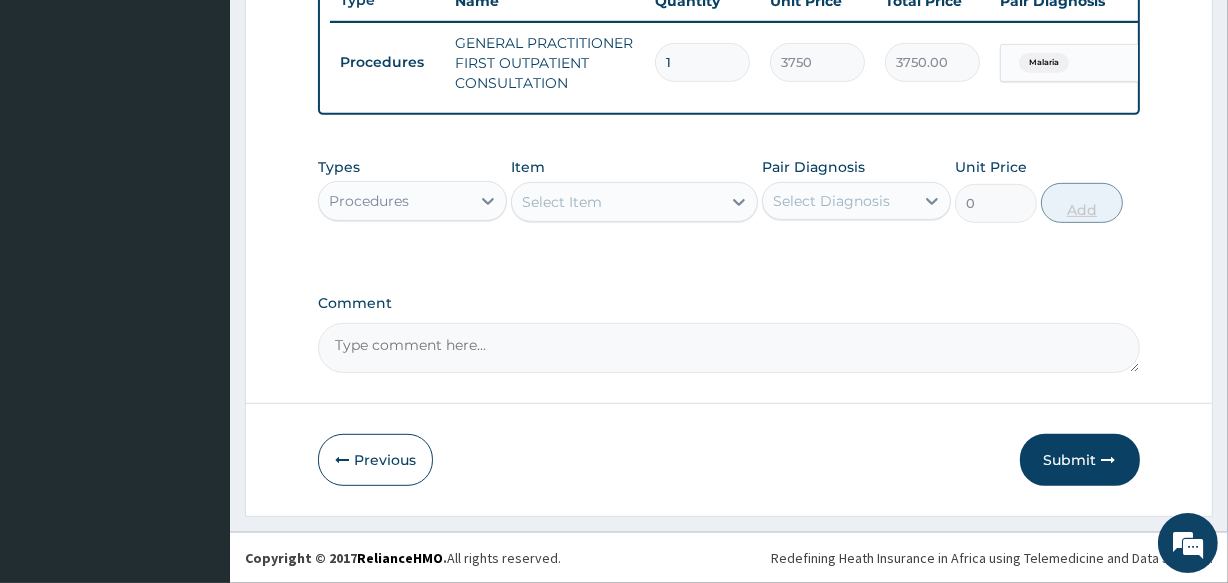 scroll, scrollTop: 787, scrollLeft: 0, axis: vertical 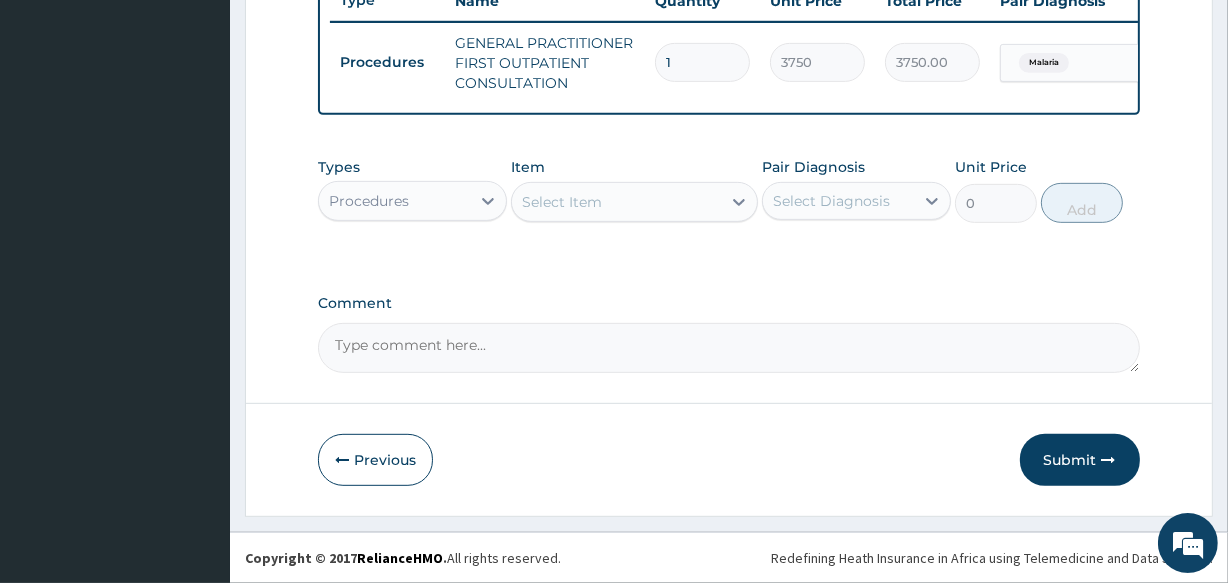click on "Procedures" at bounding box center [394, 201] 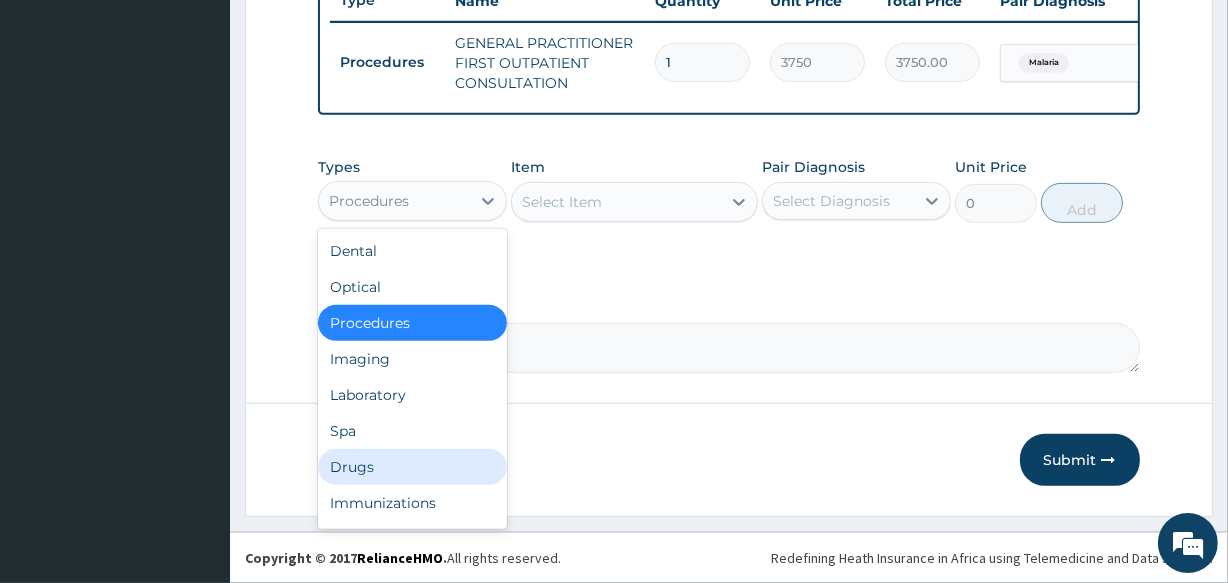 click on "Drugs" at bounding box center [412, 467] 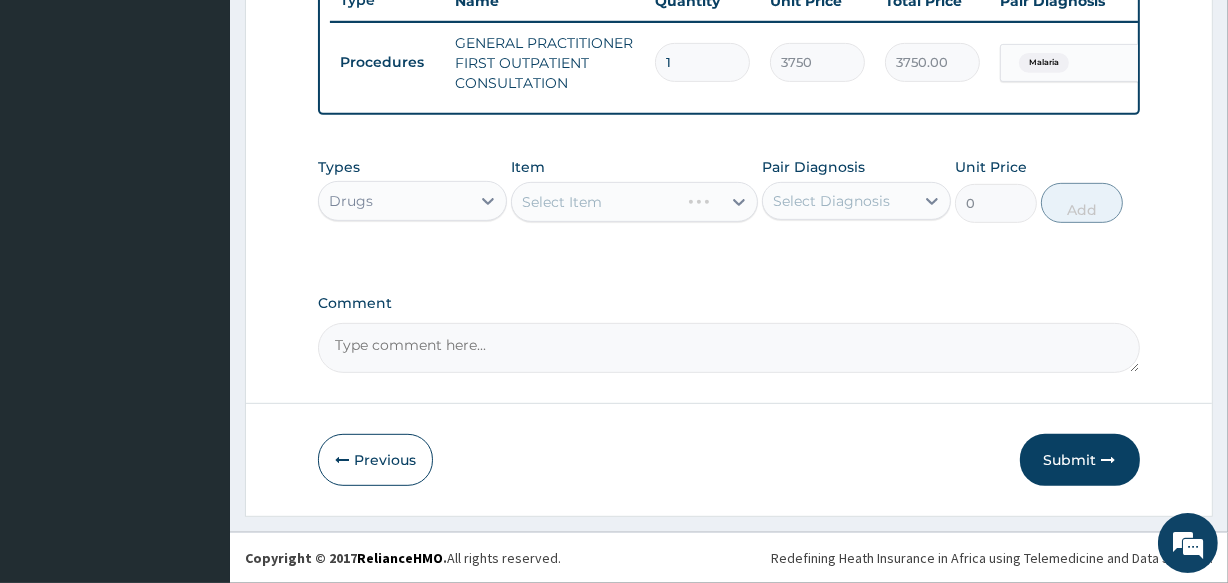 click on "PA Code / Prescription Code Enter Code(Secondary Care Only) Encounter Date 31-07-2025 Important Notice Please enter PA codes before entering items that are not attached to a PA code   All diagnoses entered must be linked to a claim item. Diagnosis & Claim Items that are visible but inactive cannot be edited because they were imported from an already approved PA code. Diagnosis Malaria Confirmed NB: All diagnosis must be linked to a claim item Claim Items Type Name Quantity Unit Price Total Price Pair Diagnosis Actions Procedures GENERAL PRACTITIONER FIRST OUTPATIENT CONSULTATION 1 3750 3750.00 Malaria Delete Types option Drugs, selected.   Select is focused ,type to refine list, press Down to open the menu,  Drugs Item Select Item Pair Diagnosis Select Diagnosis Unit Price 0 Add Comment" at bounding box center (728, -106) 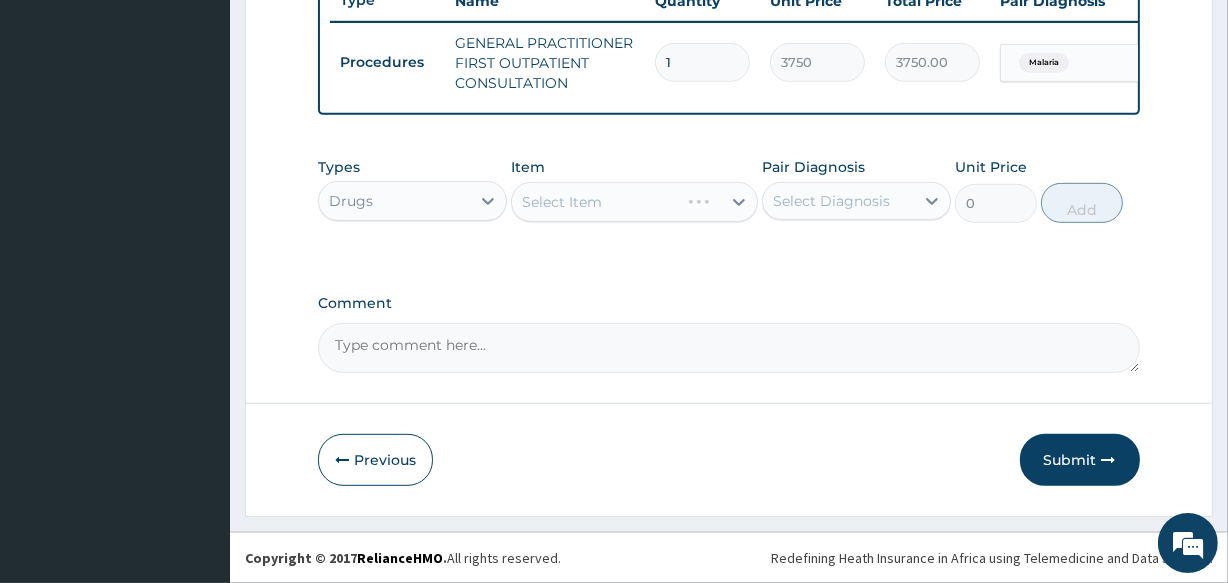 click on "Select Diagnosis" at bounding box center [831, 201] 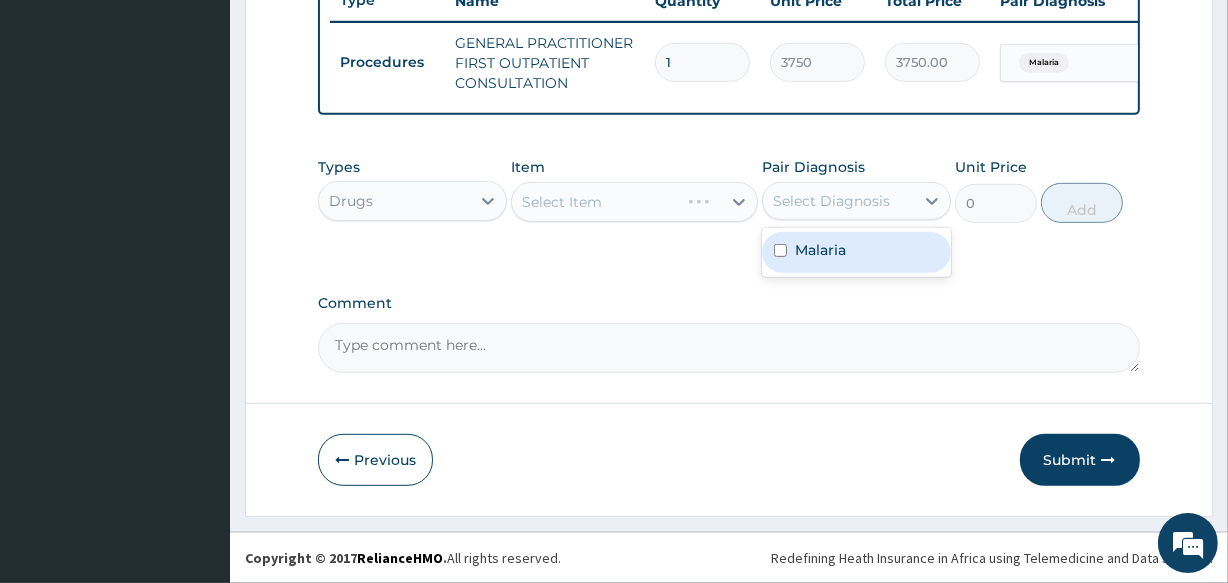 click on "Malaria" at bounding box center [856, 252] 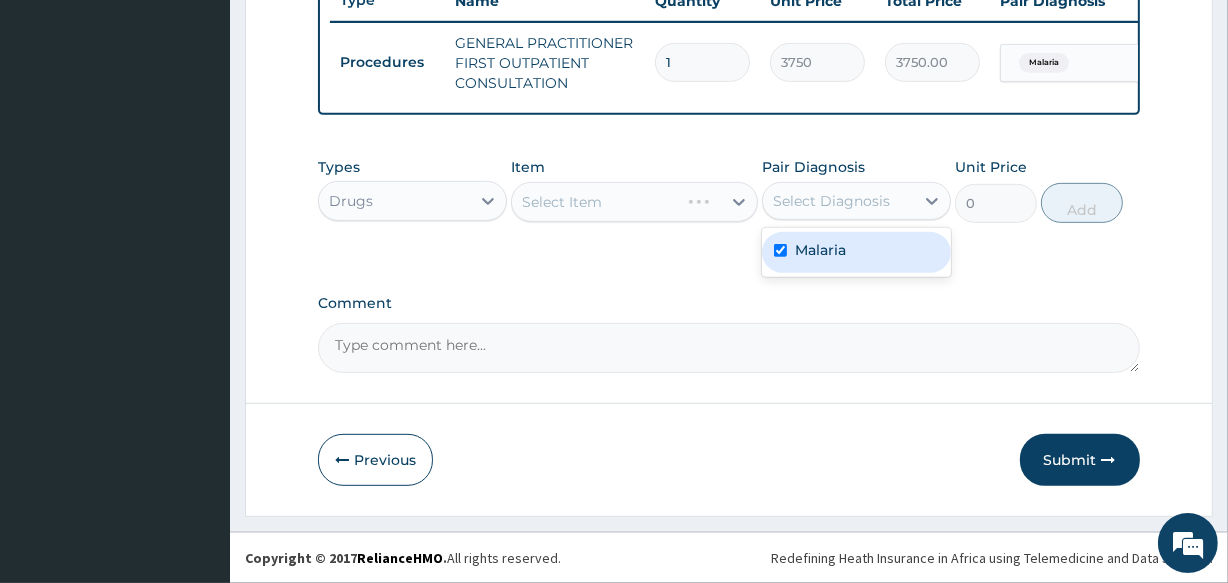 checkbox on "true" 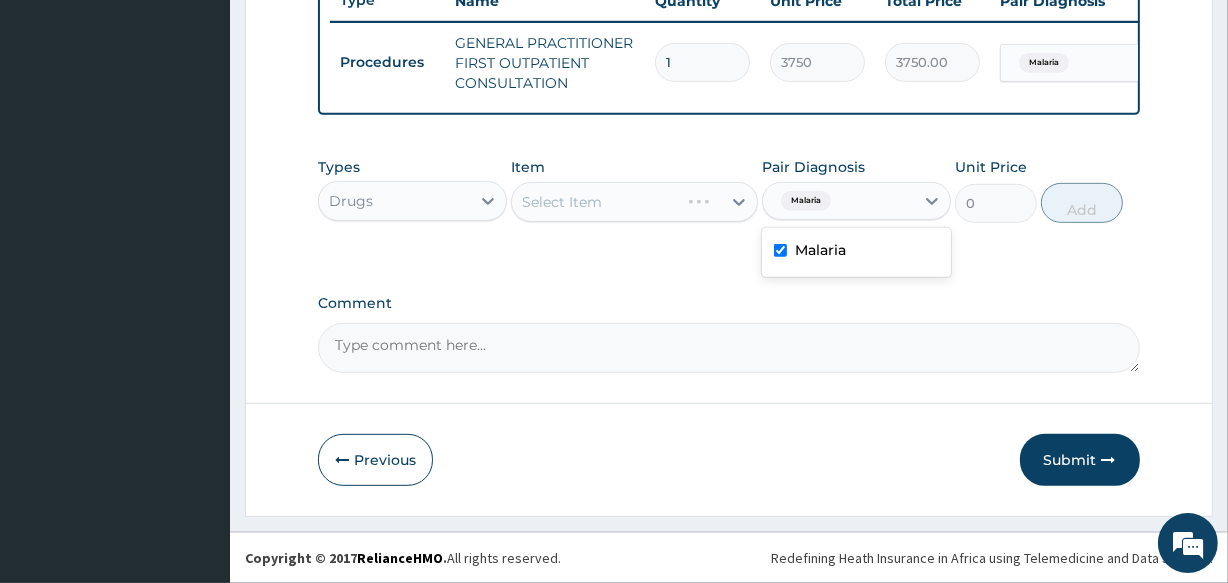 click on "Comment" at bounding box center [728, 303] 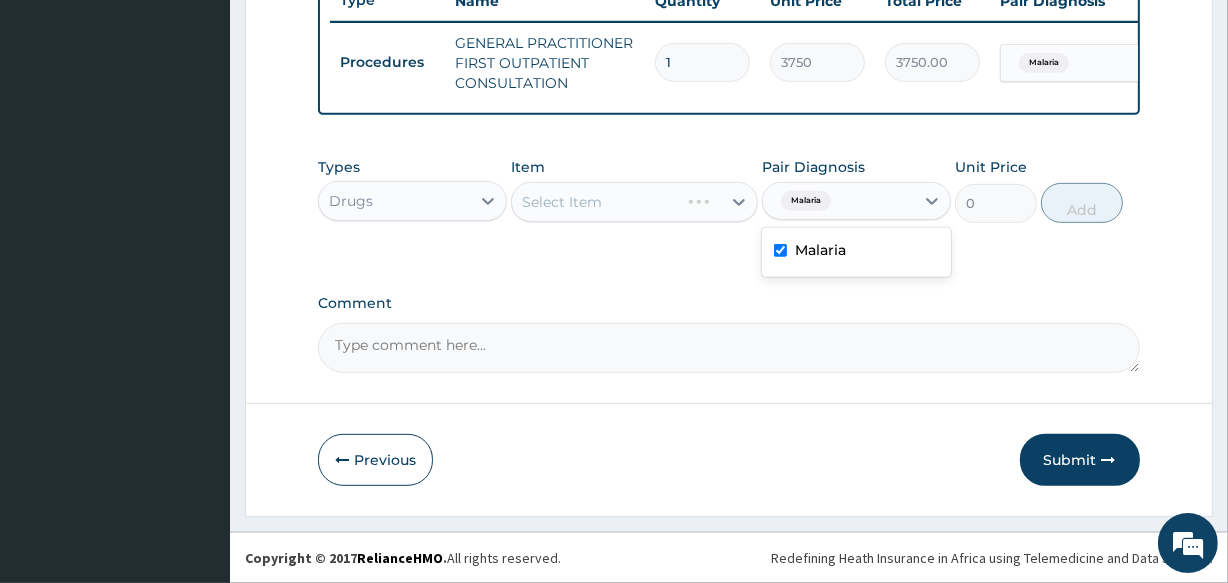 click on "Comment" at bounding box center [728, 348] 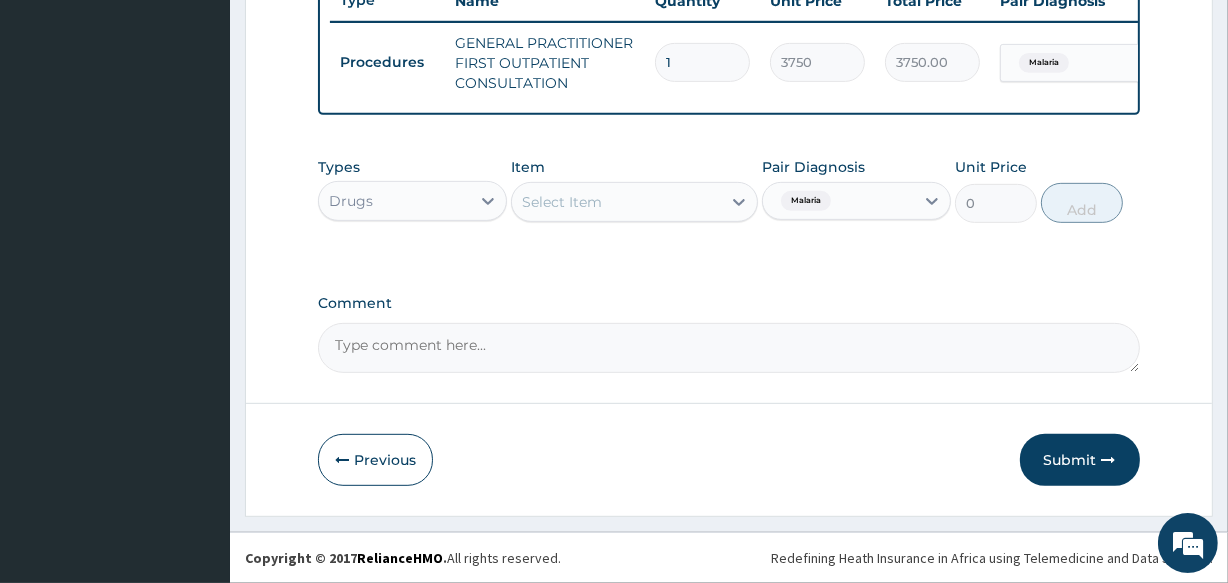click on "Select Item" at bounding box center (616, 202) 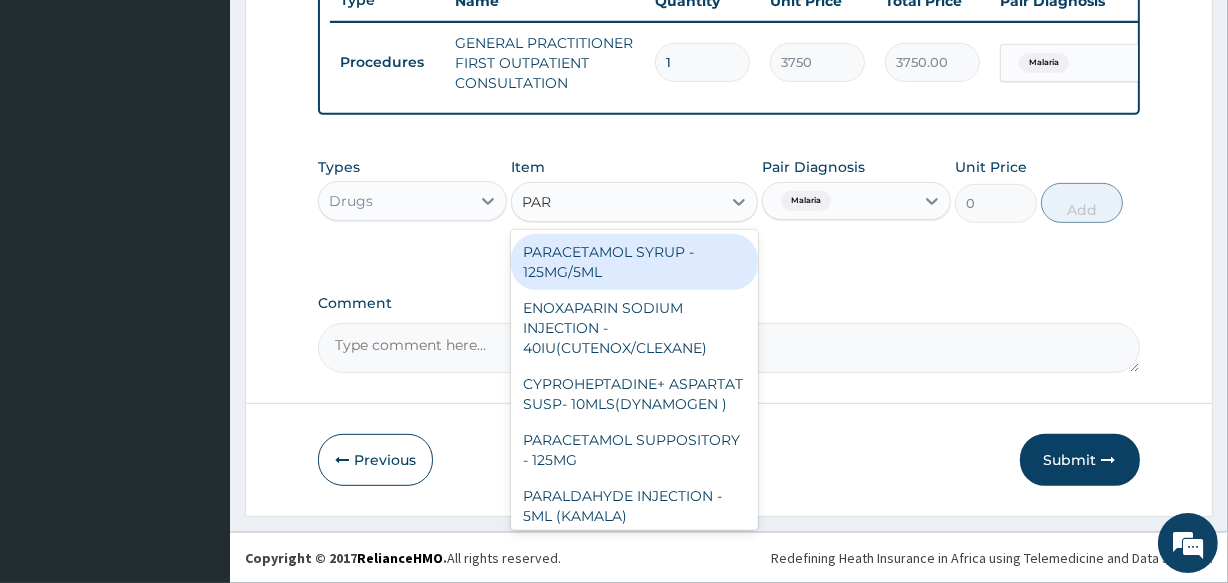type on "PARA" 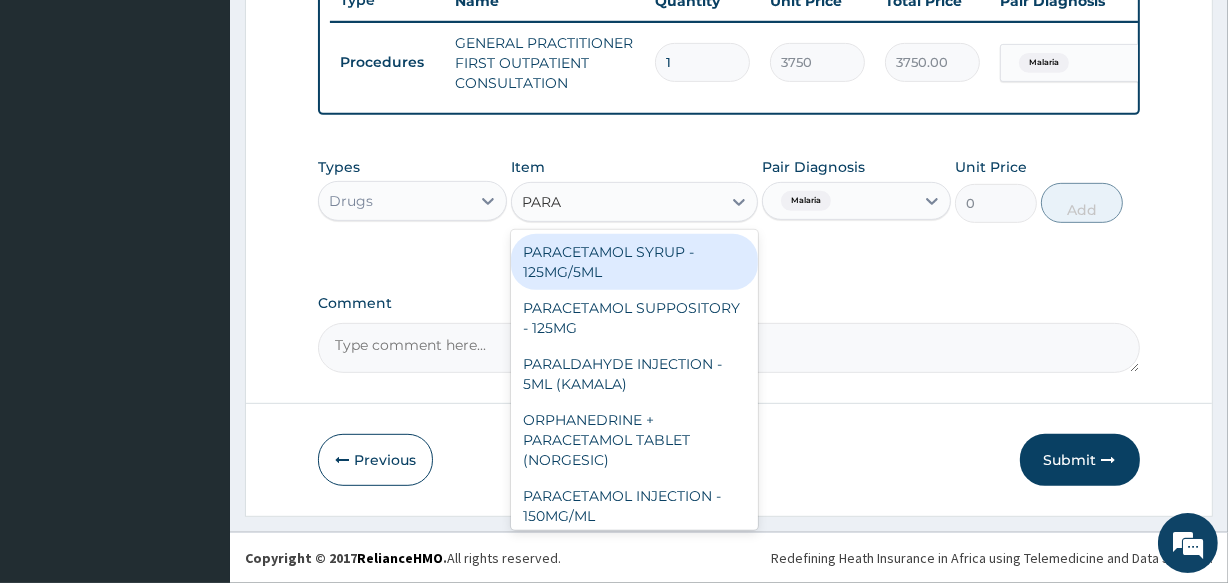 click on "PARACETAMOL SYRUP - 125MG/5ML" at bounding box center [634, 262] 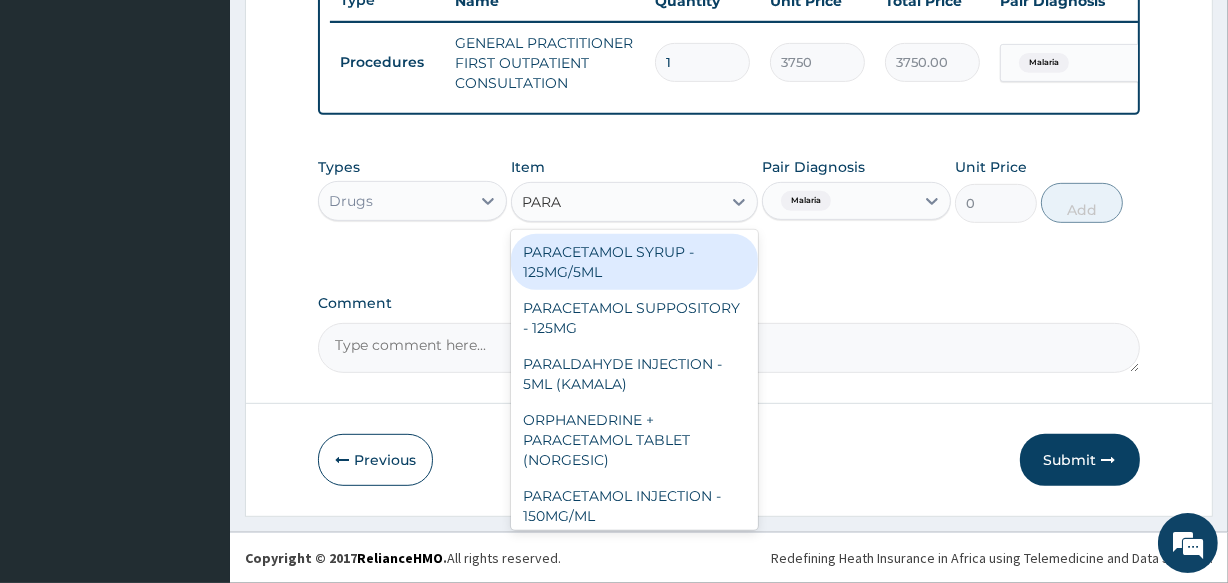type 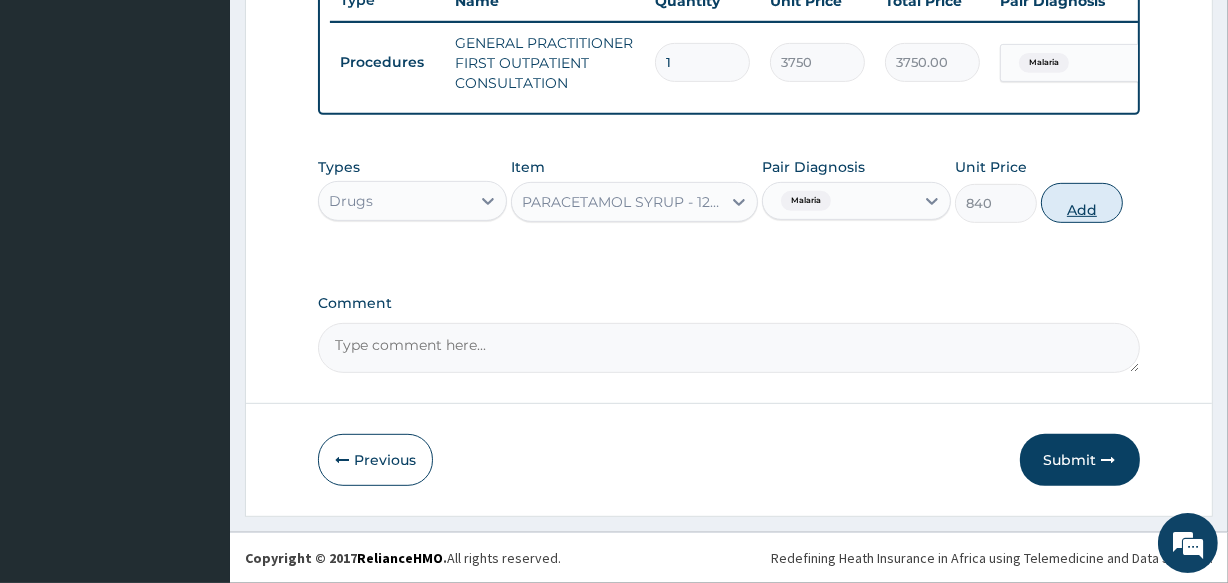 click on "Add" at bounding box center (1082, 203) 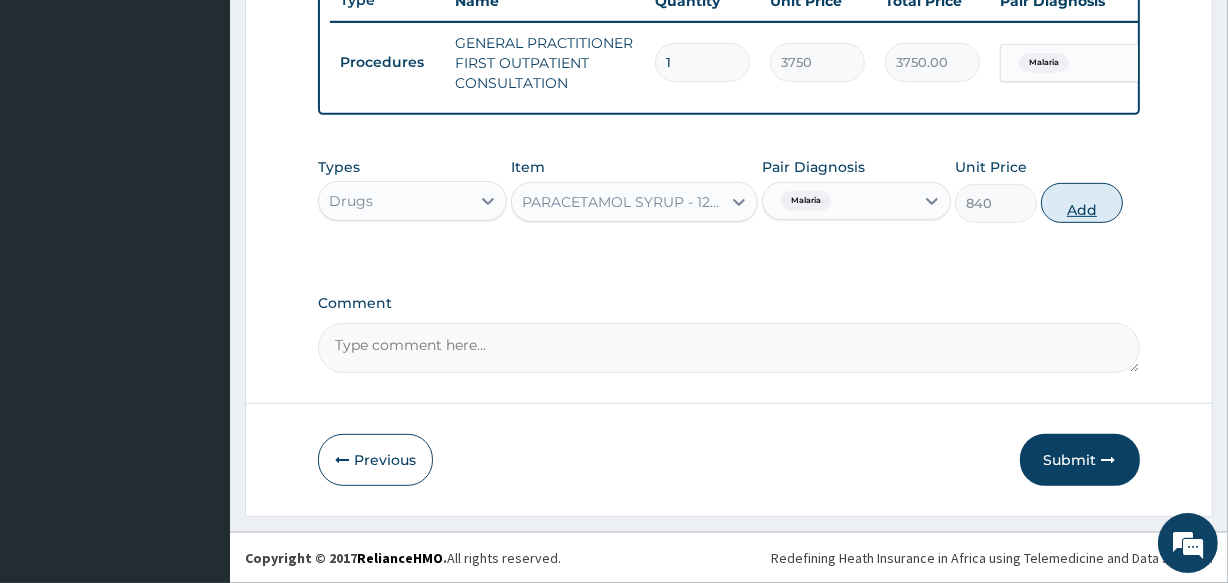 type on "0" 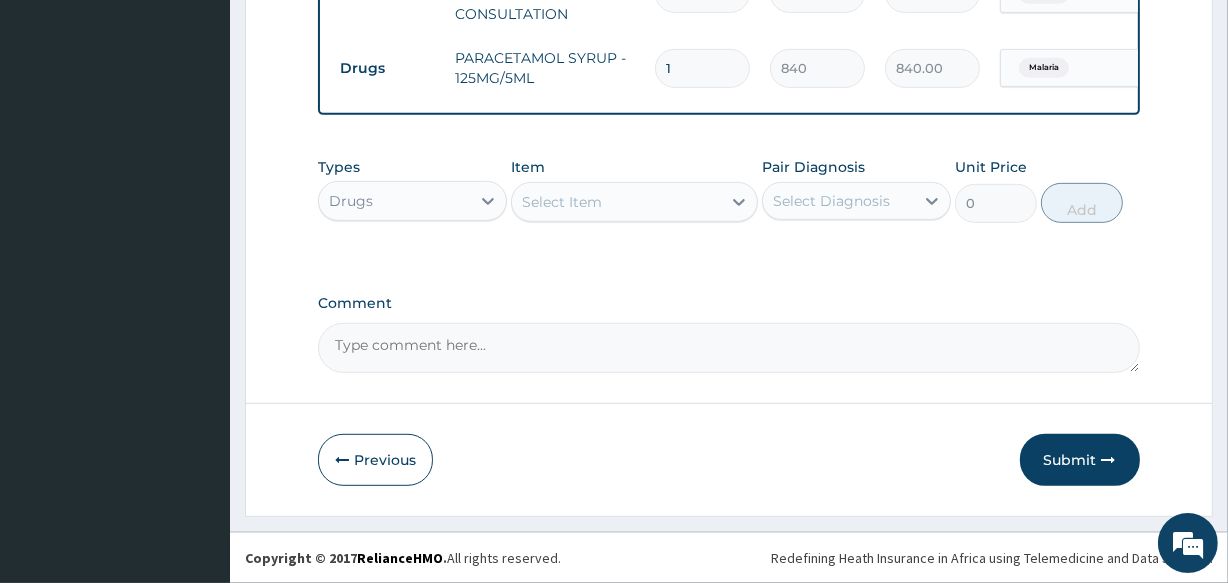 scroll, scrollTop: 856, scrollLeft: 0, axis: vertical 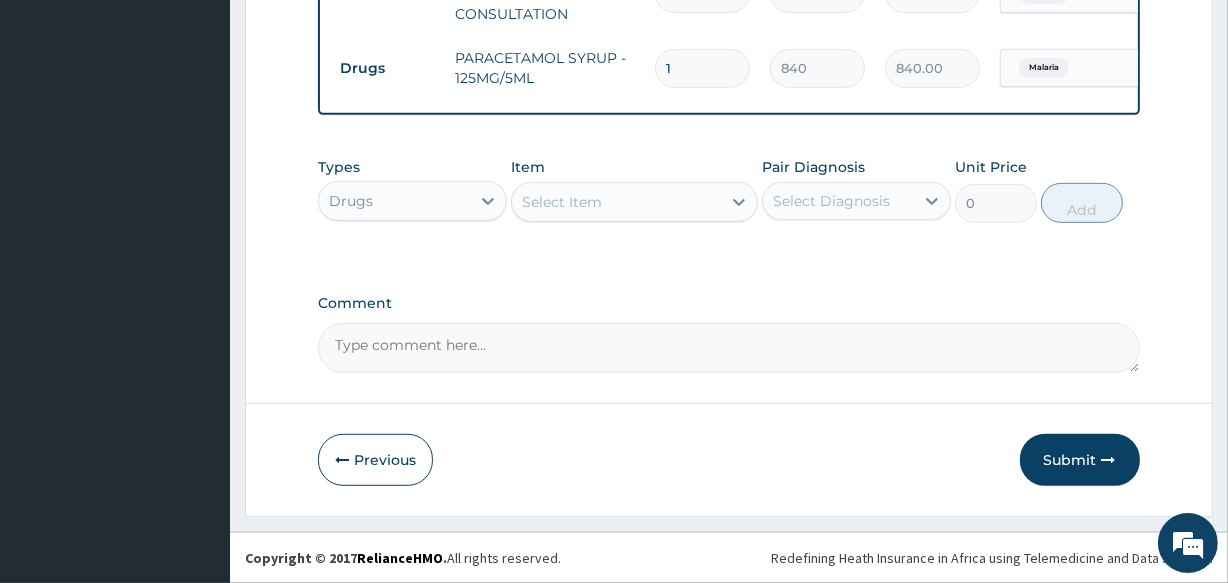 click on "PA Code / Prescription Code Enter Code(Secondary Care Only) Encounter Date 31-07-2025 Important Notice Please enter PA codes before entering items that are not attached to a PA code   All diagnoses entered must be linked to a claim item. Diagnosis & Claim Items that are visible but inactive cannot be edited because they were imported from an already approved PA code. Diagnosis Malaria Confirmed NB: All diagnosis must be linked to a claim item Claim Items Type Name Quantity Unit Price Total Price Pair Diagnosis Actions Procedures GENERAL PRACTITIONER FIRST OUTPATIENT CONSULTATION 1 3750 3750.00 Malaria Delete Drugs PARACETAMOL SYRUP - 125MG/5ML 1 840 840.00 Malaria Delete Types Drugs Item Select Item Pair Diagnosis Select Diagnosis Unit Price 0 Add Comment" at bounding box center [728, -140] 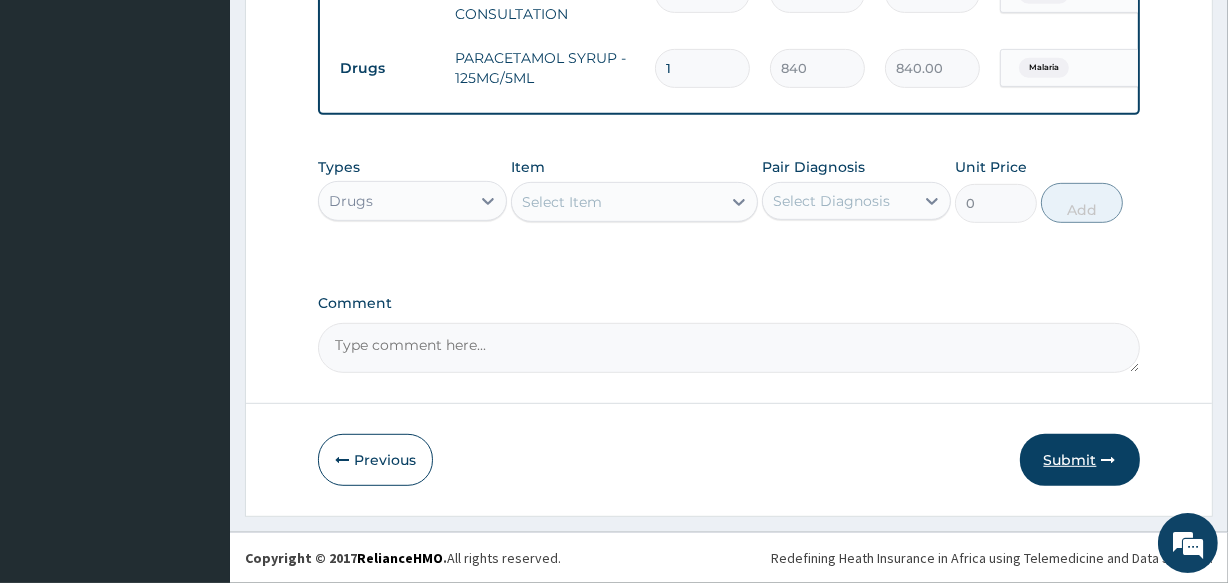 click on "Submit" at bounding box center (1080, 460) 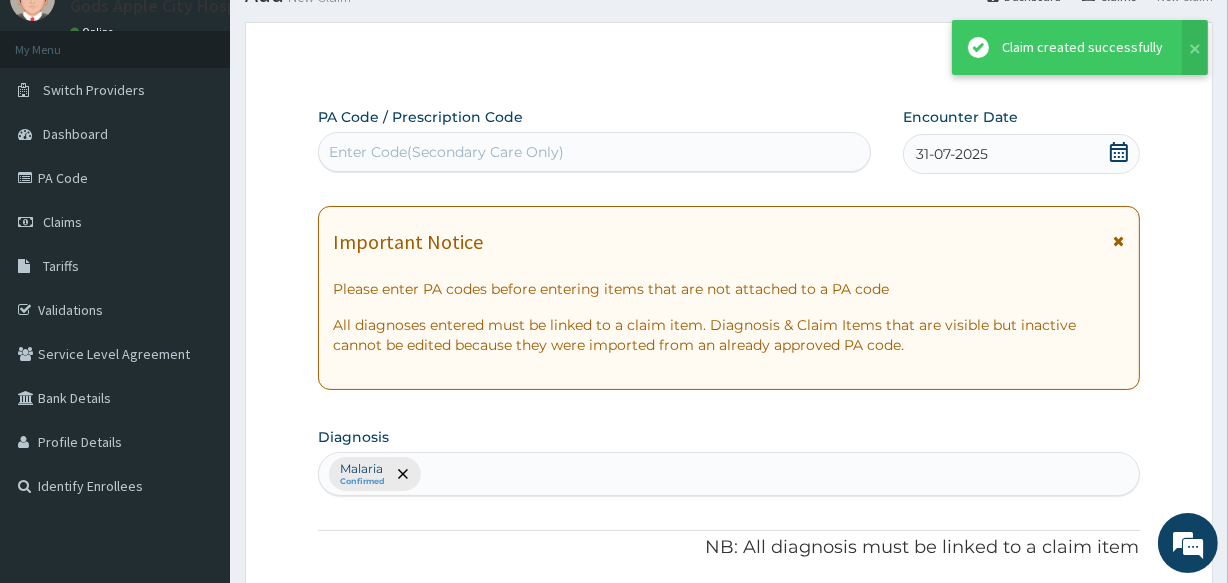 scroll, scrollTop: 856, scrollLeft: 0, axis: vertical 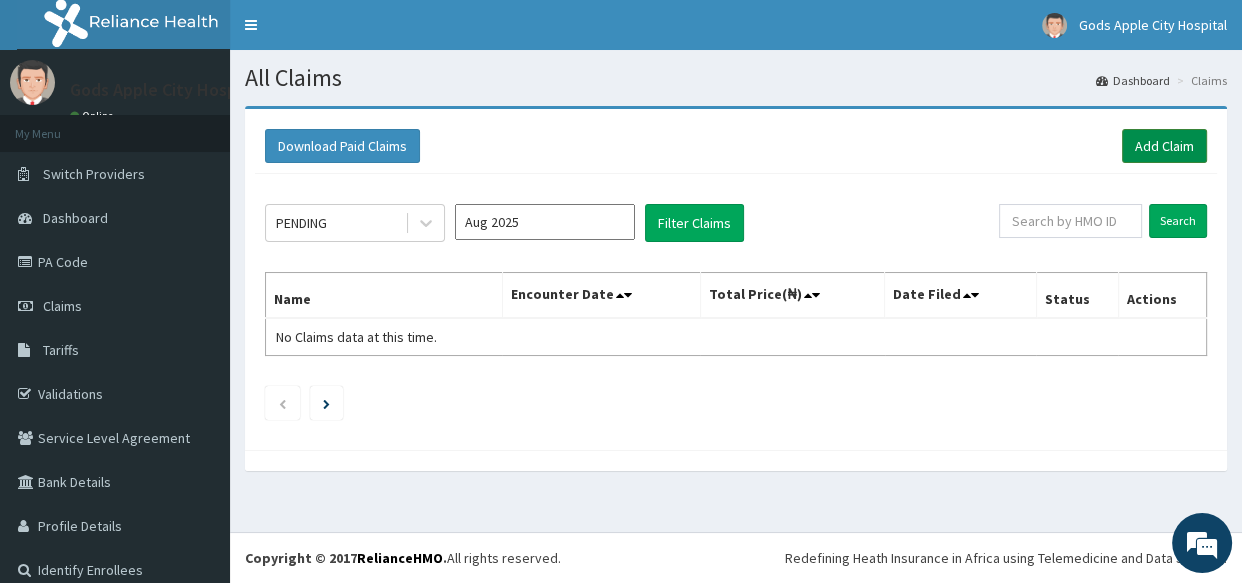 click on "Add Claim" at bounding box center [1164, 146] 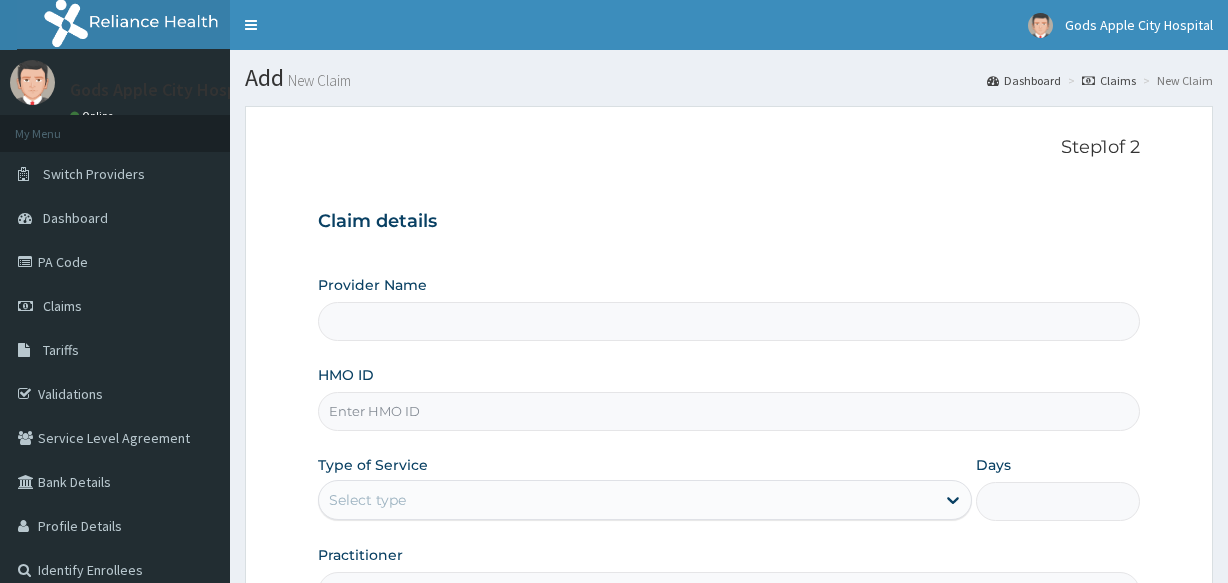 scroll, scrollTop: 0, scrollLeft: 0, axis: both 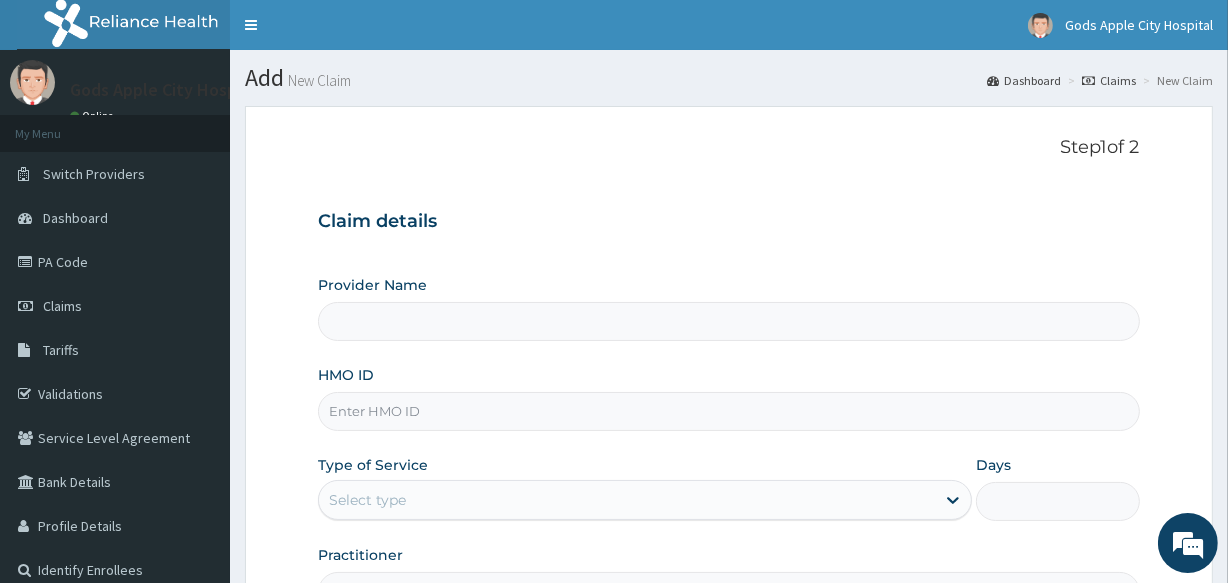 type on "Gods Apple city Hospital - Ojodu" 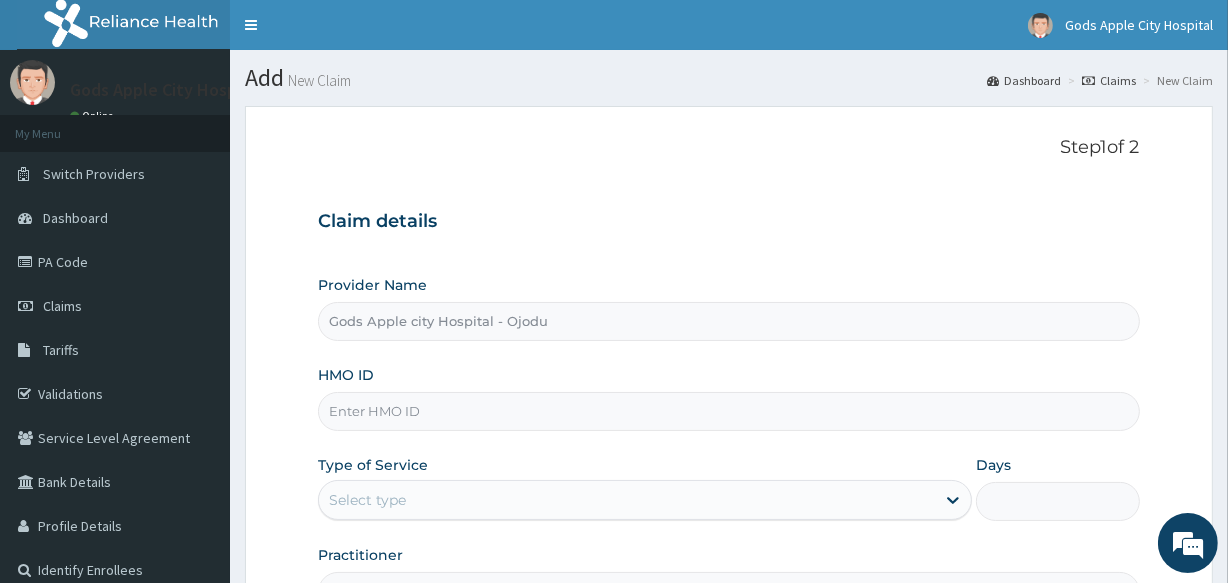 scroll, scrollTop: 0, scrollLeft: 0, axis: both 